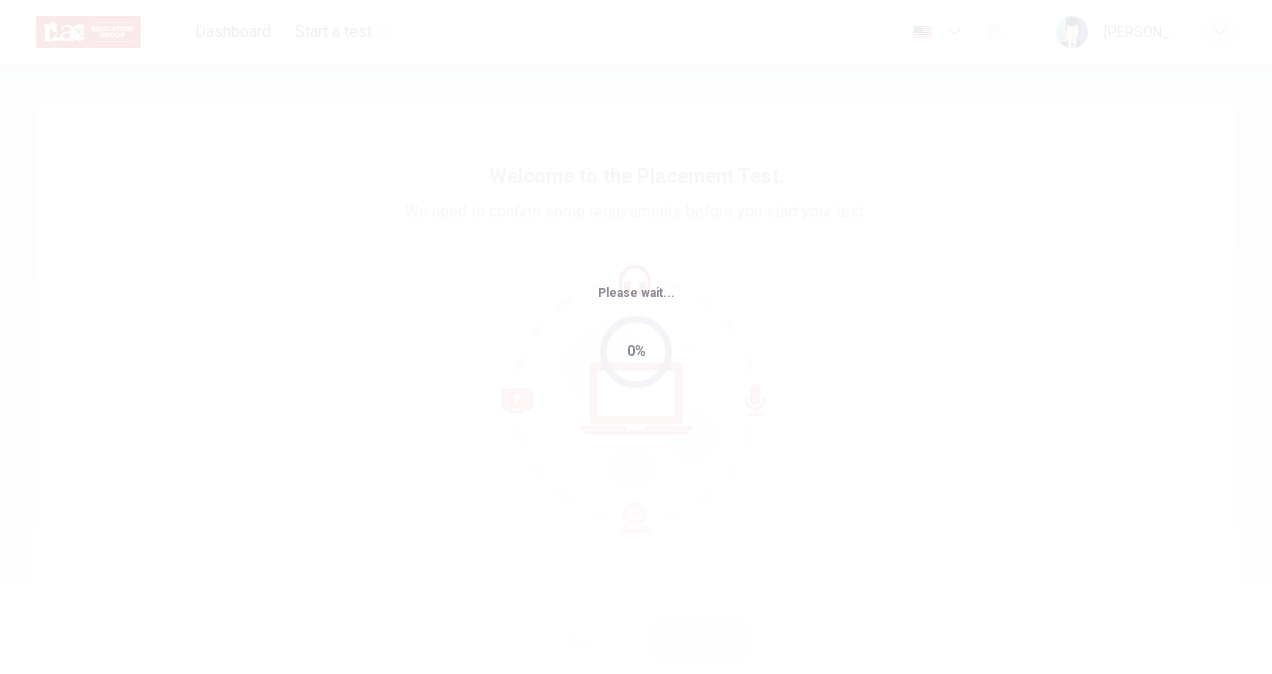 scroll, scrollTop: 0, scrollLeft: 0, axis: both 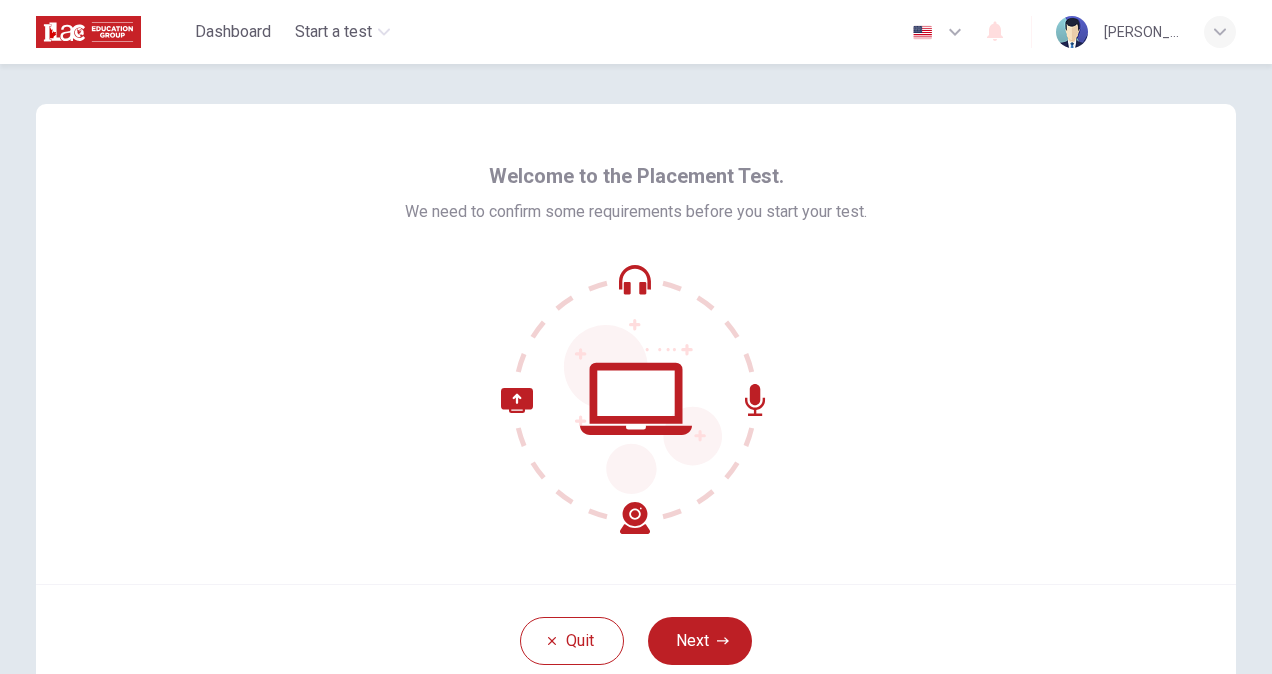 click at bounding box center [636, 399] 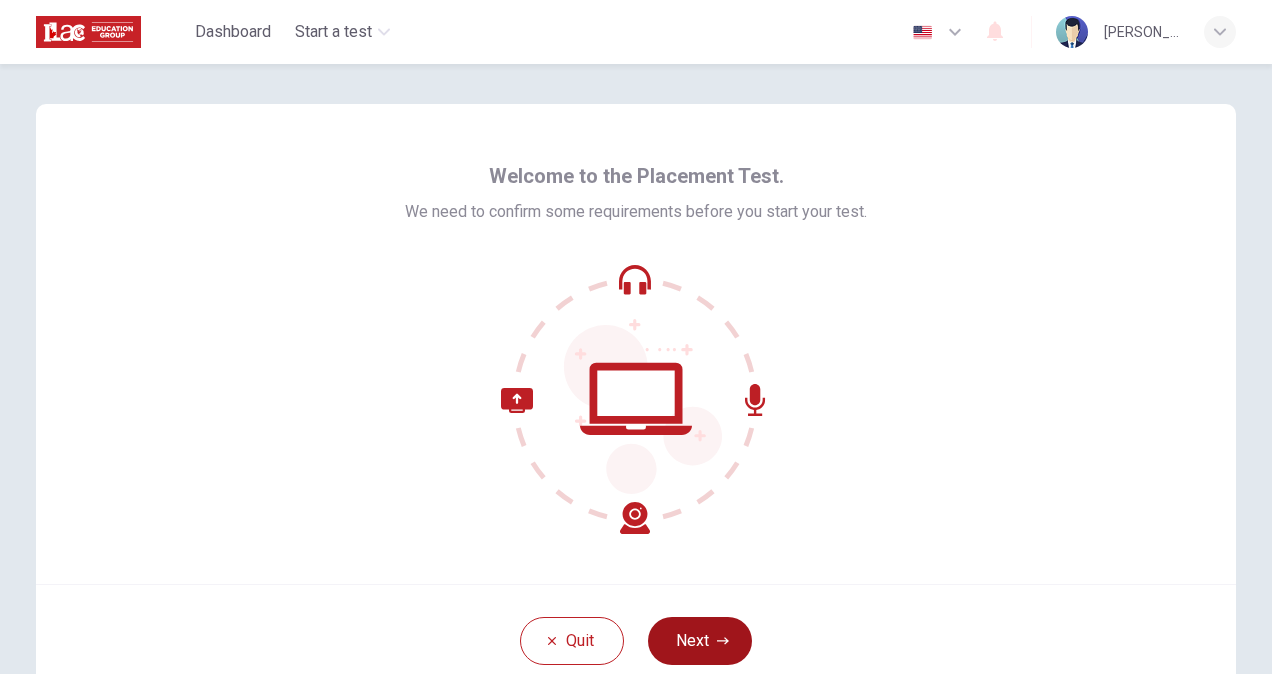 click on "Next" at bounding box center [700, 641] 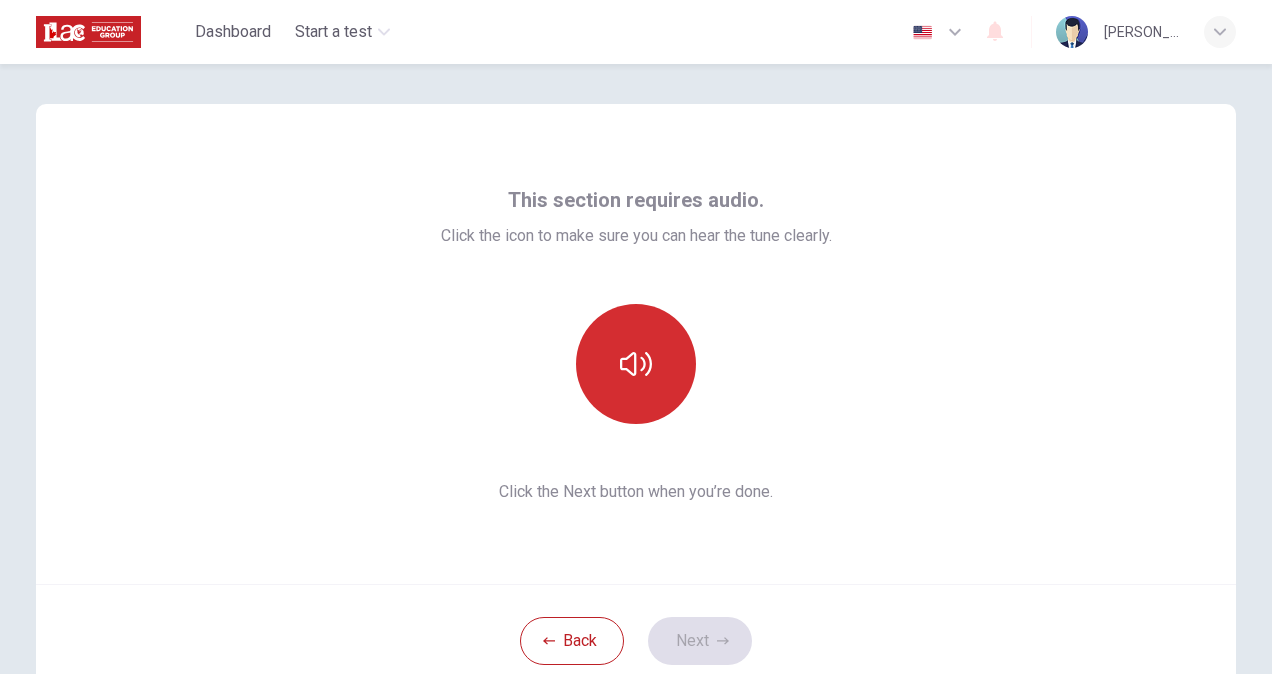 click at bounding box center (636, 364) 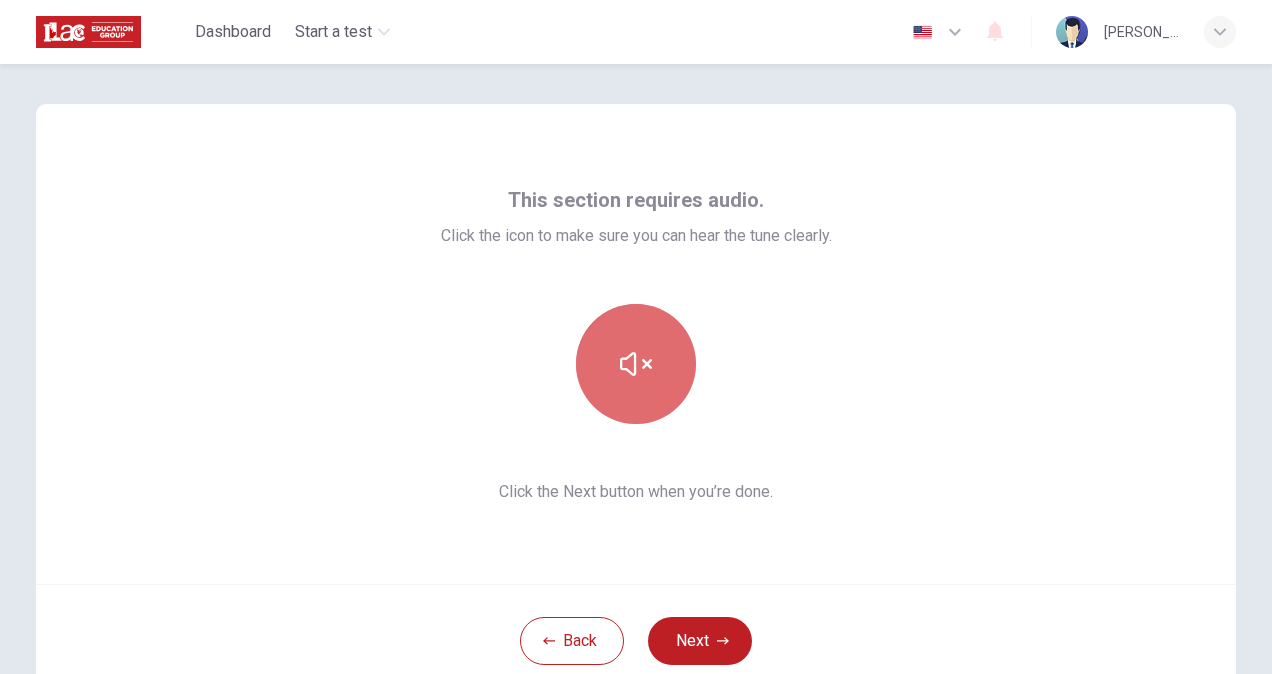 click at bounding box center (636, 364) 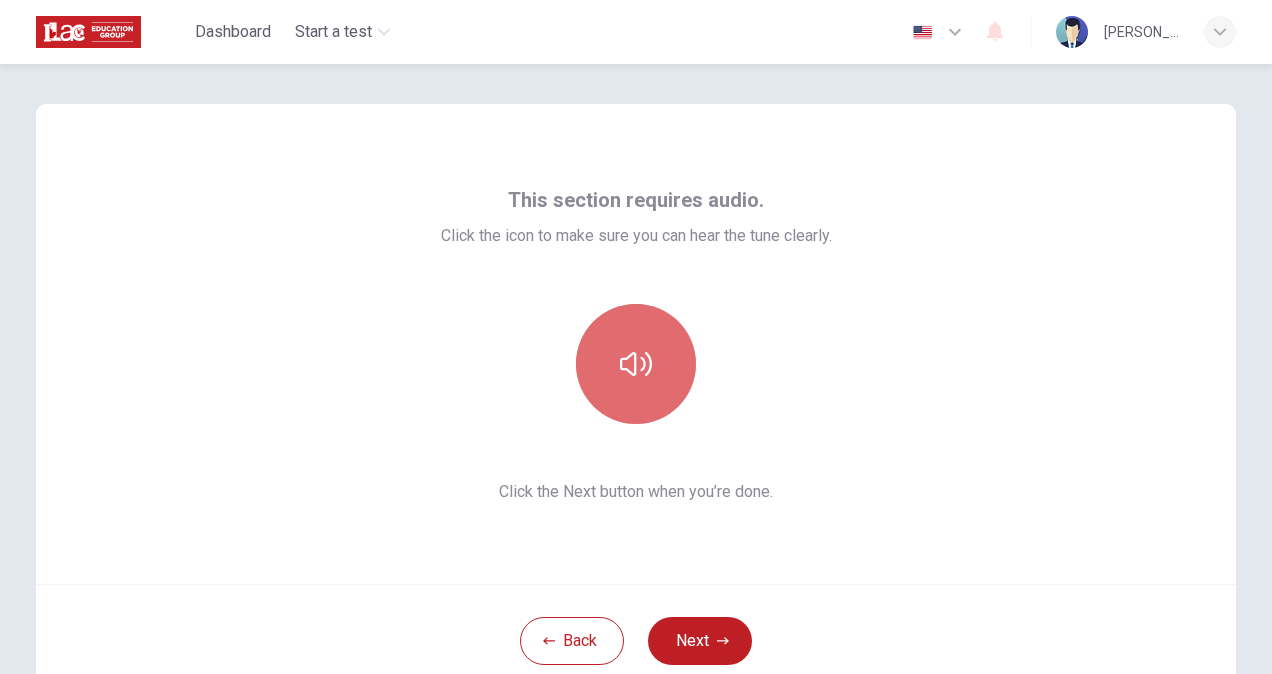 click at bounding box center [636, 364] 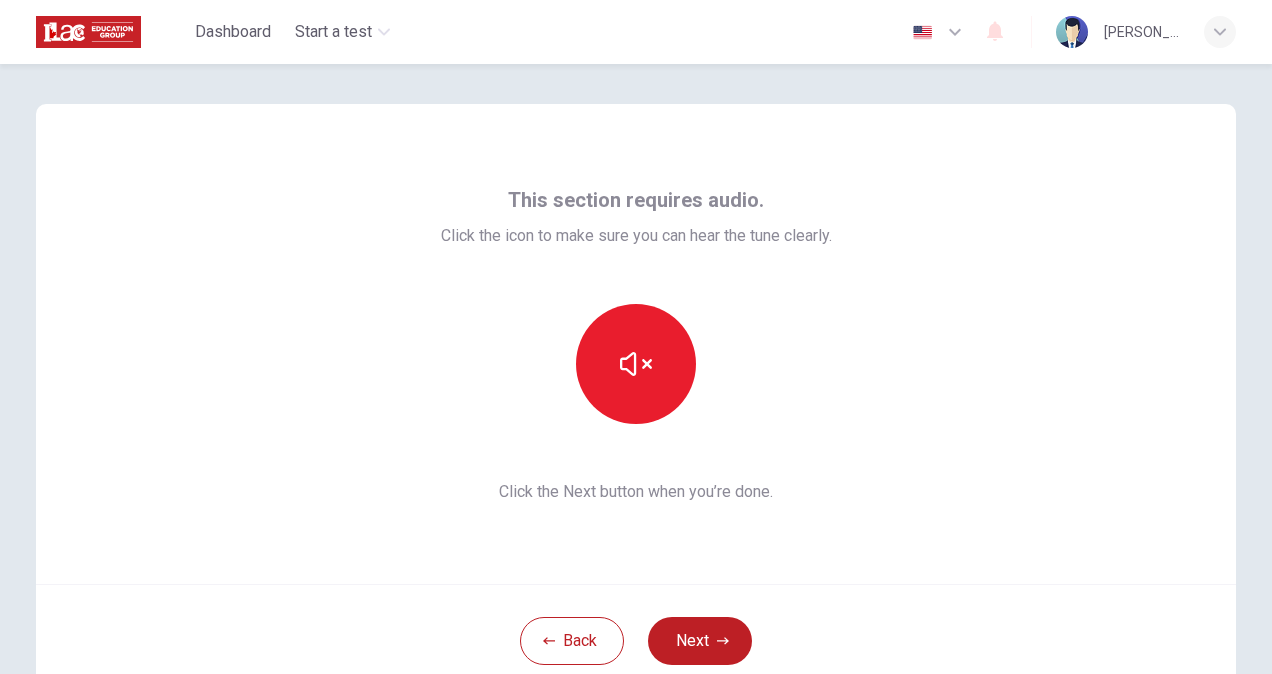 click on "Click the Next button when you’re done." at bounding box center (636, 492) 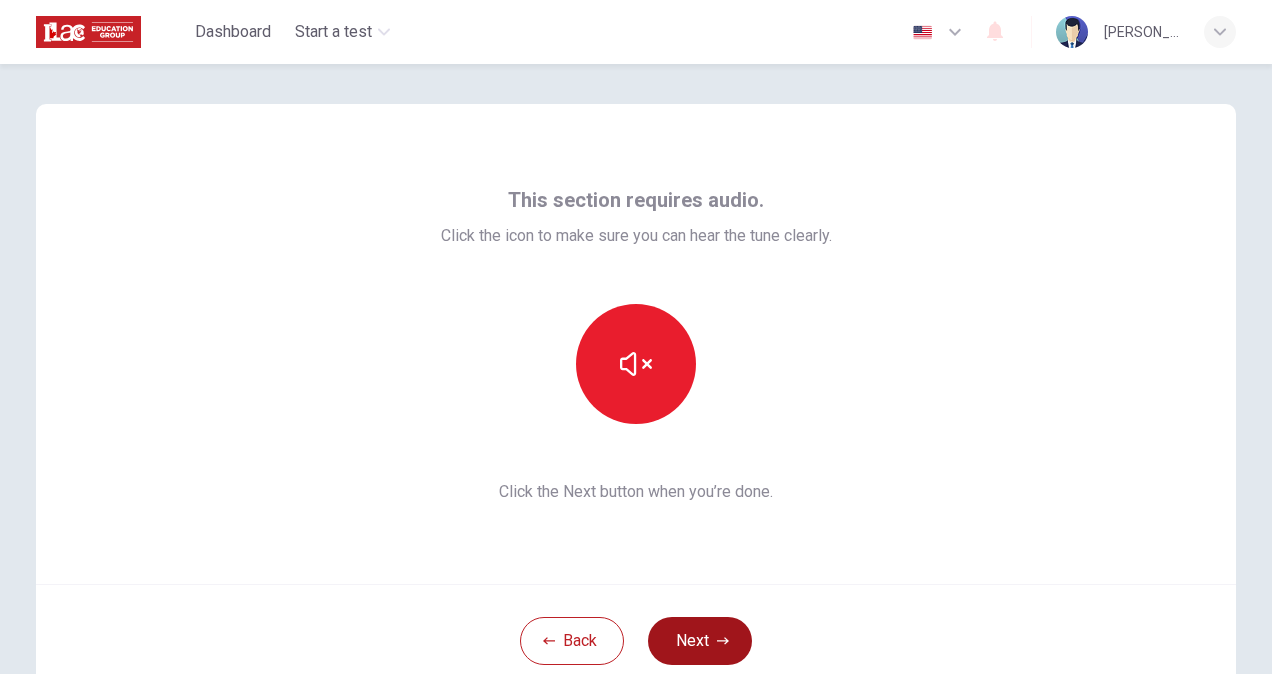 click on "Next" at bounding box center [700, 641] 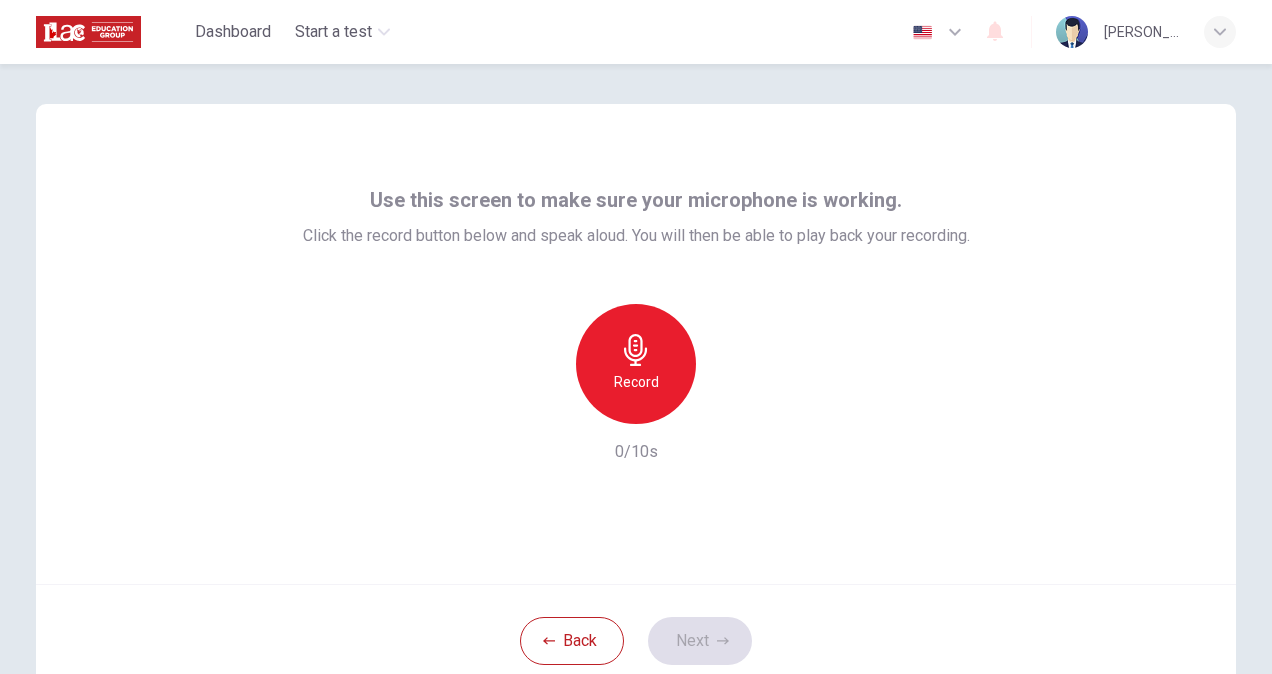 click on "Record" at bounding box center [636, 364] 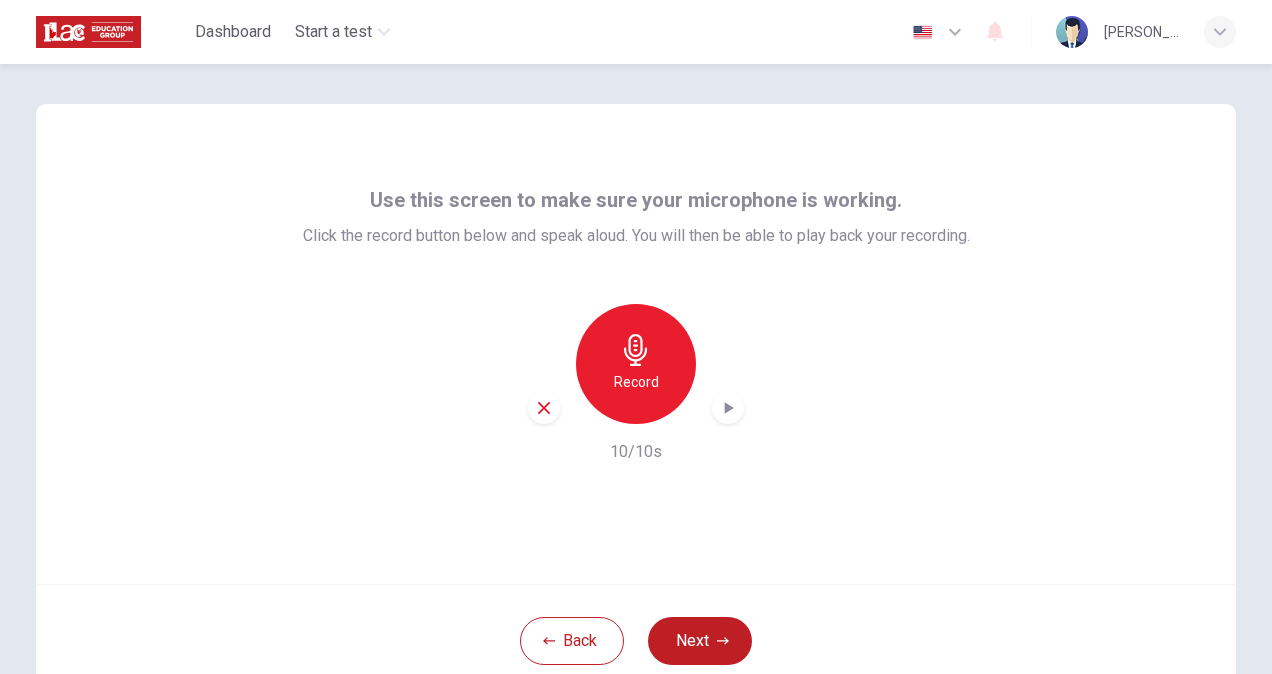 click 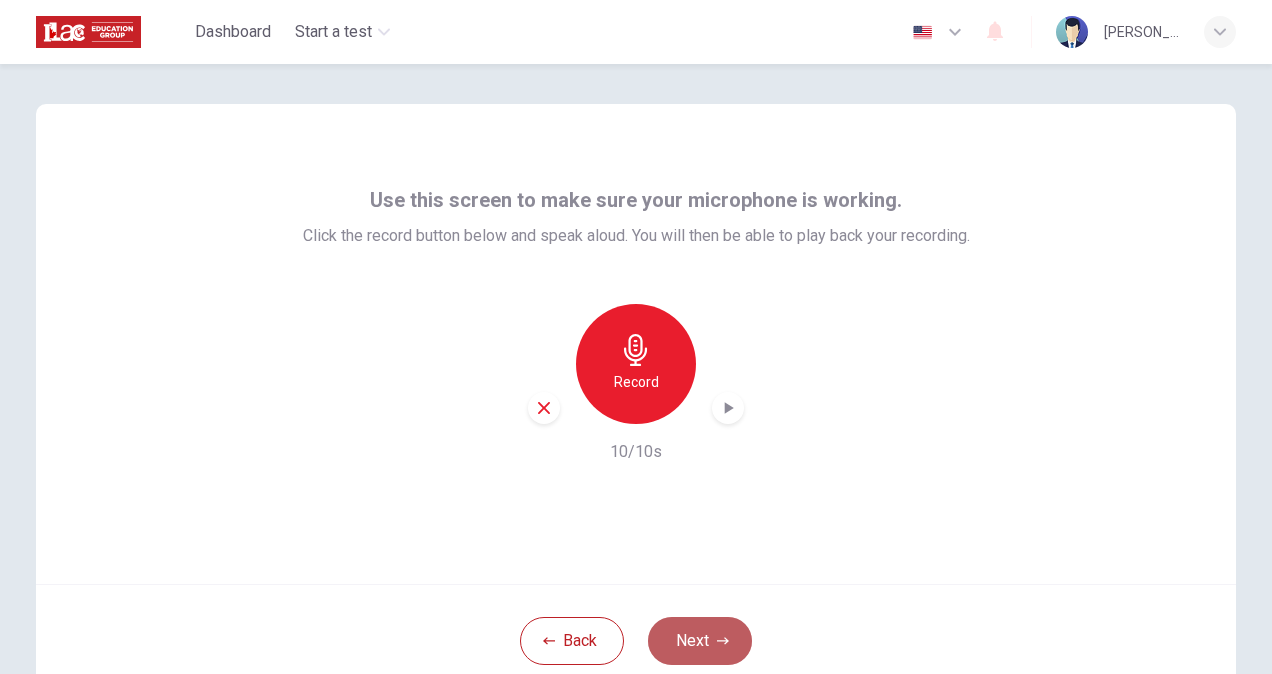 click on "Next" at bounding box center [700, 641] 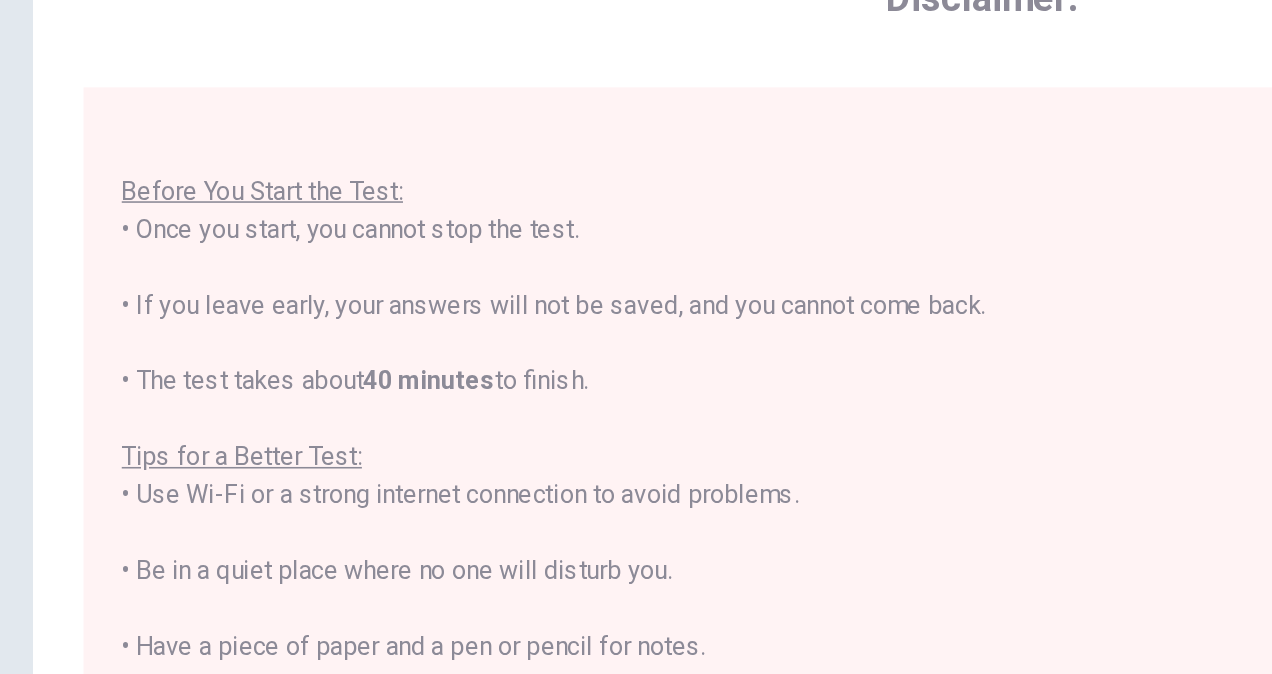 scroll, scrollTop: 22, scrollLeft: 0, axis: vertical 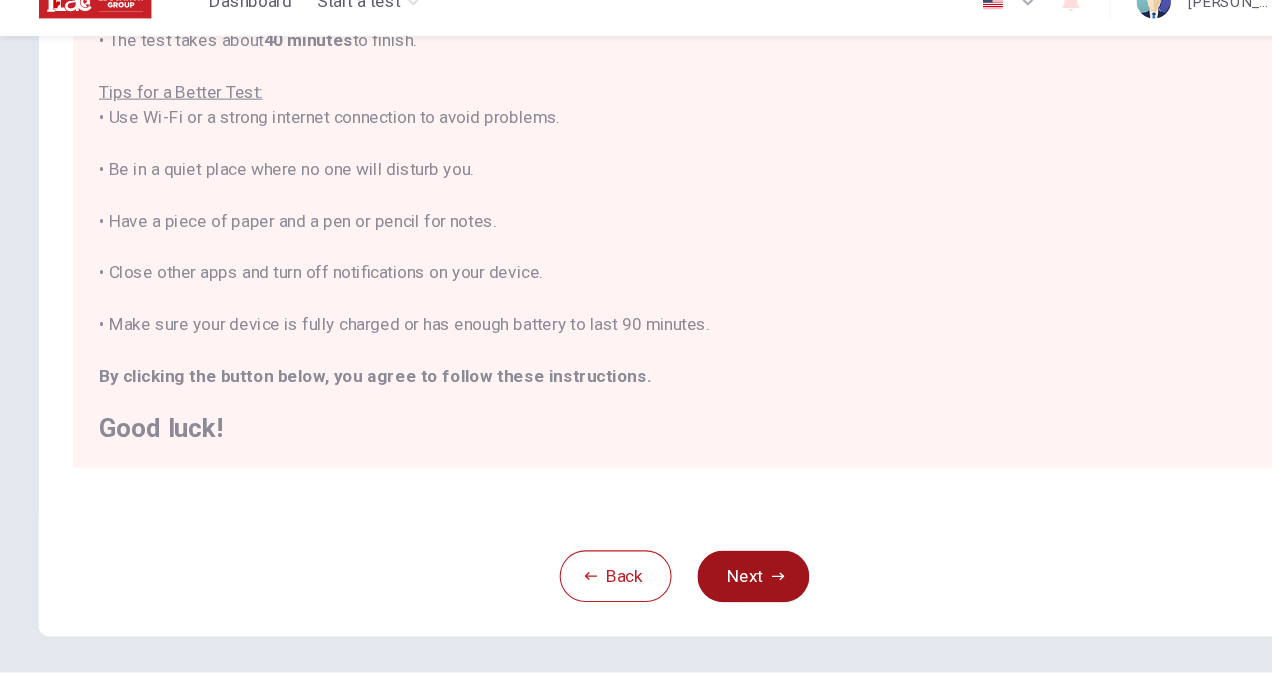 click on "Next" at bounding box center [700, 566] 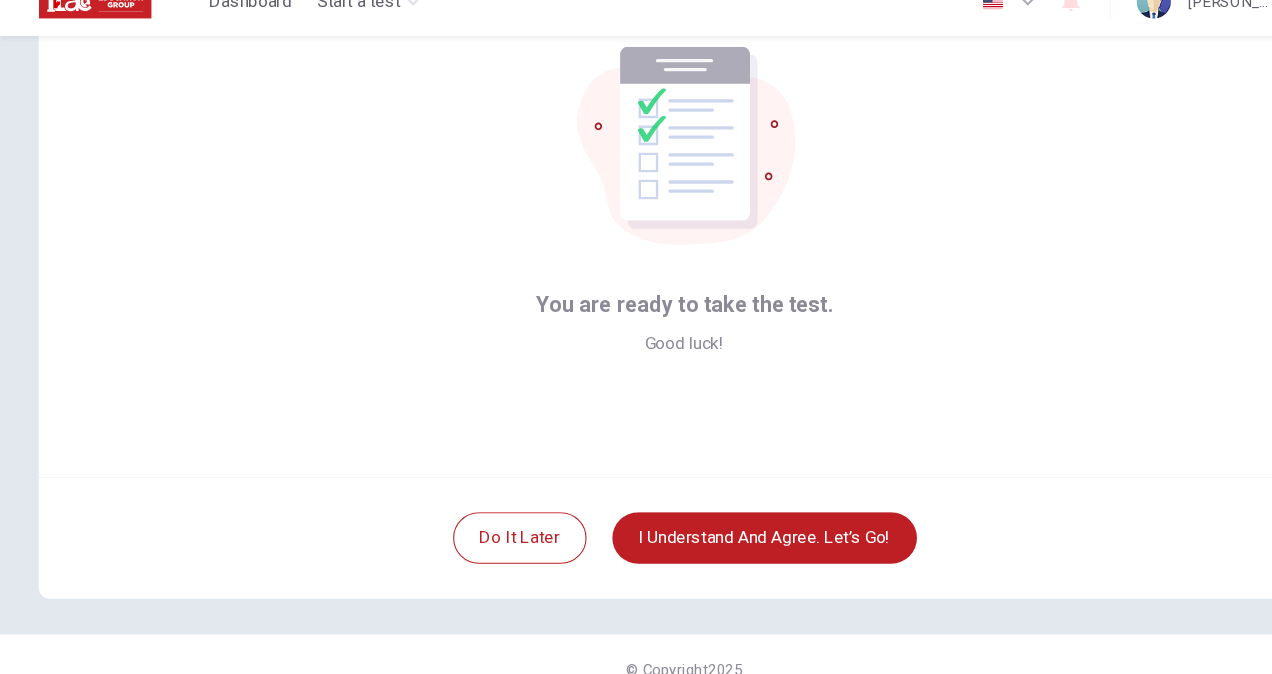 scroll, scrollTop: 112, scrollLeft: 0, axis: vertical 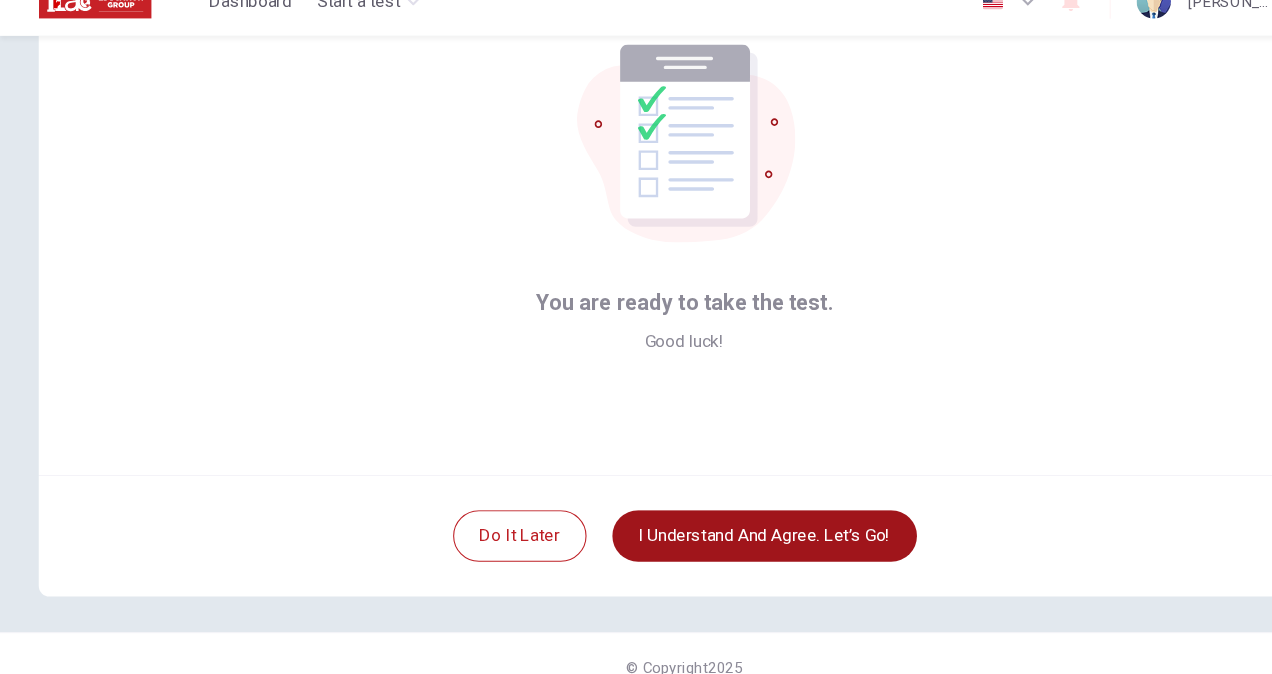 click on "I understand and agree. Let’s go!" at bounding box center [710, 529] 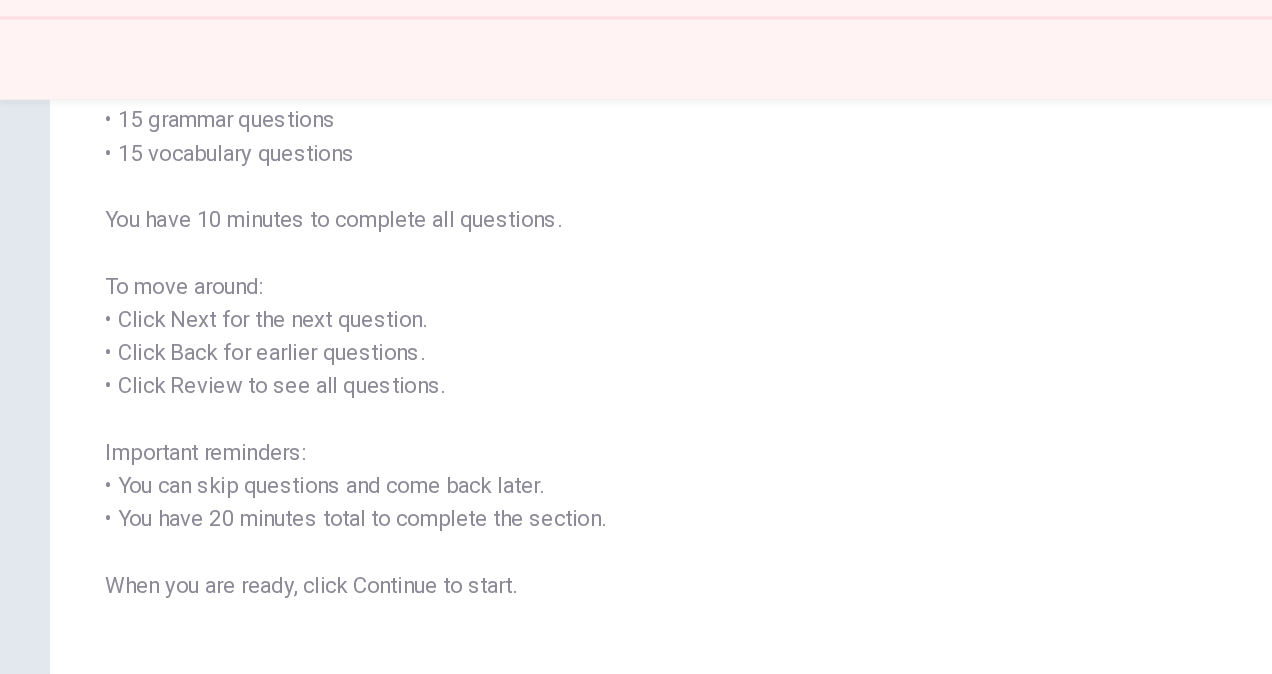 scroll, scrollTop: 222, scrollLeft: 0, axis: vertical 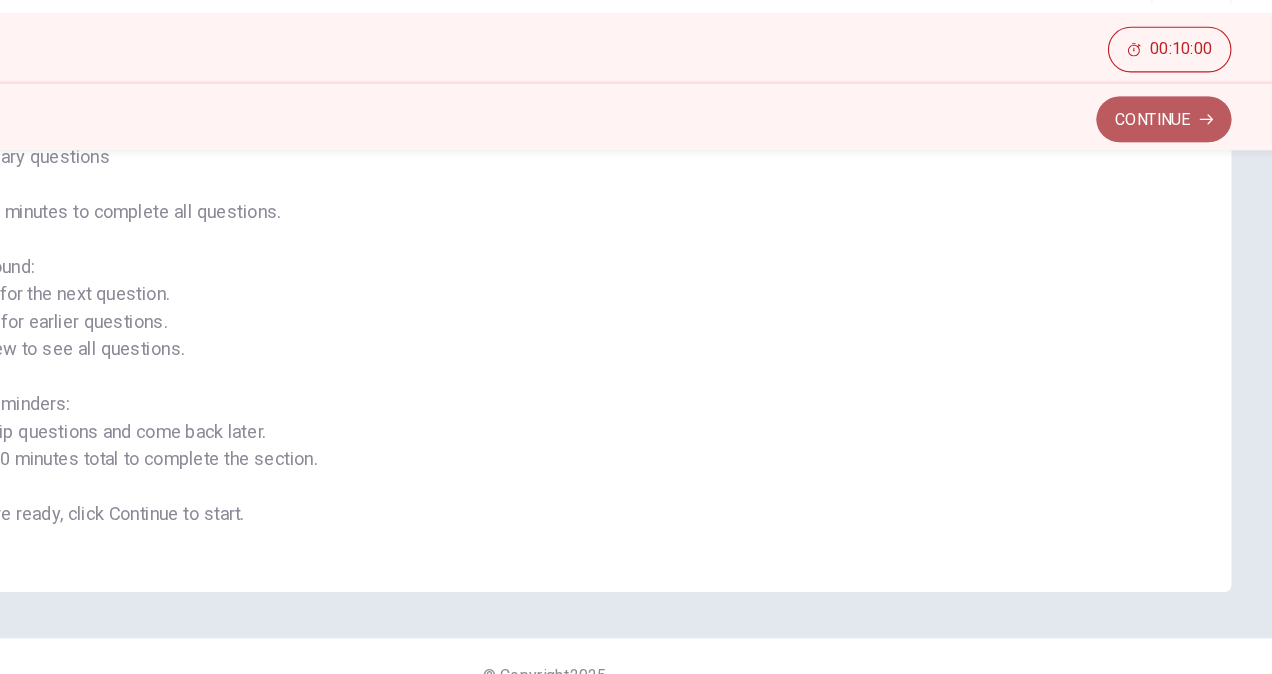 click on "Continue" at bounding box center [1177, 157] 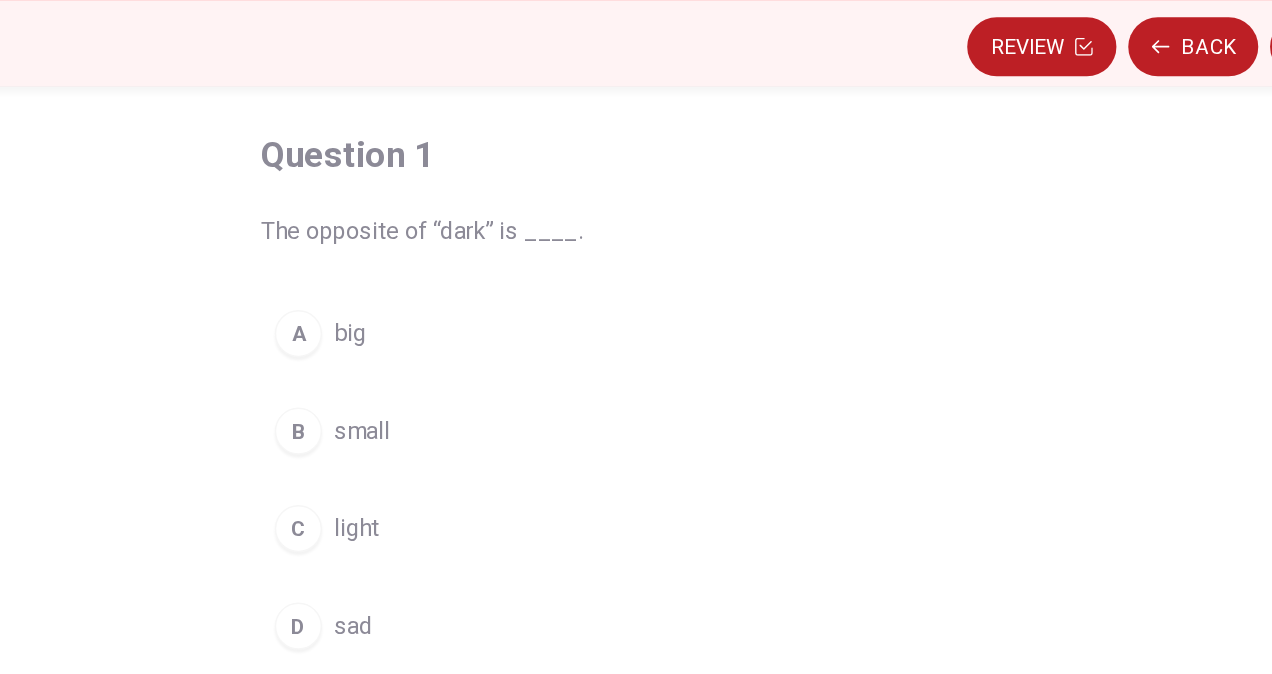 scroll, scrollTop: 94, scrollLeft: 0, axis: vertical 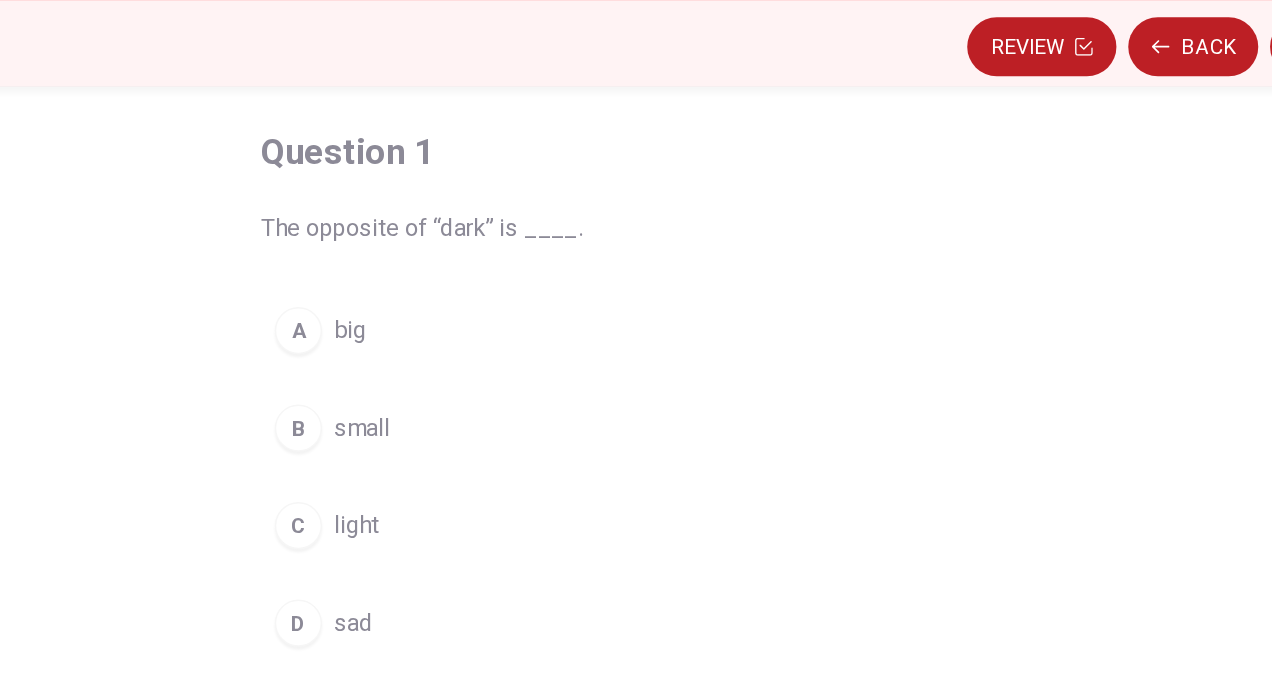 click on "C" at bounding box center (491, 481) 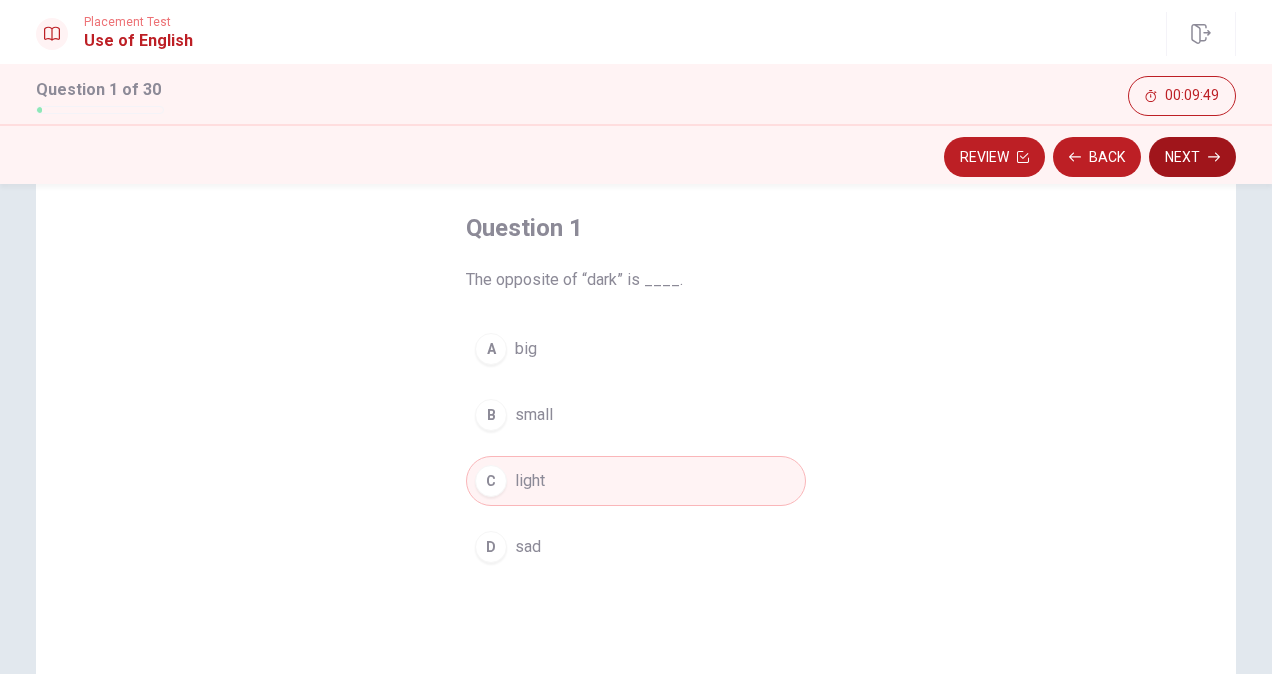click on "Next" at bounding box center (1192, 157) 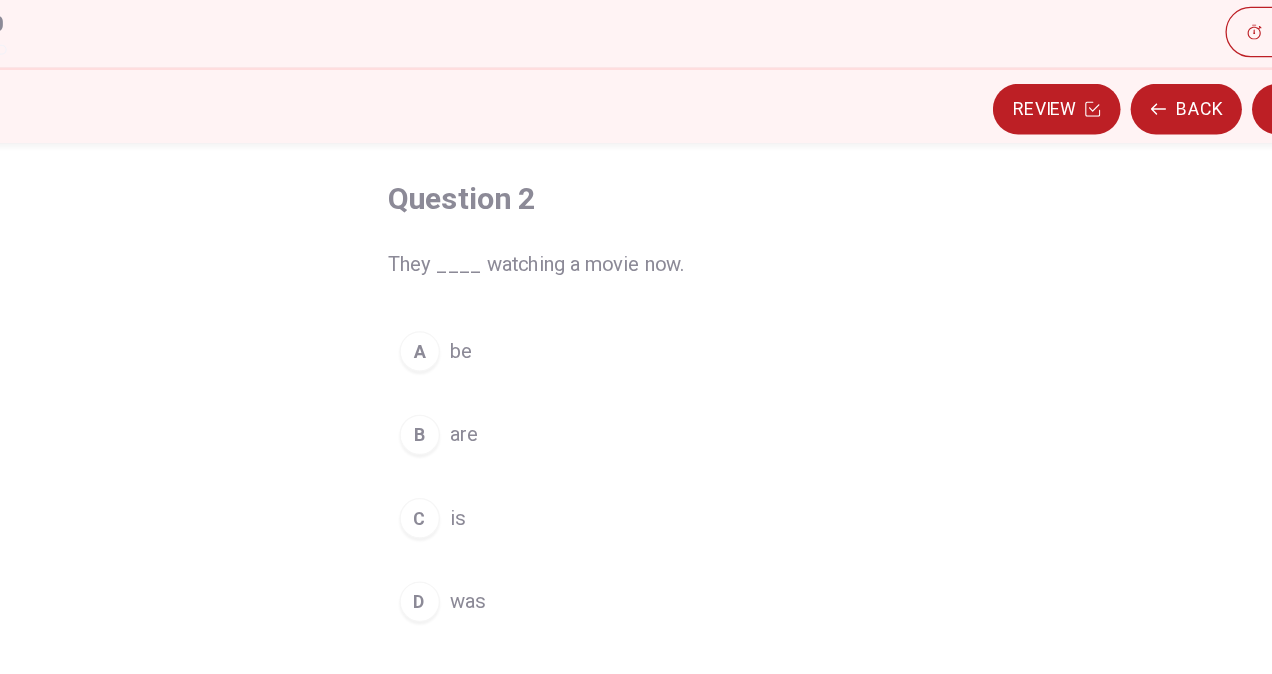 click on "B" at bounding box center (491, 415) 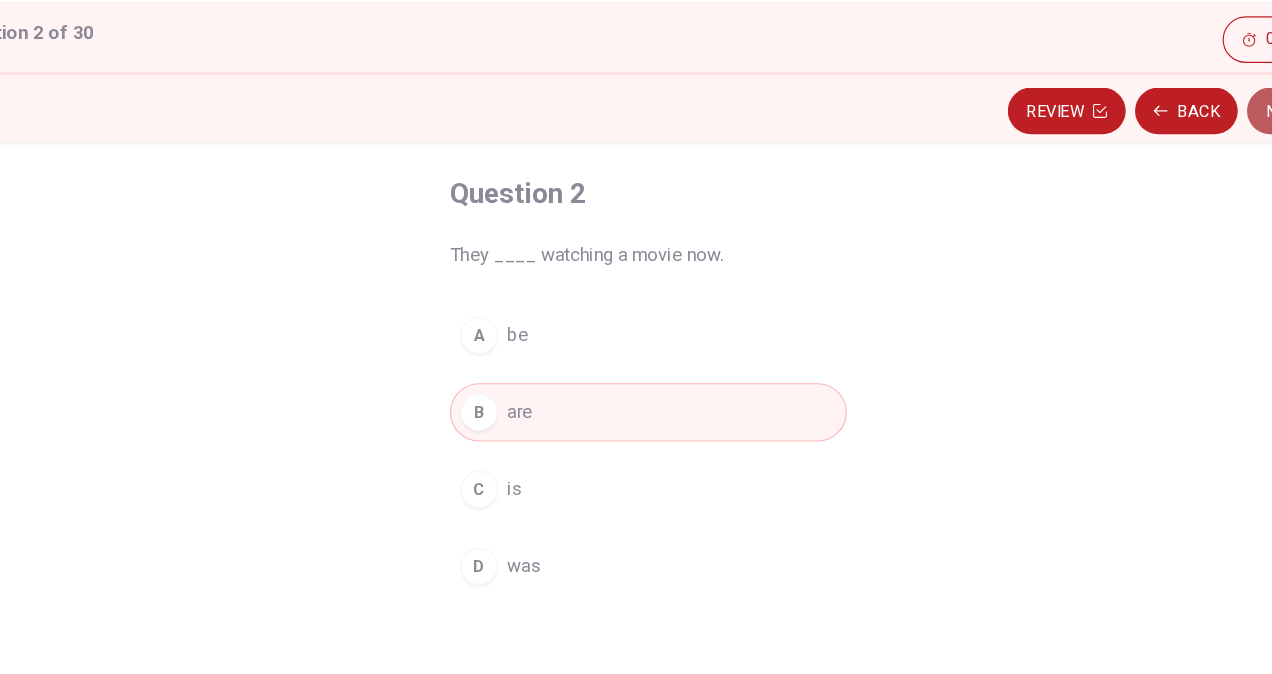 click on "Next" at bounding box center (1192, 157) 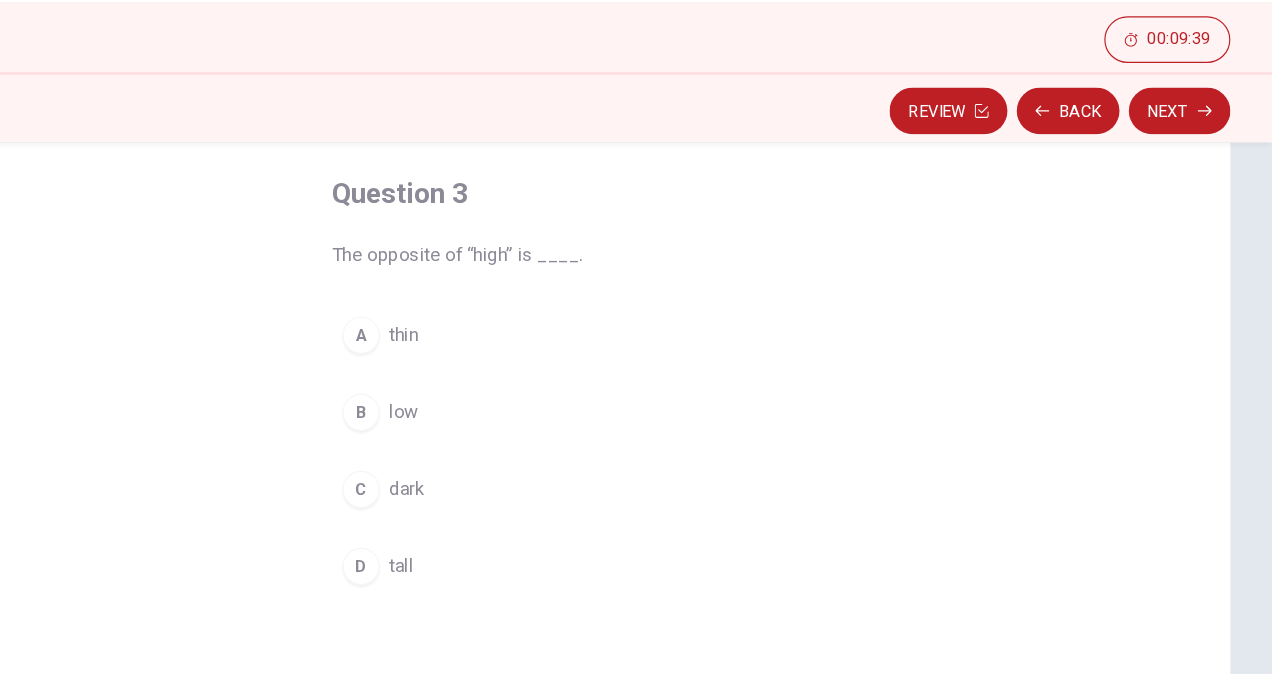 click on "B low" at bounding box center (636, 415) 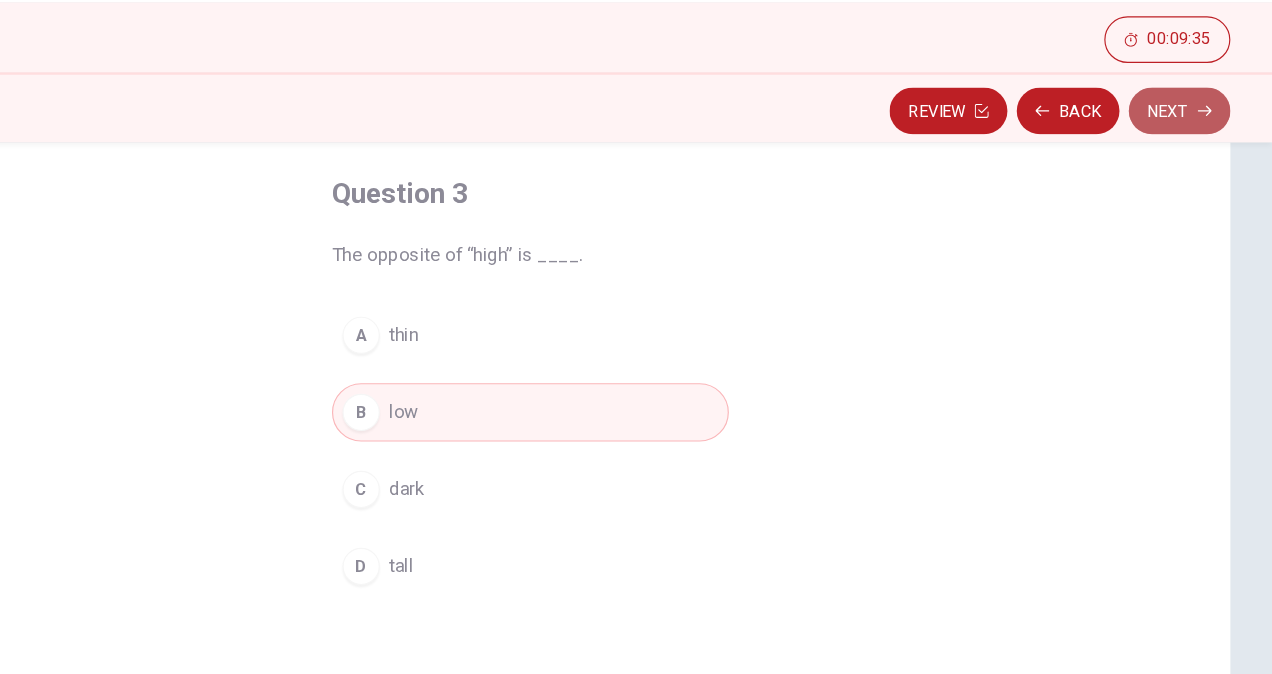 click on "Next" at bounding box center [1192, 157] 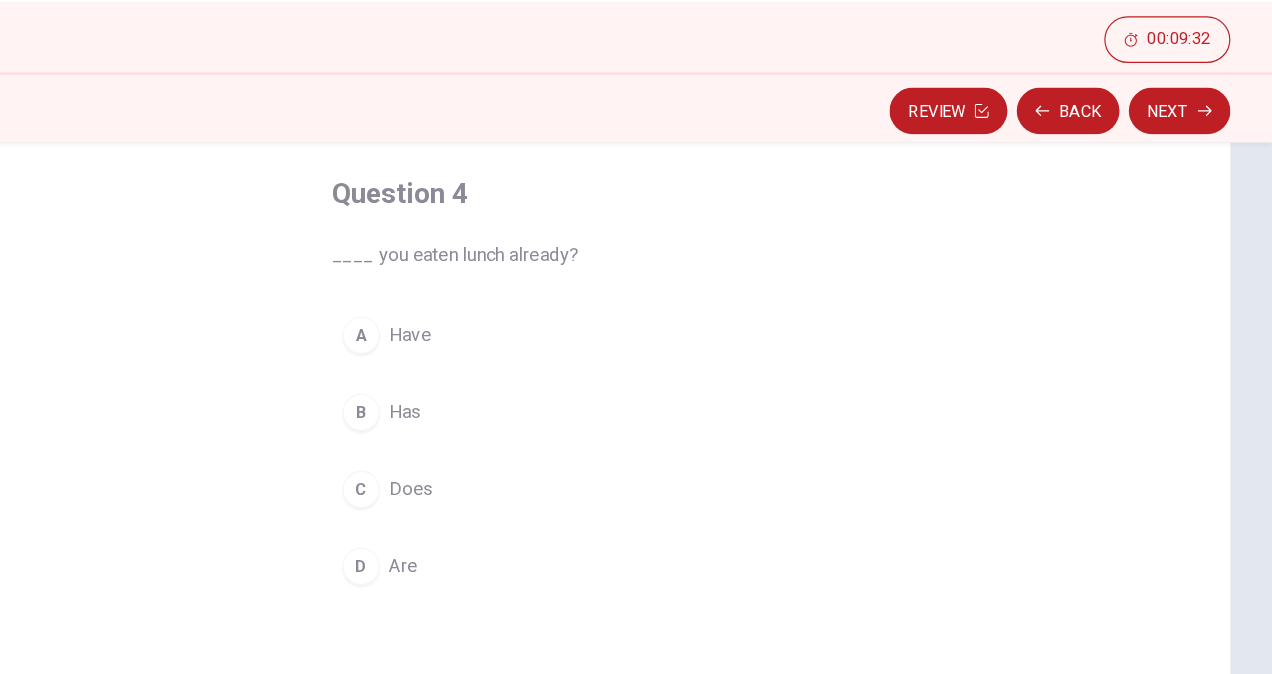 click on "A Have" at bounding box center (636, 349) 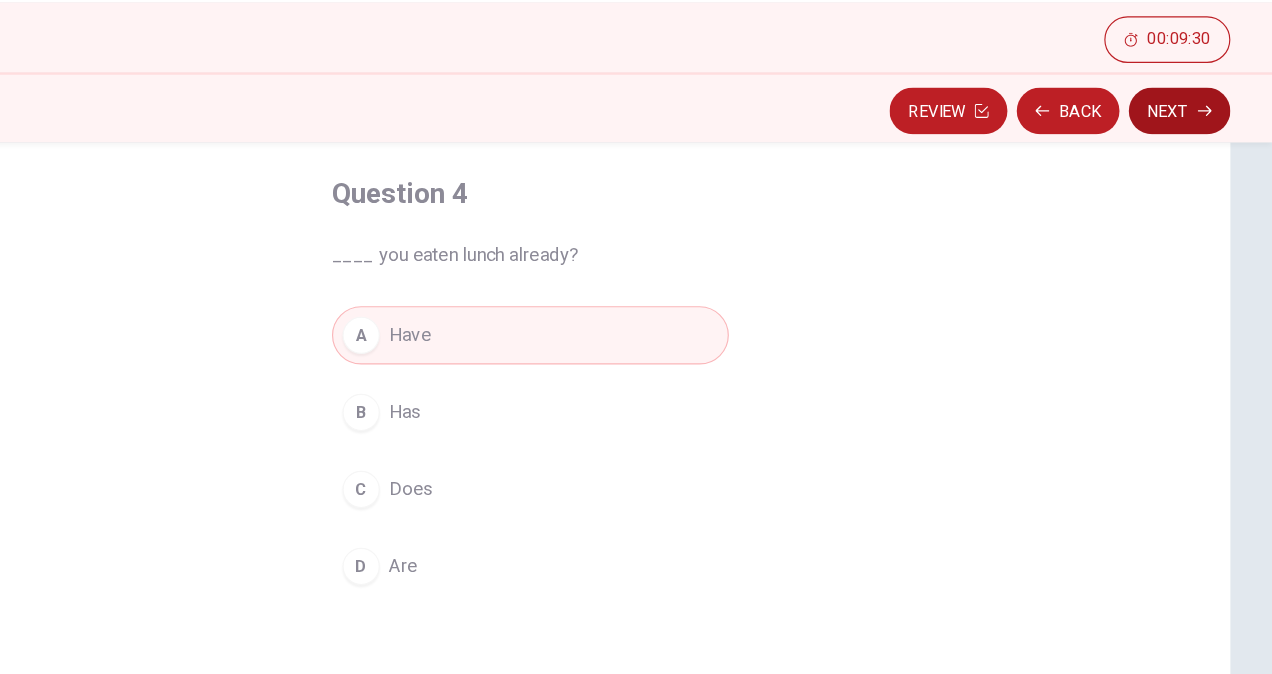click on "Next" at bounding box center (1192, 157) 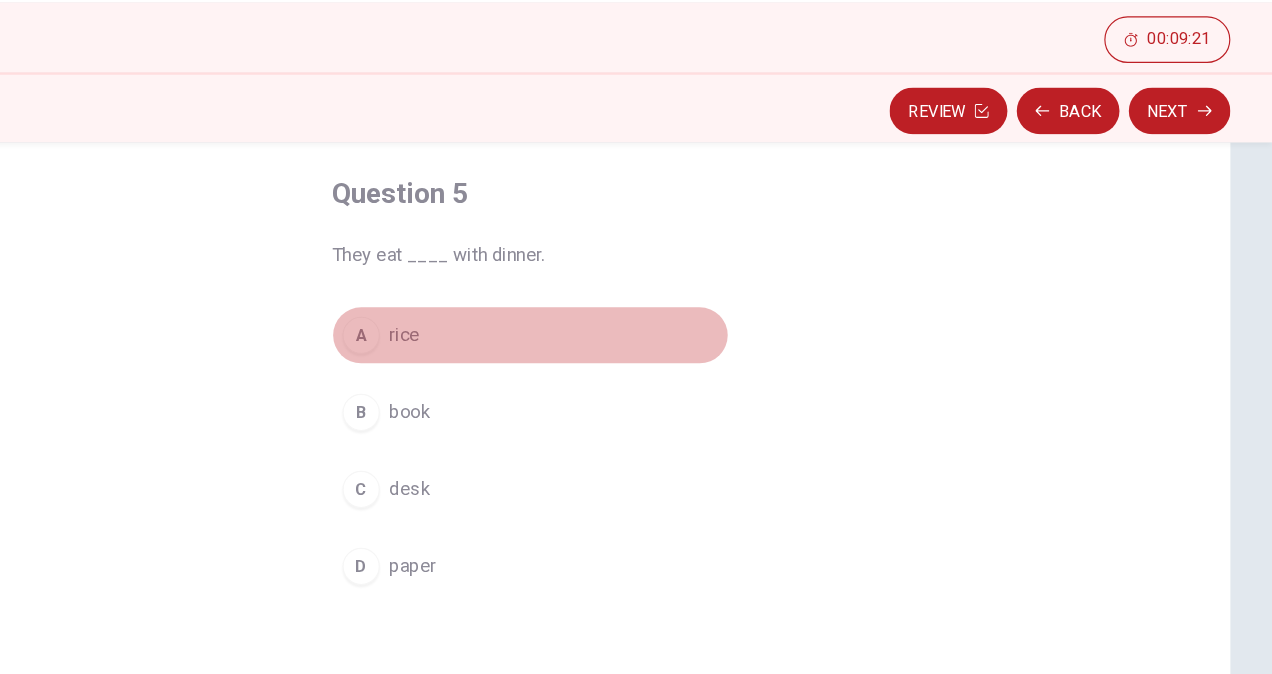 click on "A rice" at bounding box center (636, 349) 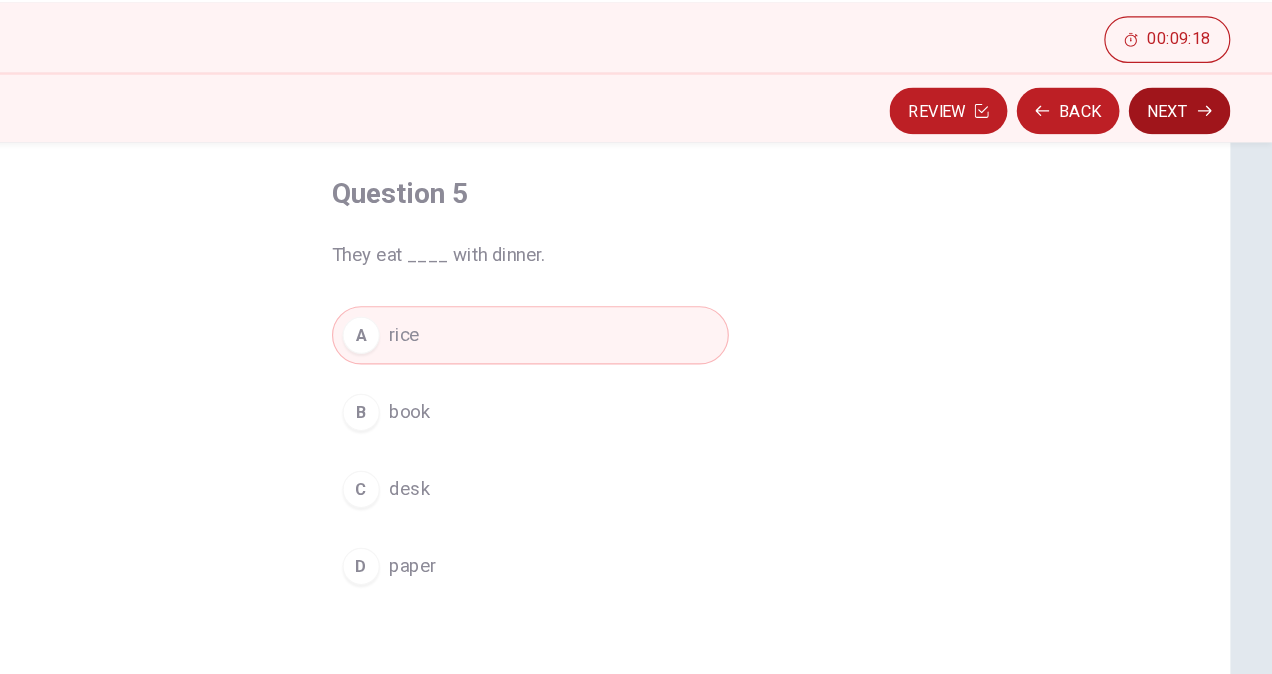 click on "Next" at bounding box center (1192, 157) 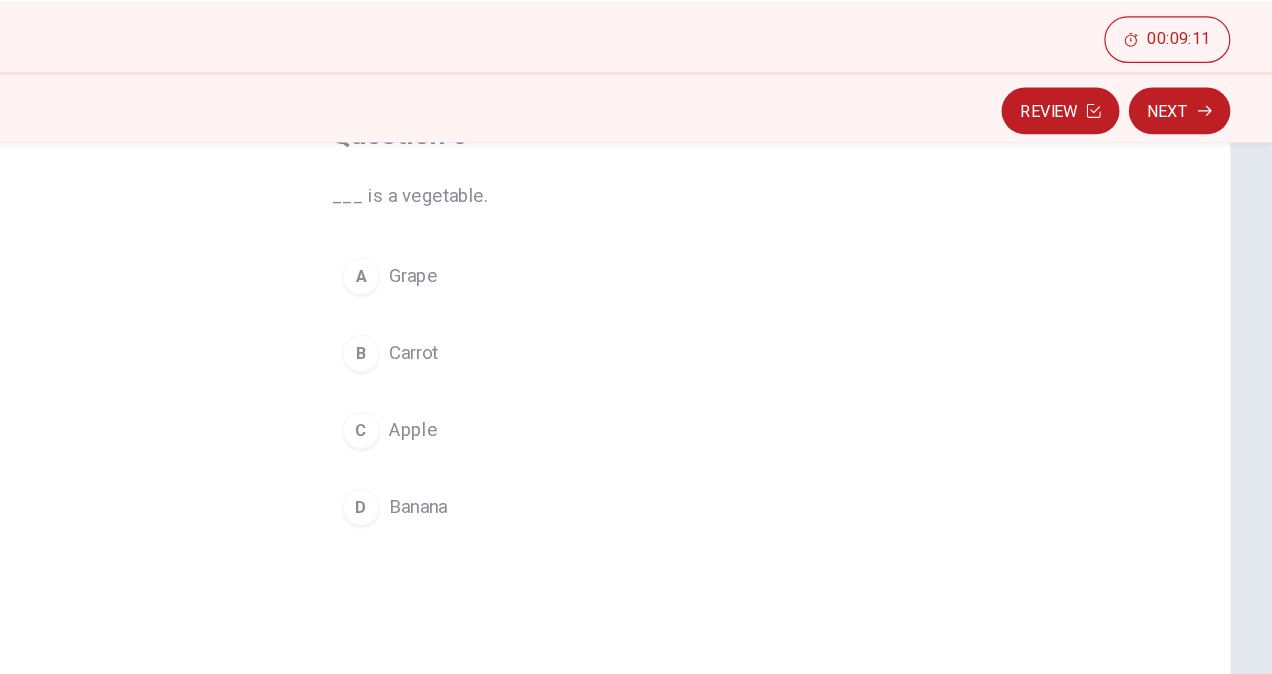 scroll, scrollTop: 146, scrollLeft: 0, axis: vertical 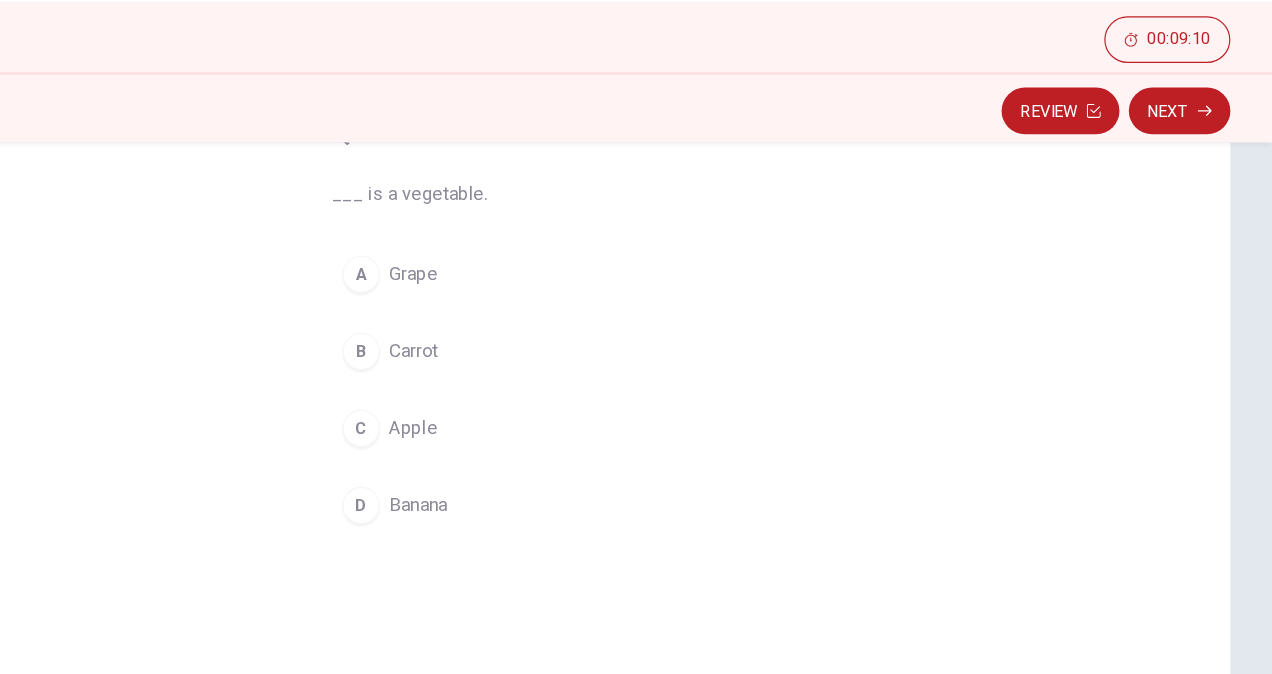 click on "Carrot" at bounding box center (536, 363) 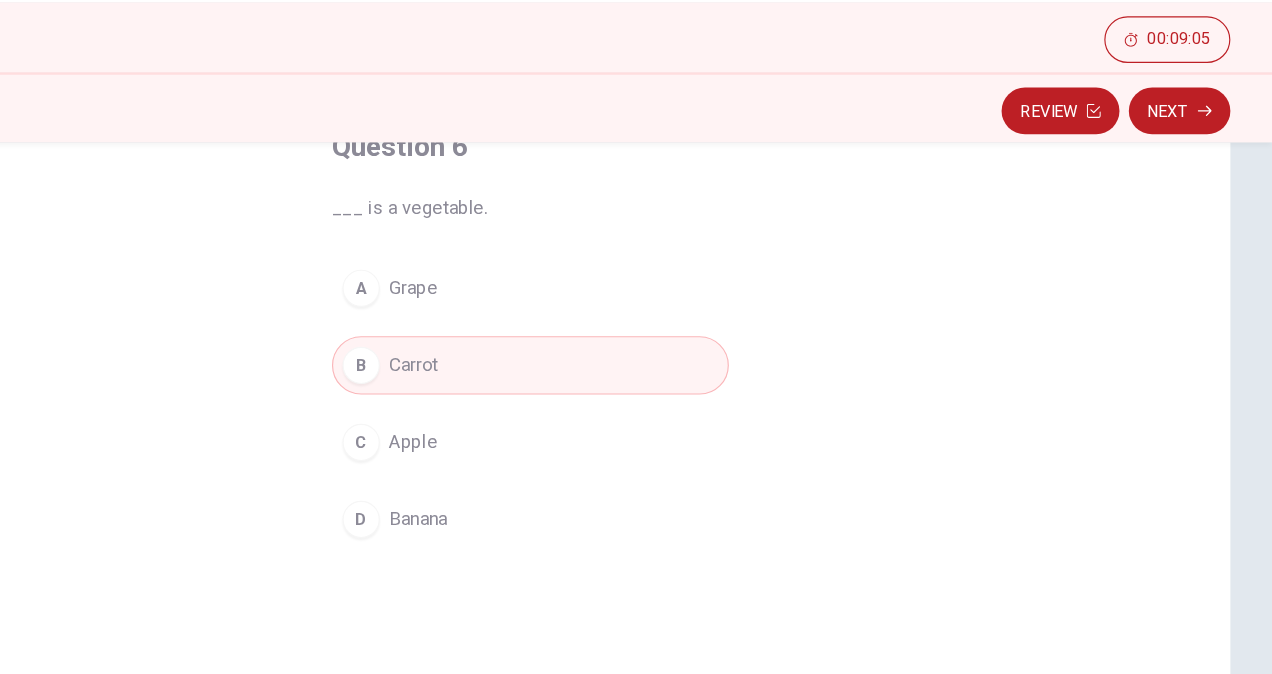 scroll, scrollTop: 132, scrollLeft: 0, axis: vertical 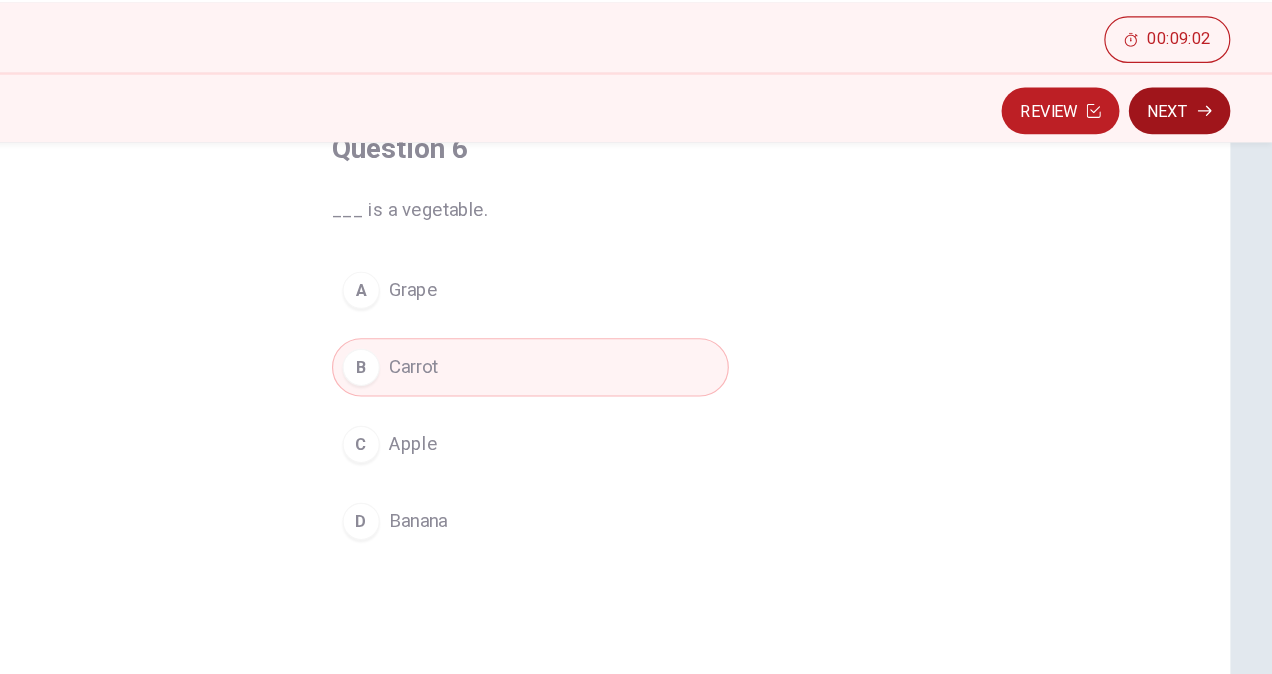 click on "Next" at bounding box center (1192, 157) 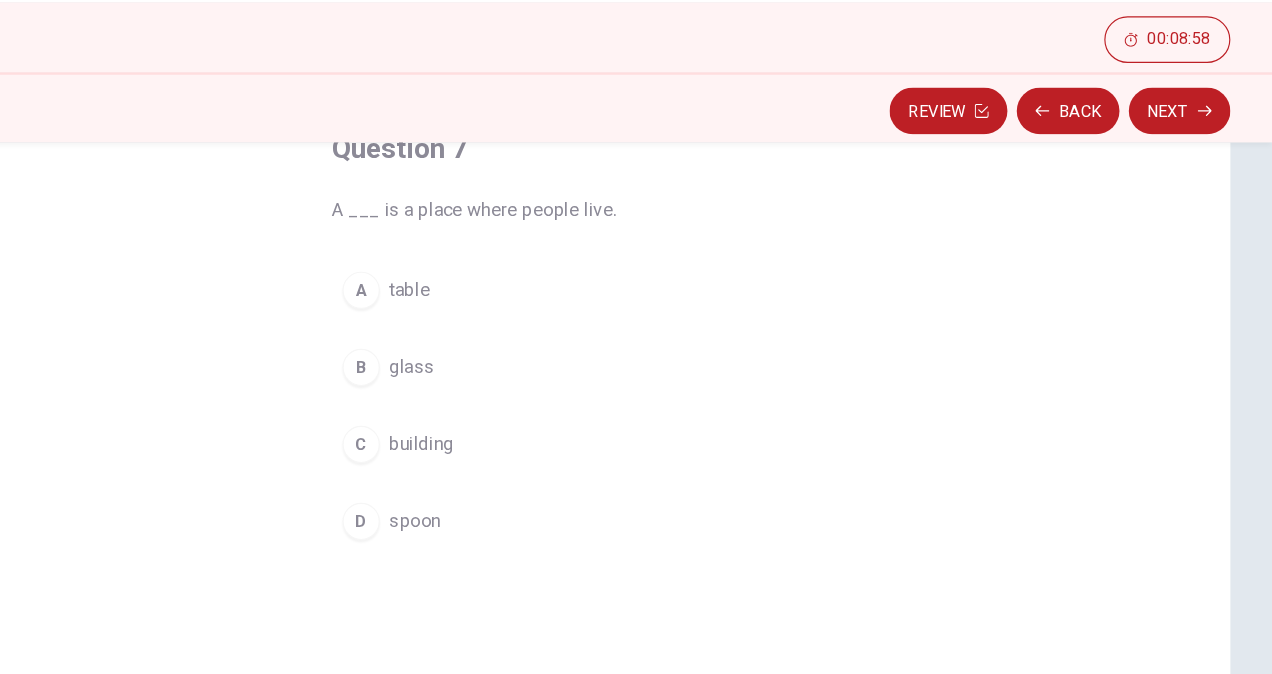 click on "building" at bounding box center (542, 443) 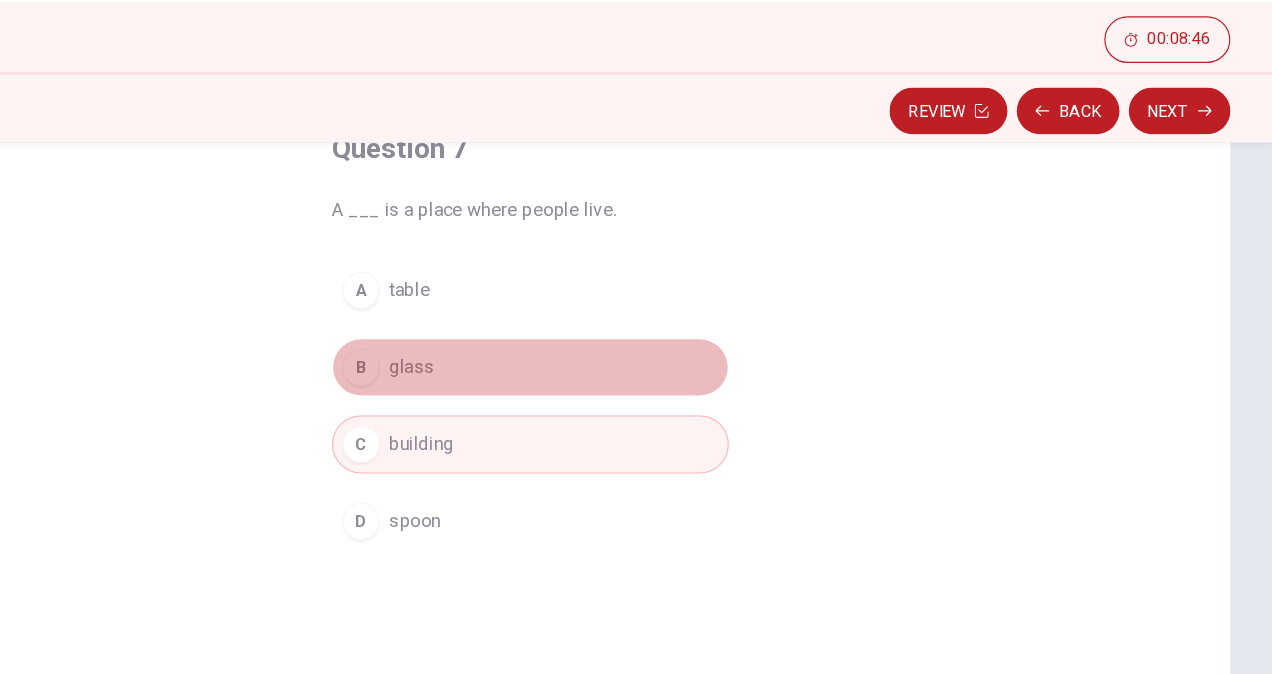 click on "B glass" at bounding box center (636, 377) 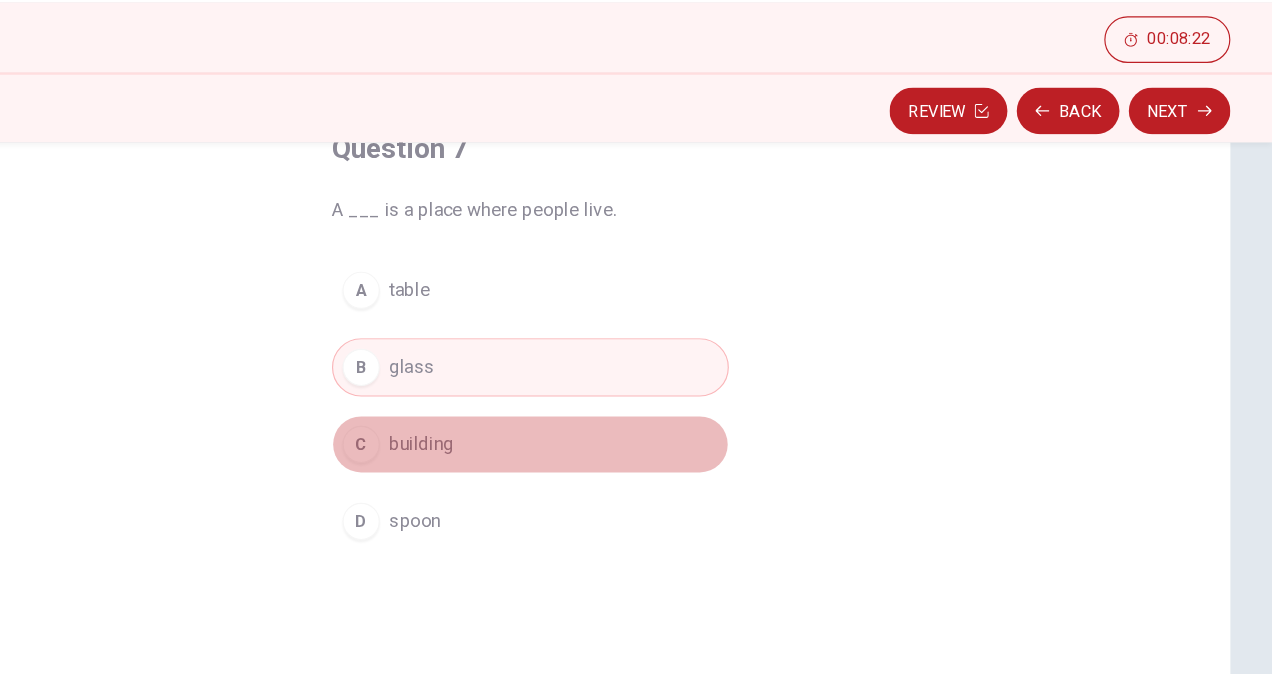 click on "C building" at bounding box center (636, 443) 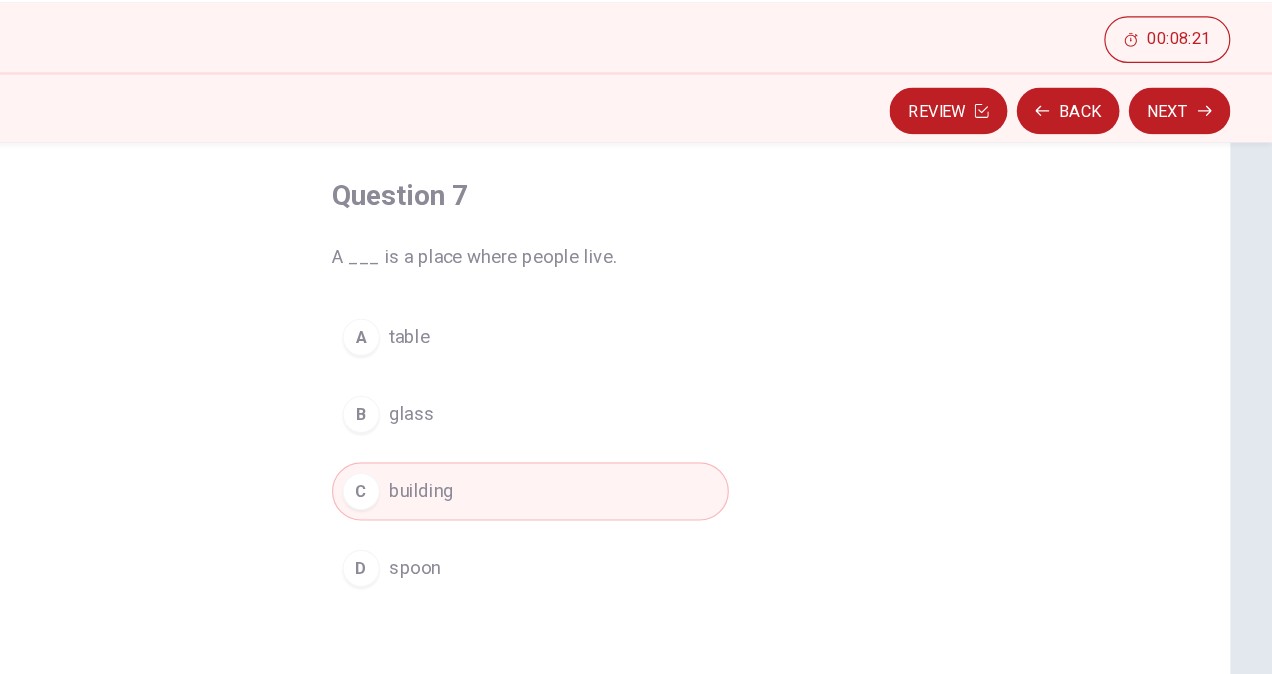 scroll, scrollTop: 80, scrollLeft: 0, axis: vertical 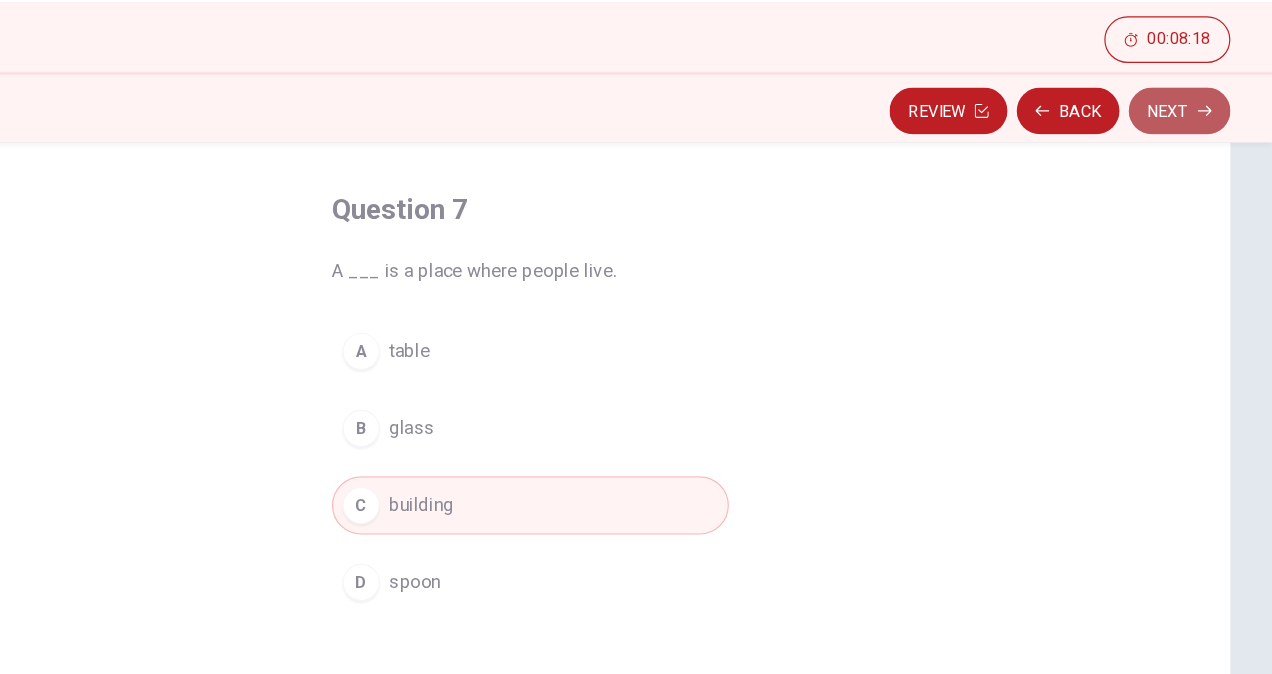 click on "Next" at bounding box center (1192, 157) 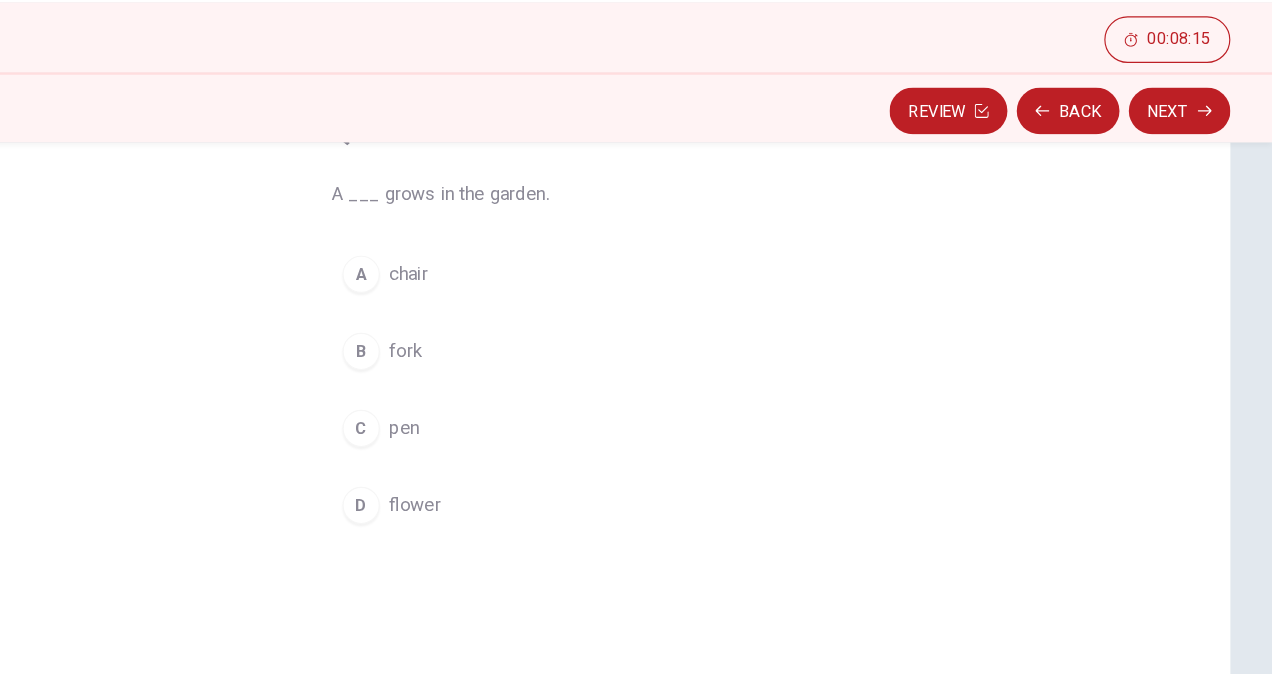 scroll, scrollTop: 147, scrollLeft: 0, axis: vertical 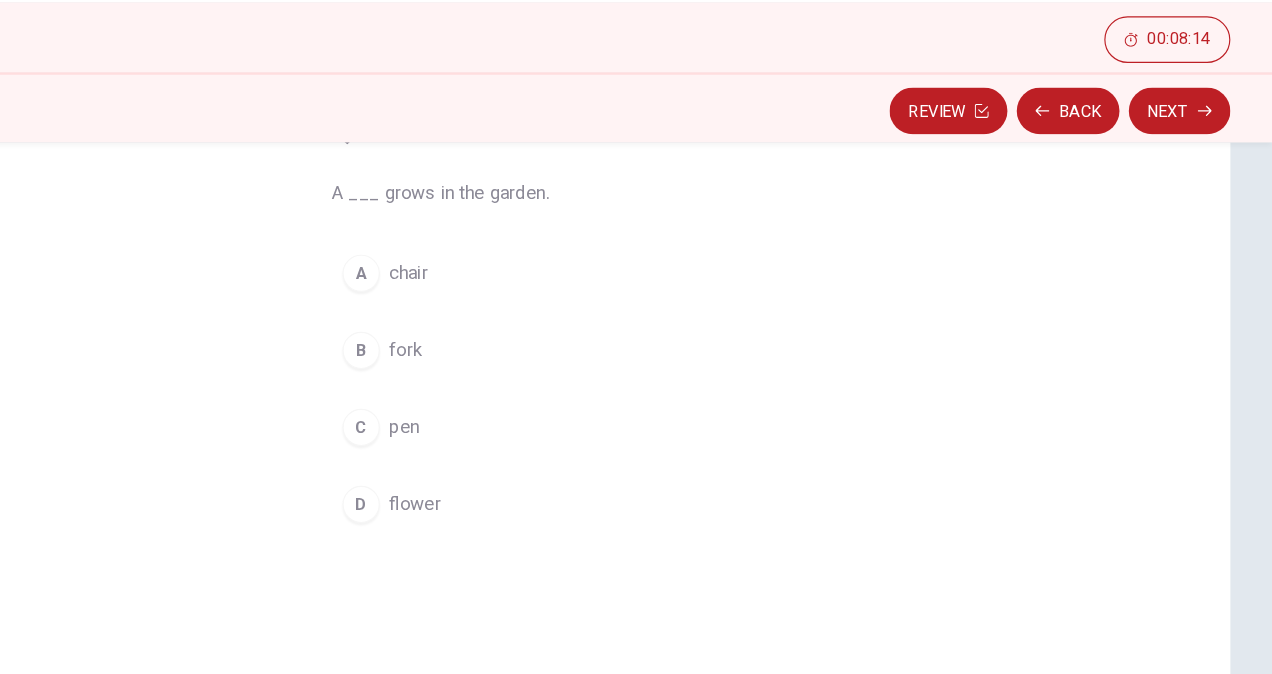 click on "D flower" at bounding box center [636, 494] 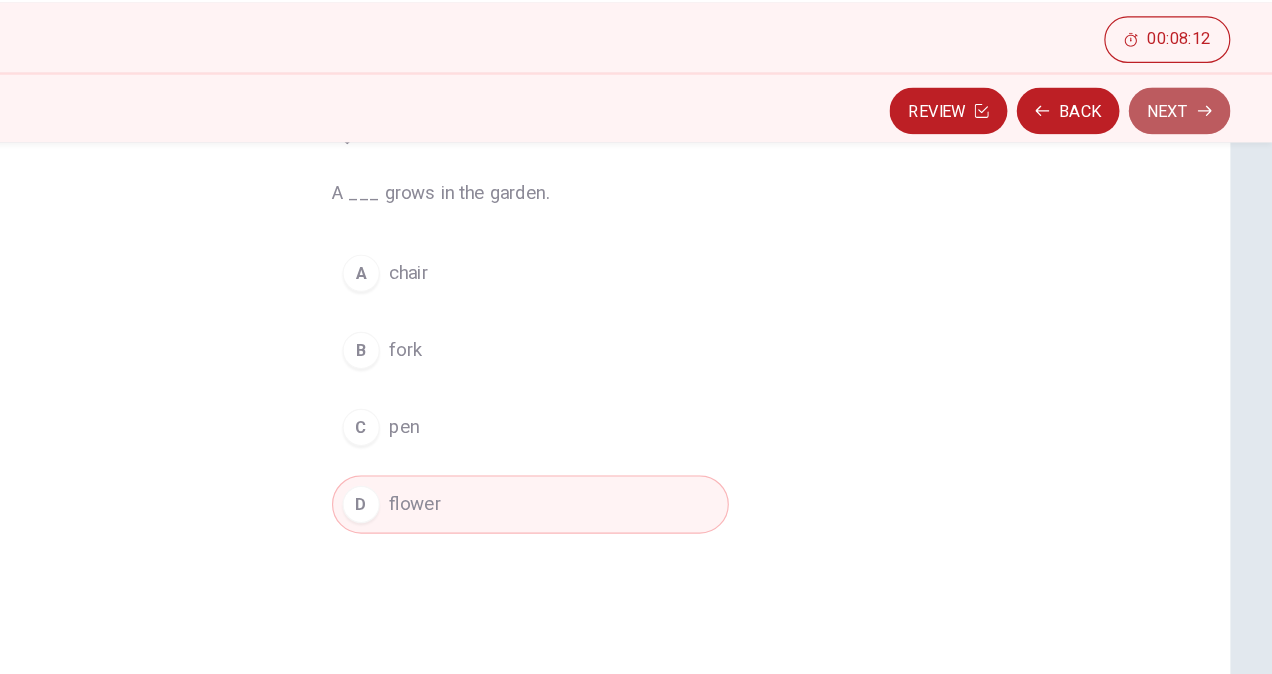 click on "Next" at bounding box center (1192, 157) 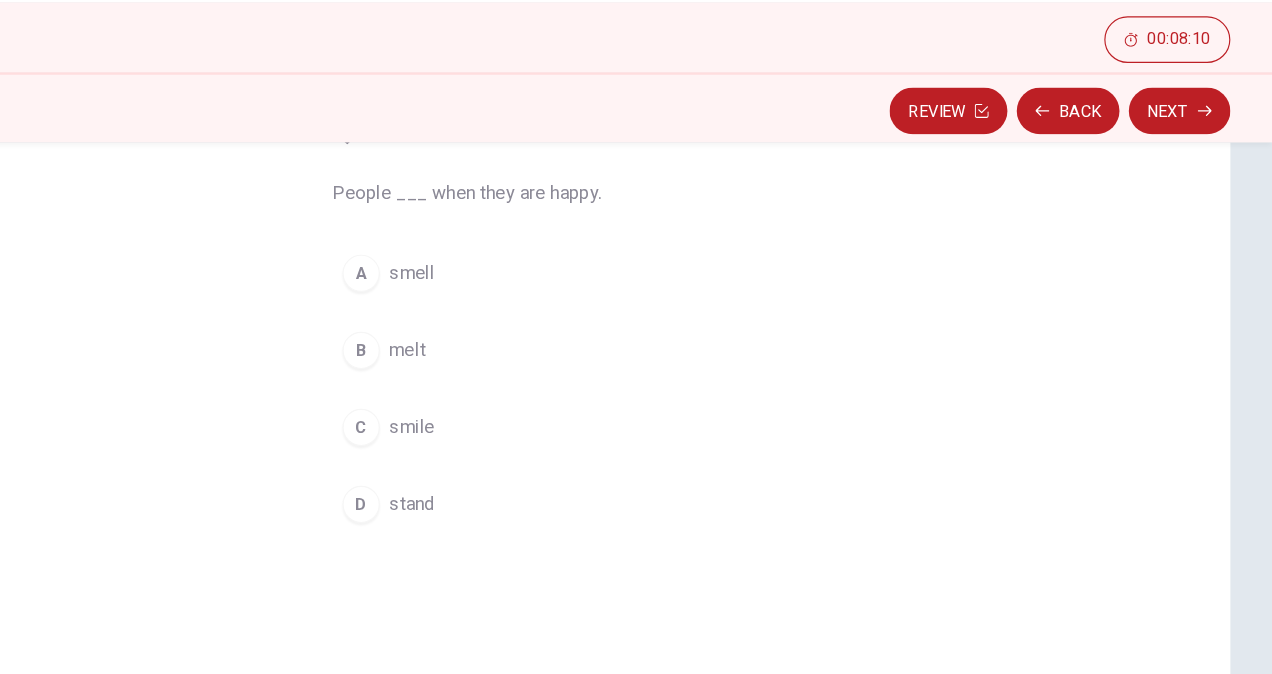 scroll, scrollTop: 87, scrollLeft: 0, axis: vertical 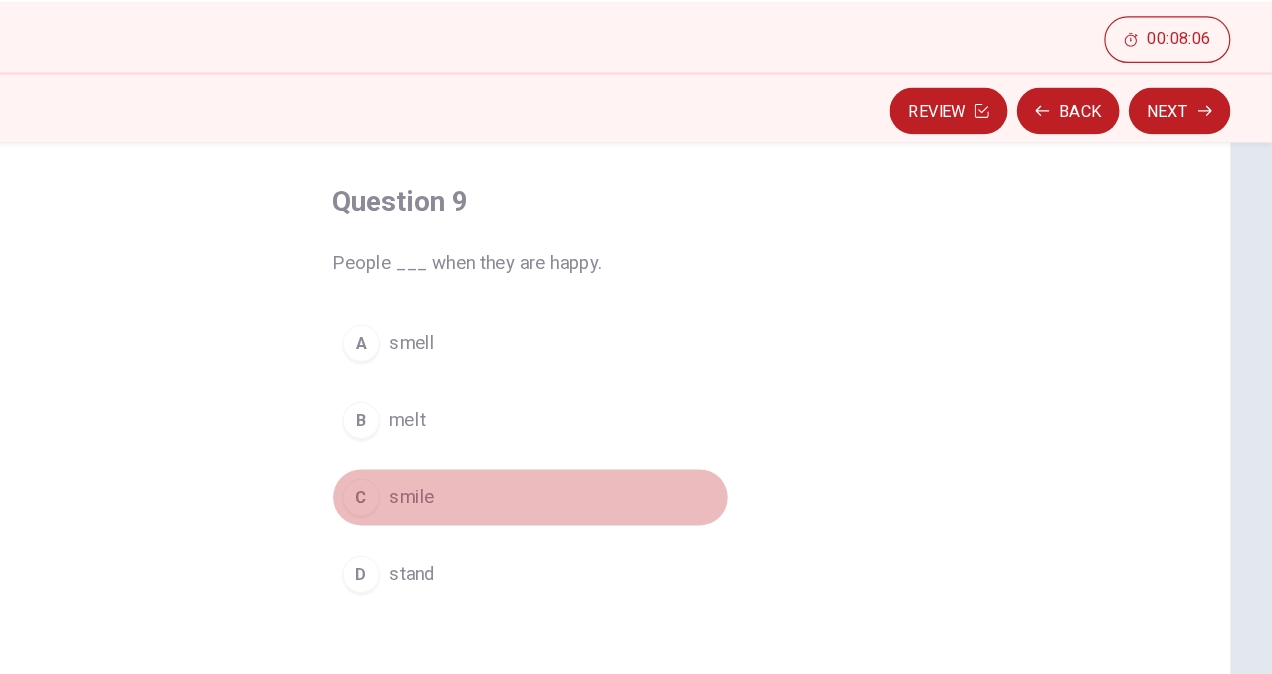 click on "C smile" at bounding box center [636, 488] 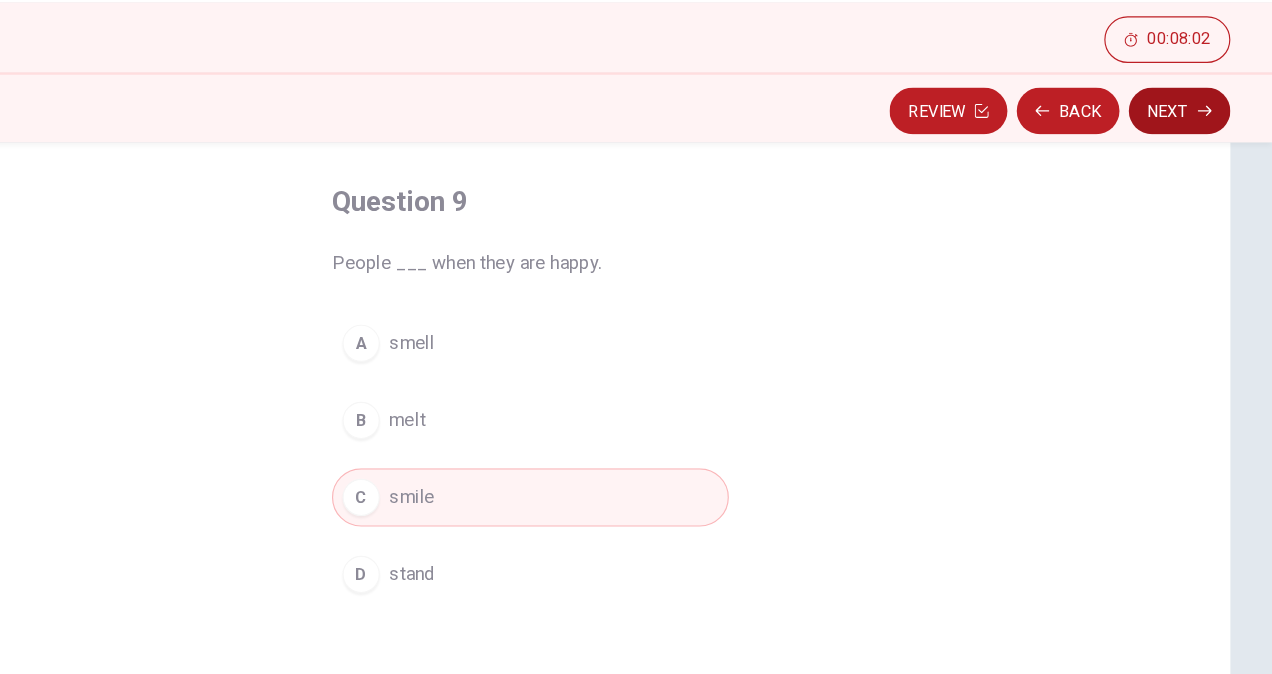 click on "Next" at bounding box center (1192, 157) 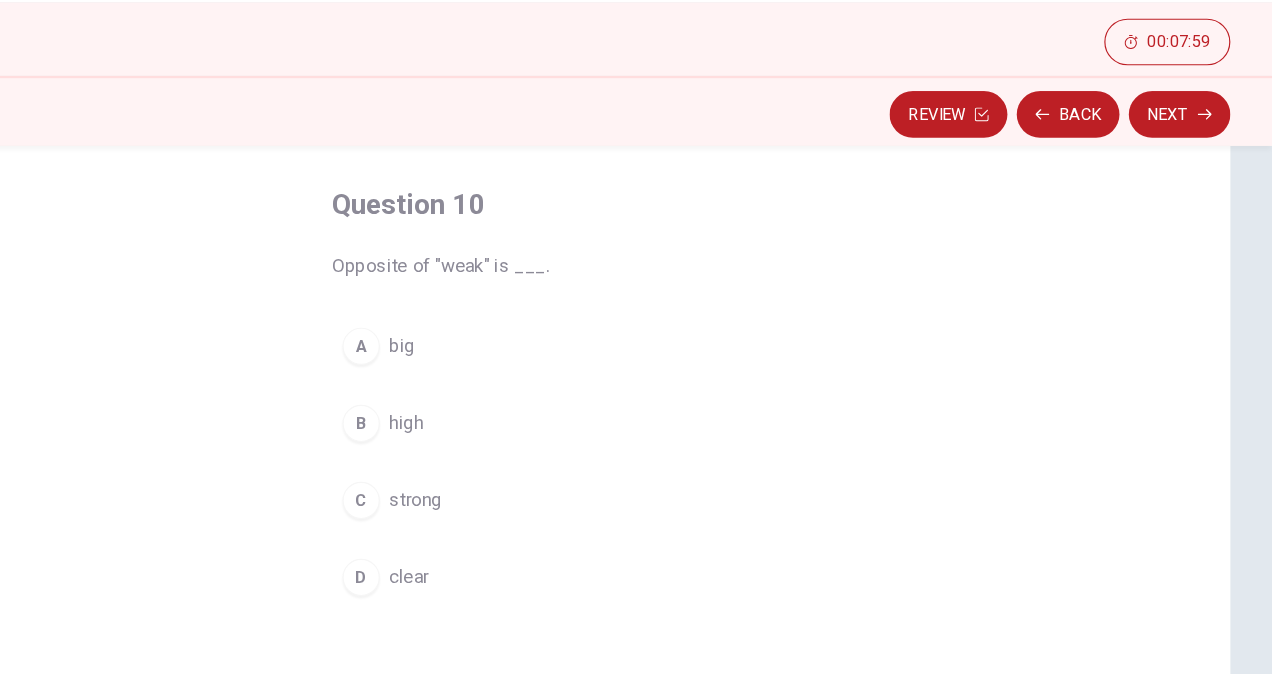 click on "C strong" at bounding box center (636, 491) 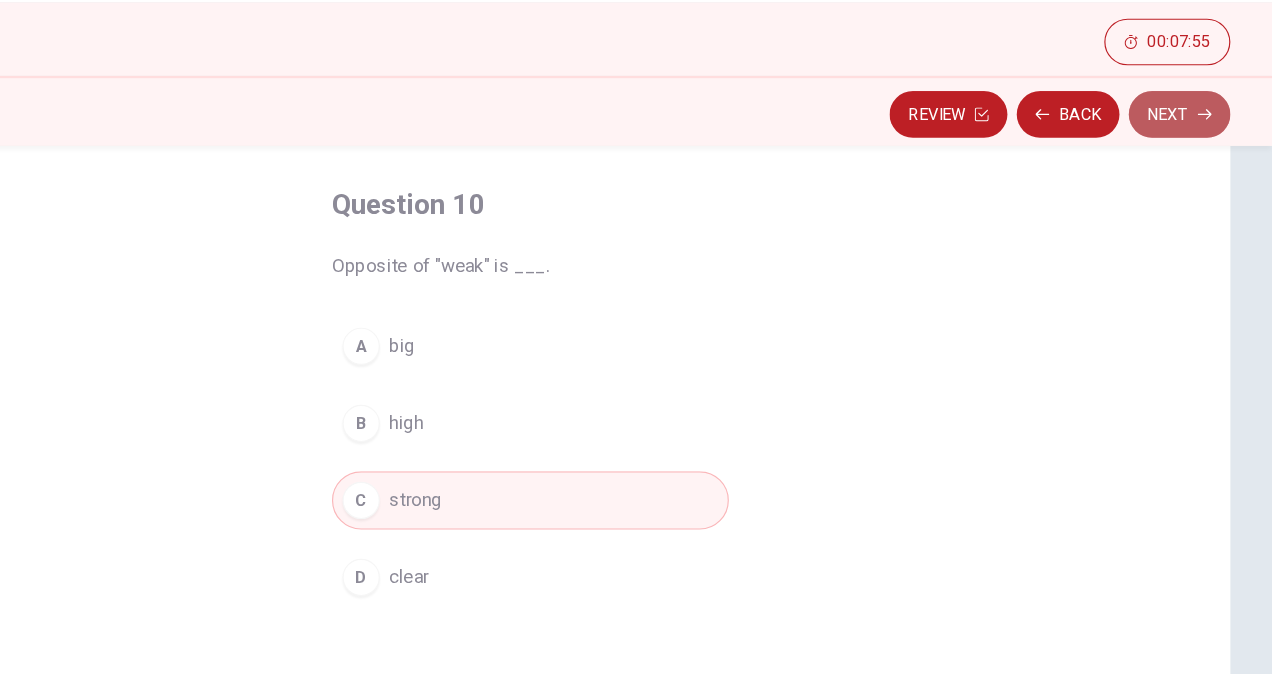 click on "Next" at bounding box center (1192, 160) 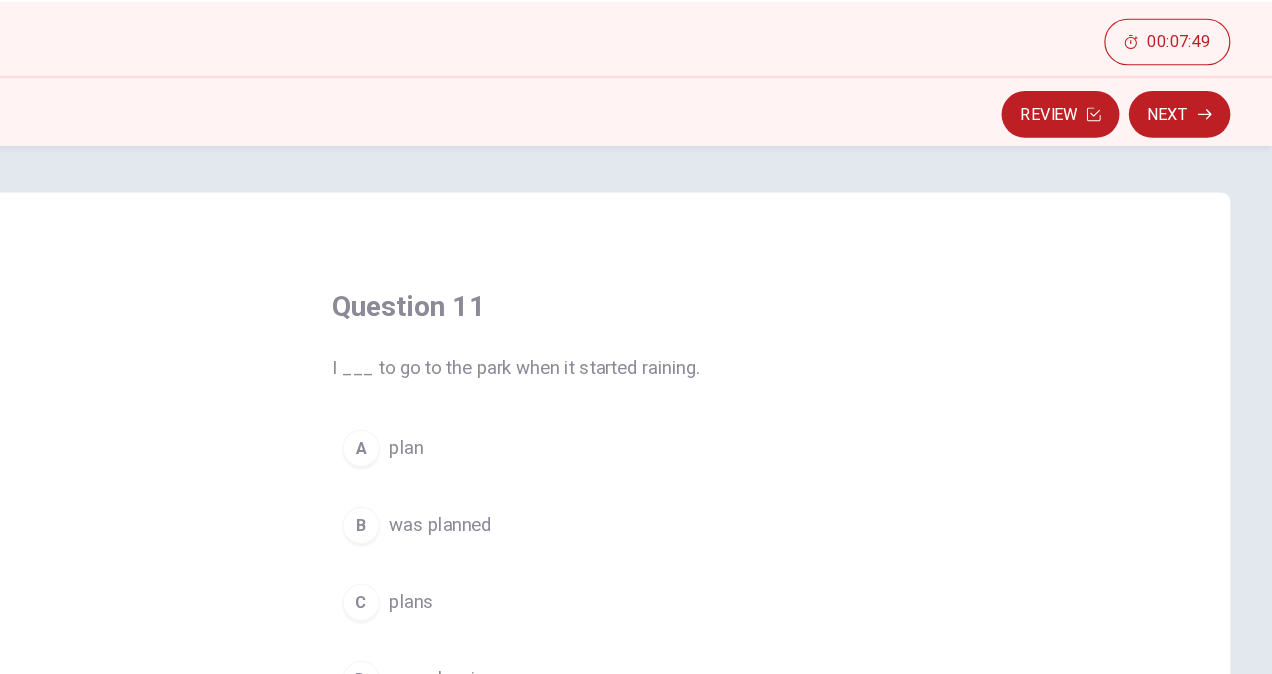 scroll, scrollTop: 136, scrollLeft: 0, axis: vertical 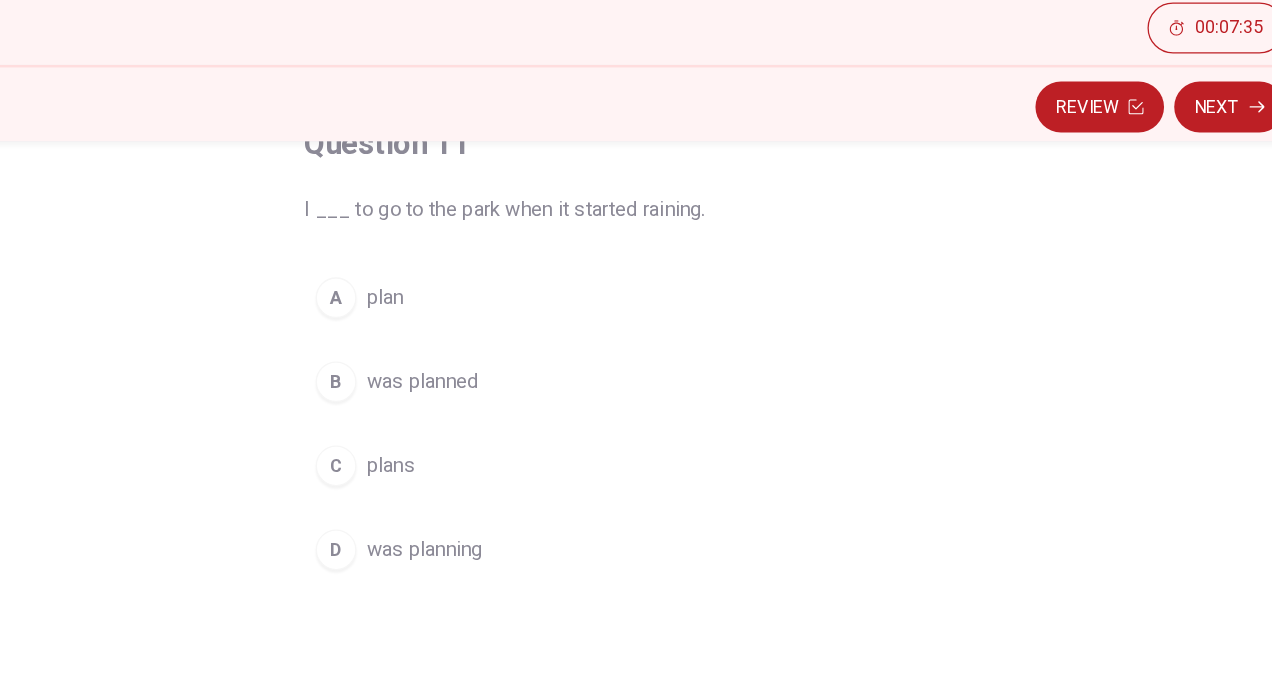 click on "was planning" at bounding box center (560, 508) 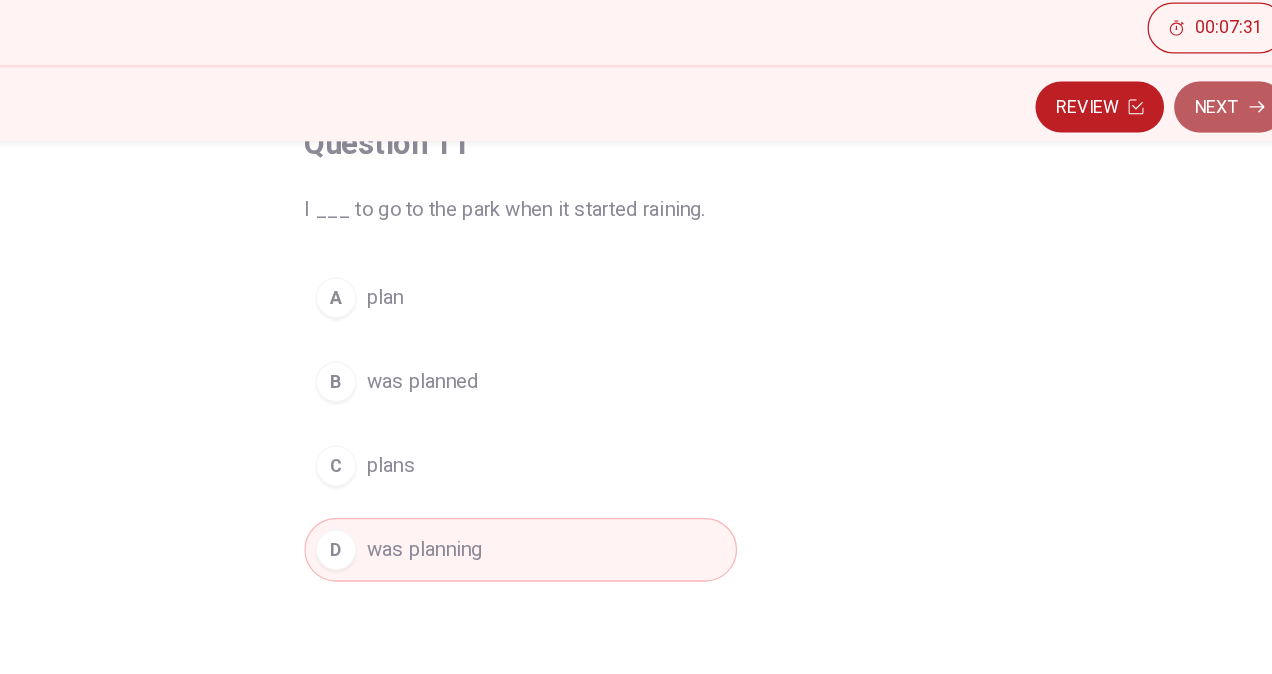 click on "Next" at bounding box center [1192, 160] 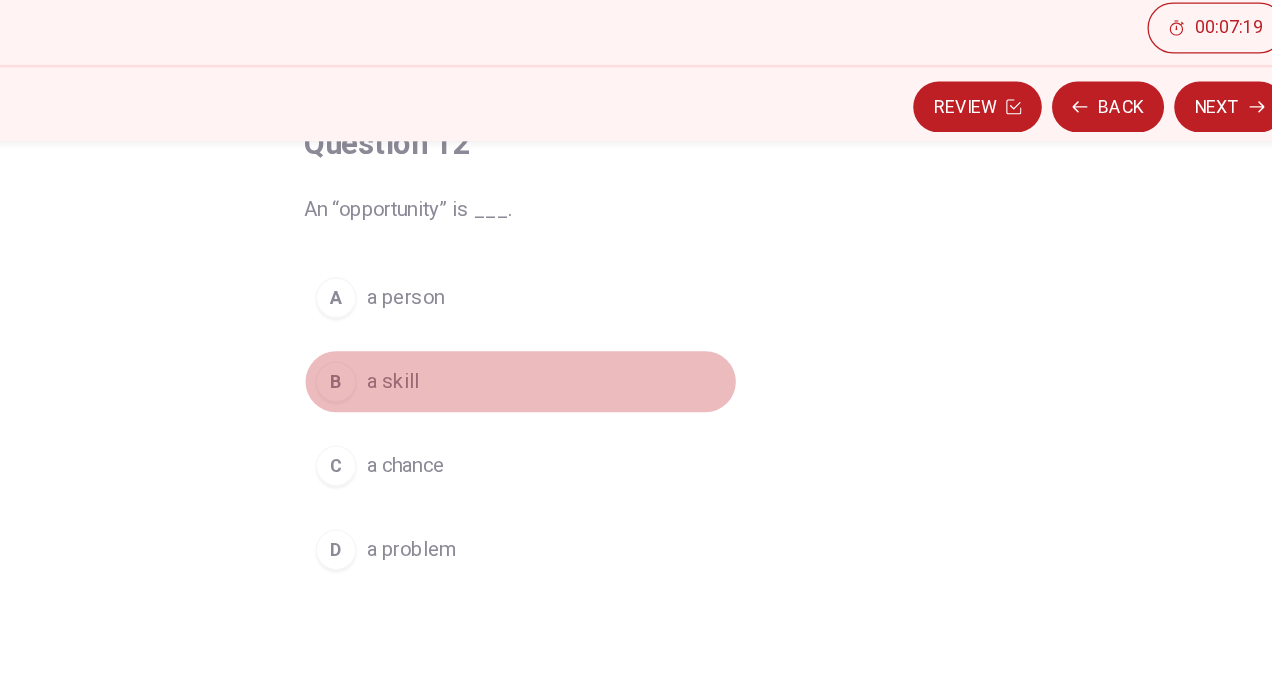 click on "B a skill" at bounding box center (636, 376) 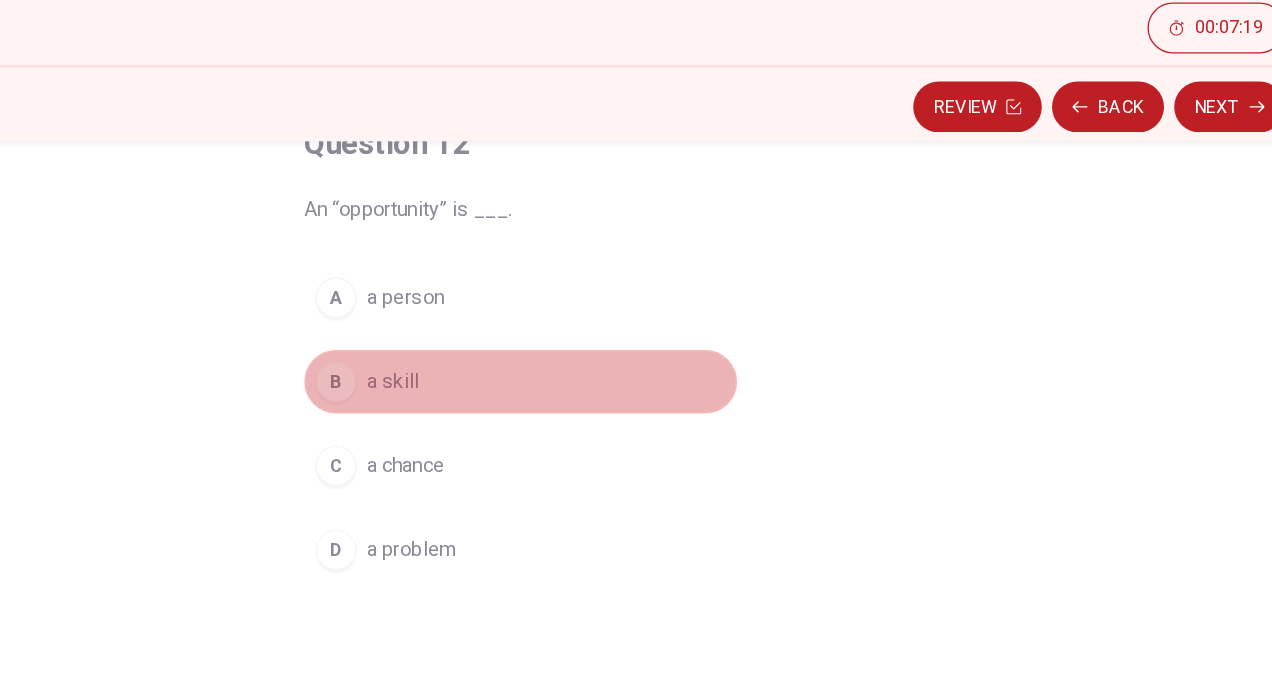 click on "B a skill" at bounding box center (636, 376) 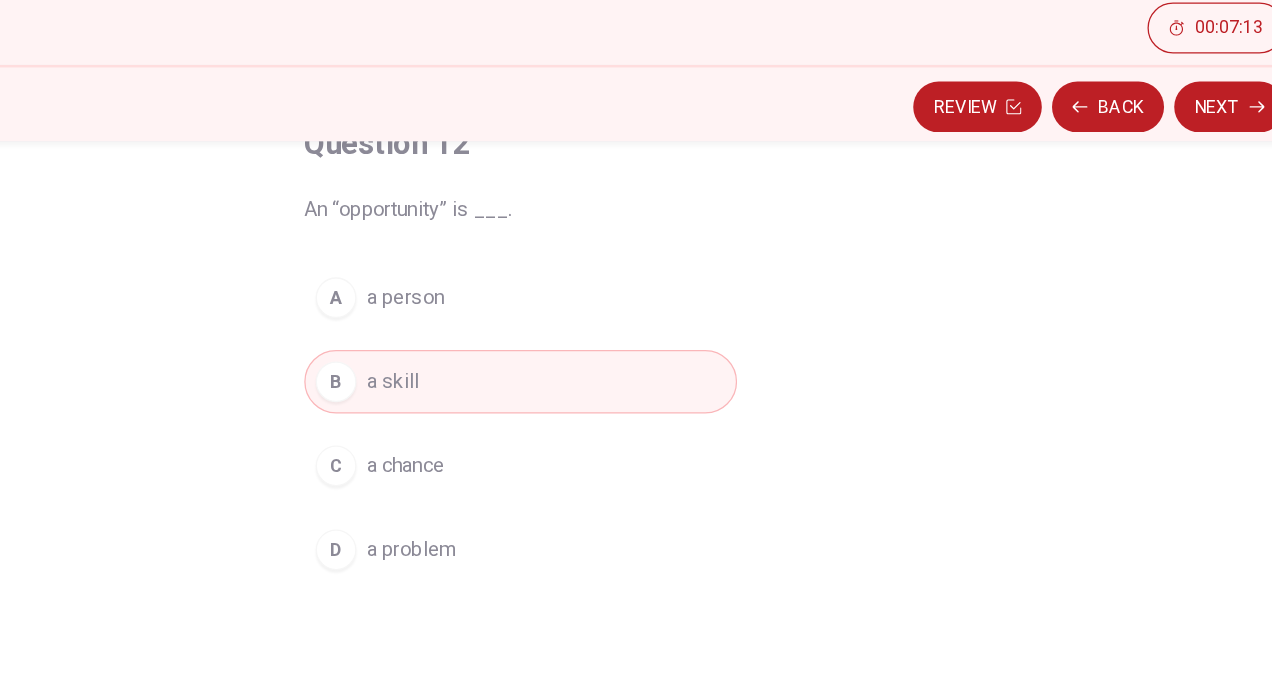 click on "C a chance" at bounding box center (636, 442) 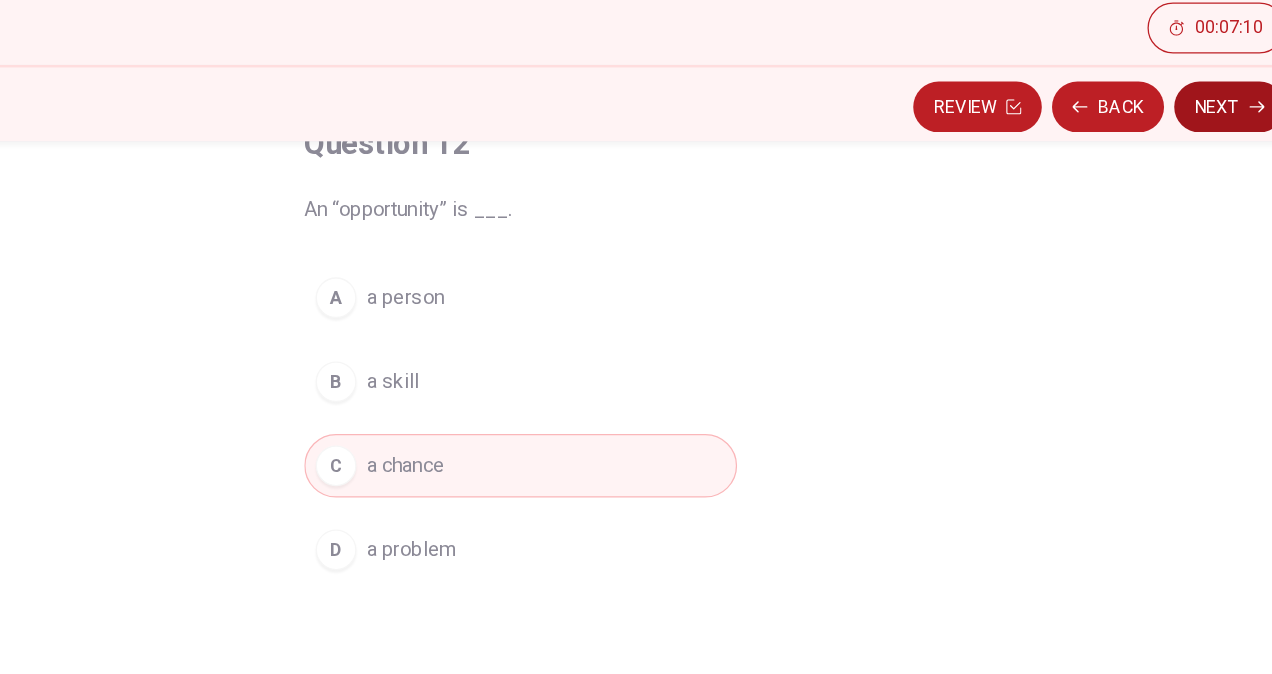 click on "Next" at bounding box center [1192, 160] 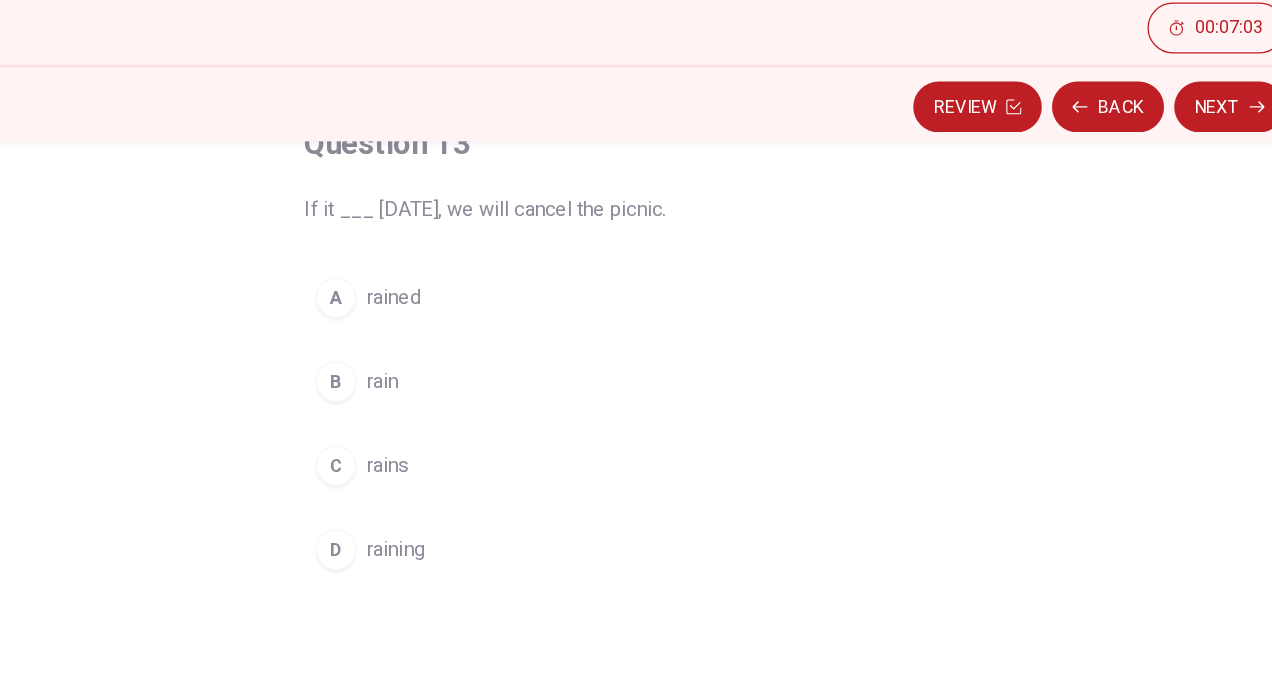 click on "Question 13 If it ___ [DATE], we will cancel the picnic. A rained B rain C rains D raining" at bounding box center [636, 438] 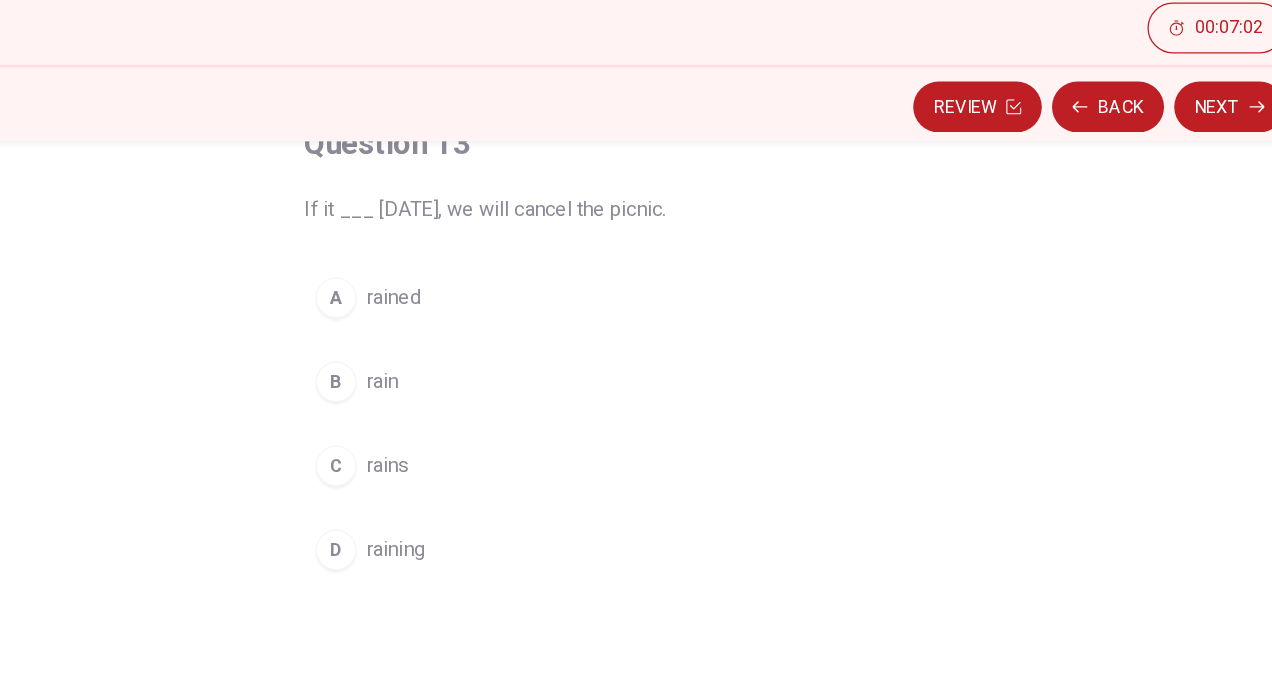 click on "A rained" at bounding box center [636, 310] 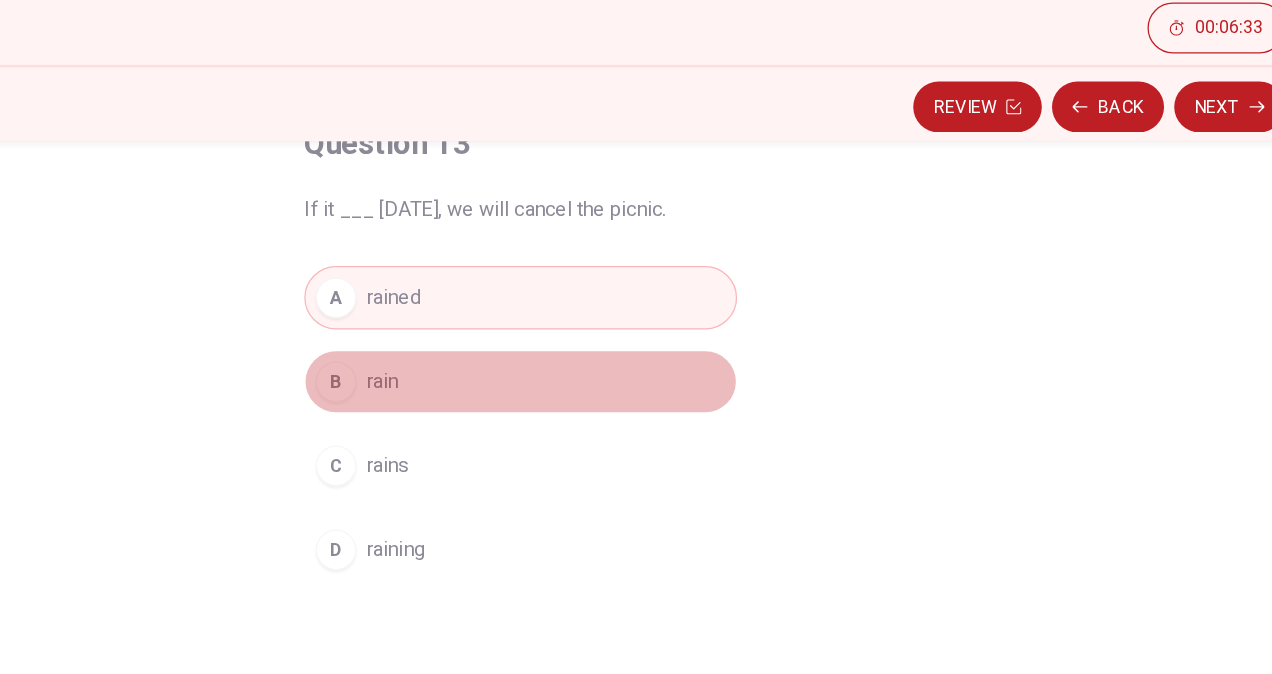 click on "B rain" at bounding box center [636, 376] 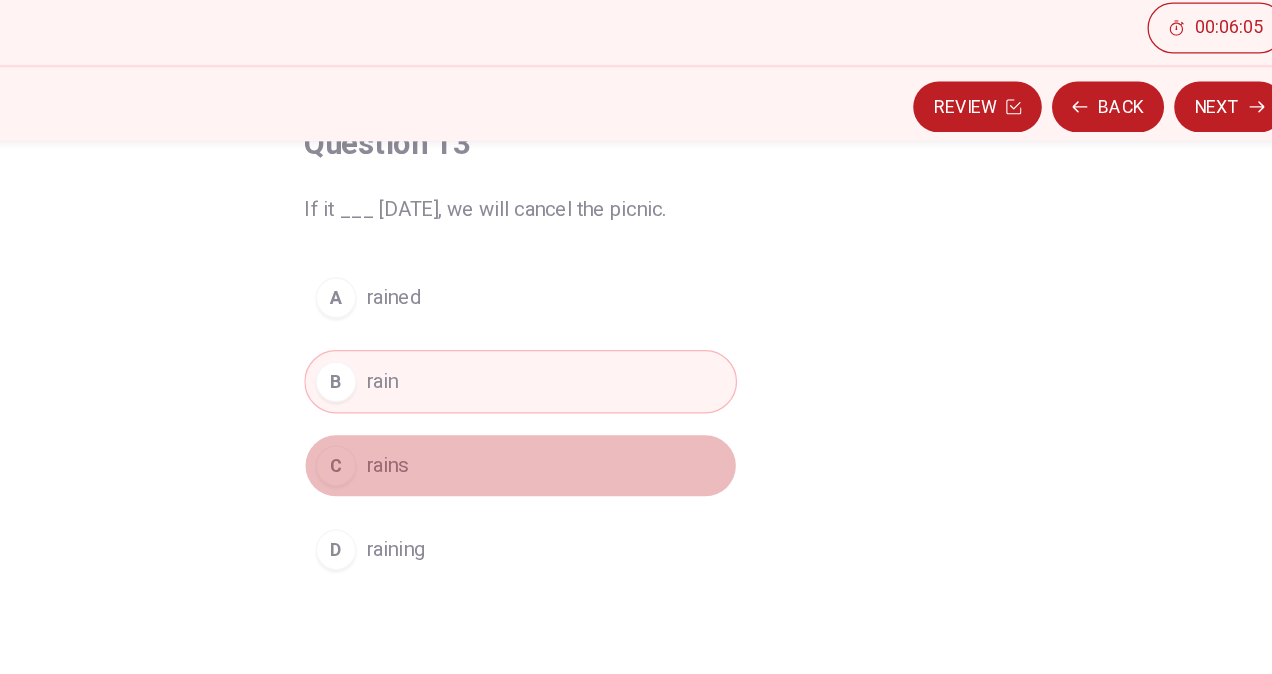 click on "C rains" at bounding box center (636, 442) 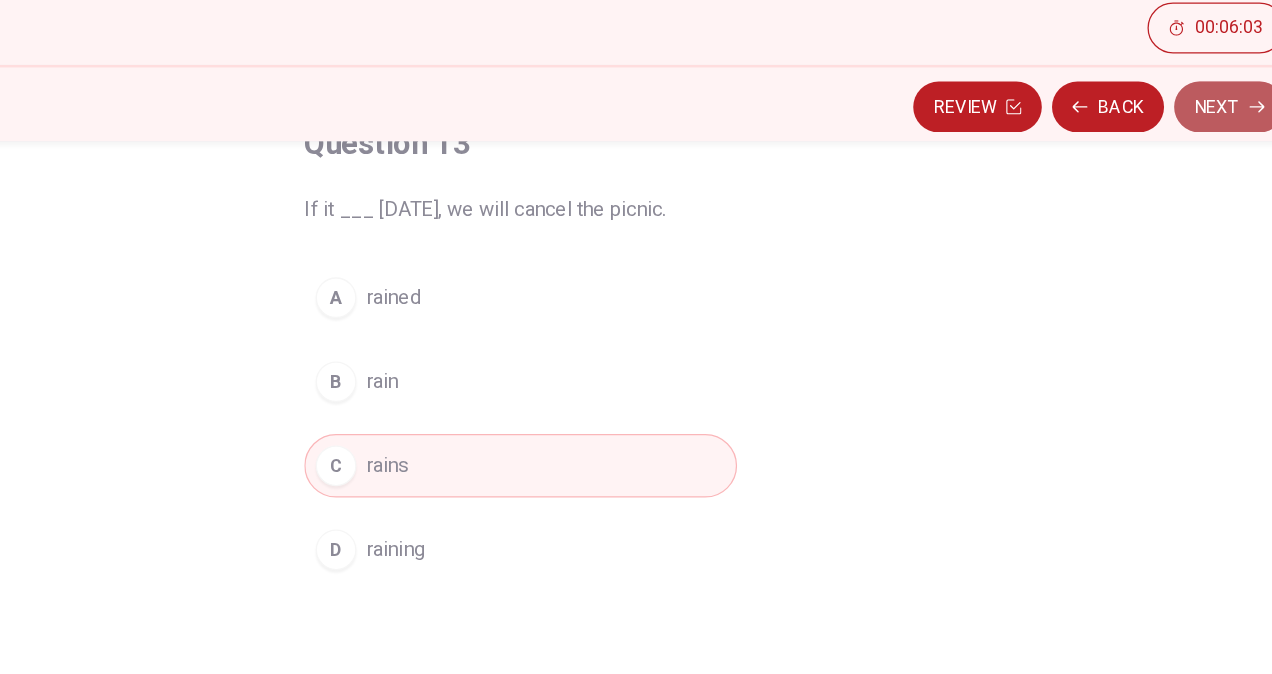 click on "Next" at bounding box center (1192, 160) 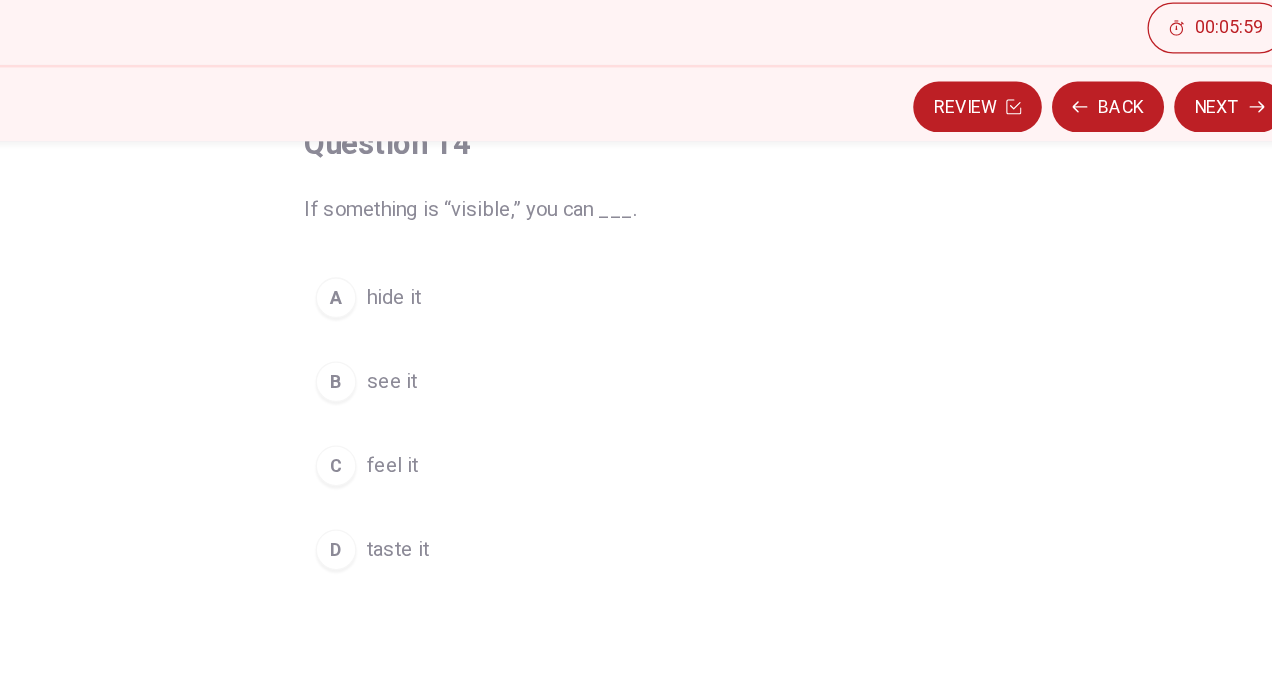 click on "B see it" at bounding box center [636, 376] 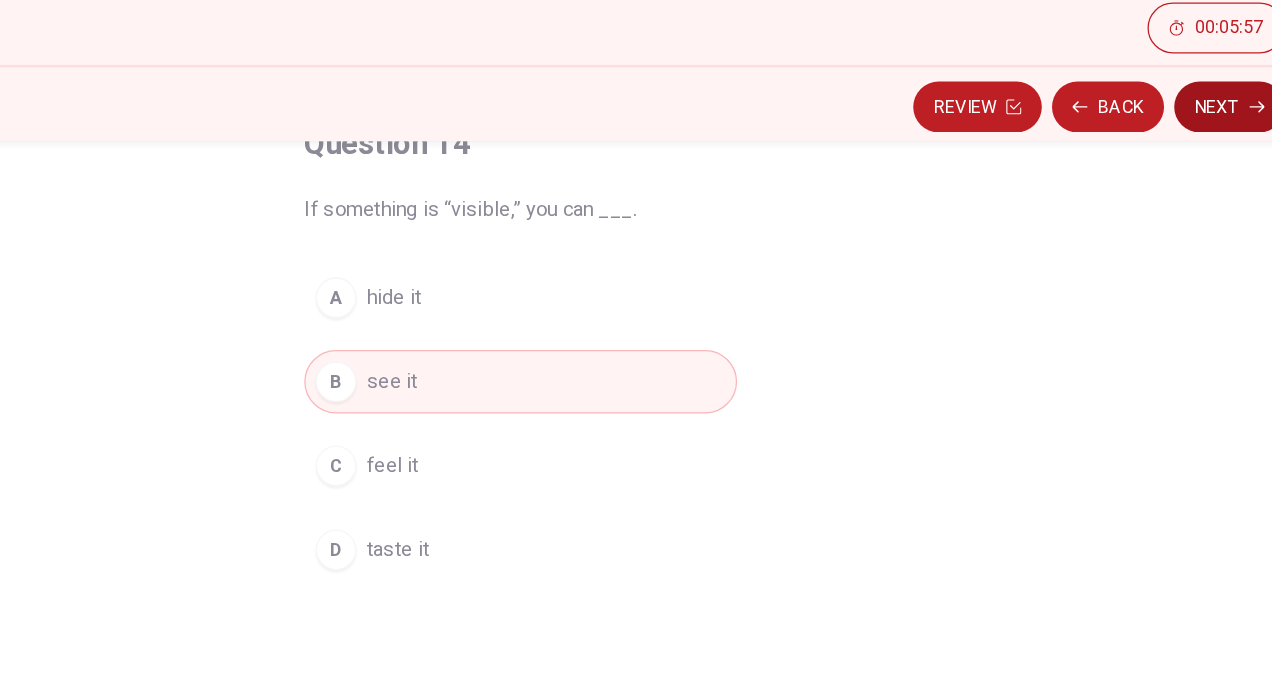 click on "Next" at bounding box center [1192, 160] 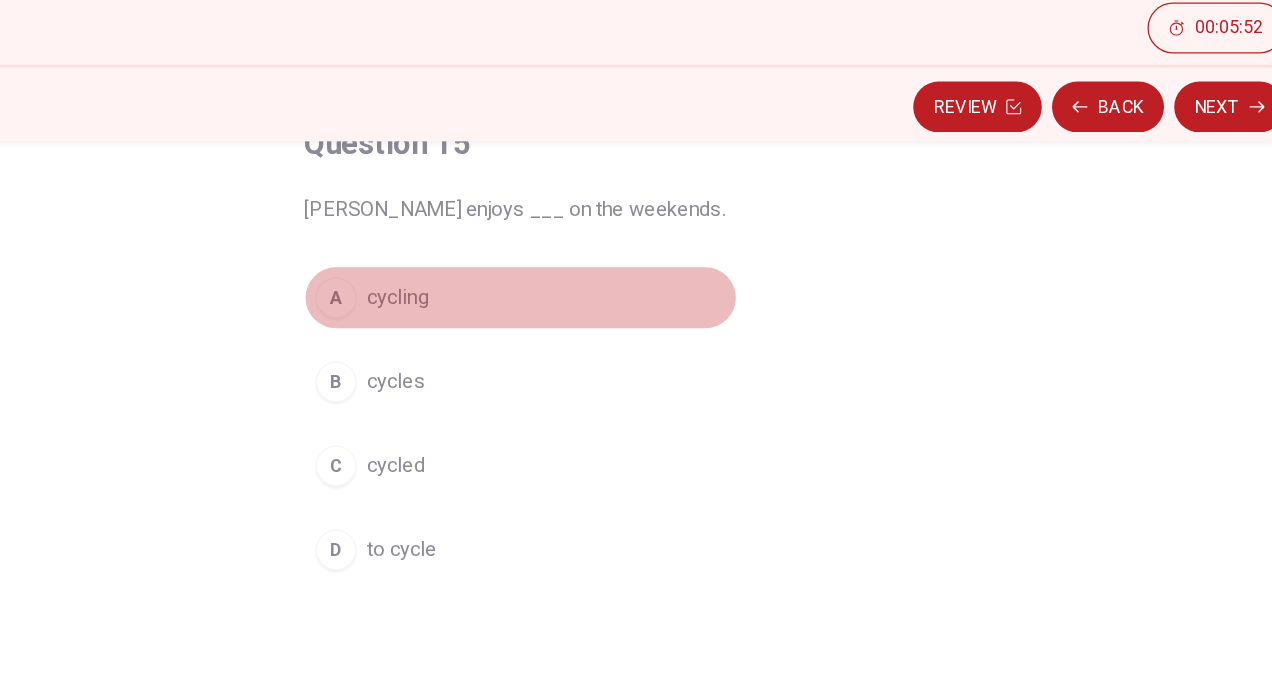 click on "A cycling" at bounding box center (636, 310) 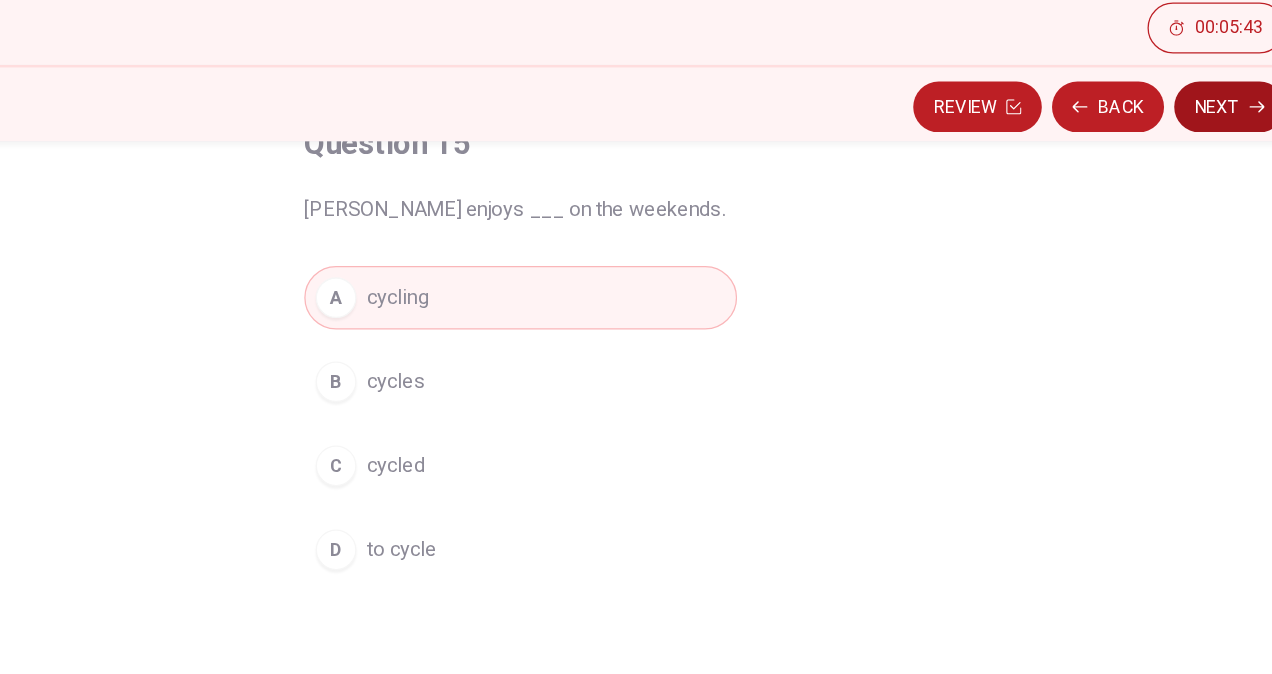 click on "Next" at bounding box center (1192, 160) 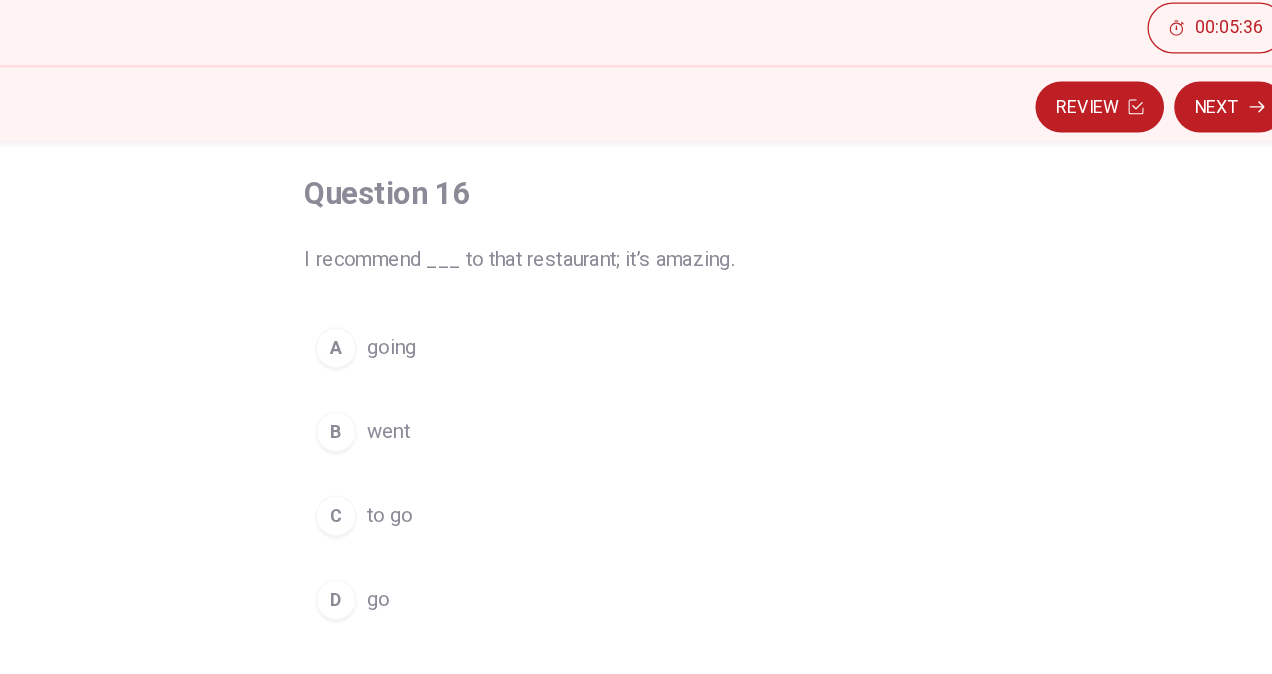 scroll, scrollTop: 98, scrollLeft: 0, axis: vertical 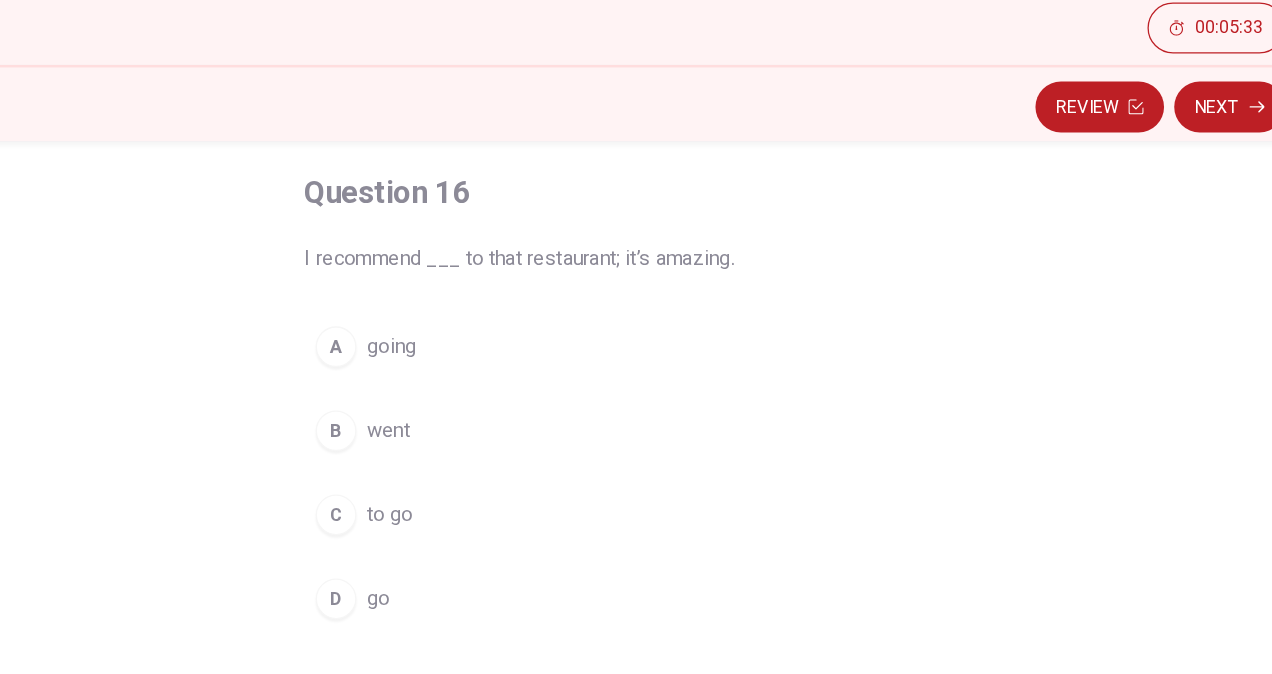 click on "to go" at bounding box center [533, 480] 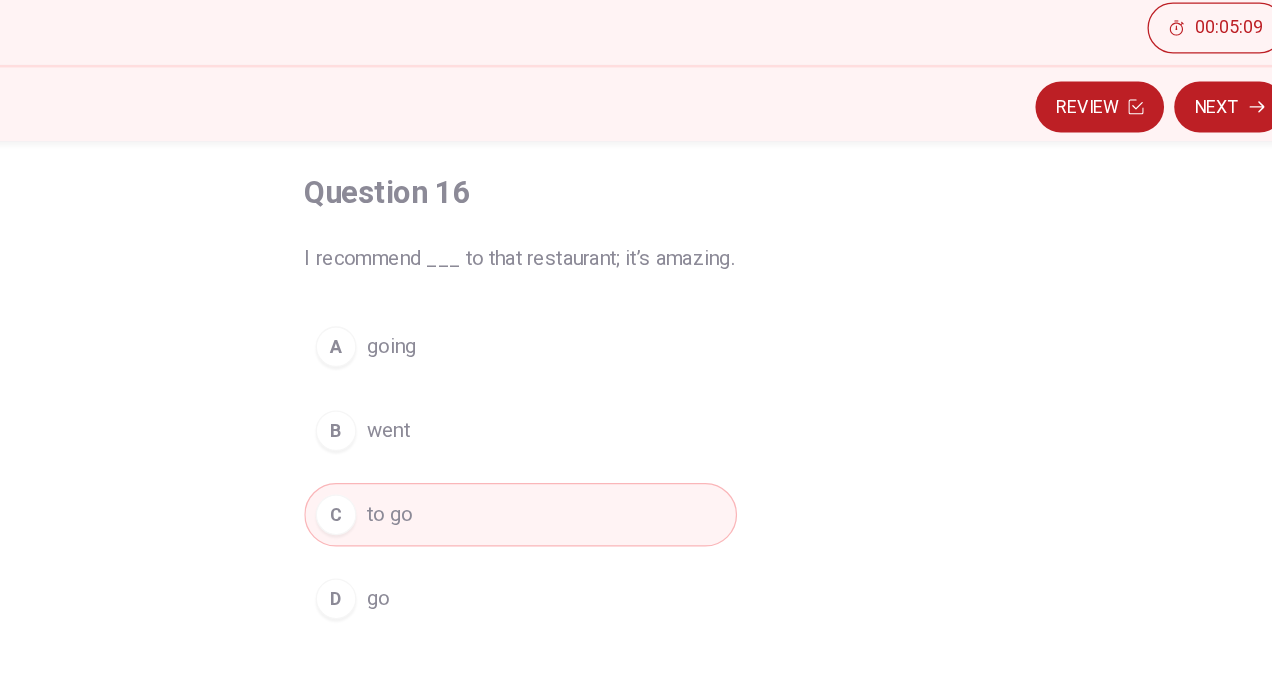 click on "A going" at bounding box center [636, 348] 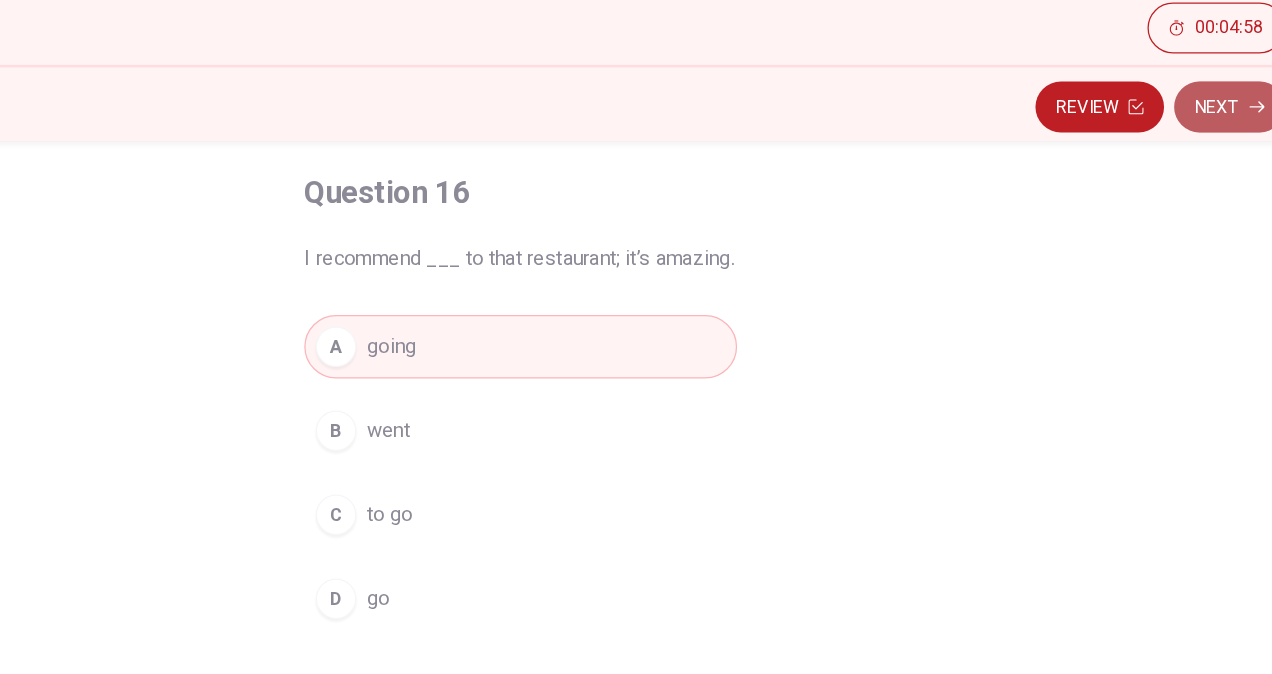 click on "Next" at bounding box center [1192, 160] 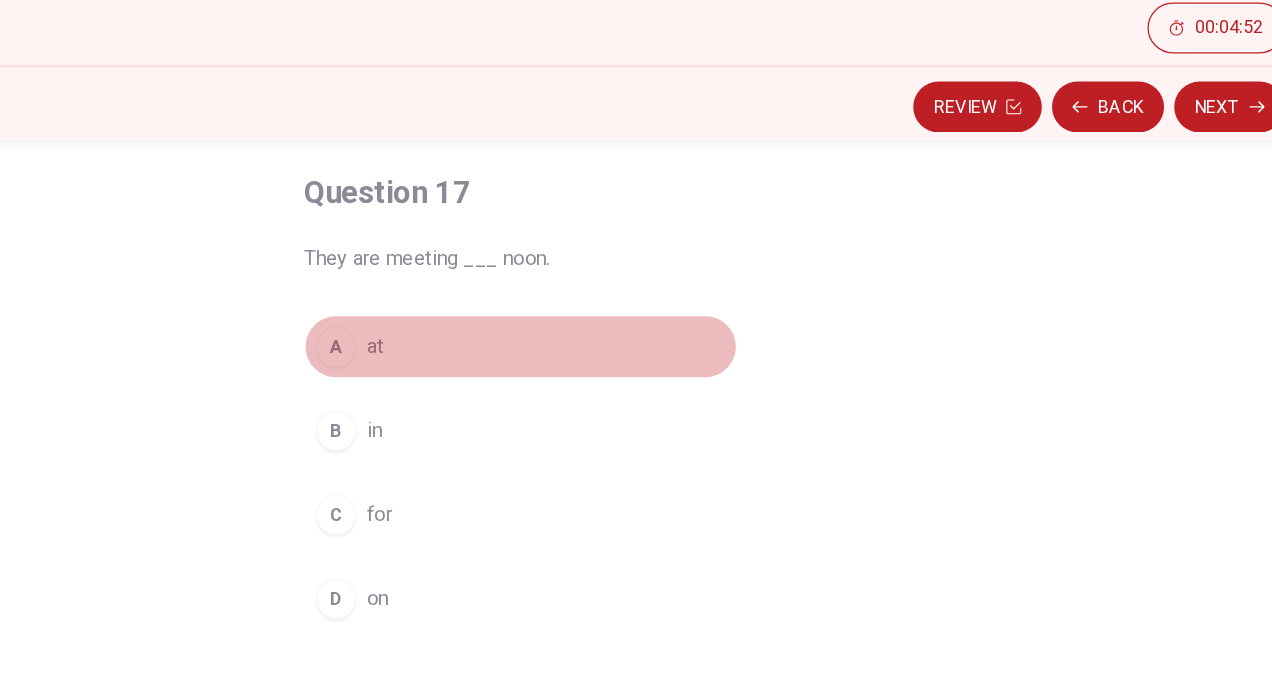 click on "A at" at bounding box center (636, 348) 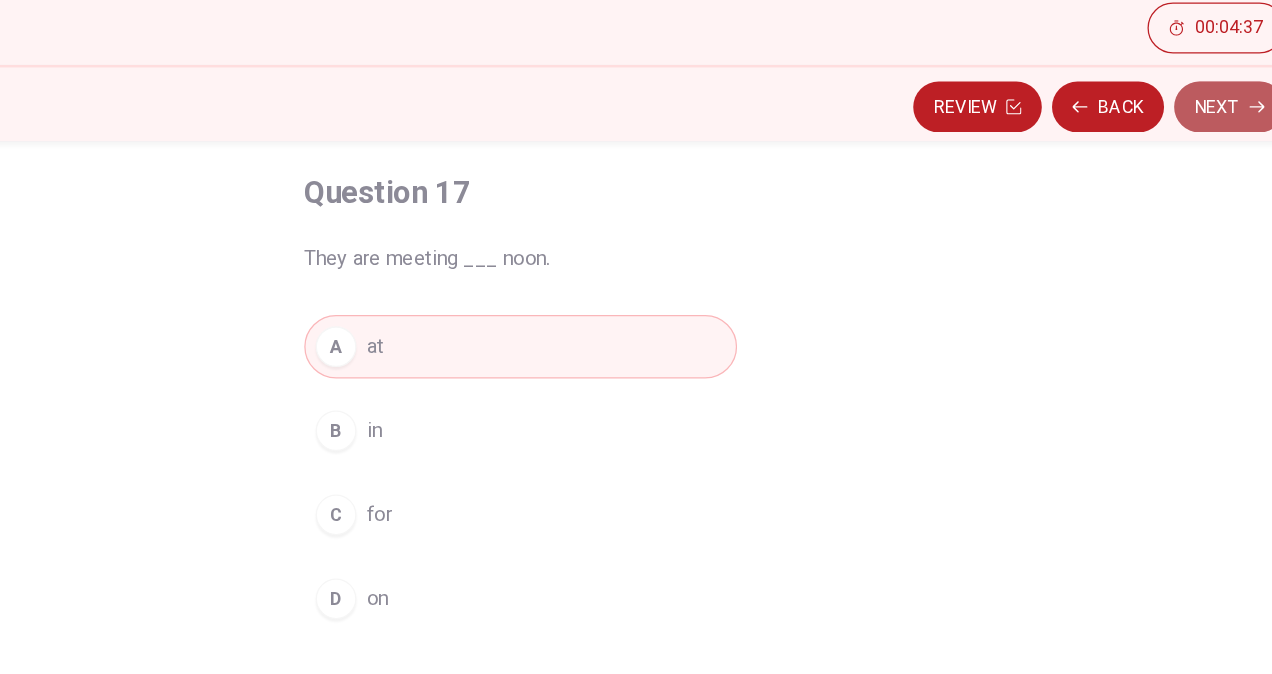 click on "Next" at bounding box center (1192, 160) 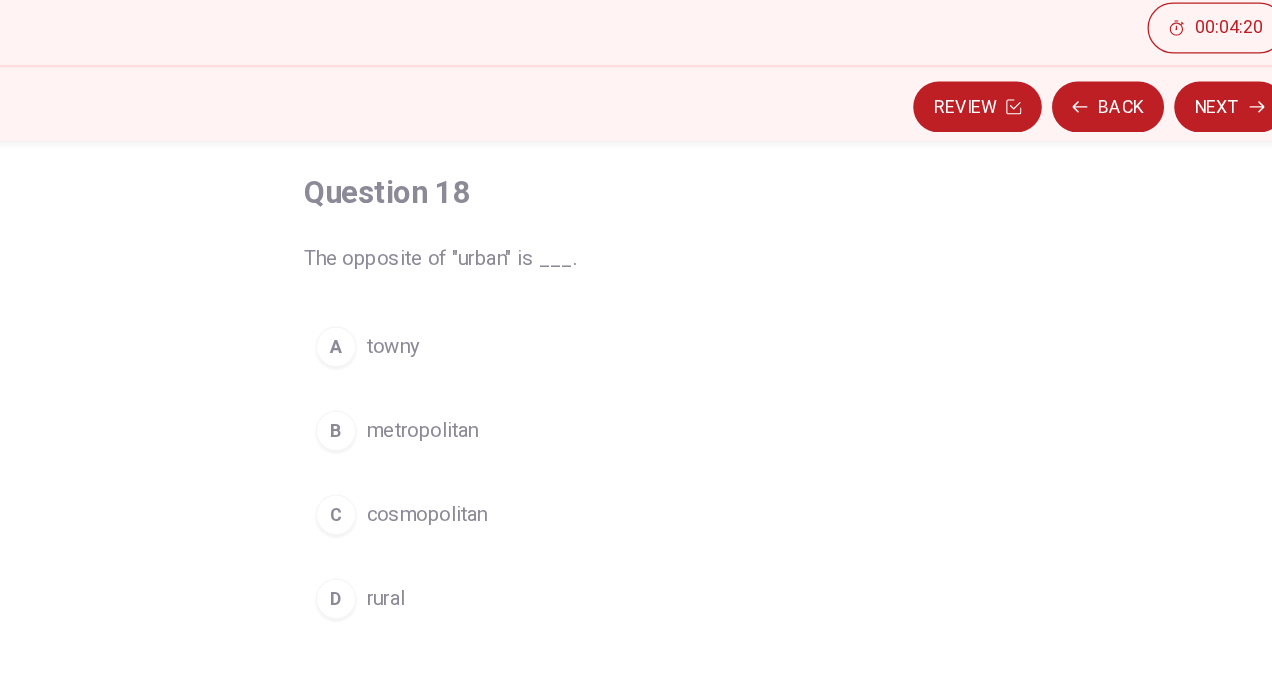 click on "D rural" at bounding box center [636, 546] 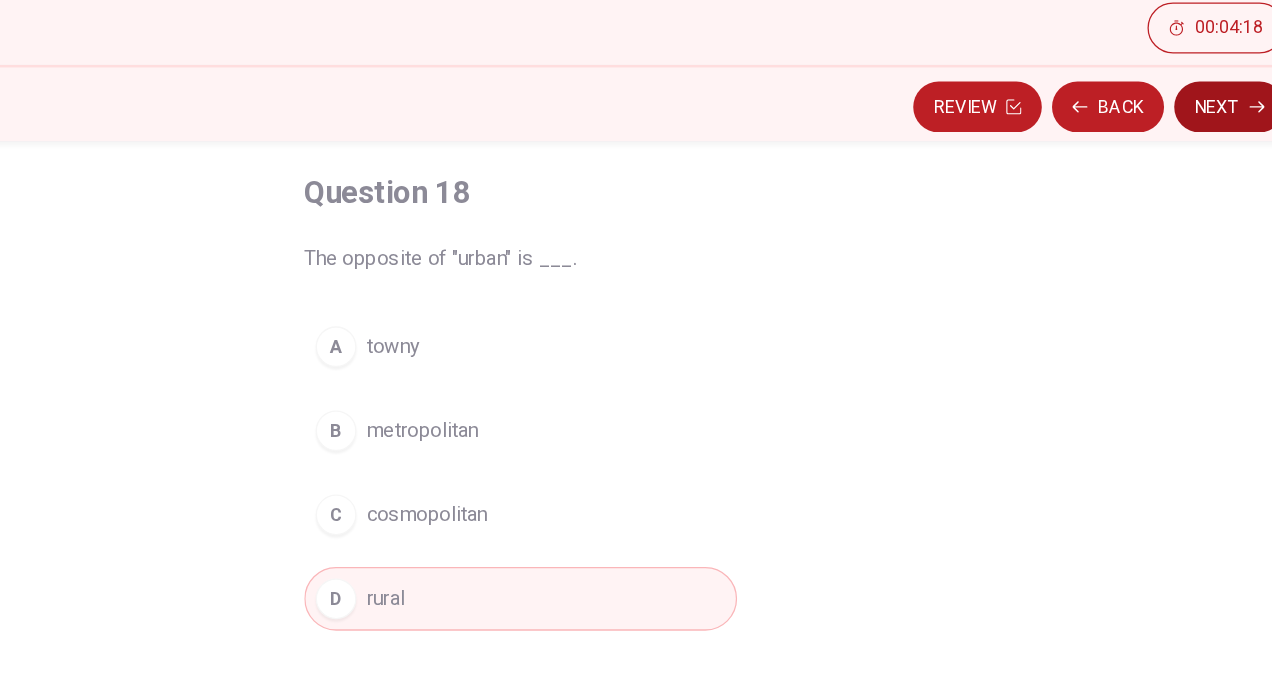 click on "Next" at bounding box center (1192, 160) 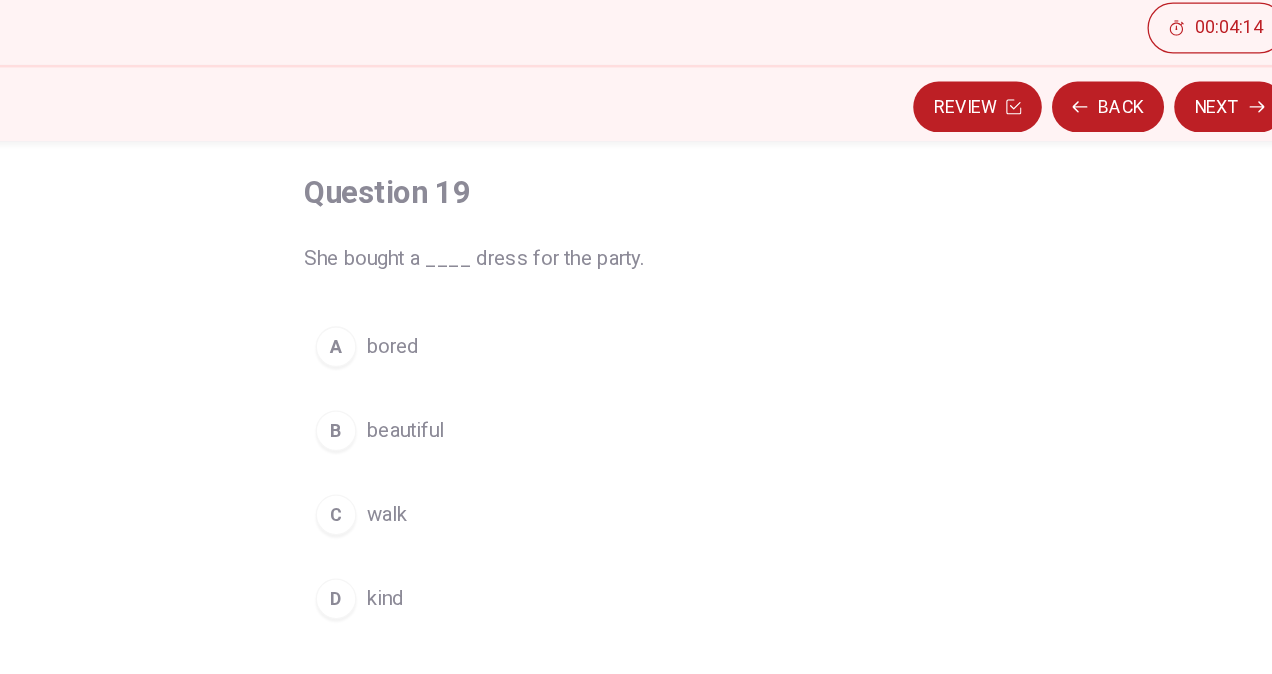 click on "B beautiful" at bounding box center (636, 414) 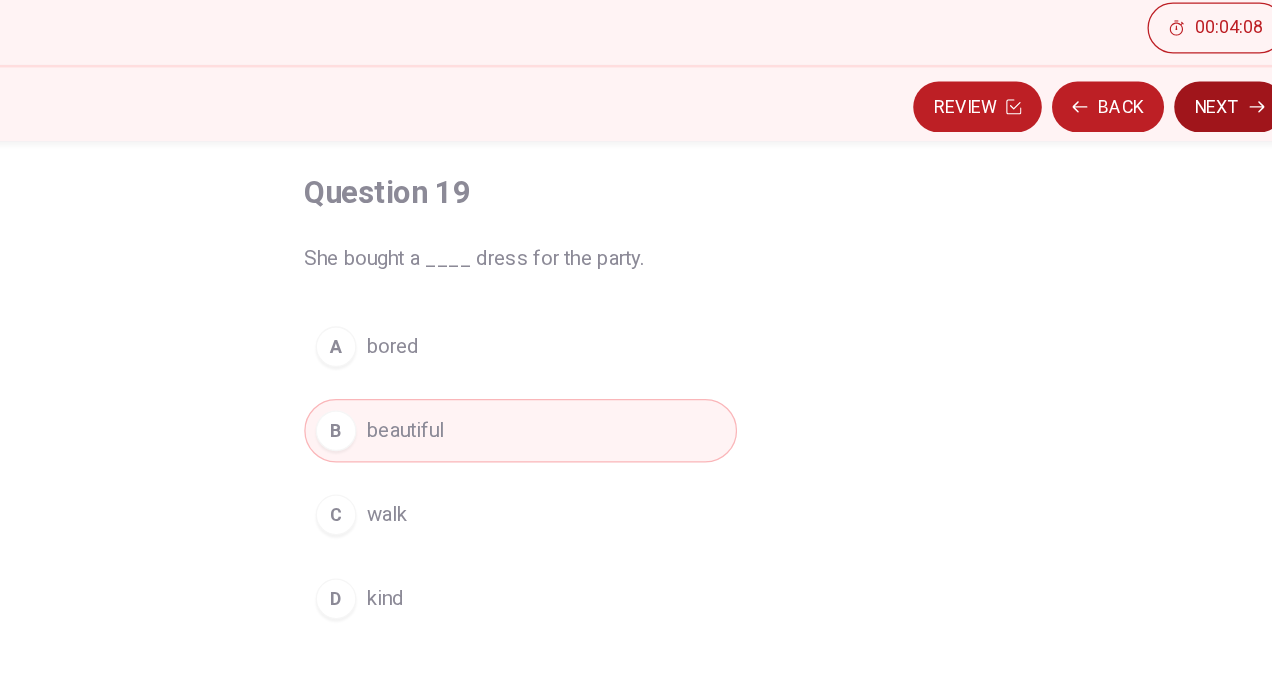 click on "Next" at bounding box center [1192, 160] 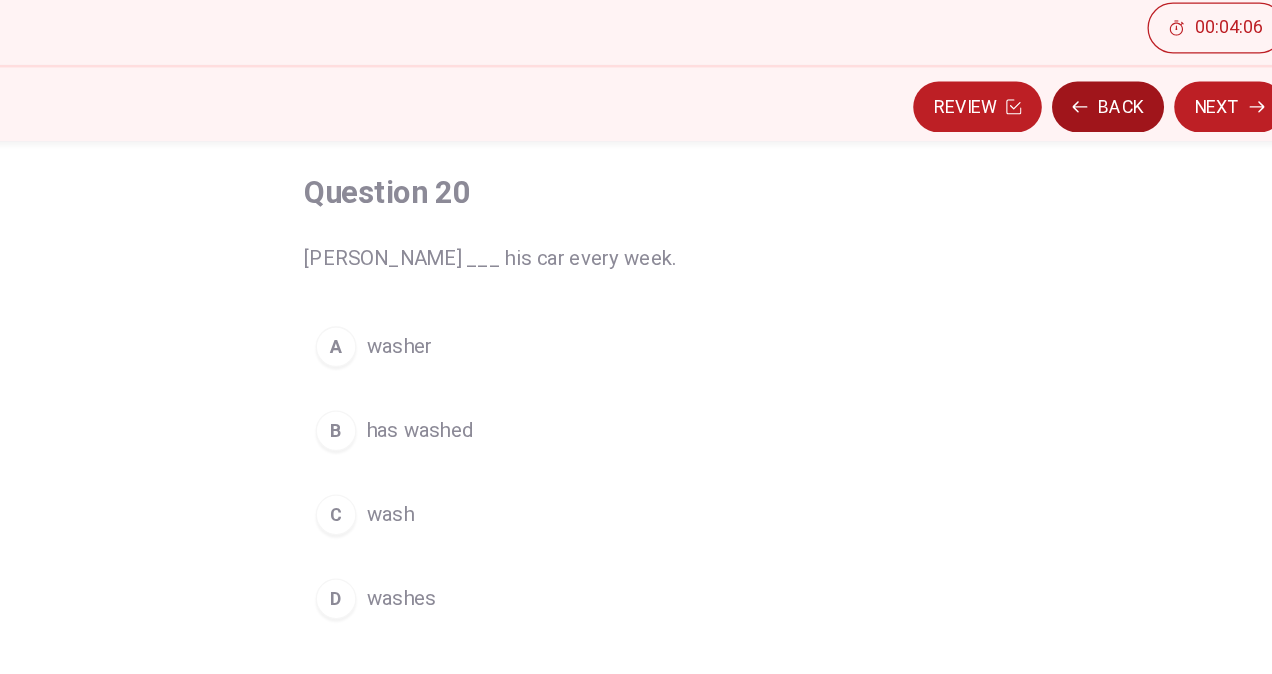 click on "Back" at bounding box center [1097, 160] 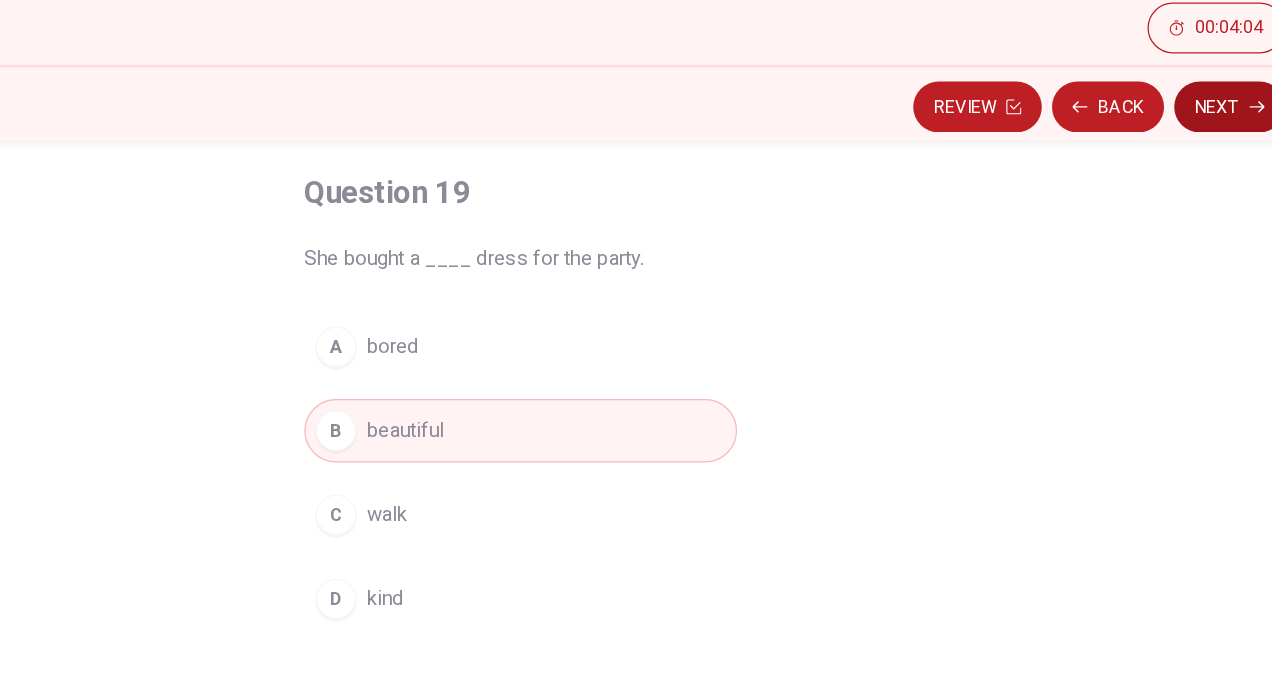 click on "Next" at bounding box center [1192, 160] 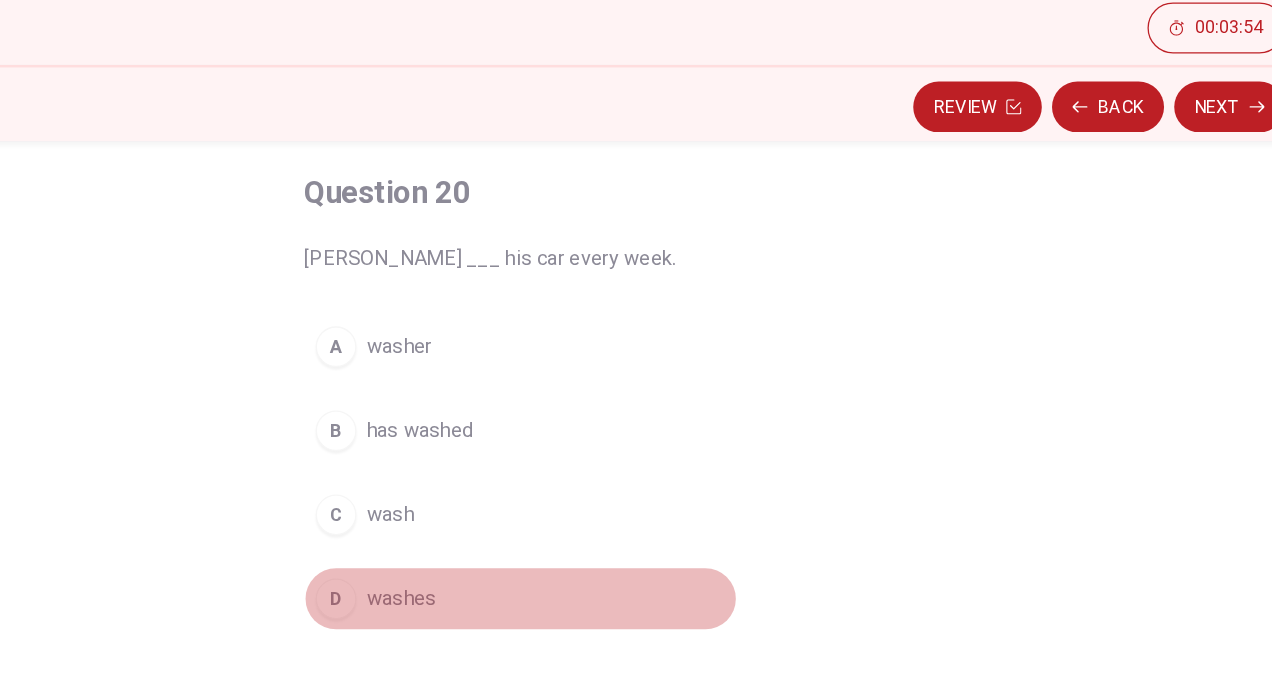 click on "D washes" at bounding box center (636, 546) 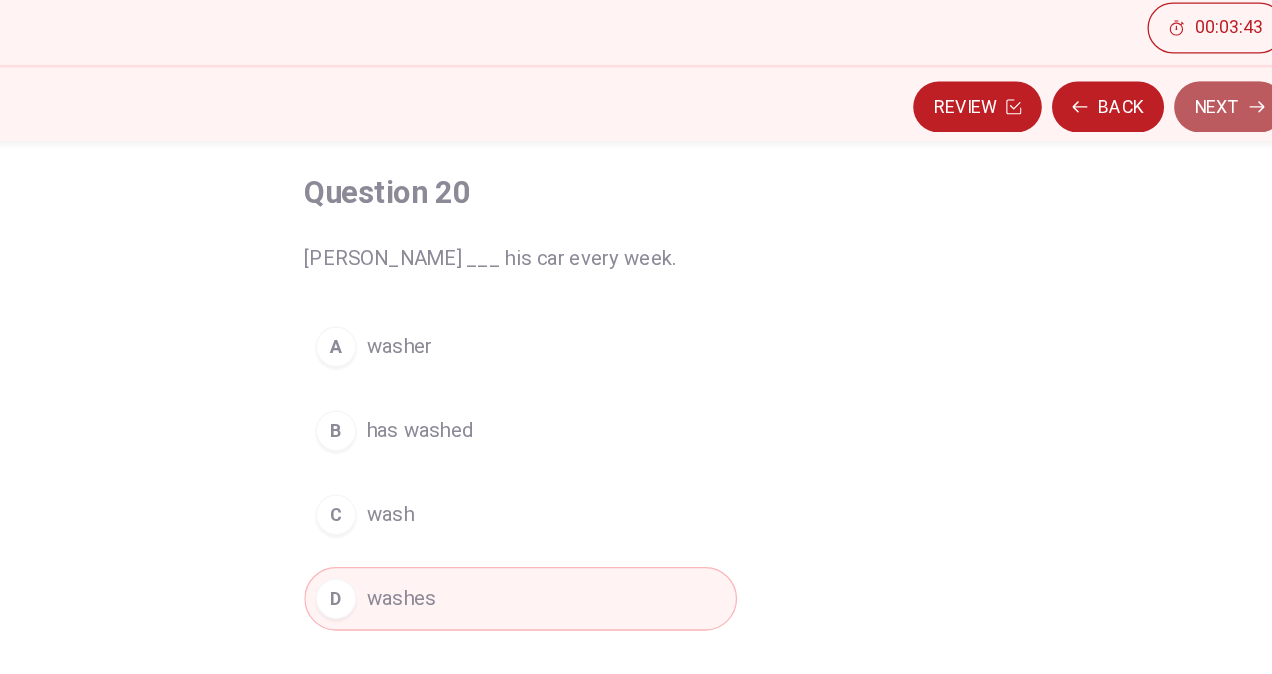 click on "Next" at bounding box center [1192, 160] 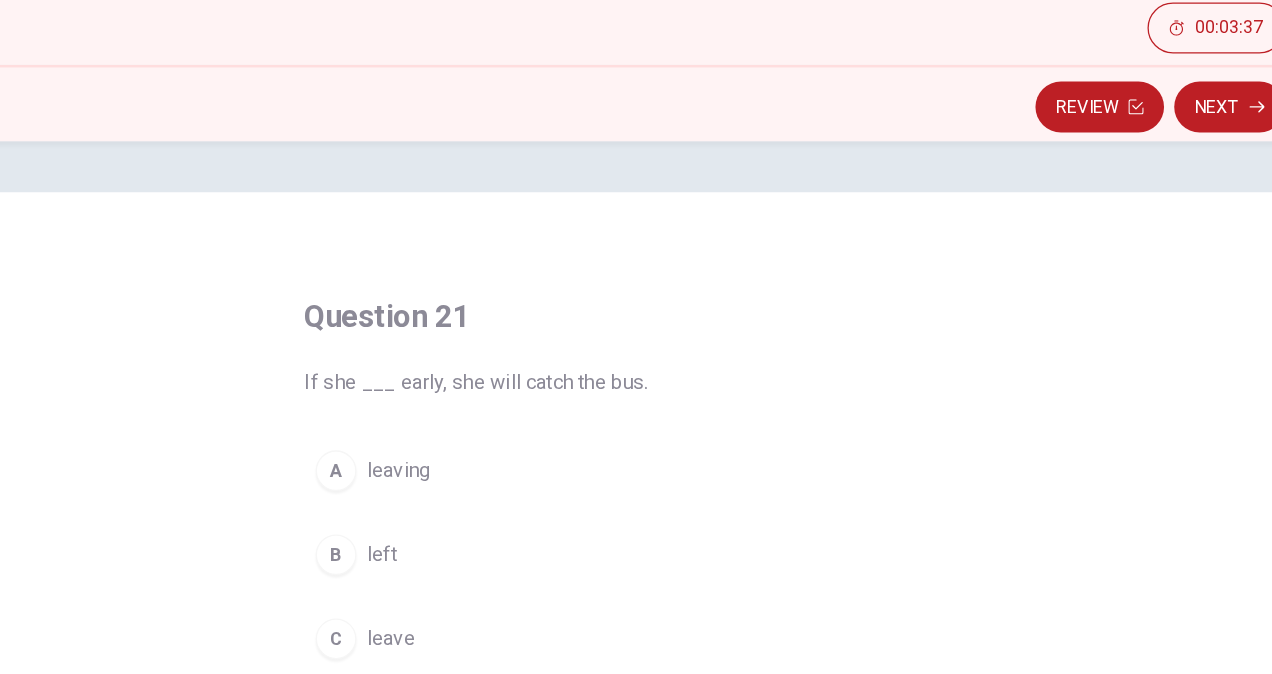 scroll, scrollTop: 34, scrollLeft: 0, axis: vertical 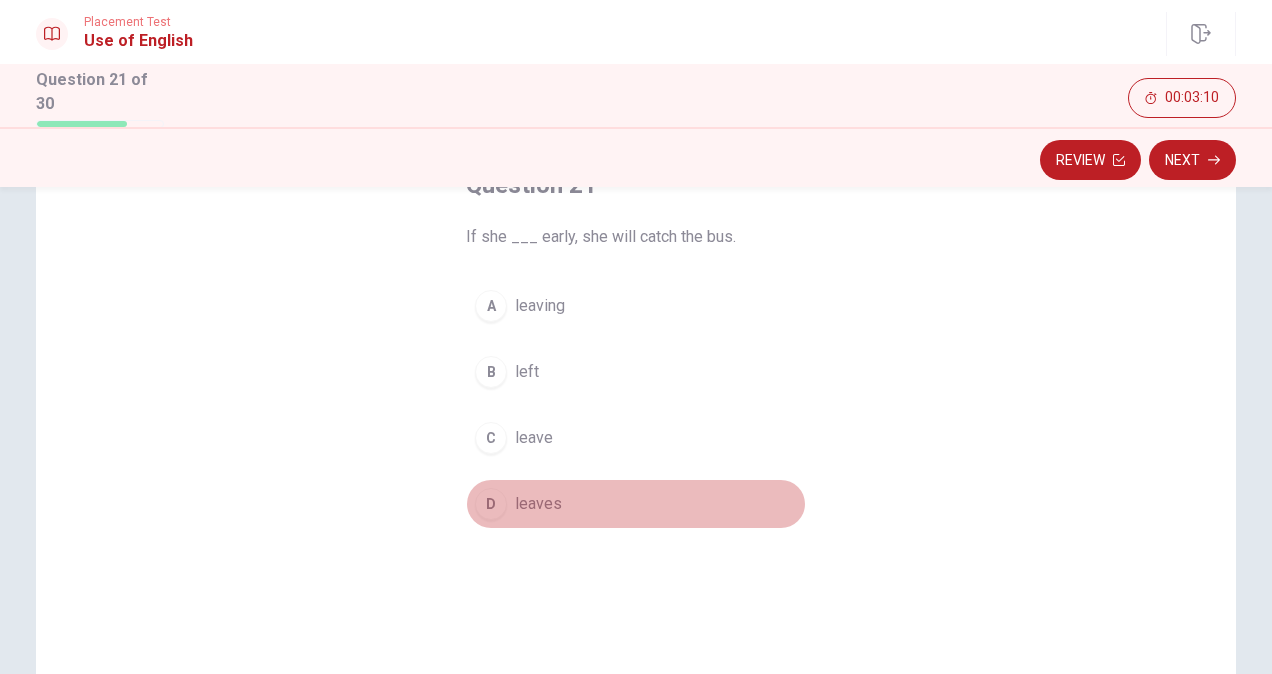 click on "leaves" at bounding box center [538, 504] 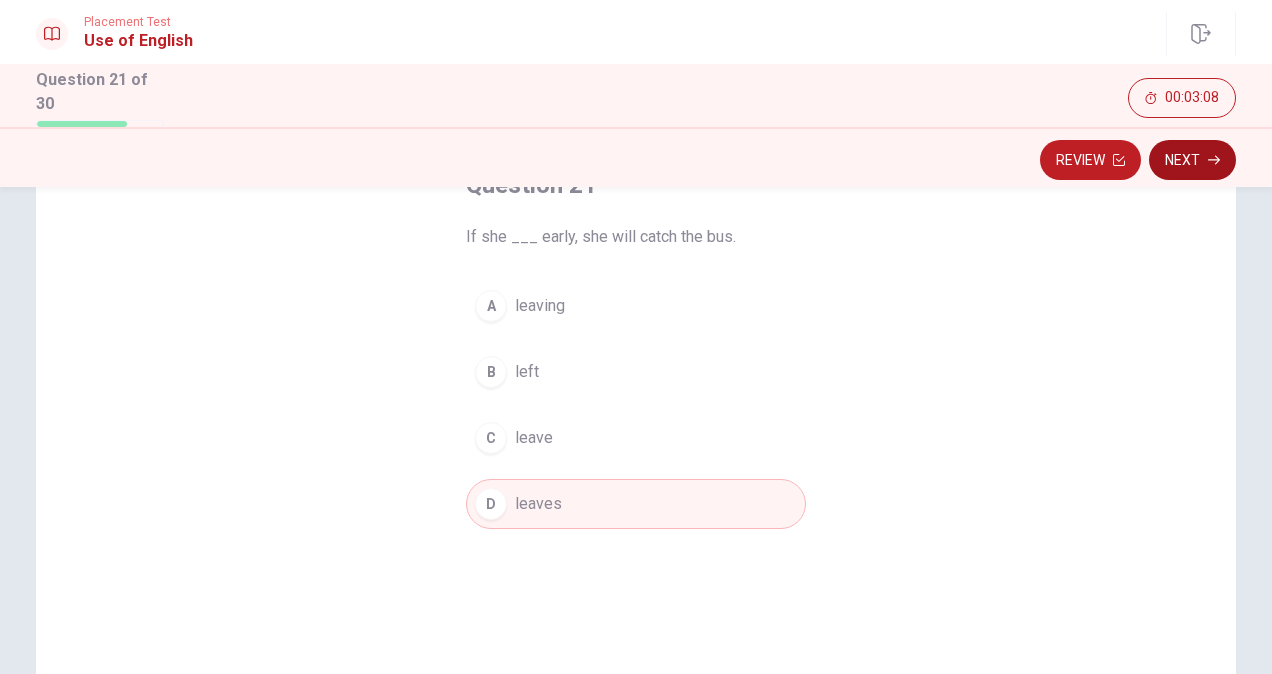 click on "Next" at bounding box center (1192, 160) 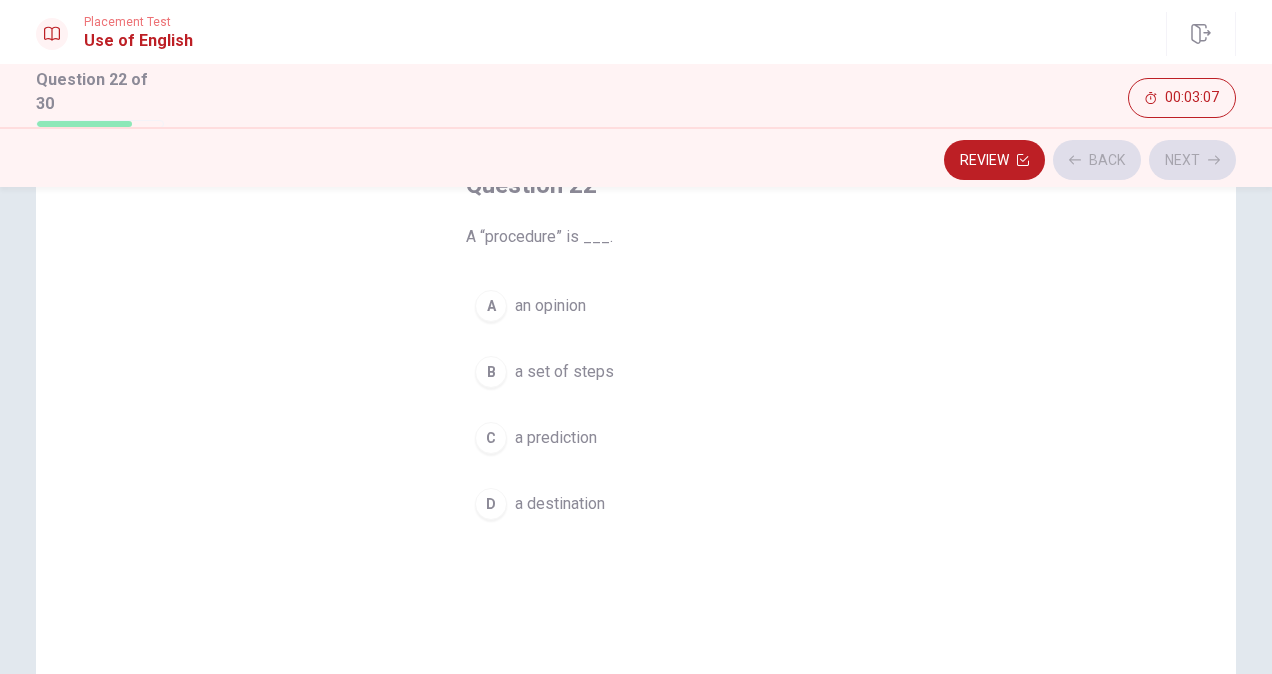 scroll, scrollTop: 108, scrollLeft: 0, axis: vertical 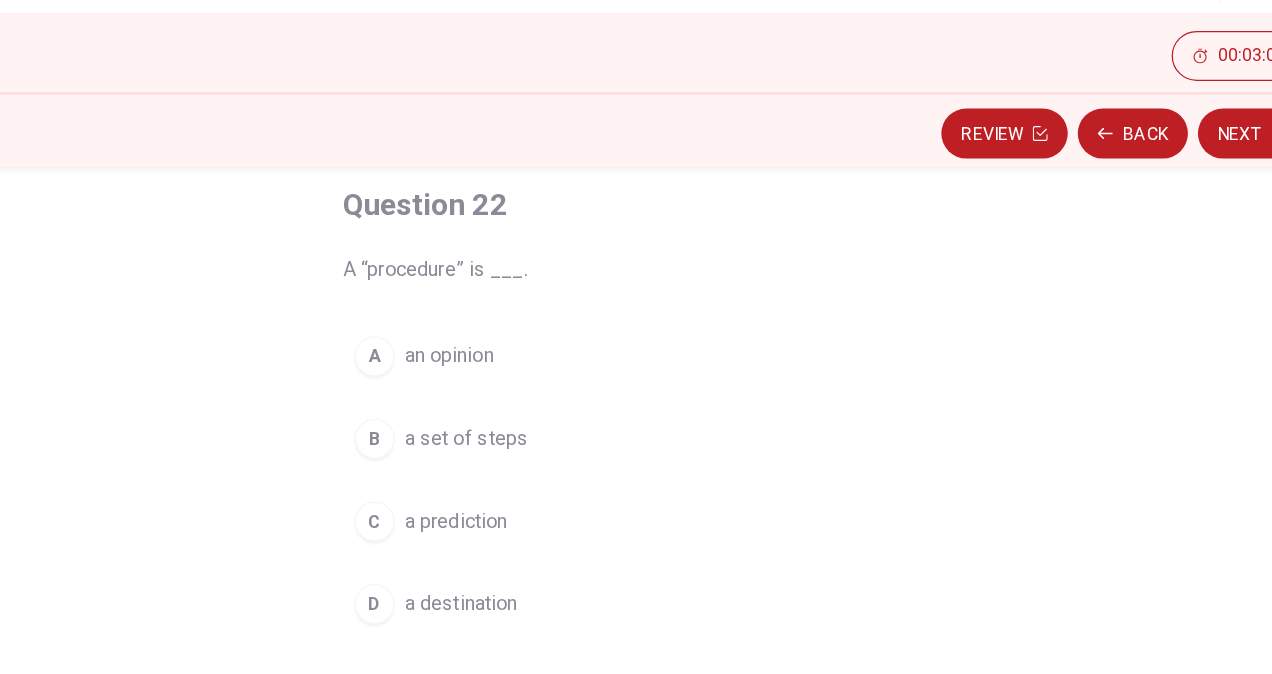 click on "B a set of steps" at bounding box center (636, 404) 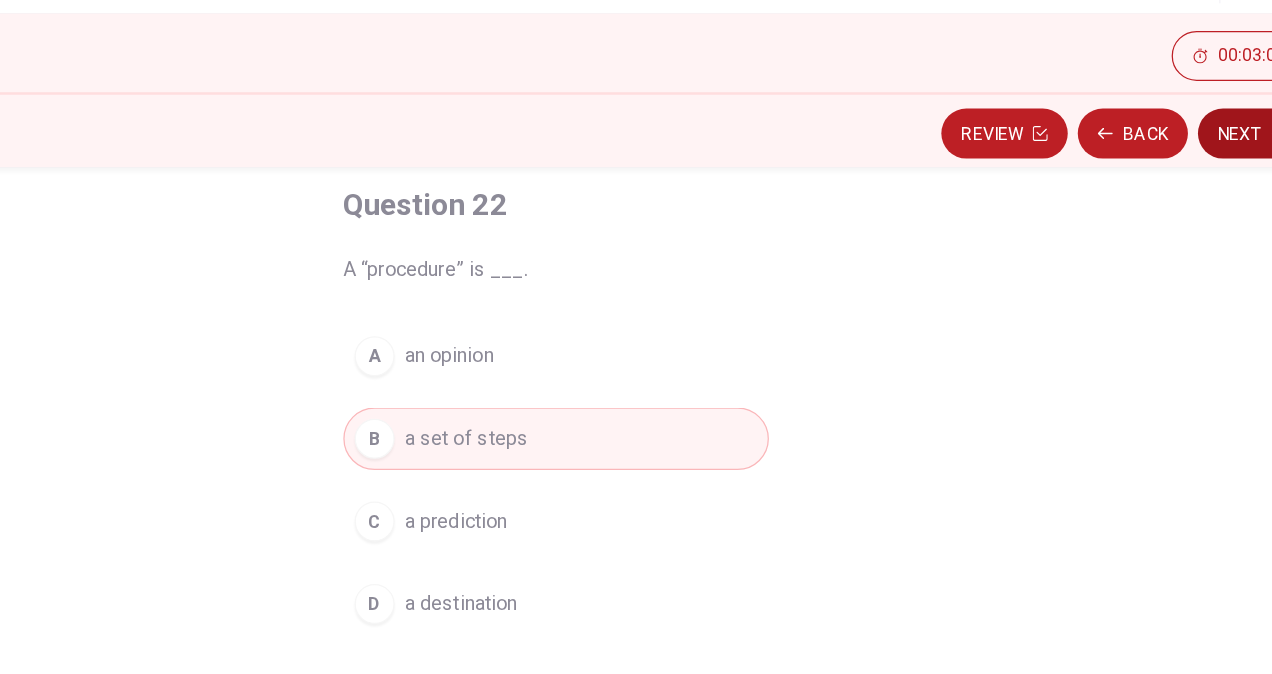click on "Next" at bounding box center [1192, 160] 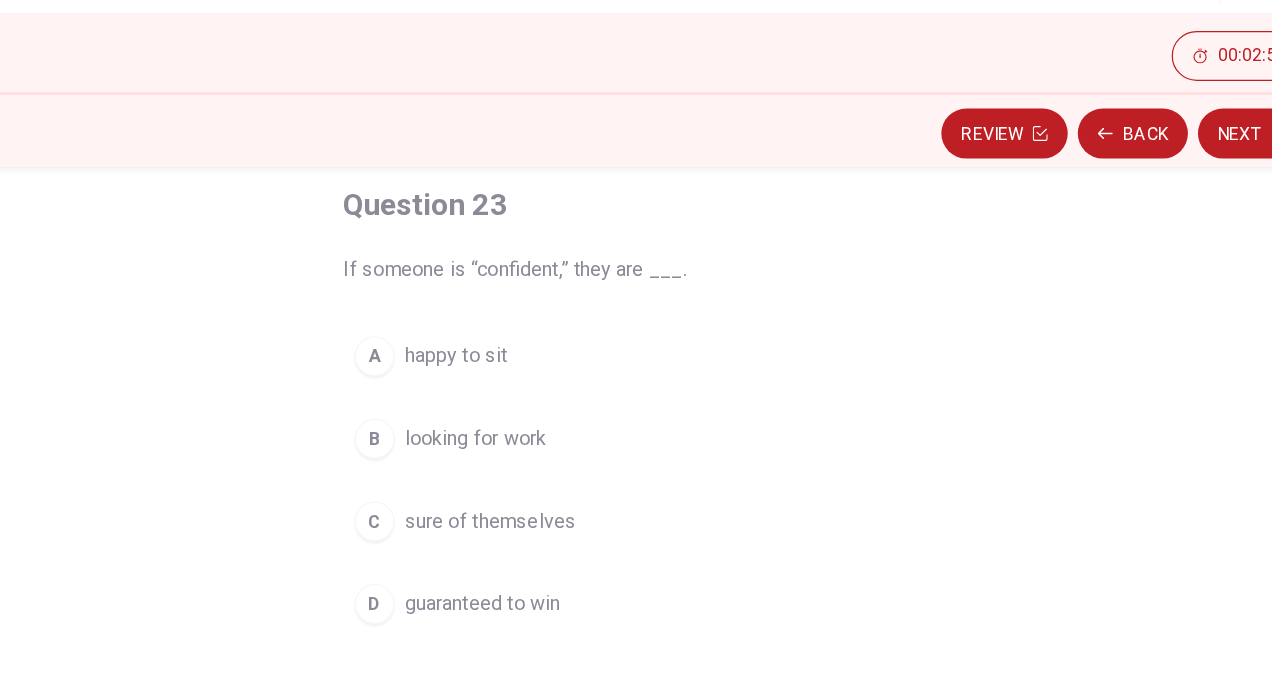 click on "C sure of themselves" at bounding box center (636, 470) 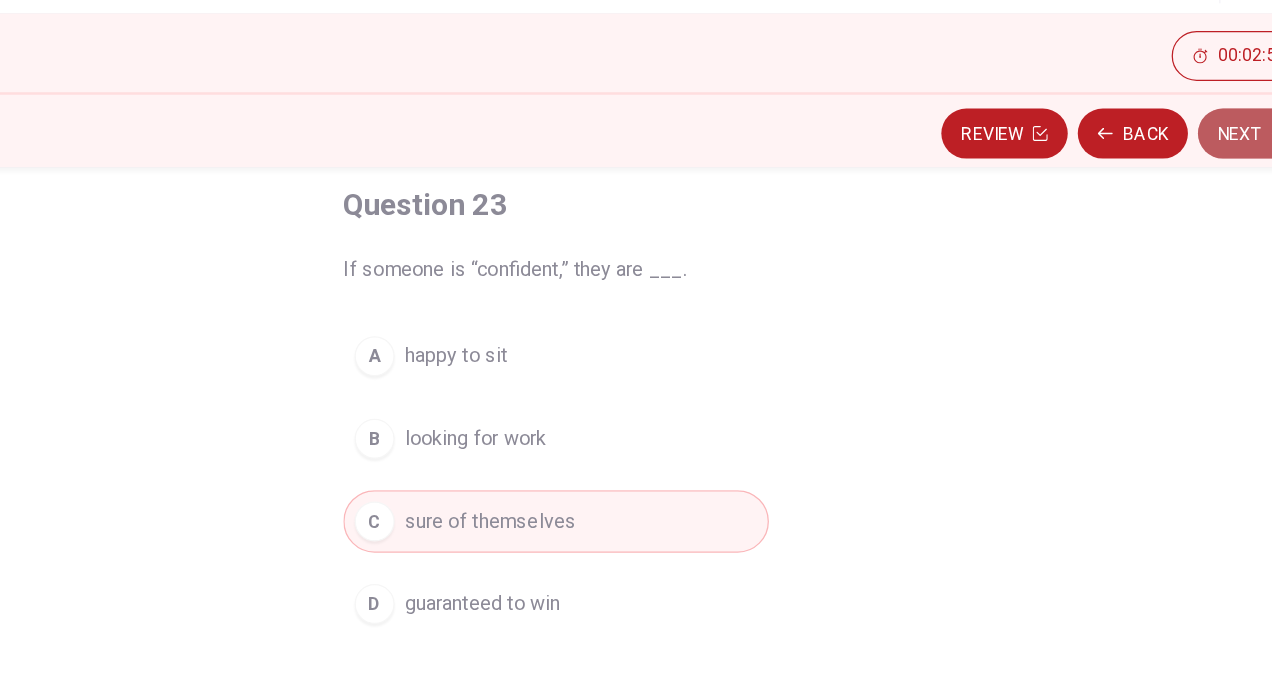 click on "Next" at bounding box center [1192, 160] 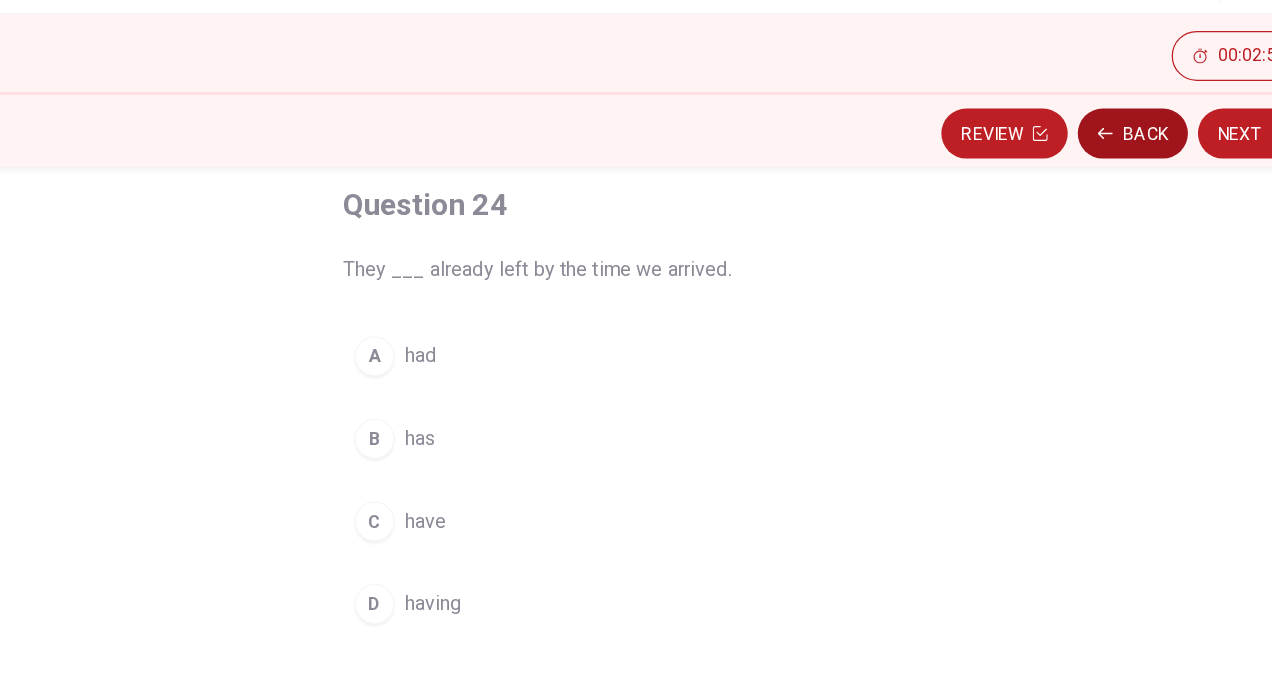 click on "Back" at bounding box center (1097, 160) 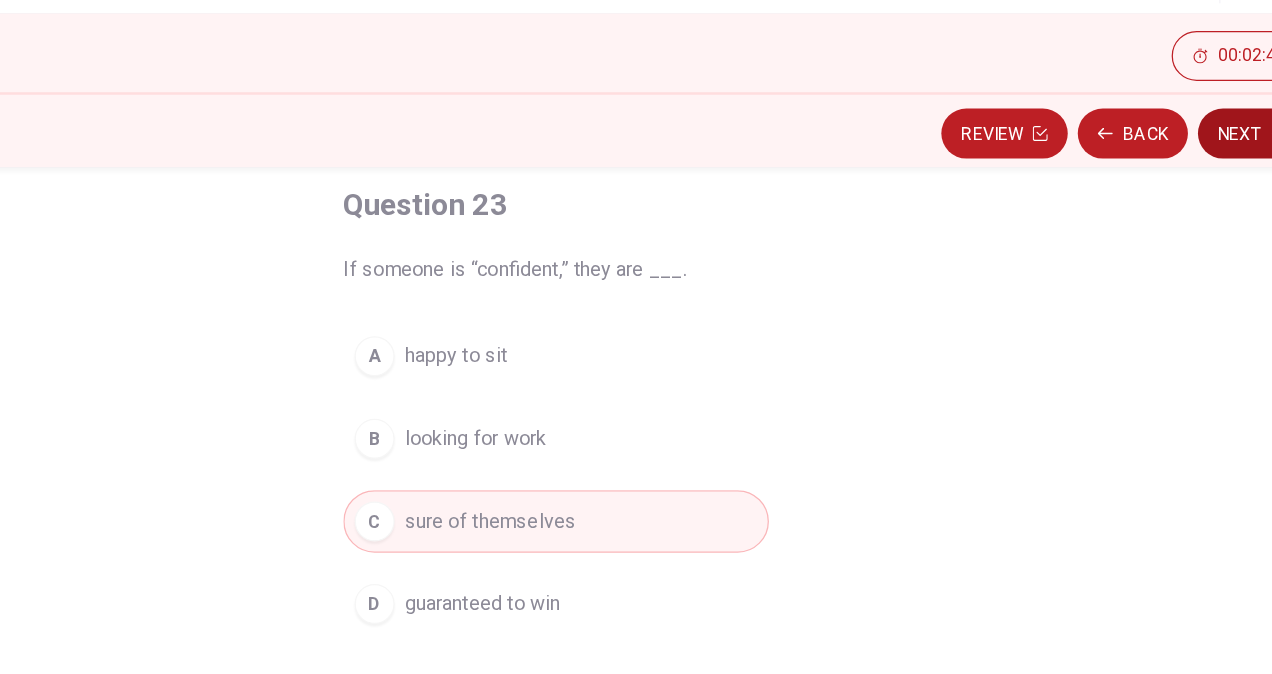 click on "Next" at bounding box center [1192, 160] 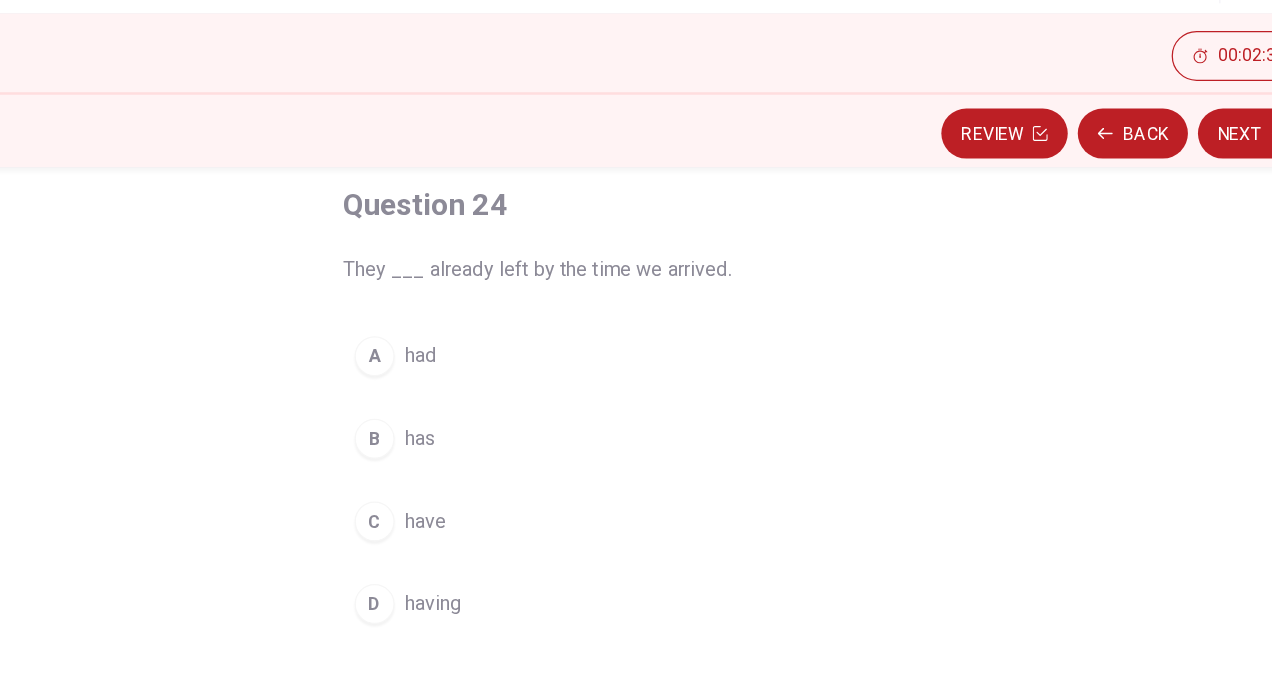 click on "A had" at bounding box center (636, 338) 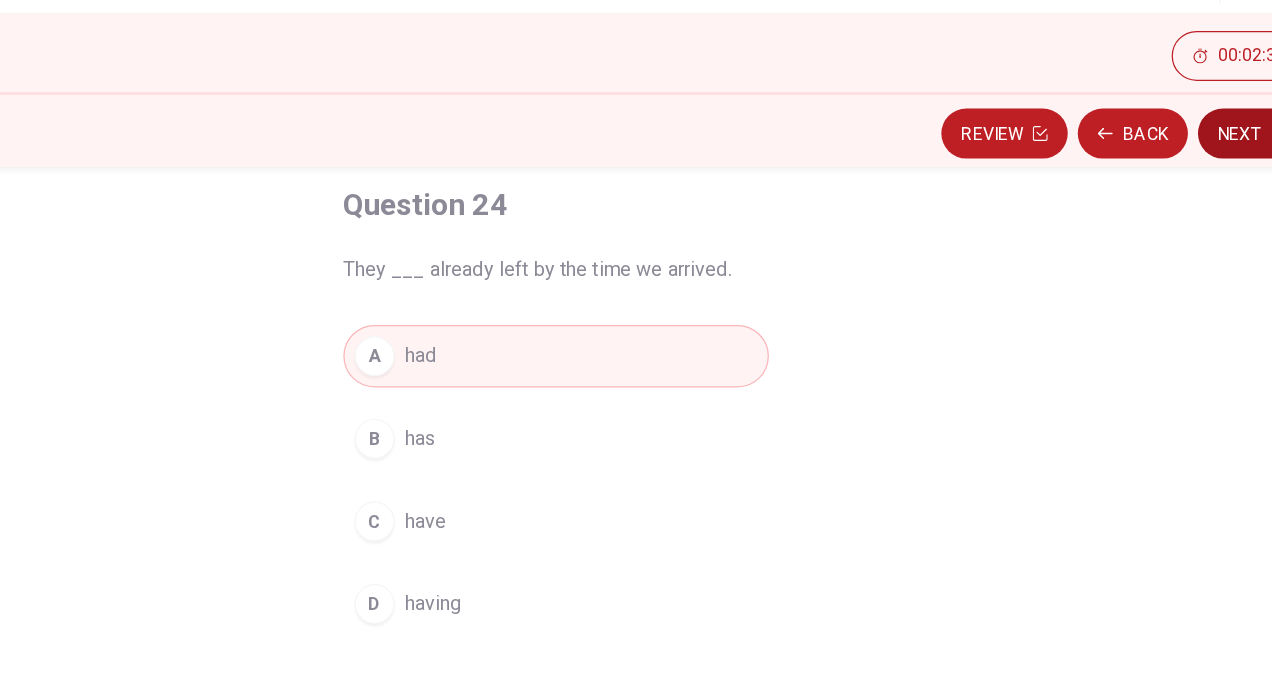 click on "Next" at bounding box center [1192, 160] 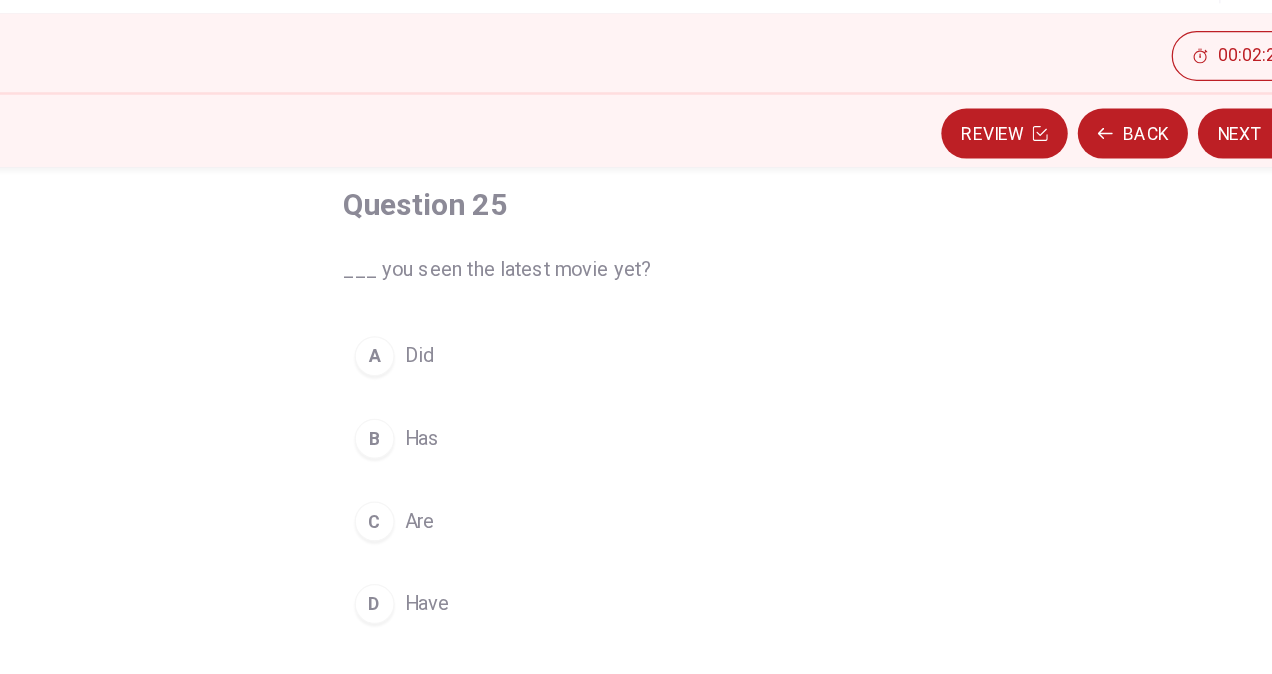 click on "D Have" at bounding box center [636, 536] 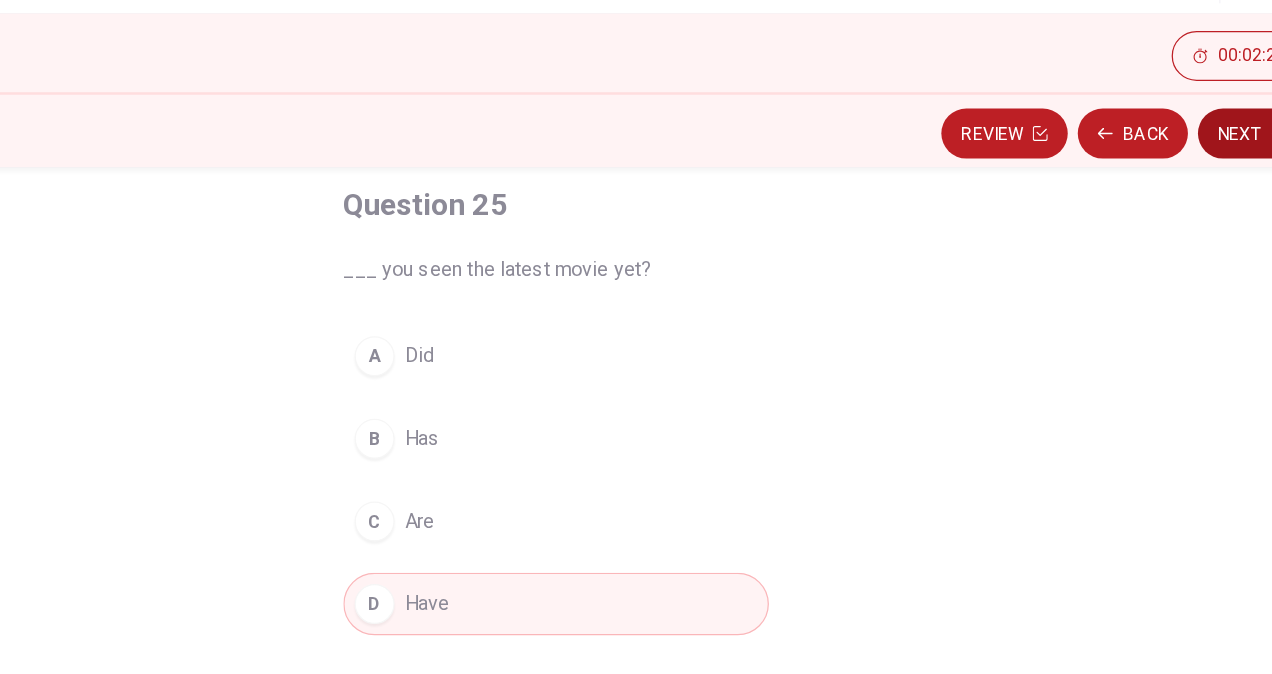click on "Next" at bounding box center (1192, 160) 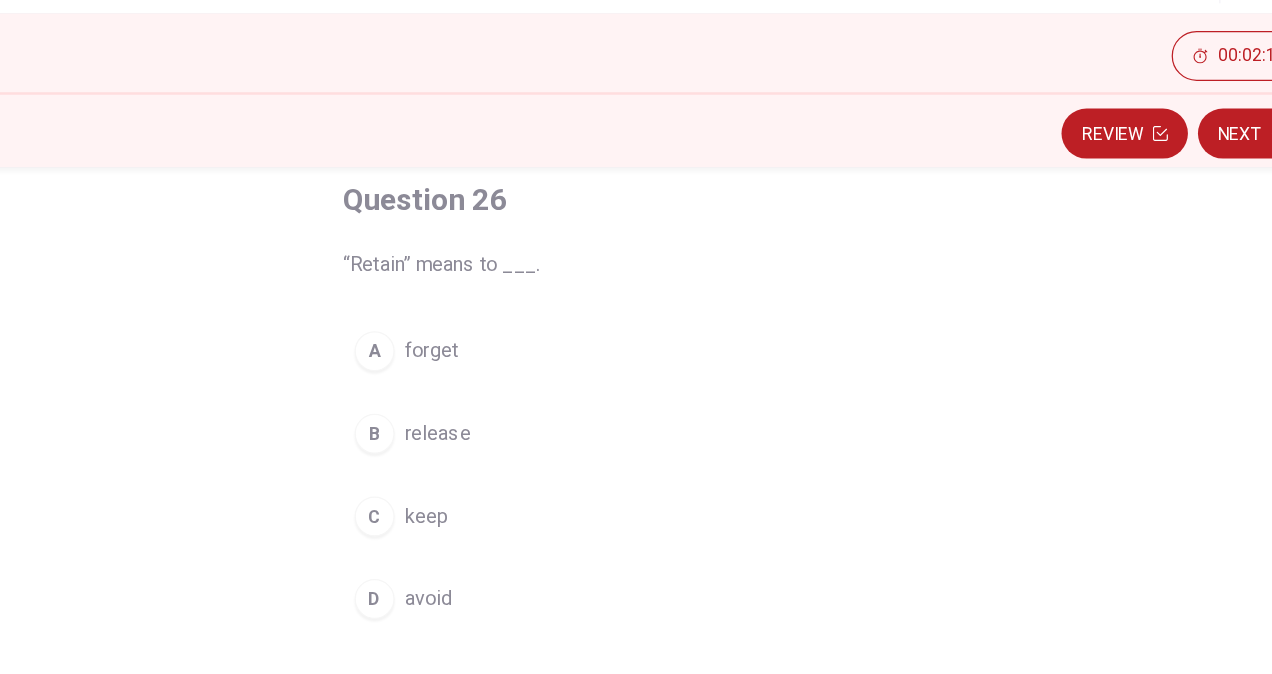 scroll, scrollTop: 116, scrollLeft: 0, axis: vertical 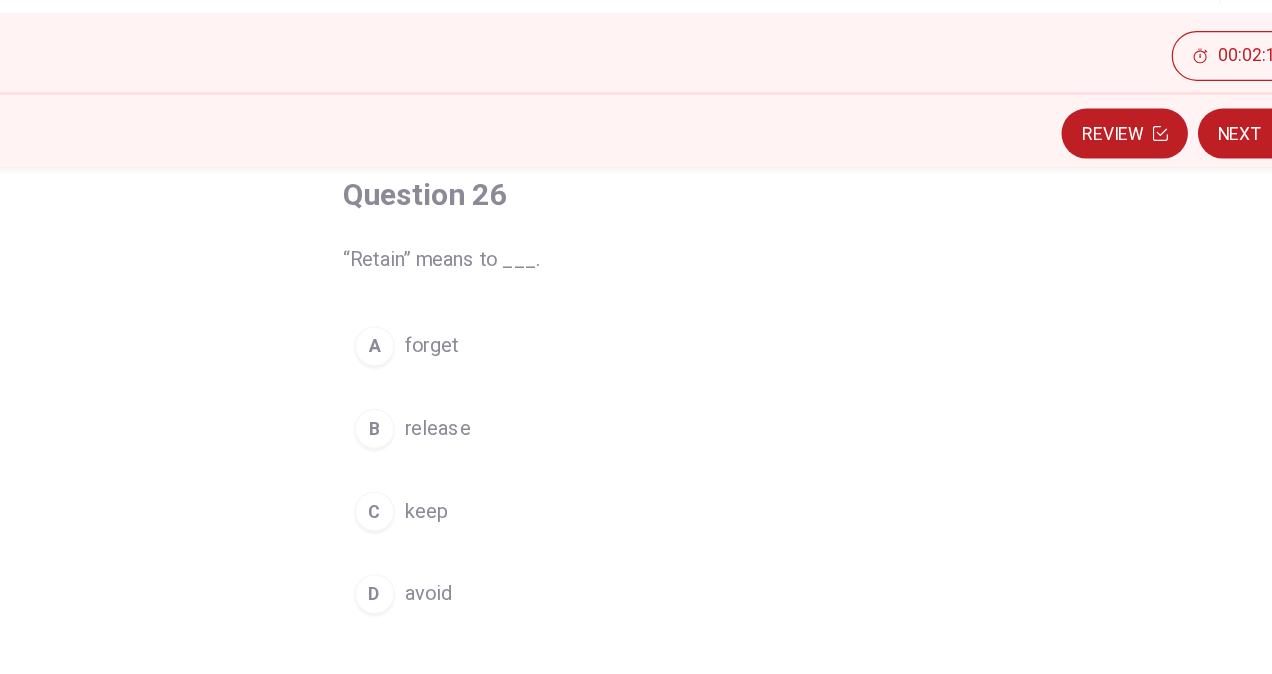 click on "C keep" at bounding box center (636, 462) 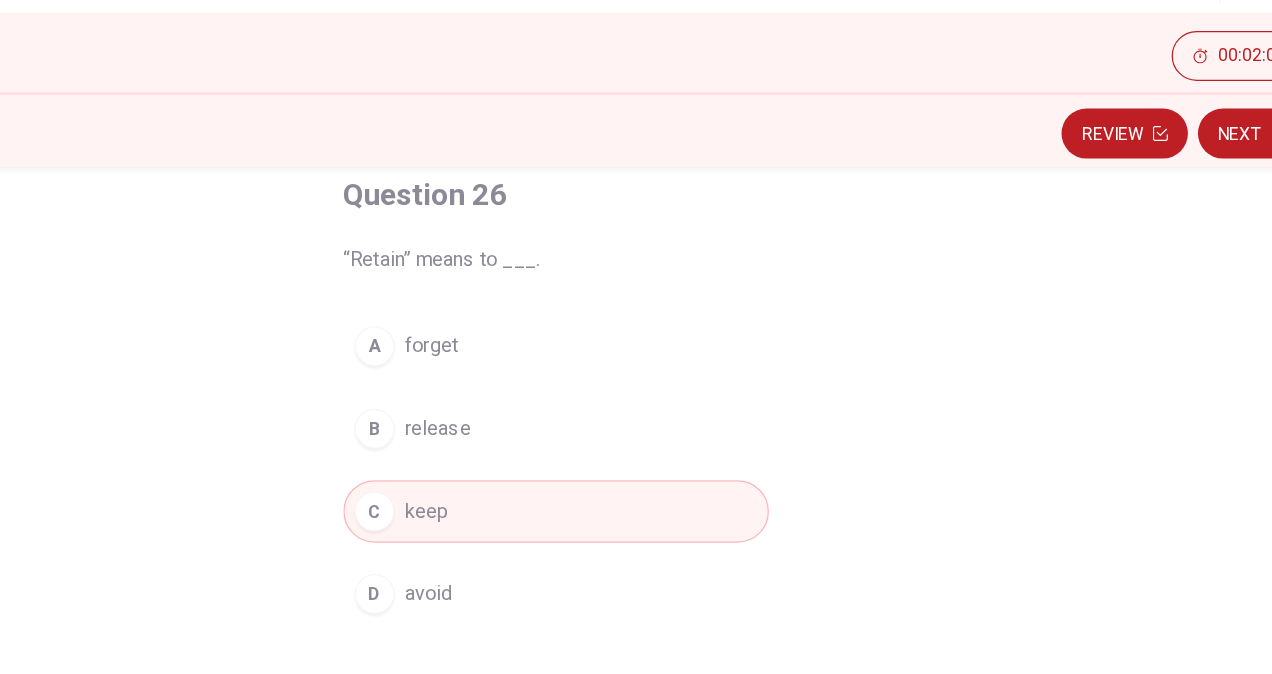 scroll, scrollTop: 141, scrollLeft: 0, axis: vertical 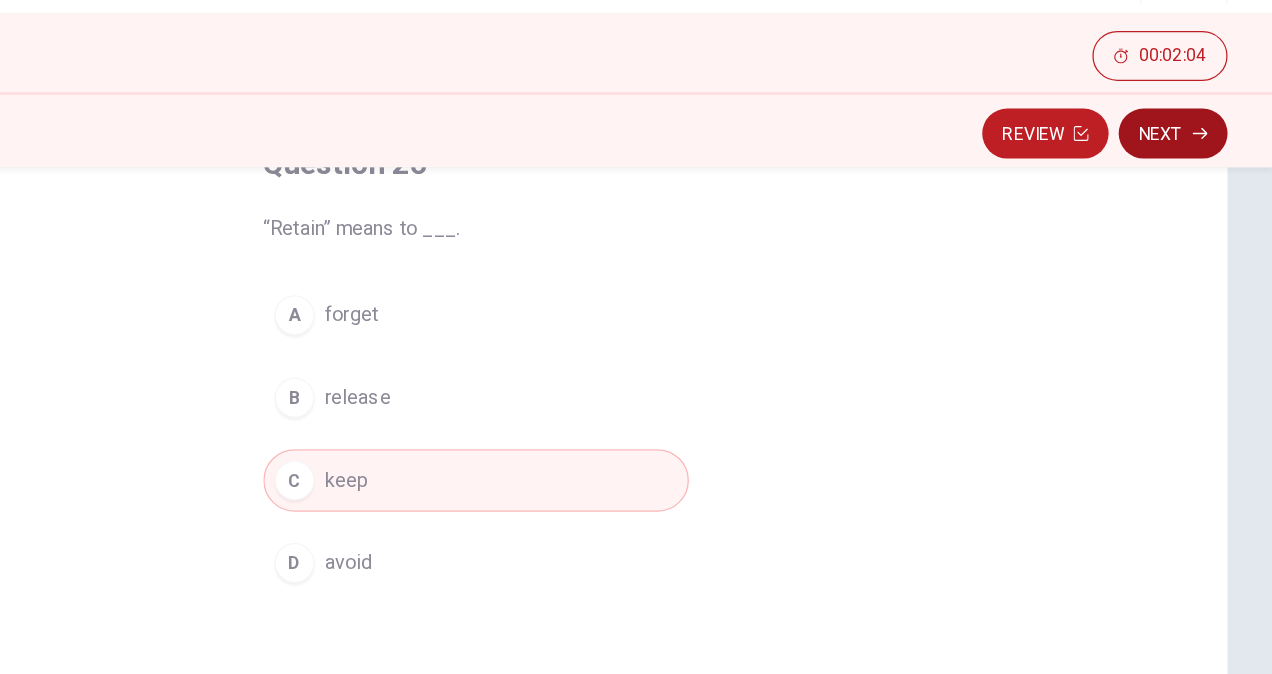 click on "Next" at bounding box center (1192, 160) 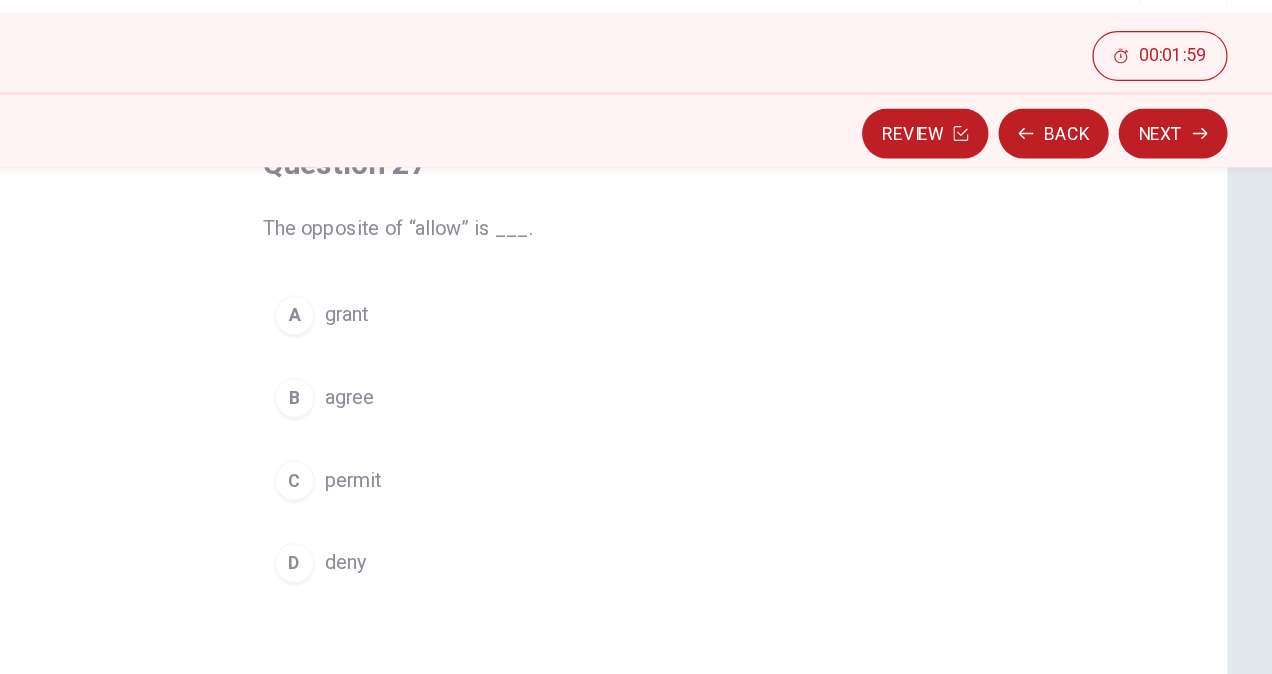click on "Question 27 The opposite of “allow” is ___. A grant B agree C permit D deny" at bounding box center (636, 348) 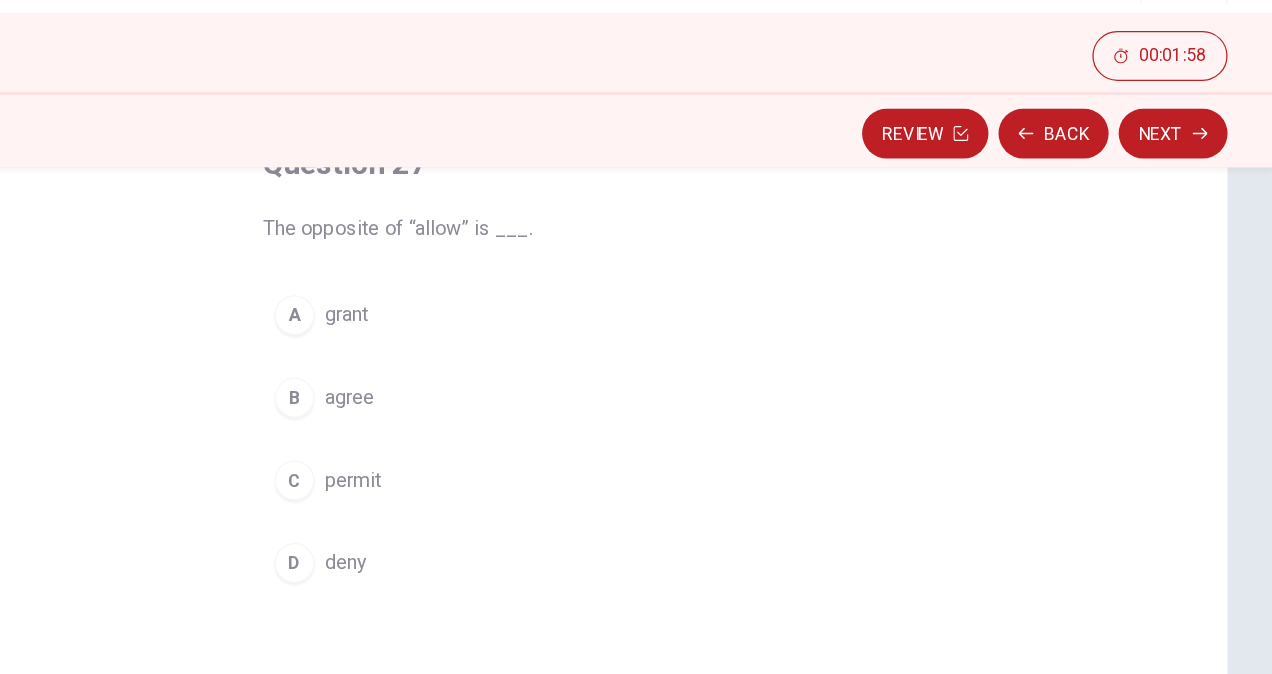click on "D deny" at bounding box center [636, 503] 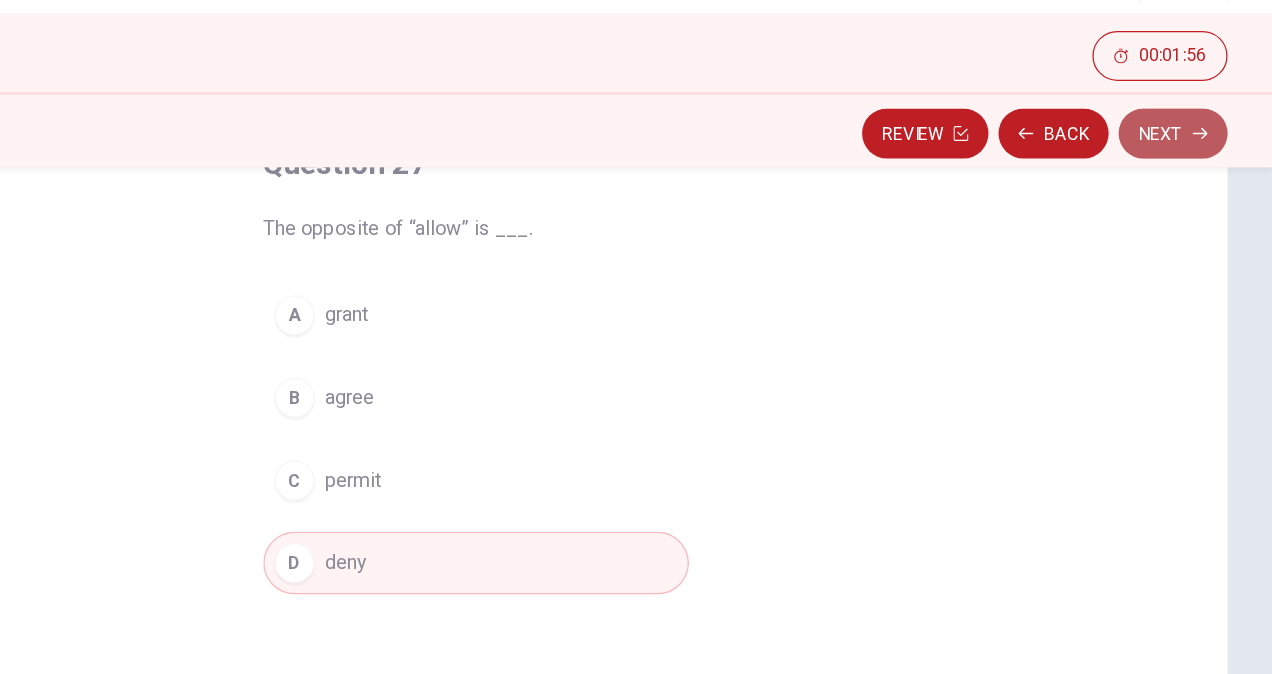 click on "Next" at bounding box center (1192, 160) 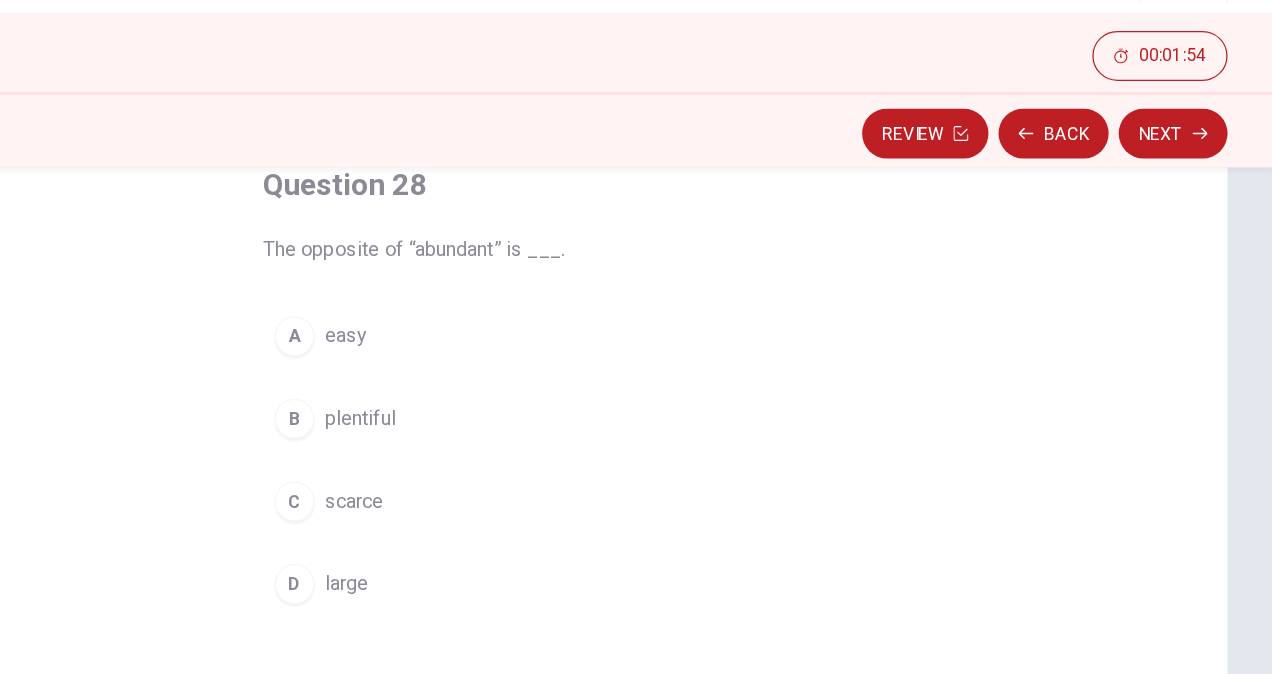 scroll, scrollTop: 121, scrollLeft: 0, axis: vertical 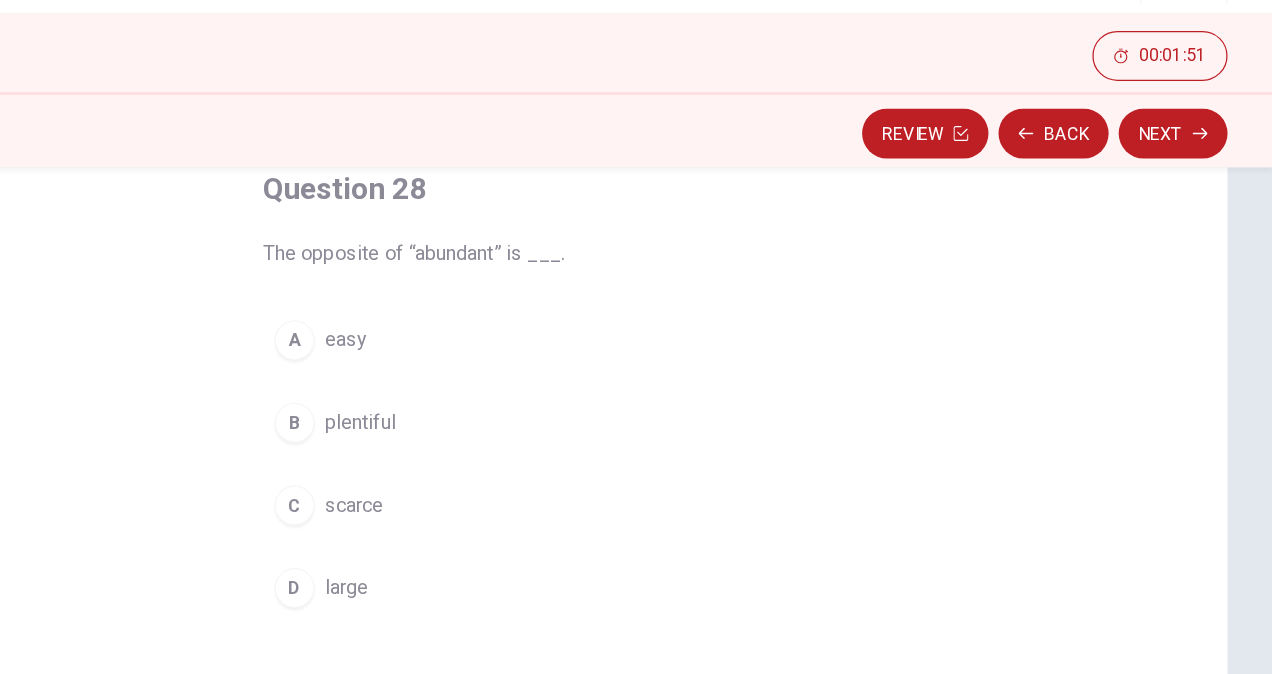 click on "Question 28 The opposite of “abundant” is ___. A easy B plentiful C scarce
D large" at bounding box center [636, 453] 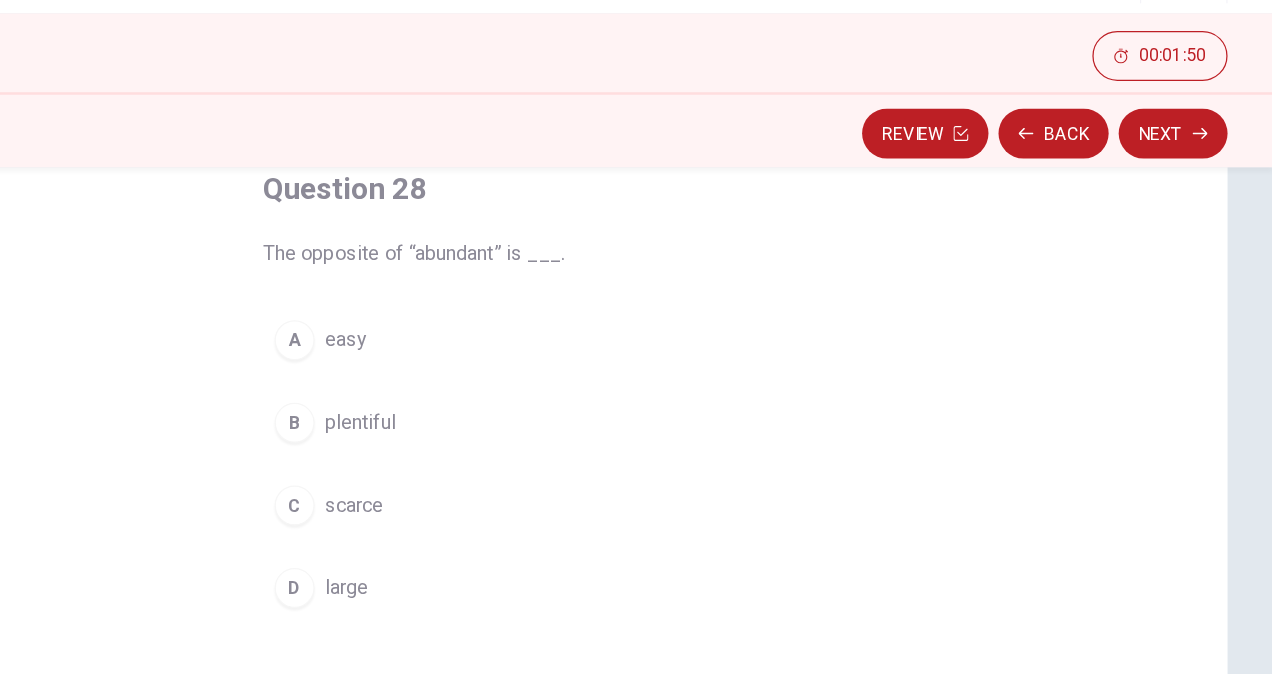 click on "Question 28 The opposite of “abundant” is ___. A easy B plentiful C scarce
D large" at bounding box center [636, 453] 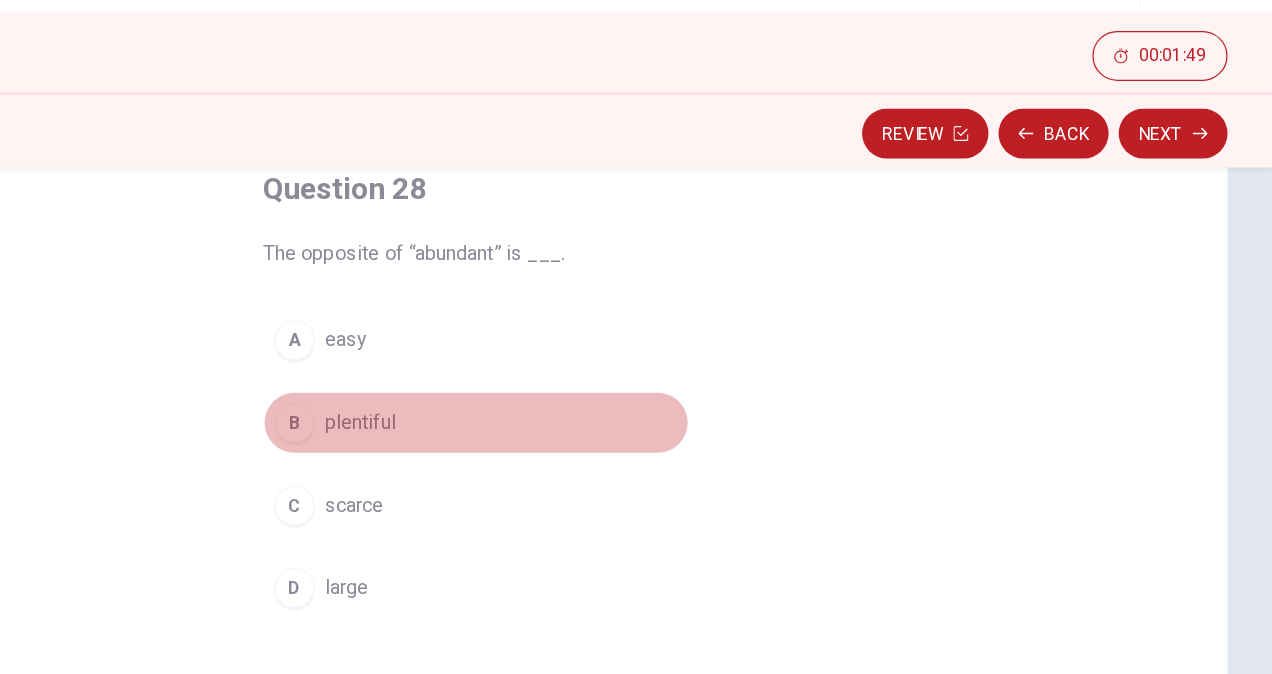 click on "B plentiful" at bounding box center [636, 391] 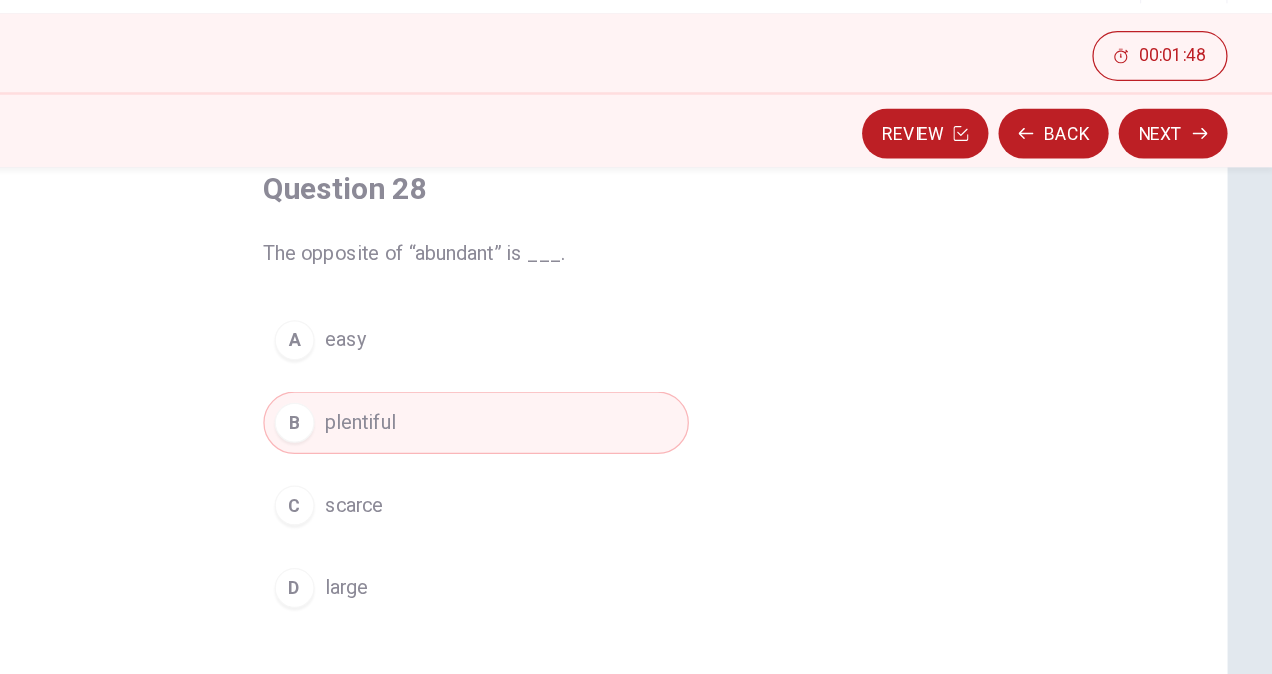 type 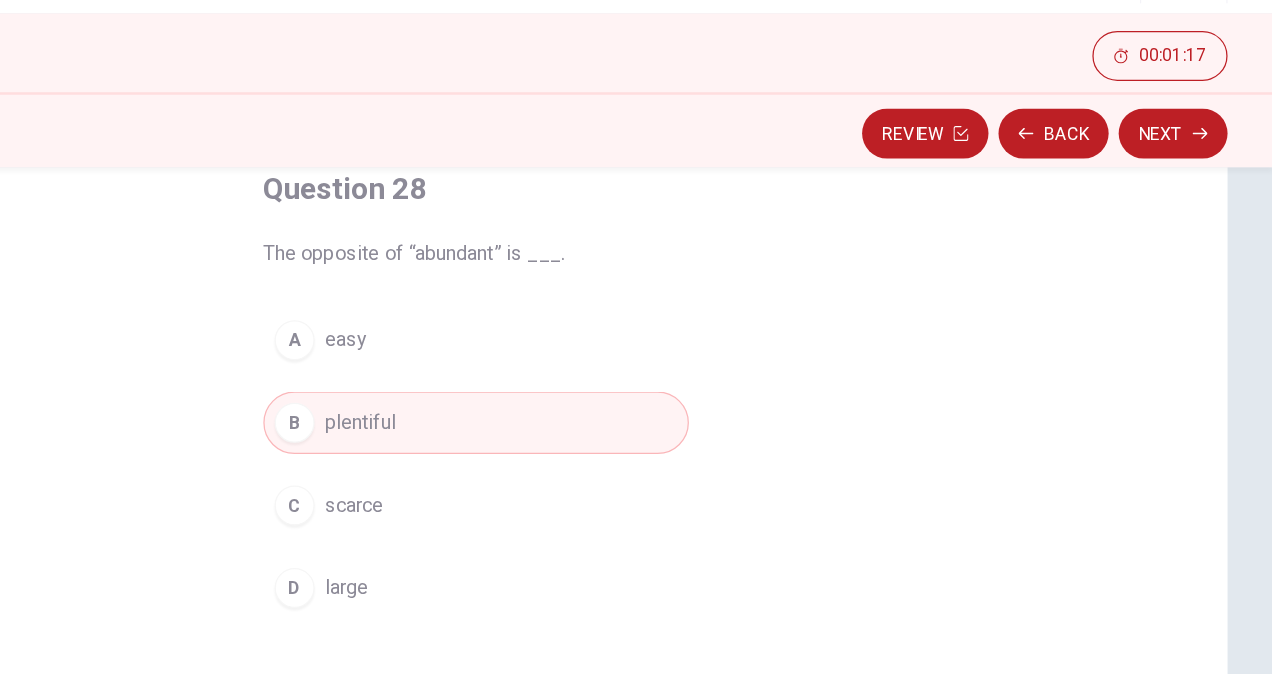 click on "A easy B plentiful C scarce
D large" at bounding box center [636, 424] 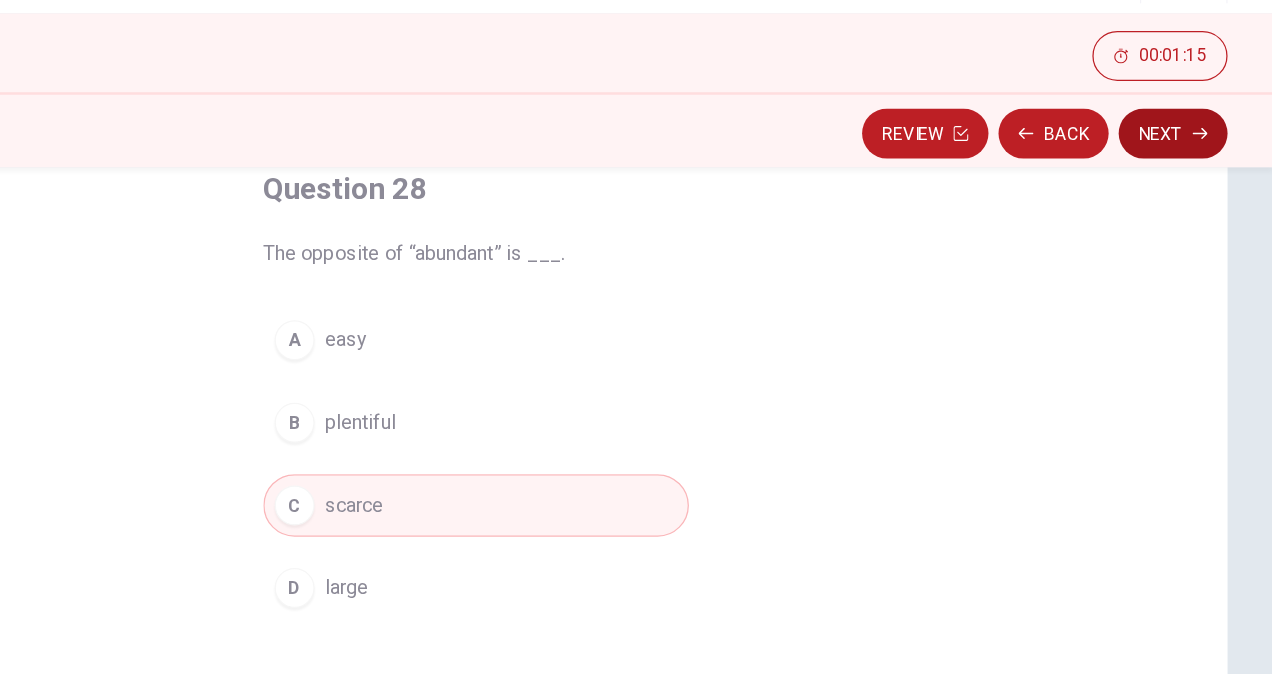 click on "Next" at bounding box center [1192, 160] 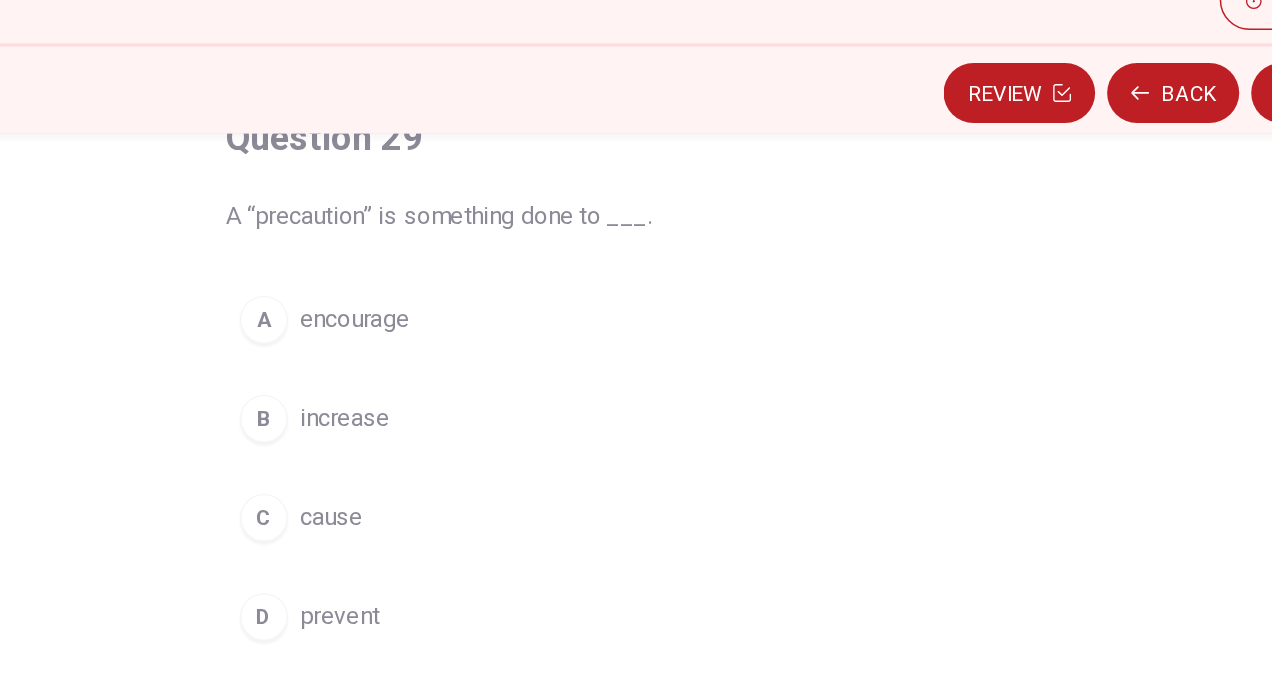 scroll, scrollTop: 136, scrollLeft: 0, axis: vertical 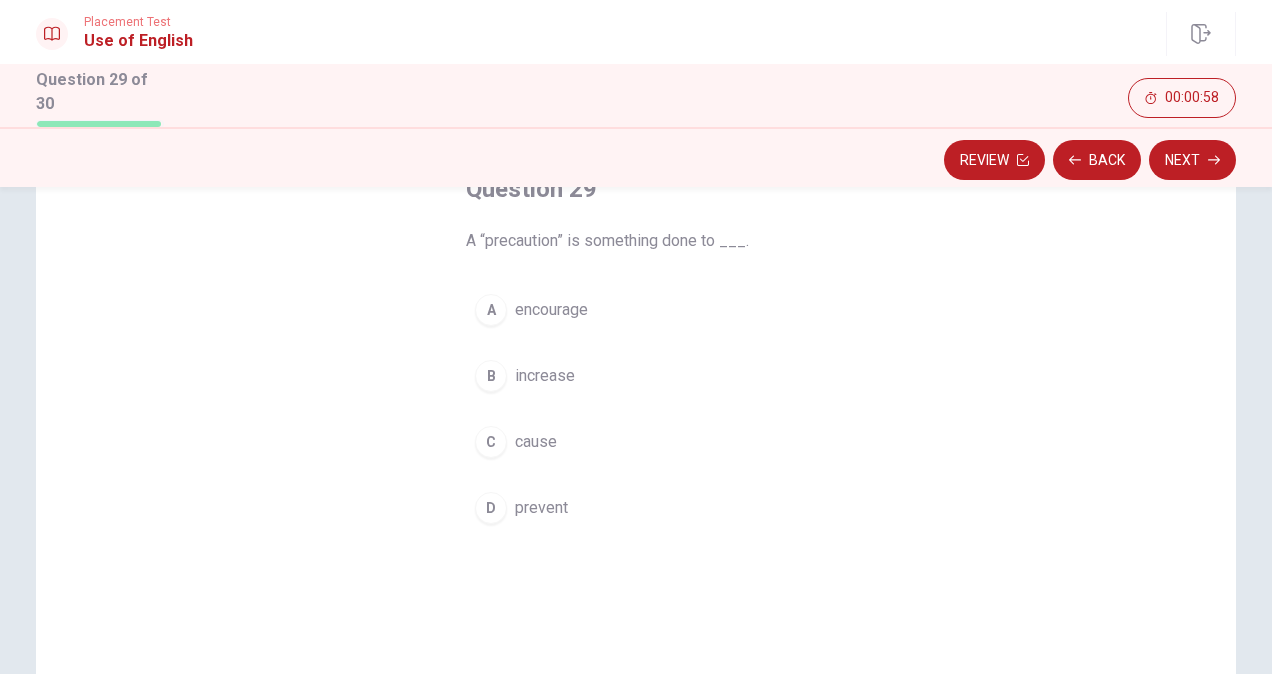 click on "D" at bounding box center (491, 508) 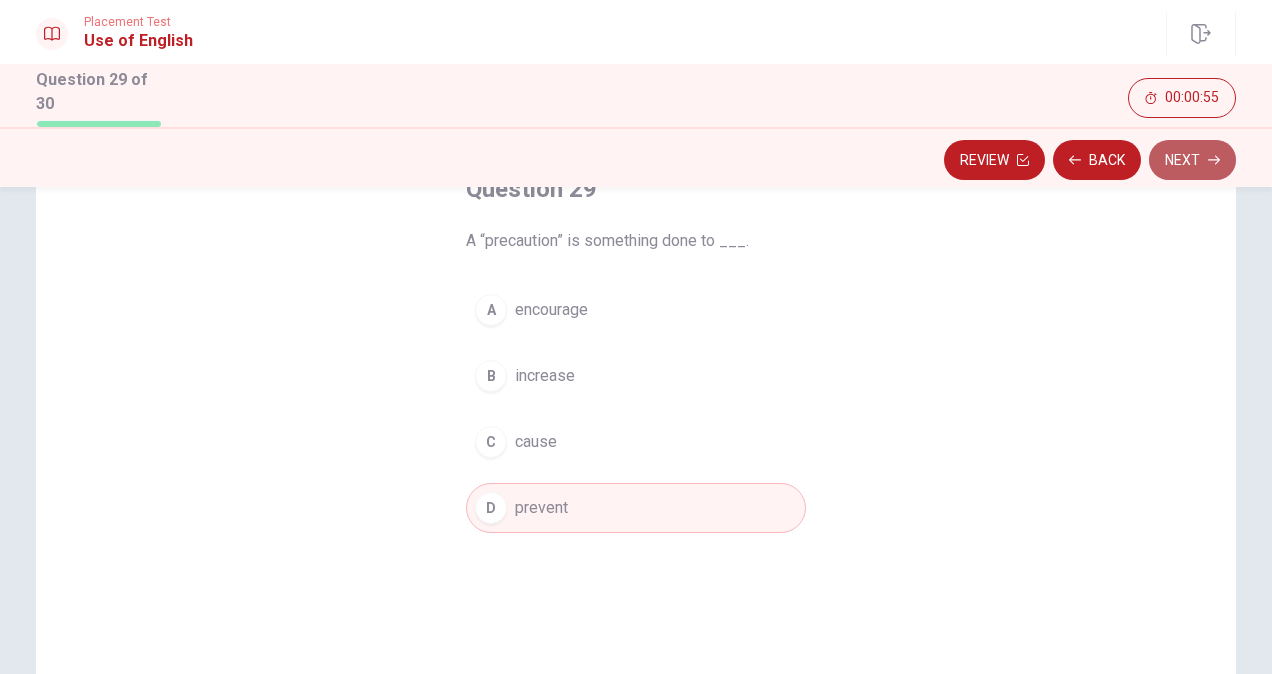 click on "Next" at bounding box center (1192, 160) 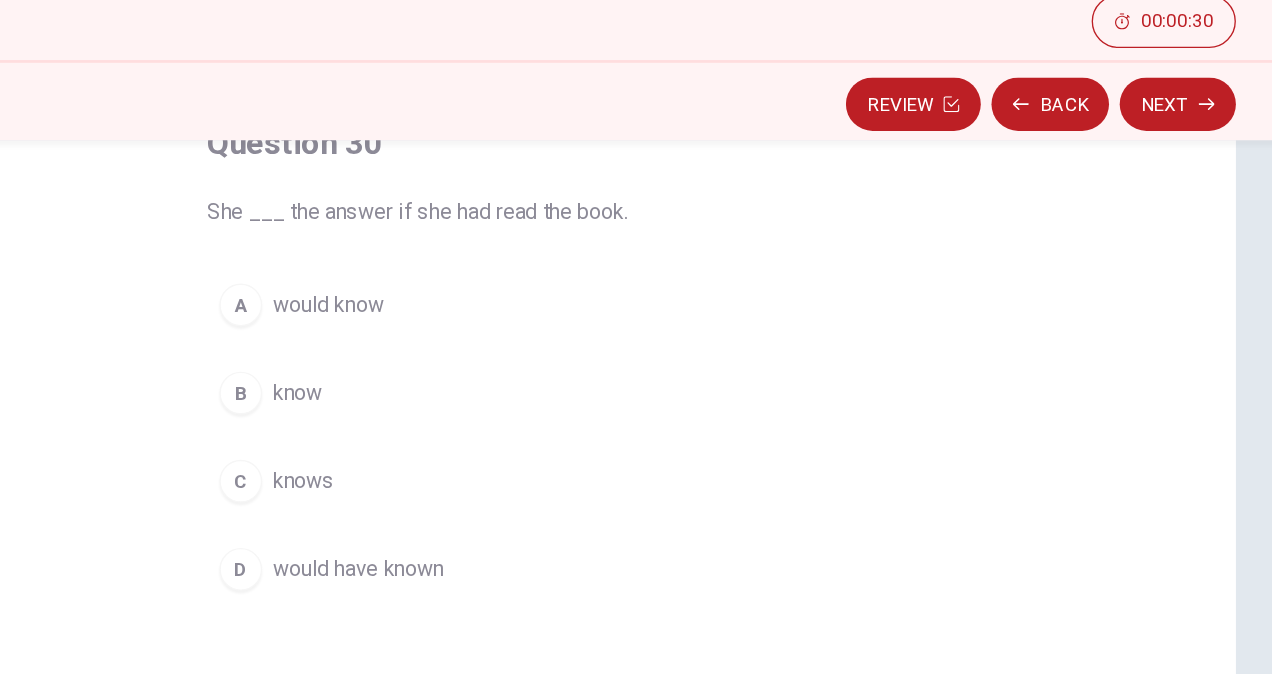 click on "would know" at bounding box center (556, 310) 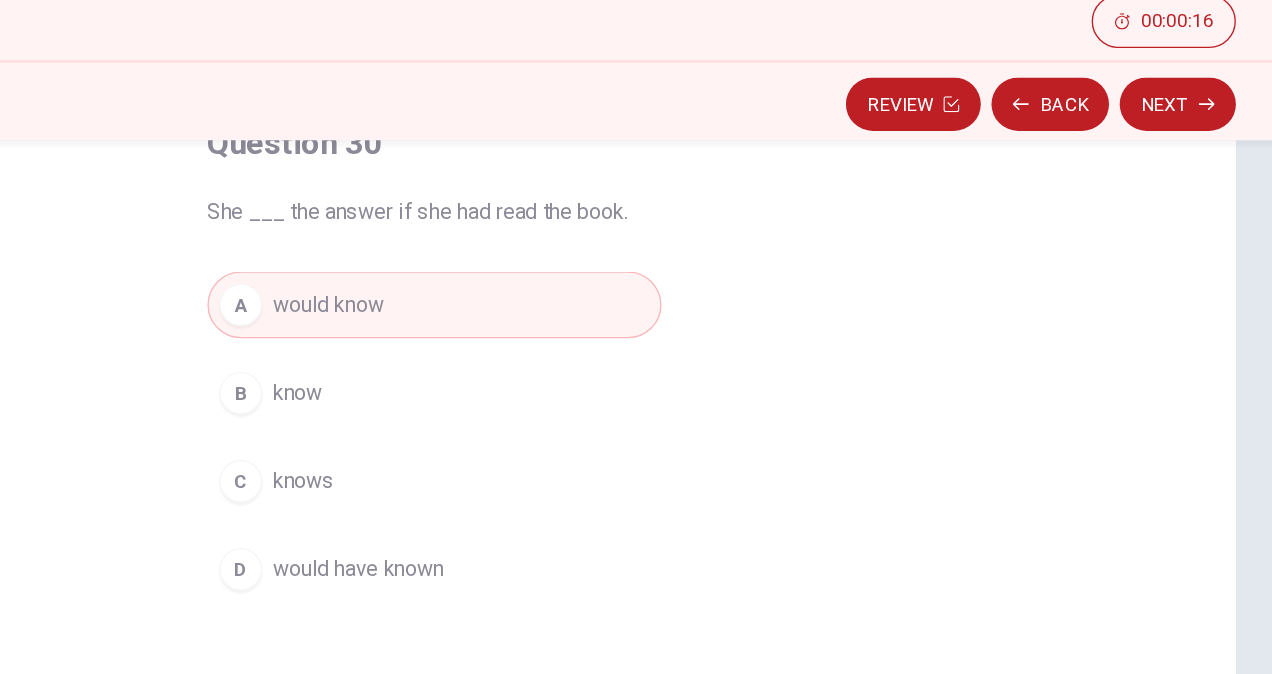 click on "D would have known" at bounding box center (636, 508) 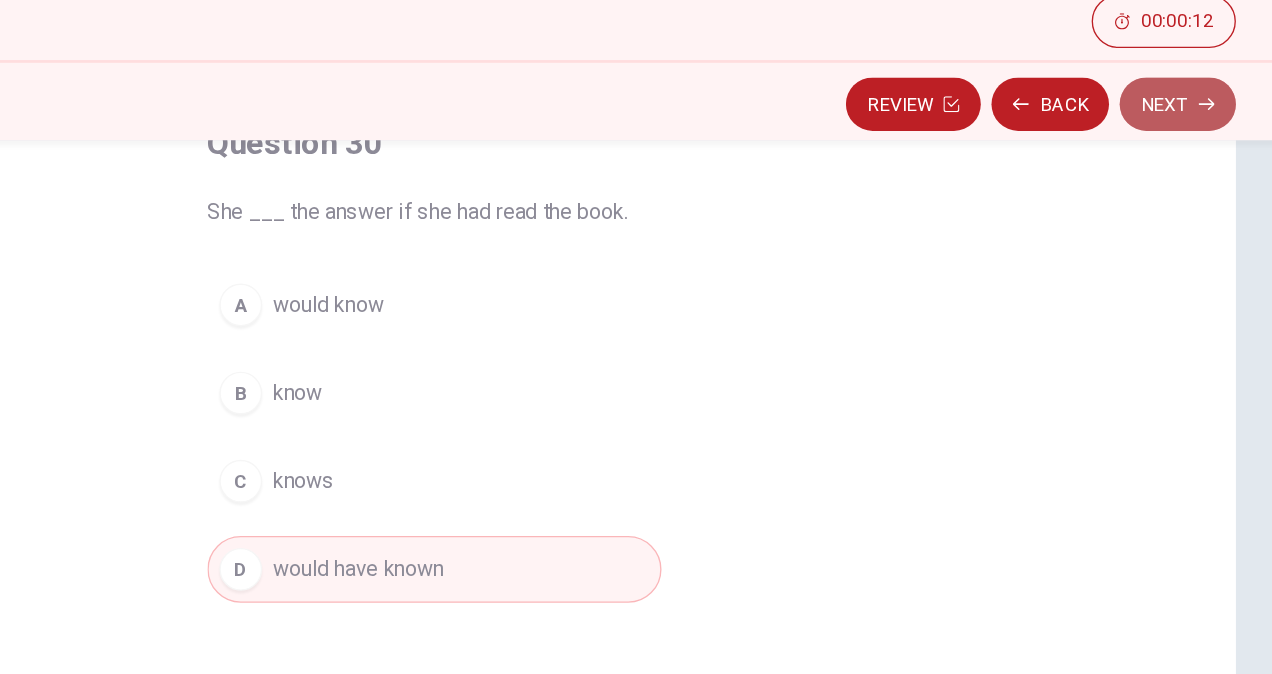 click on "Next" at bounding box center [1192, 160] 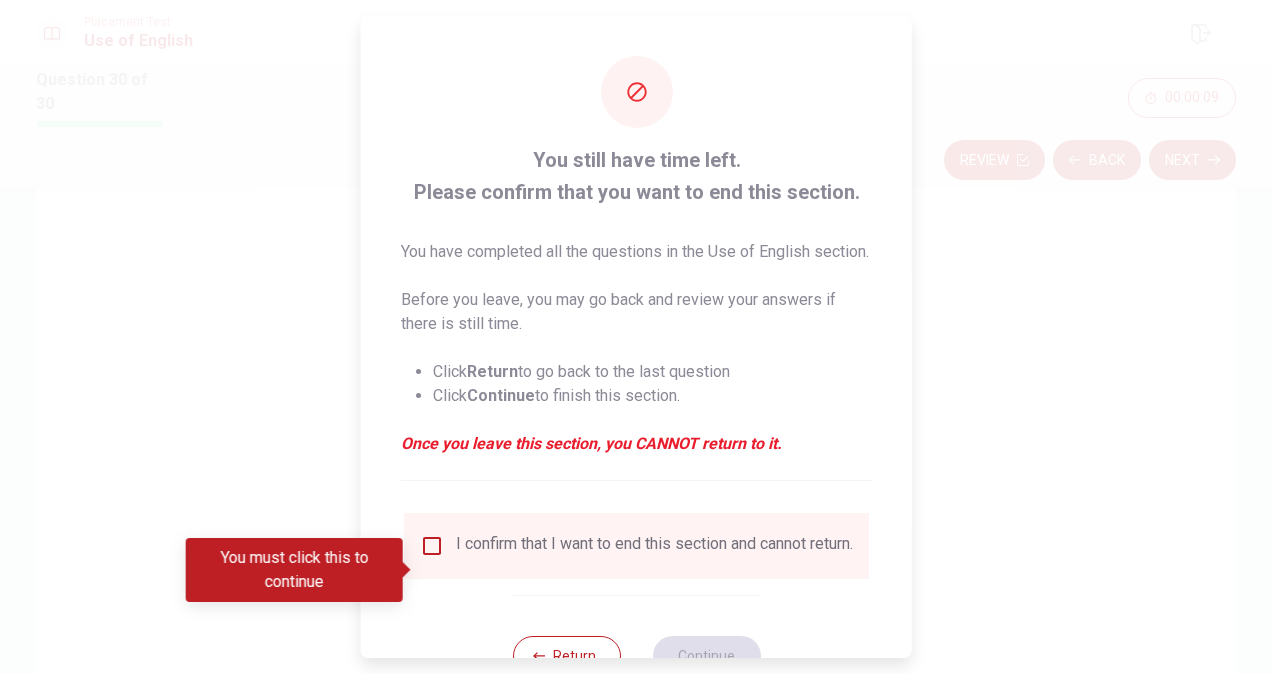 click on "I confirm that I want to end this section and cannot return." at bounding box center (636, 546) 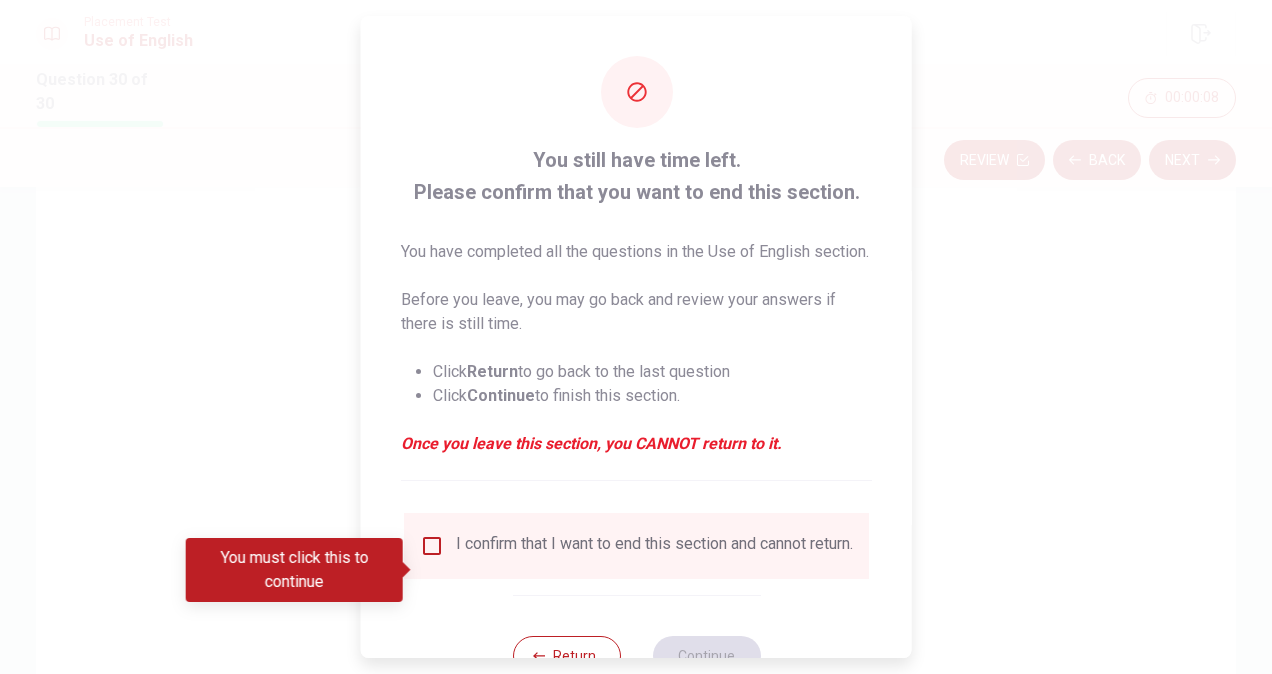 click at bounding box center [432, 546] 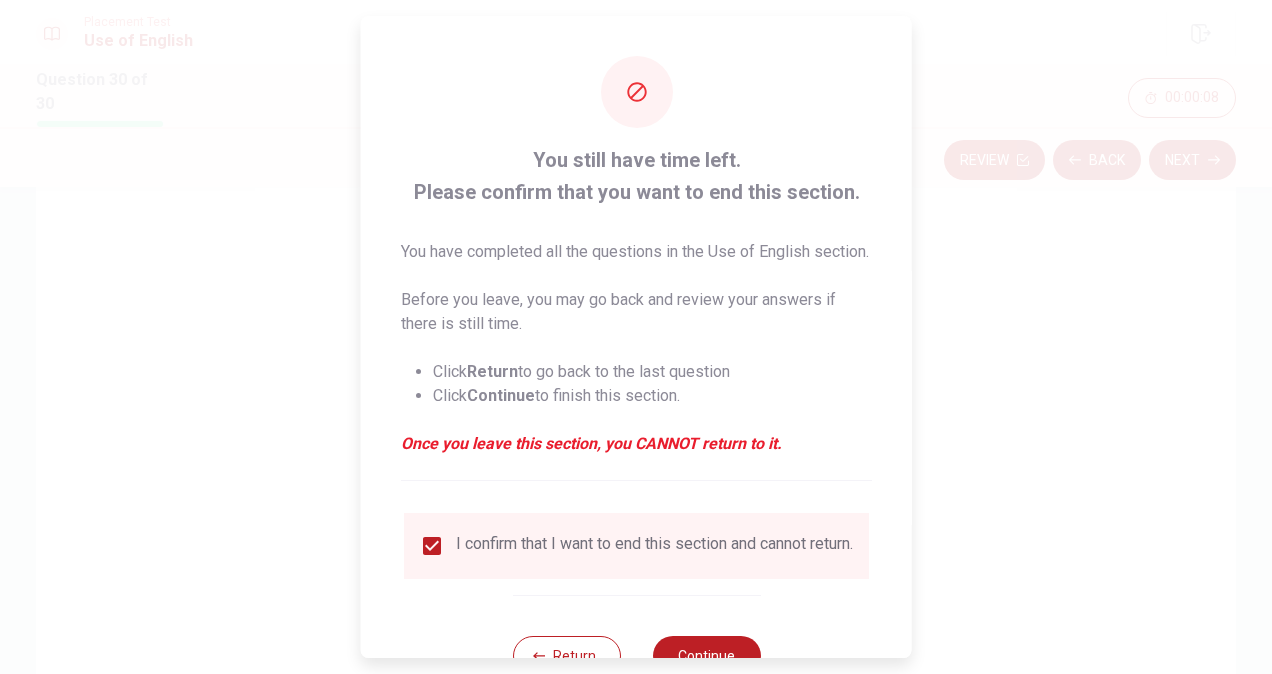 scroll, scrollTop: 96, scrollLeft: 0, axis: vertical 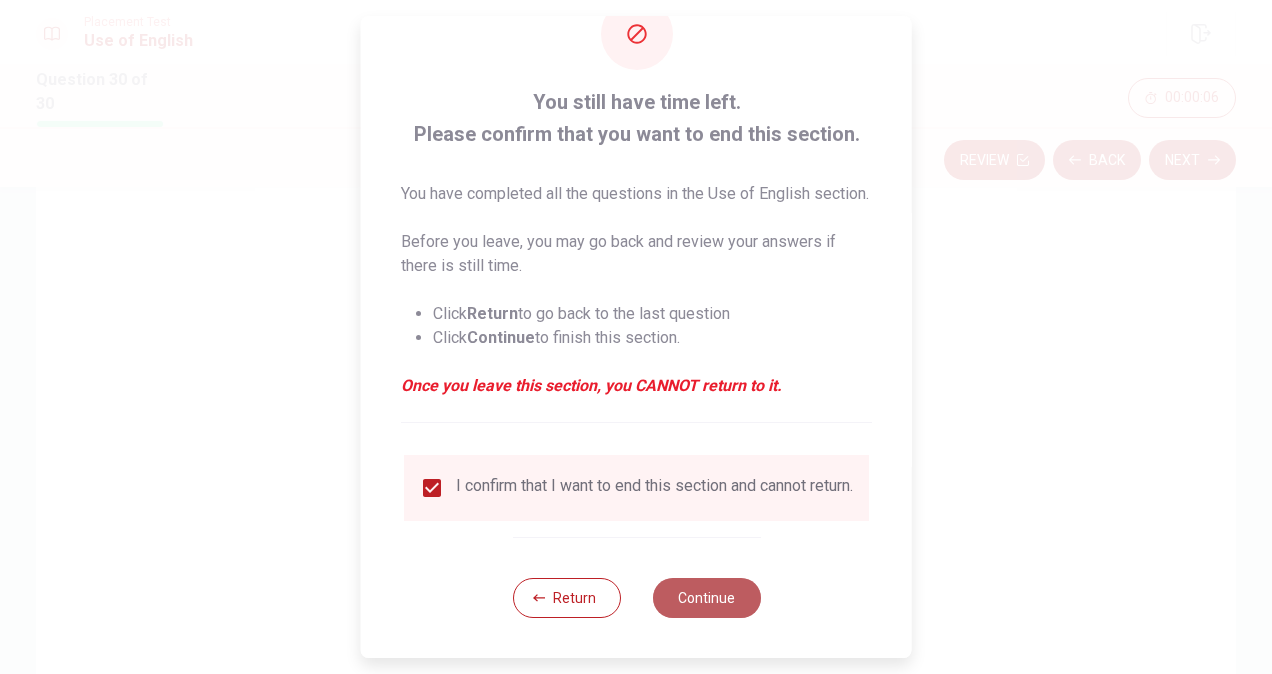 click on "Continue" at bounding box center [706, 598] 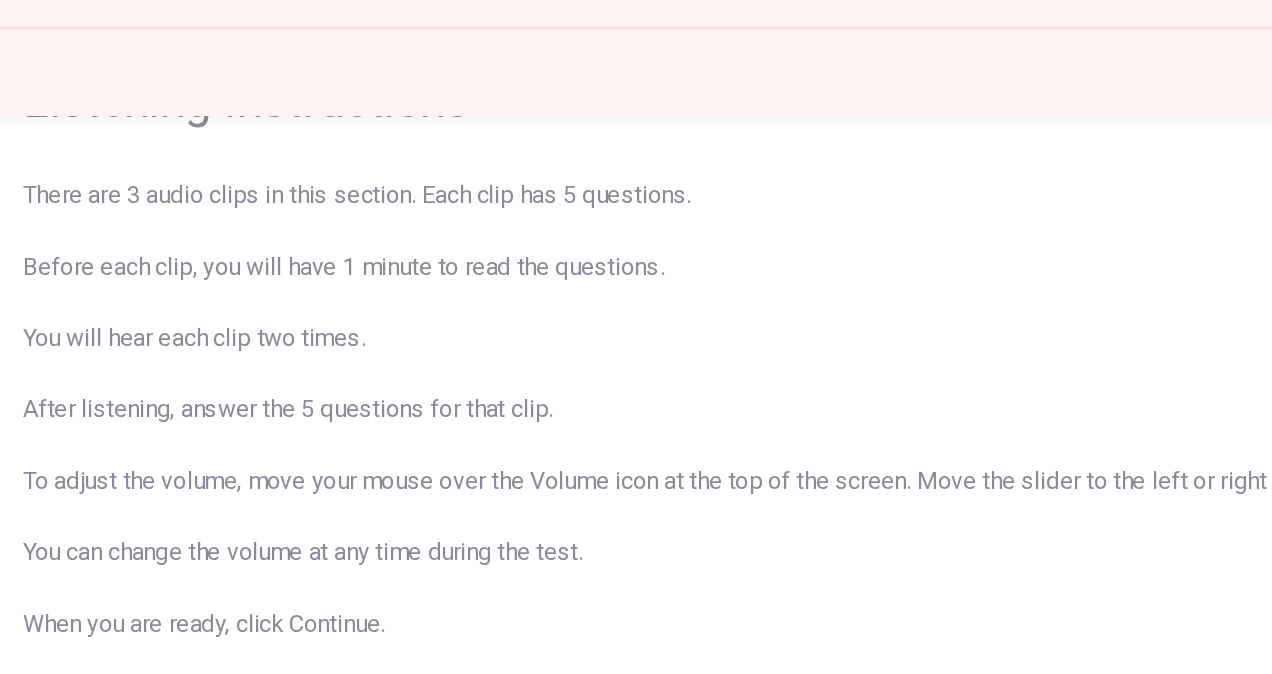 scroll, scrollTop: 118, scrollLeft: 0, axis: vertical 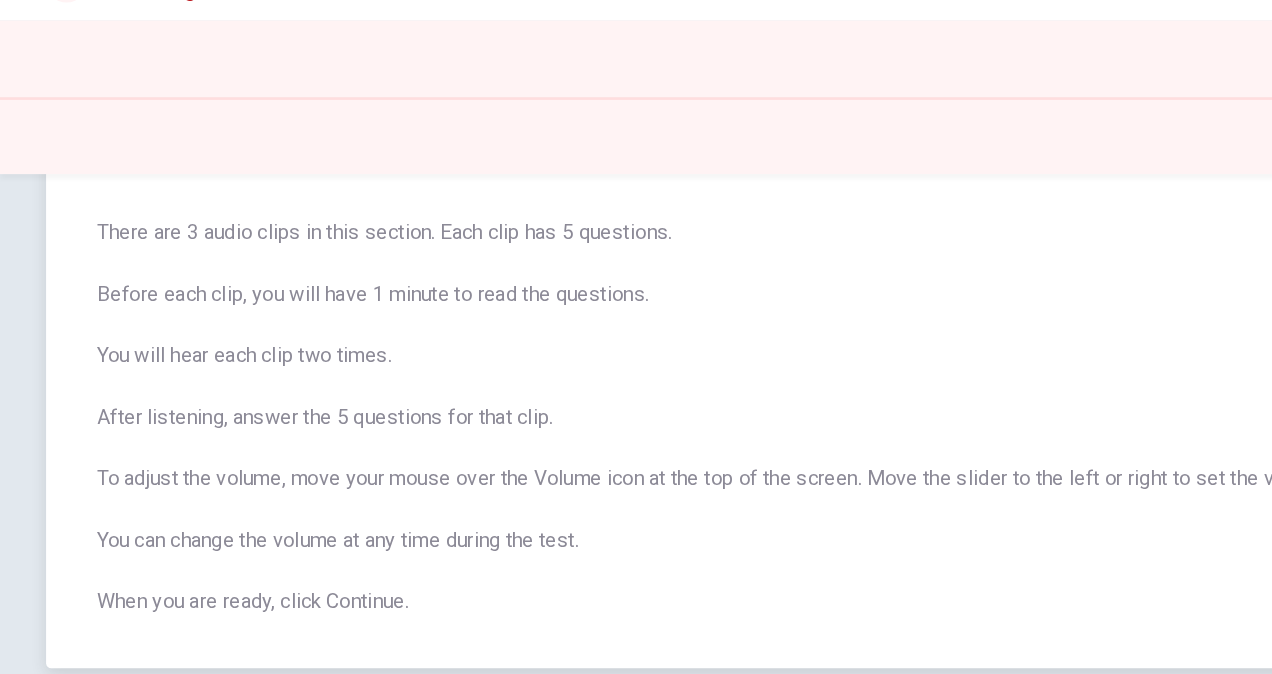 click on "There are 3 audio clips in this section. Each clip has 5 questions.
Before each clip, you will have 1 minute to read the questions.
You will hear each clip two times.
After listening, answer the 5 questions for that clip.
To adjust the volume, move your mouse over the Volume icon at the top of the screen. Move the slider to the left or right to set the volume.
You can change the volume at any time during the test.
When you are ready, click Continue." at bounding box center (636, 374) 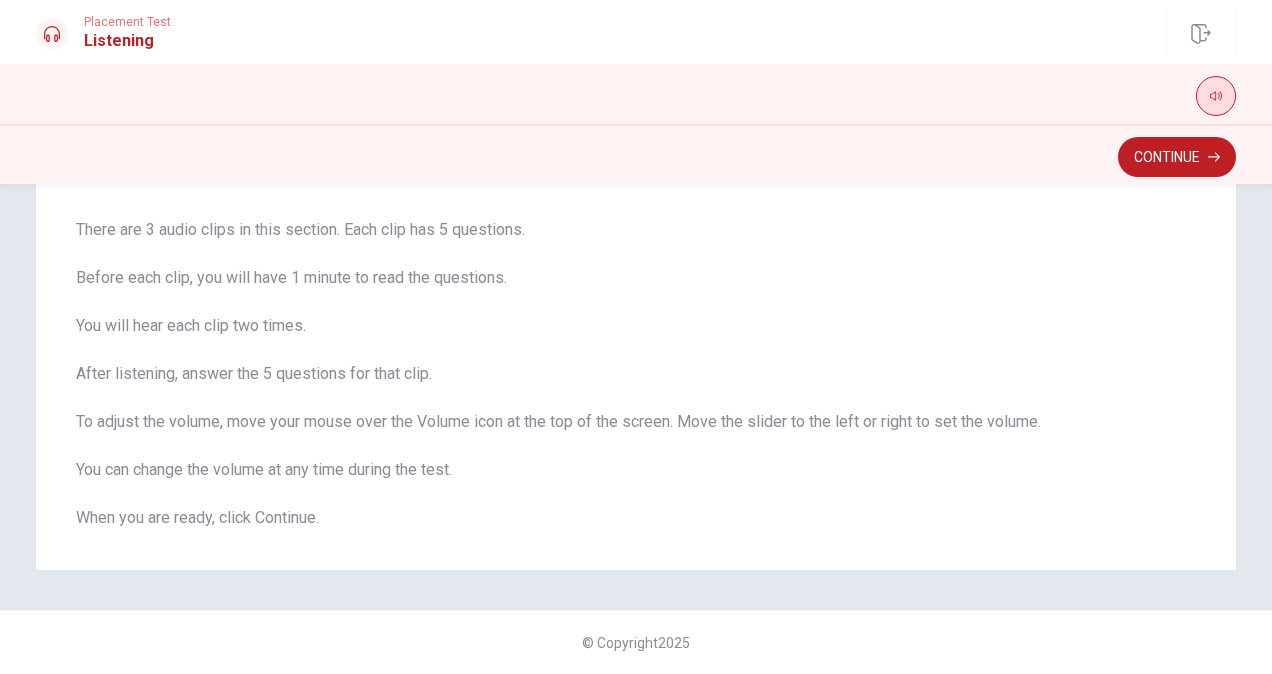 click 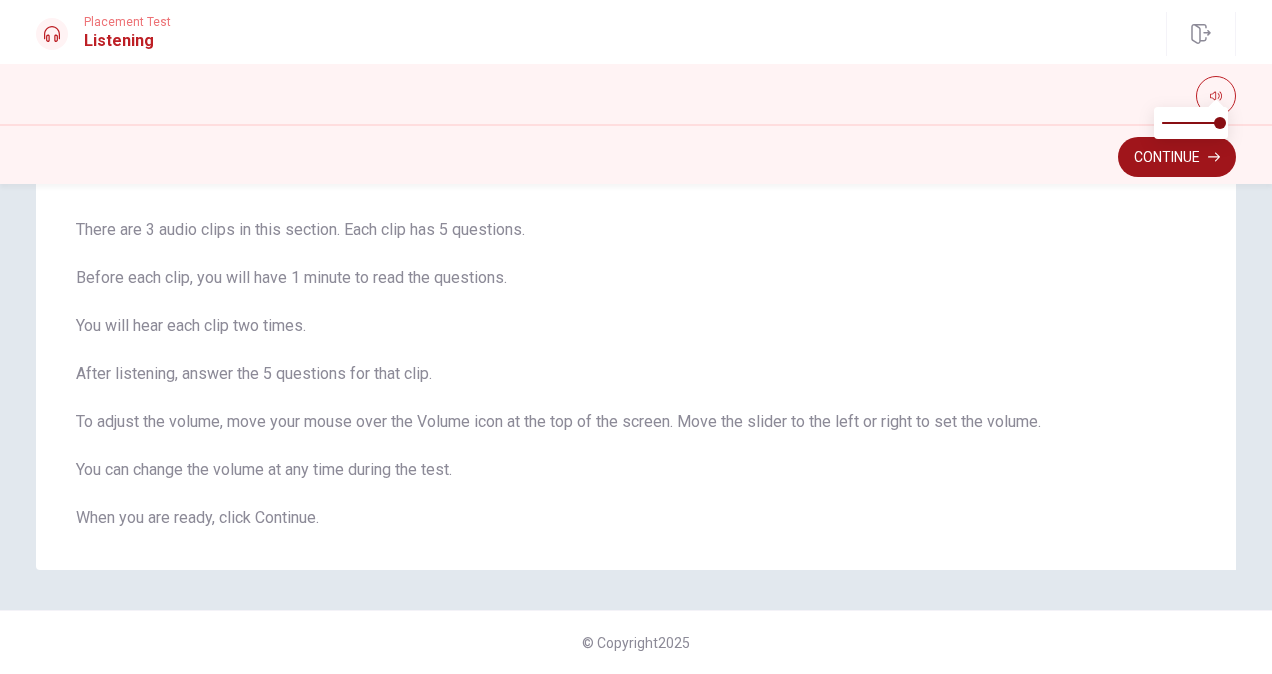 click on "Continue" at bounding box center (1177, 157) 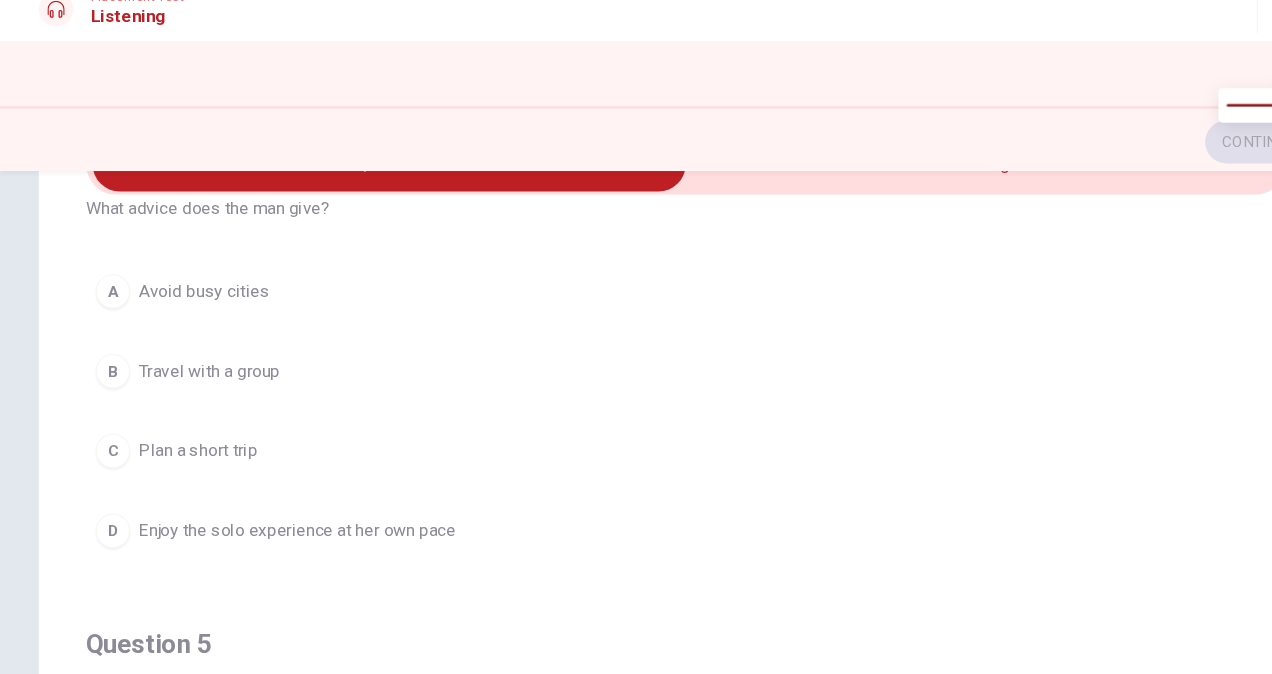 scroll, scrollTop: 1606, scrollLeft: 0, axis: vertical 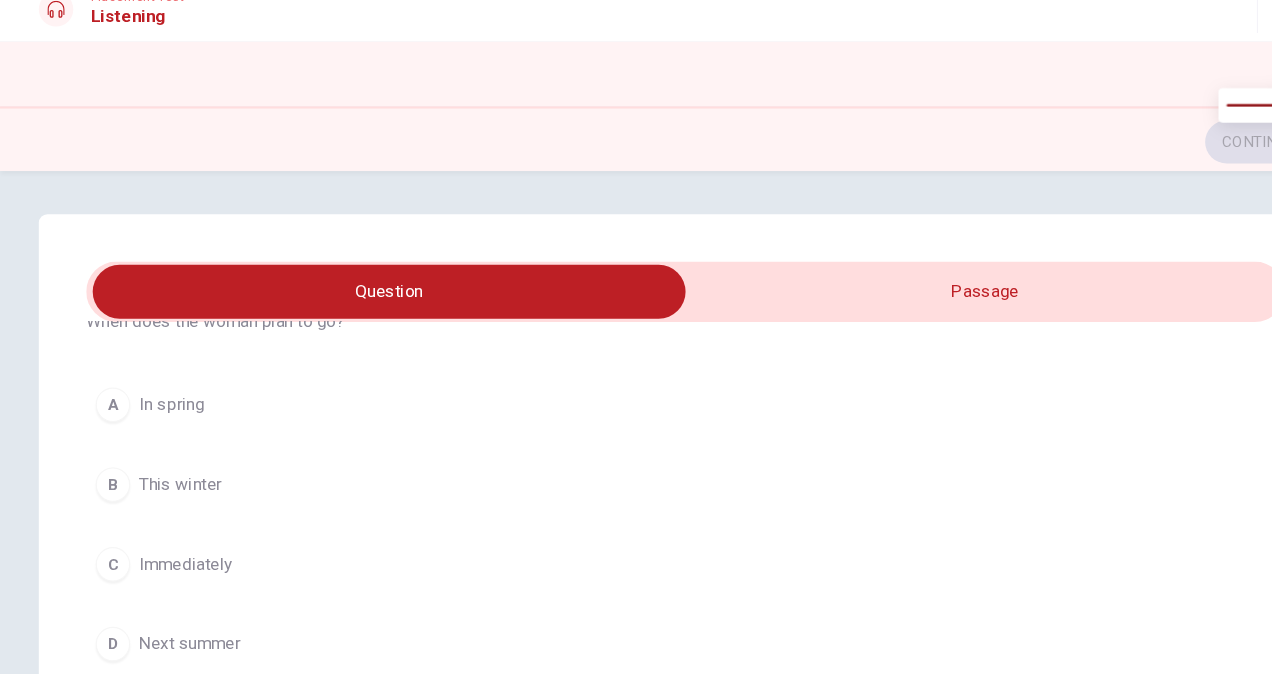 type on "15" 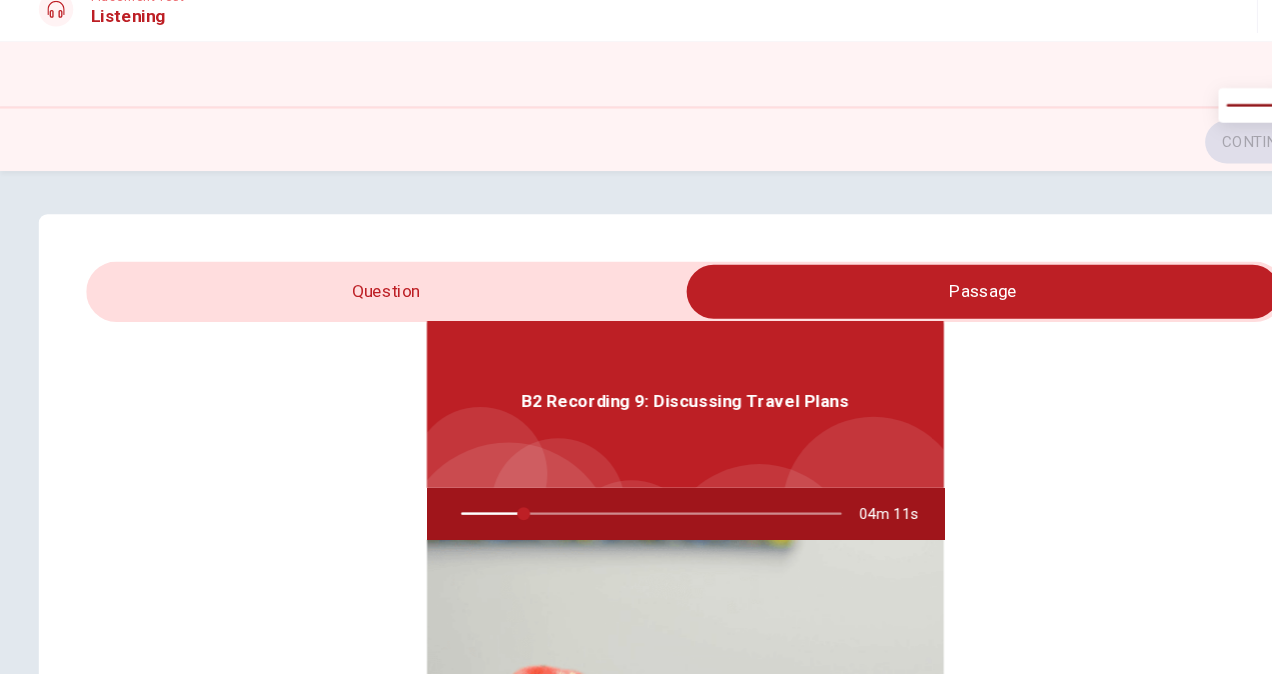 scroll, scrollTop: 112, scrollLeft: 0, axis: vertical 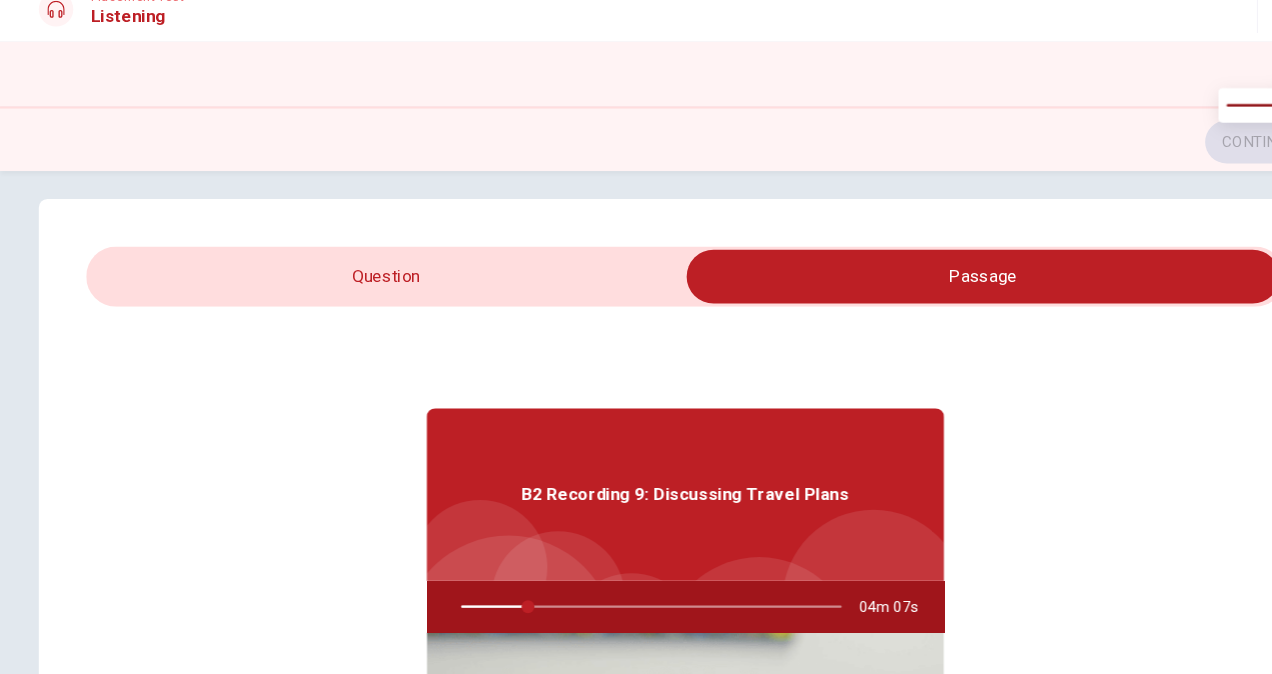 type on "18" 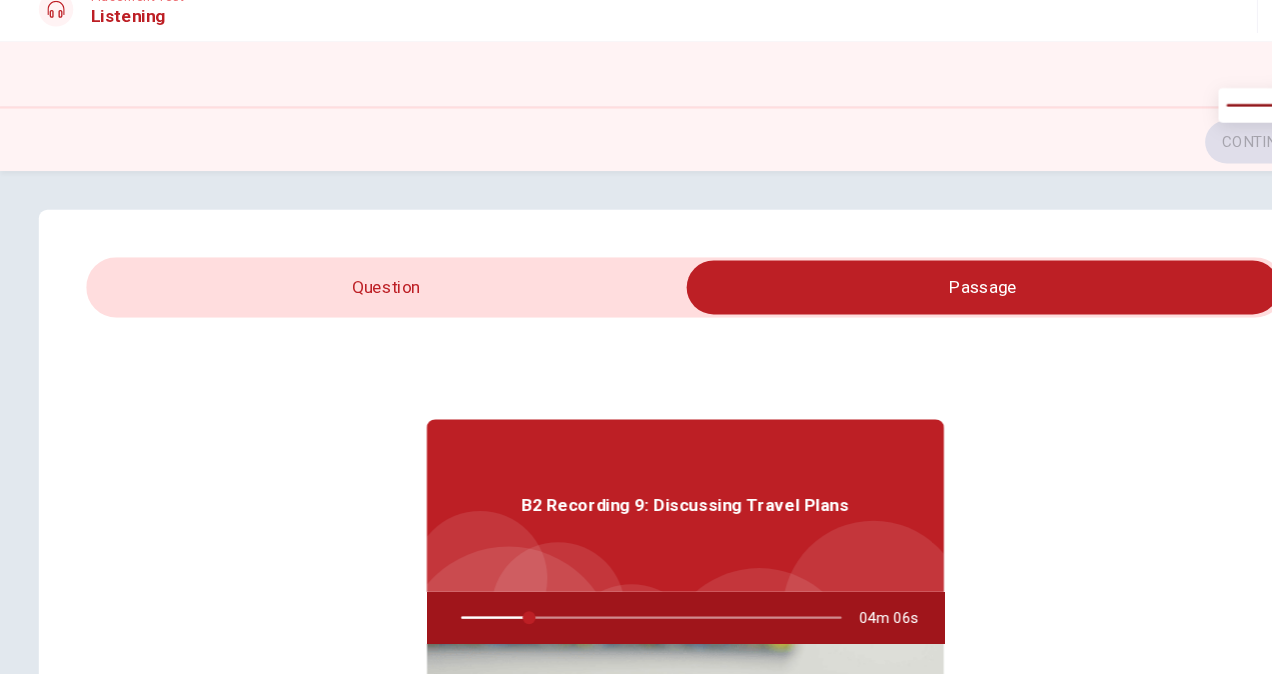 scroll, scrollTop: 2, scrollLeft: 0, axis: vertical 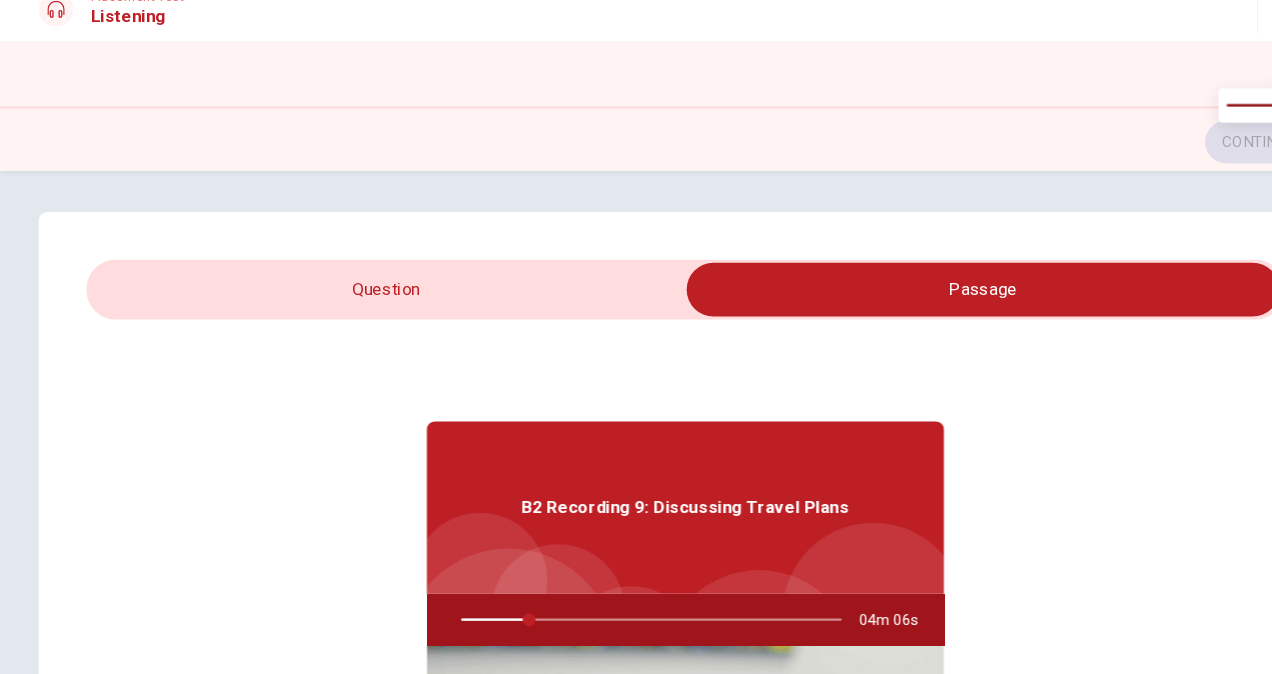 click at bounding box center (912, 294) 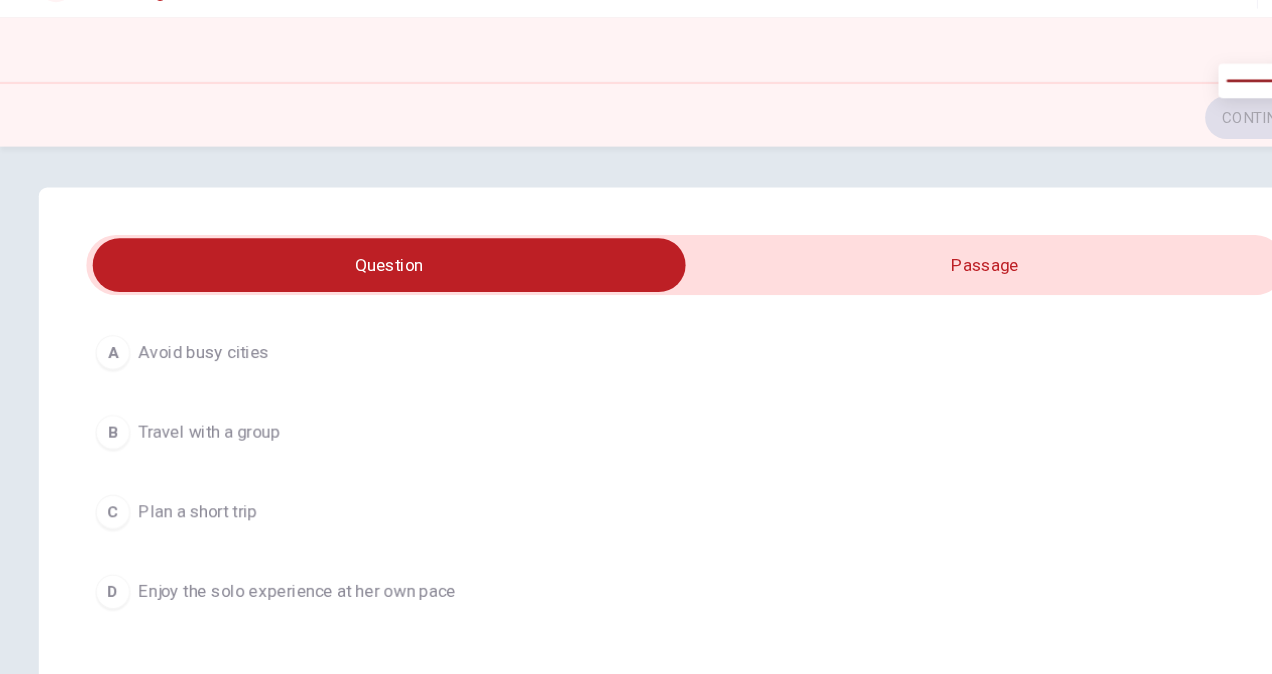 scroll, scrollTop: 1606, scrollLeft: 0, axis: vertical 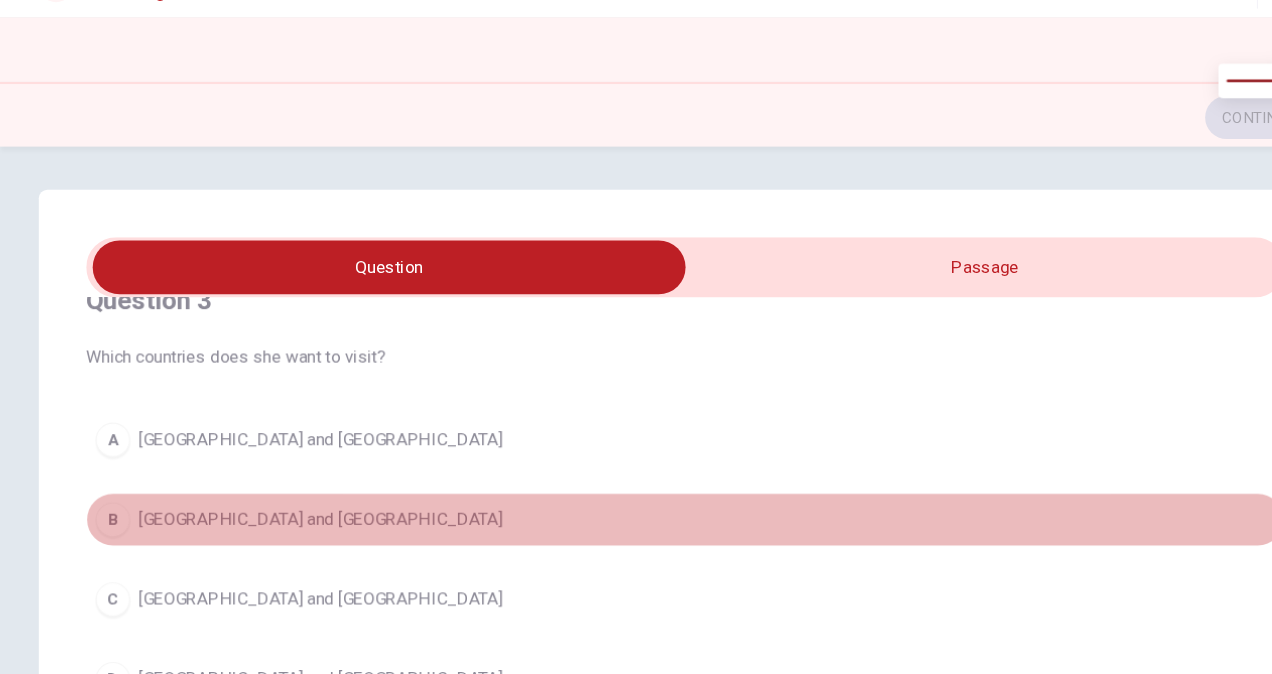 click on "[GEOGRAPHIC_DATA] and [GEOGRAPHIC_DATA]" at bounding box center (297, 530) 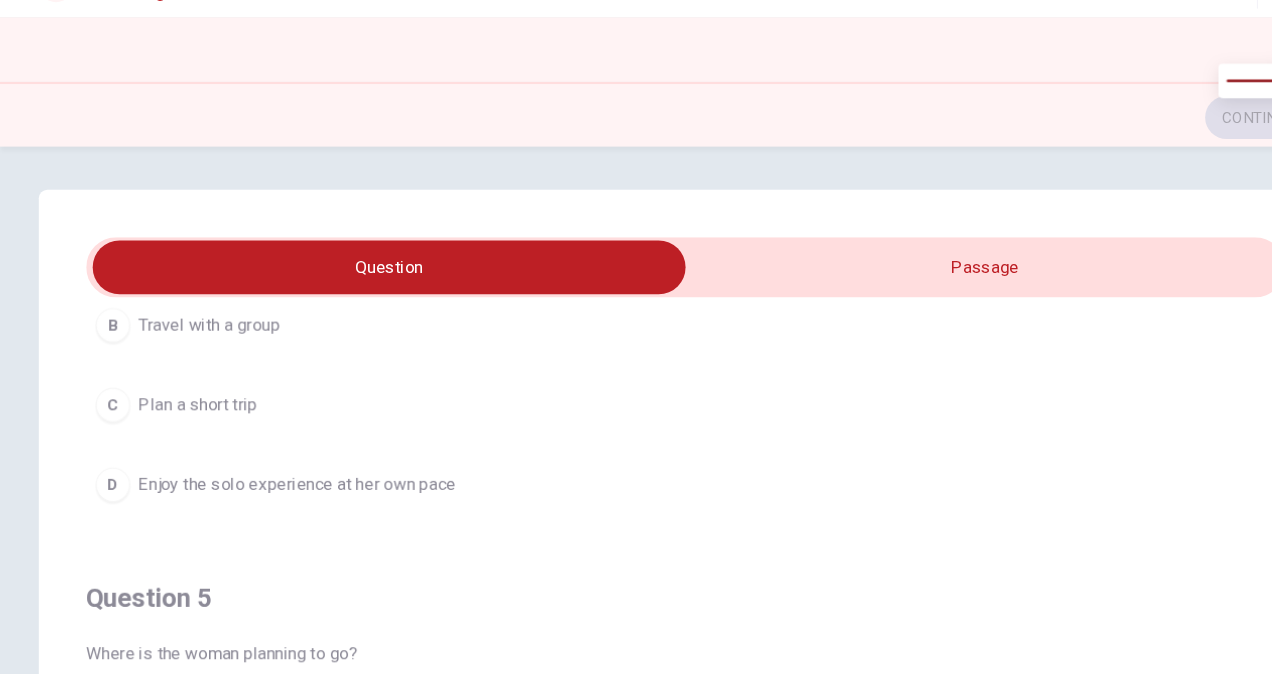 scroll, scrollTop: 1606, scrollLeft: 0, axis: vertical 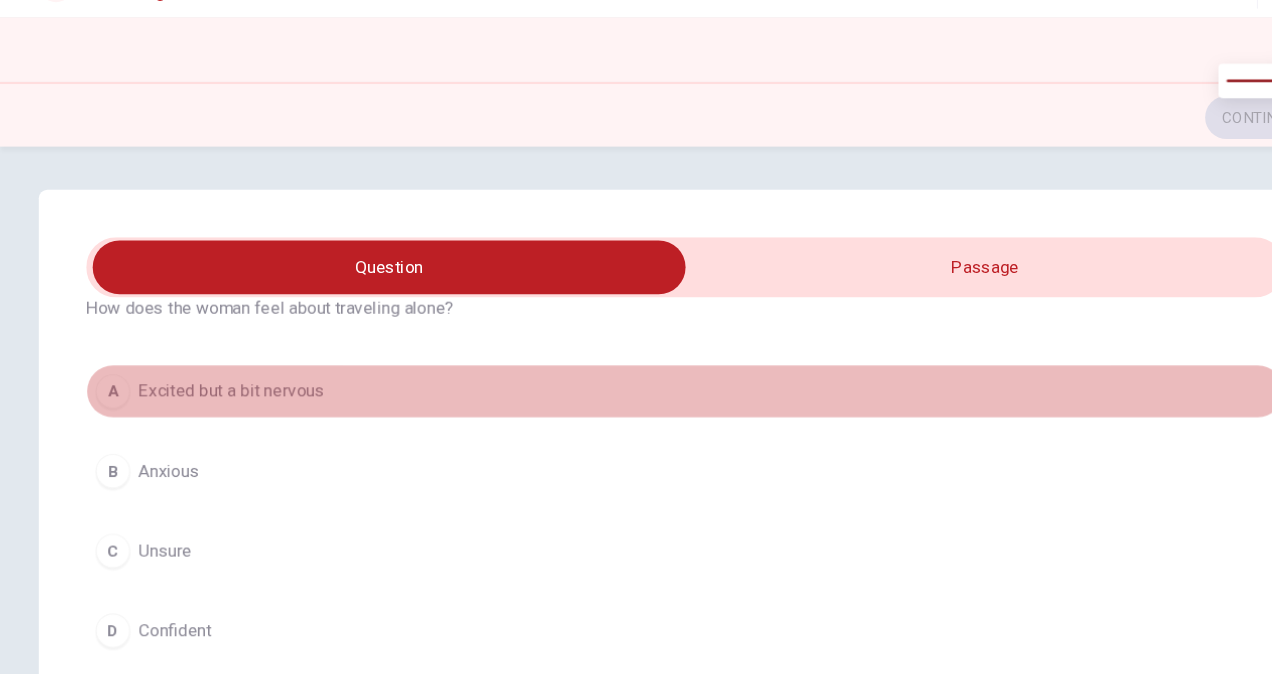 click on "Excited but a bit nervous" at bounding box center [215, 411] 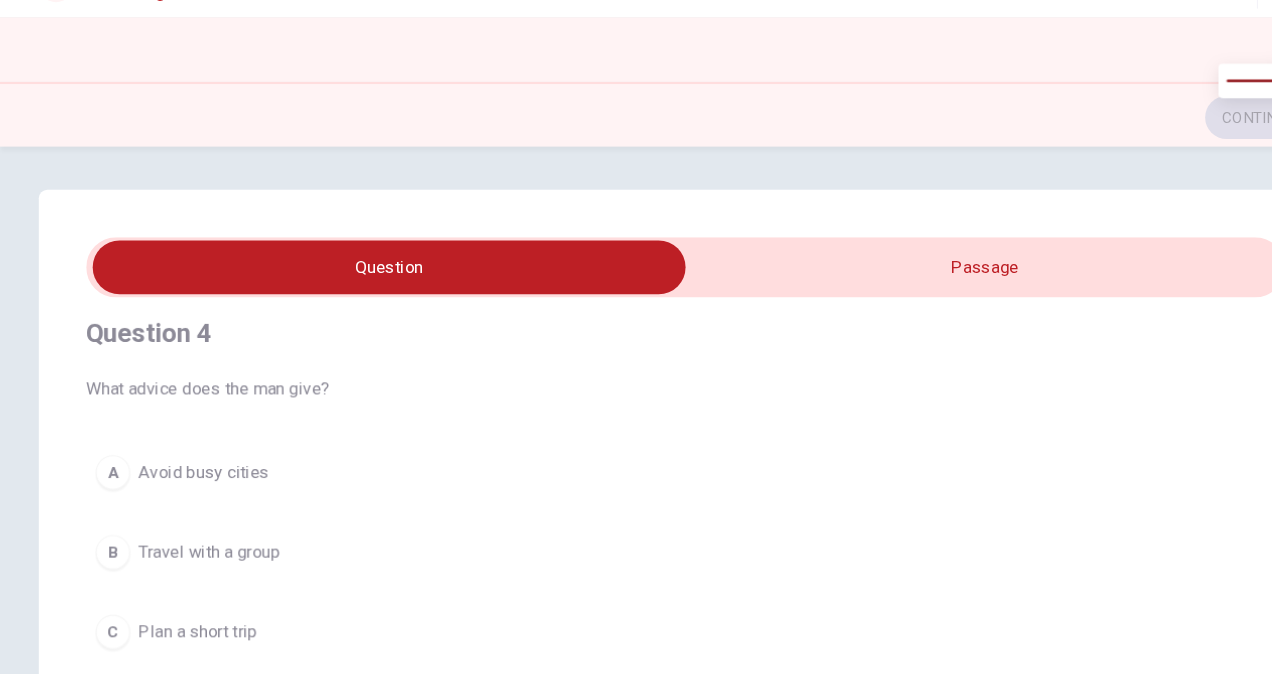 scroll, scrollTop: 1606, scrollLeft: 0, axis: vertical 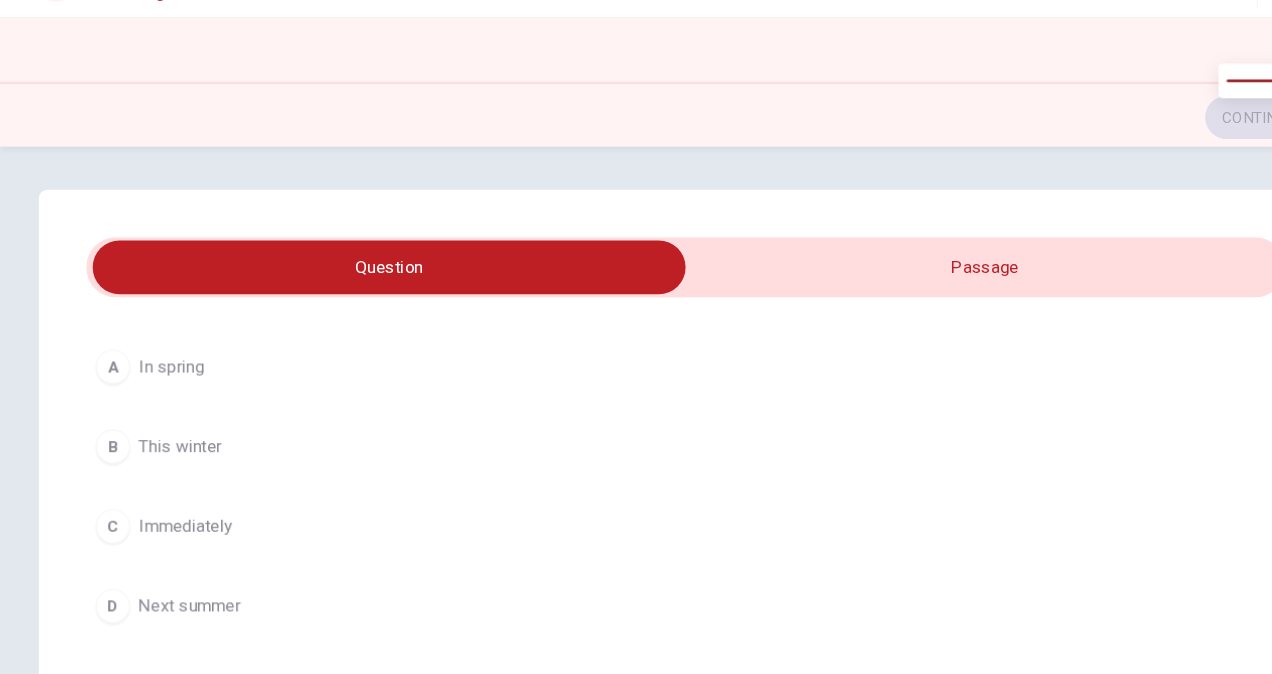 click on "D Next summer" at bounding box center [636, 610] 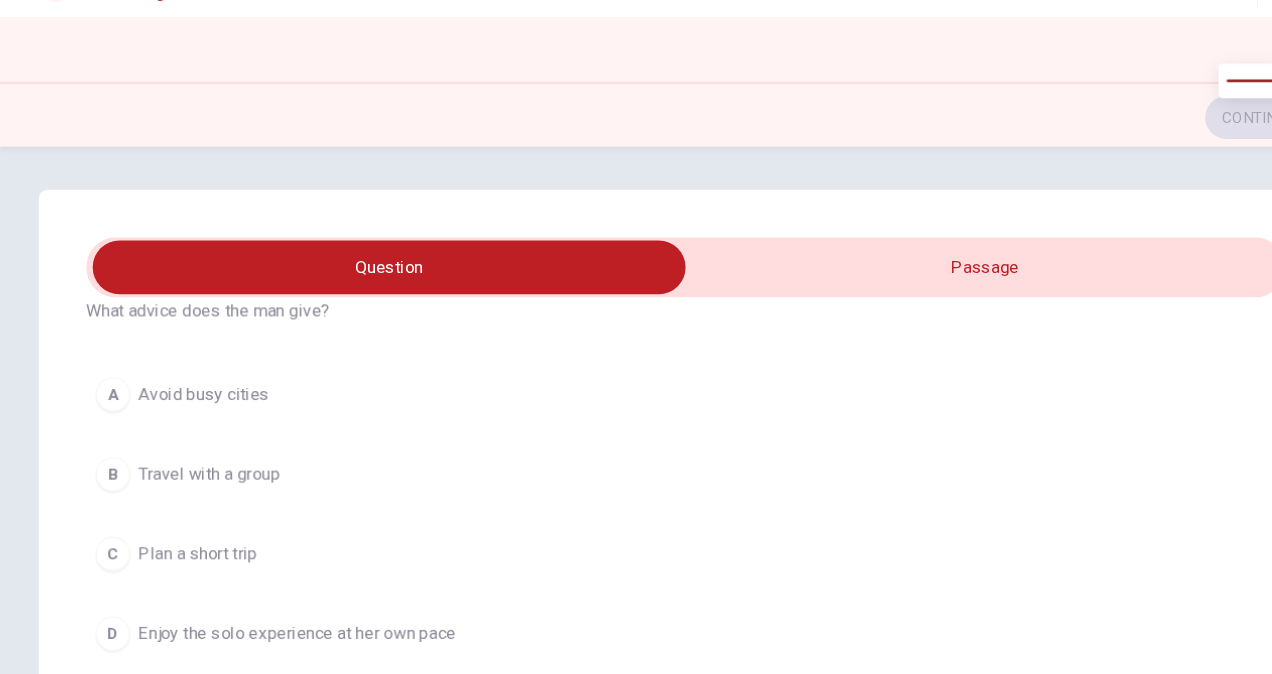 scroll, scrollTop: 1457, scrollLeft: 0, axis: vertical 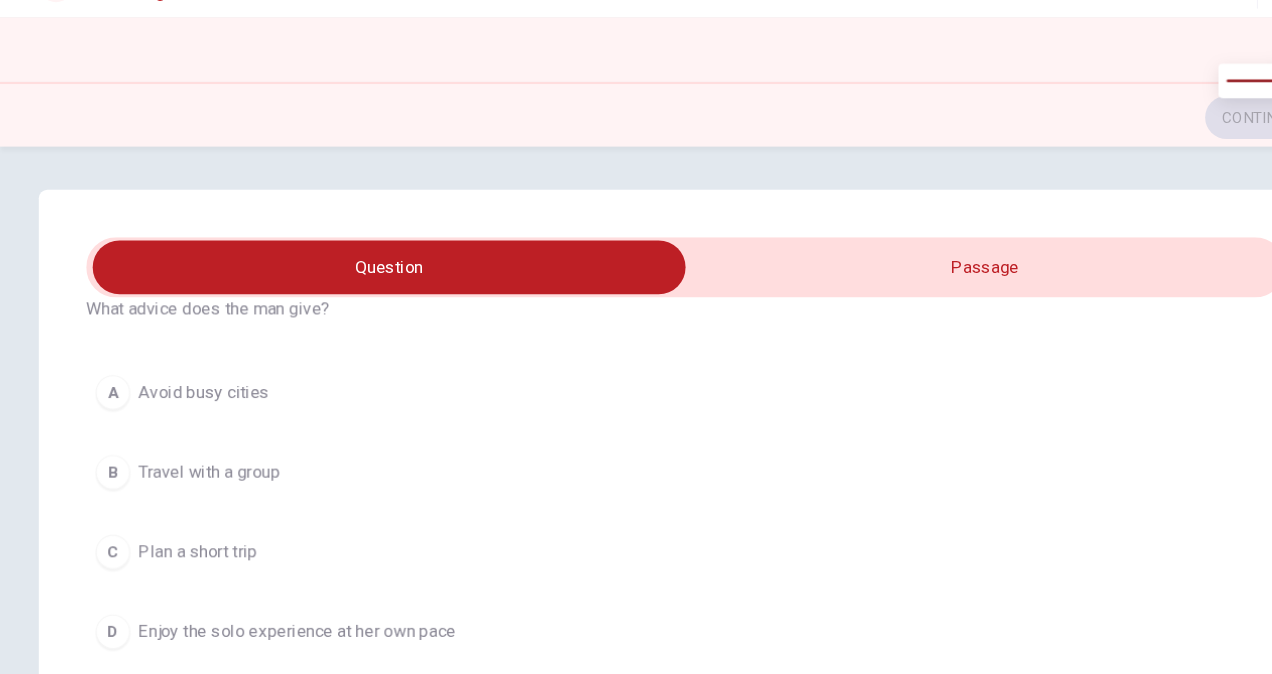 click on "Enjoy the solo experience at her own pace" at bounding box center (276, 634) 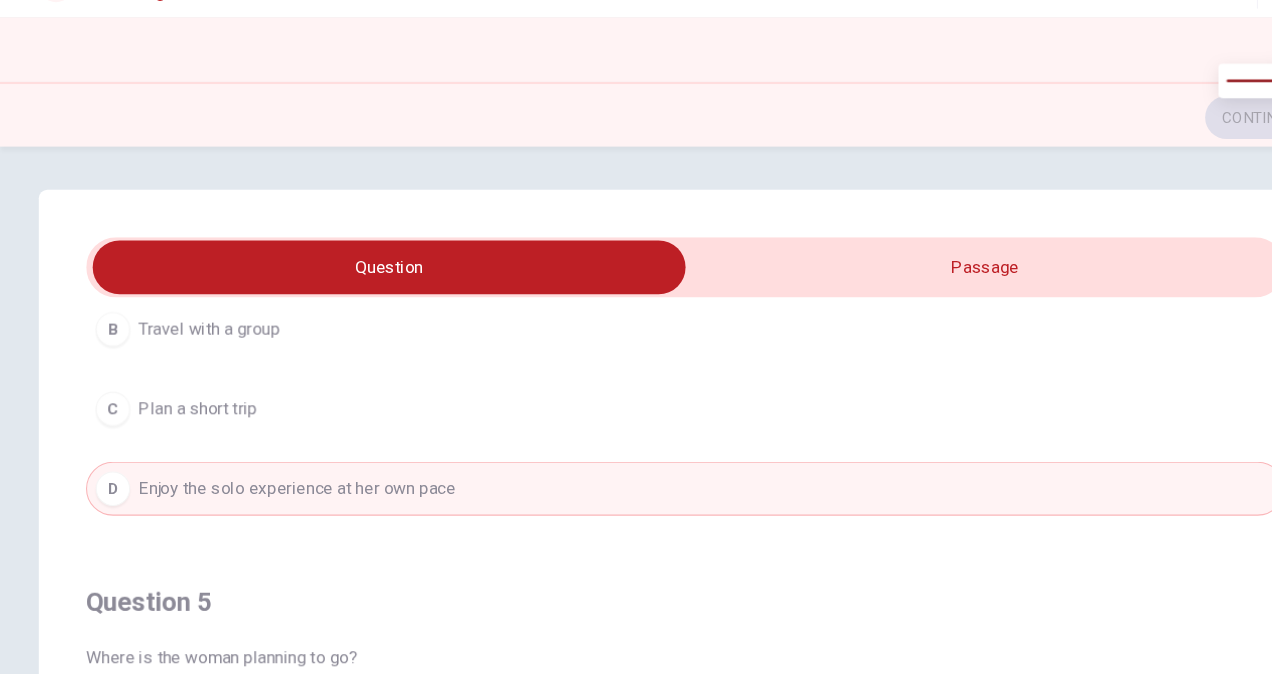 scroll, scrollTop: 1606, scrollLeft: 0, axis: vertical 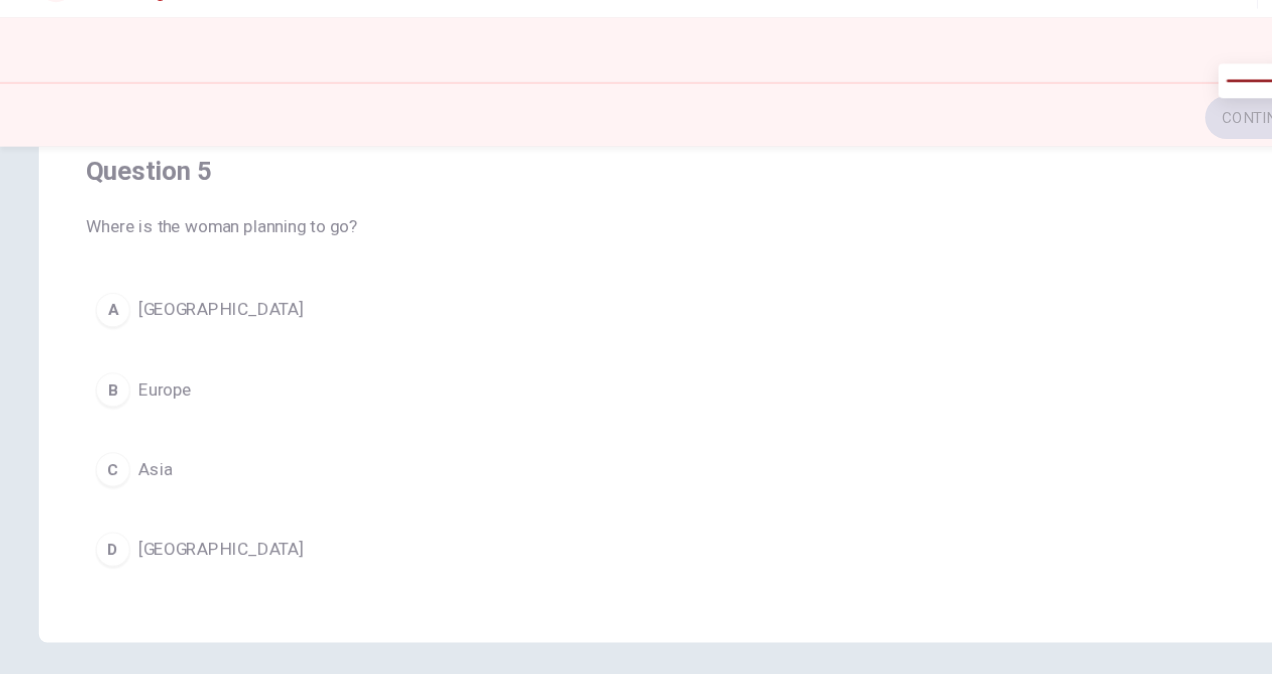 click on "B Europe" at bounding box center [636, 409] 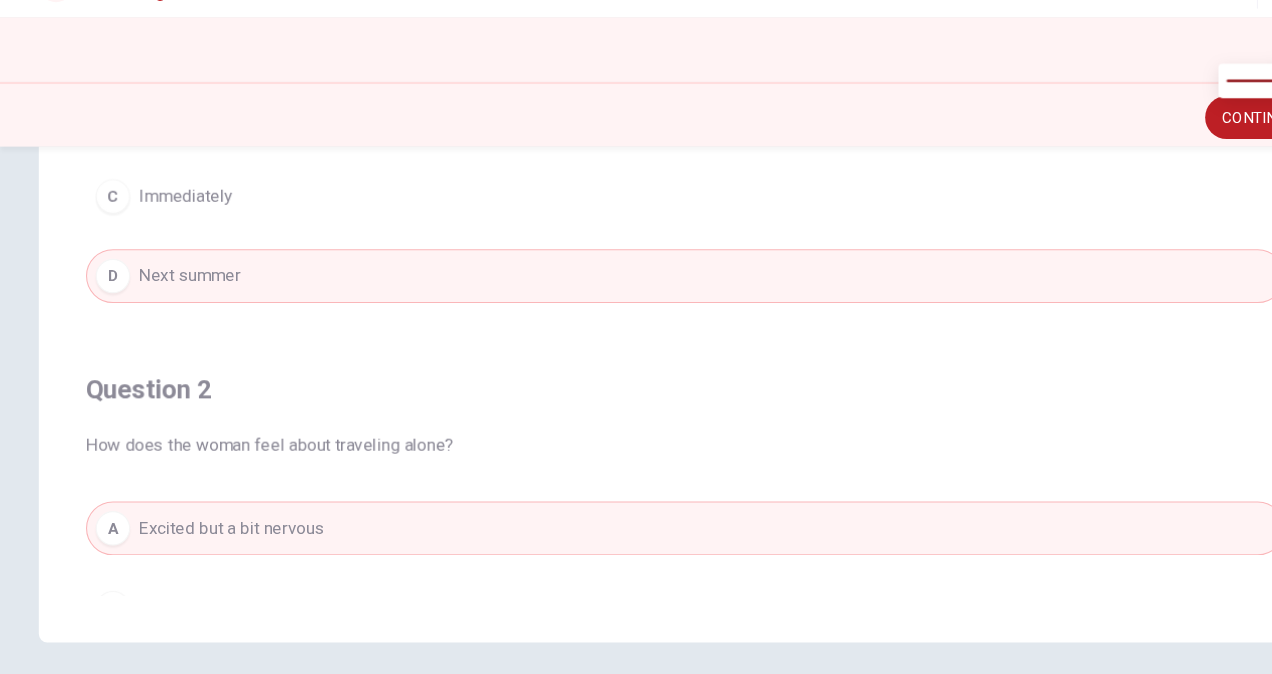 scroll, scrollTop: 0, scrollLeft: 0, axis: both 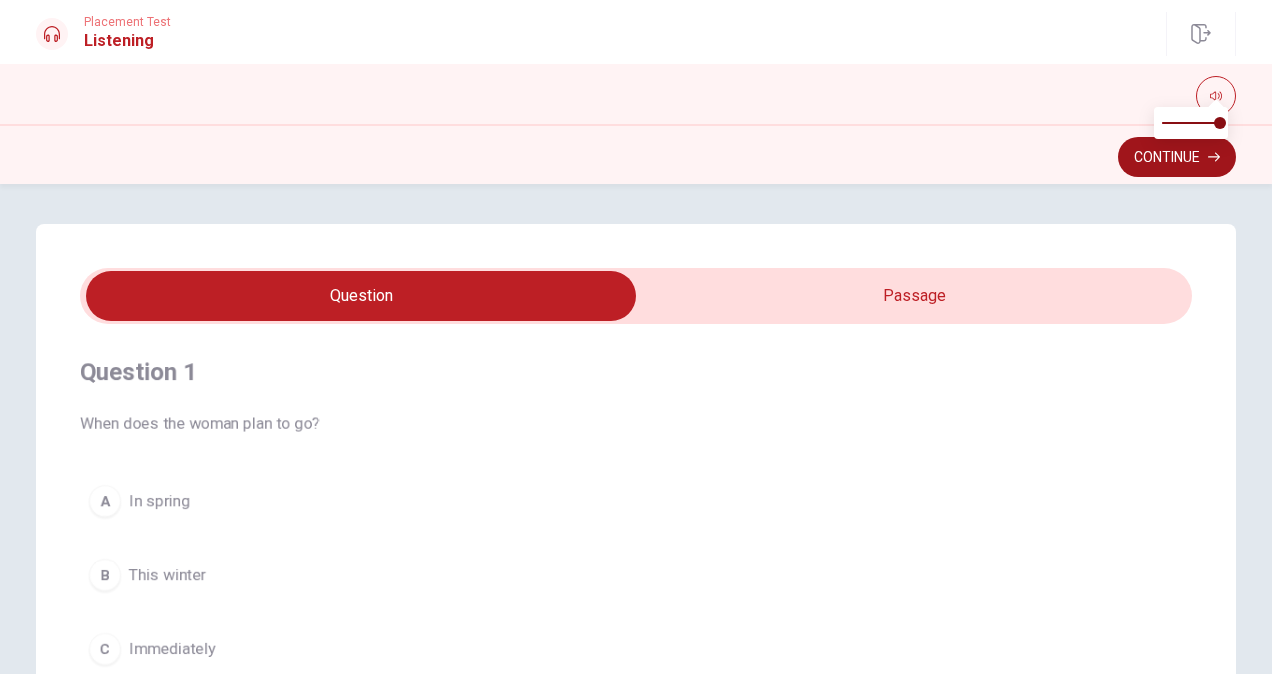 click on "Continue" at bounding box center (1177, 157) 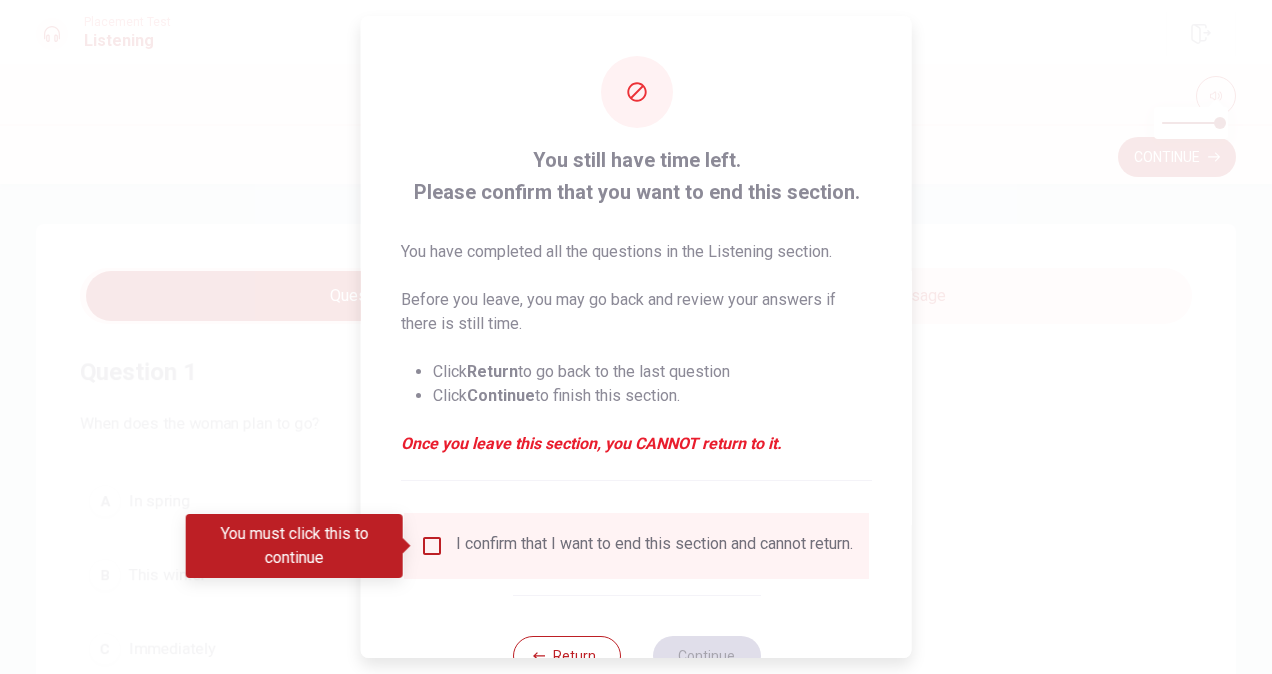 click on "I confirm that I want to end this section and cannot return." at bounding box center [636, 546] 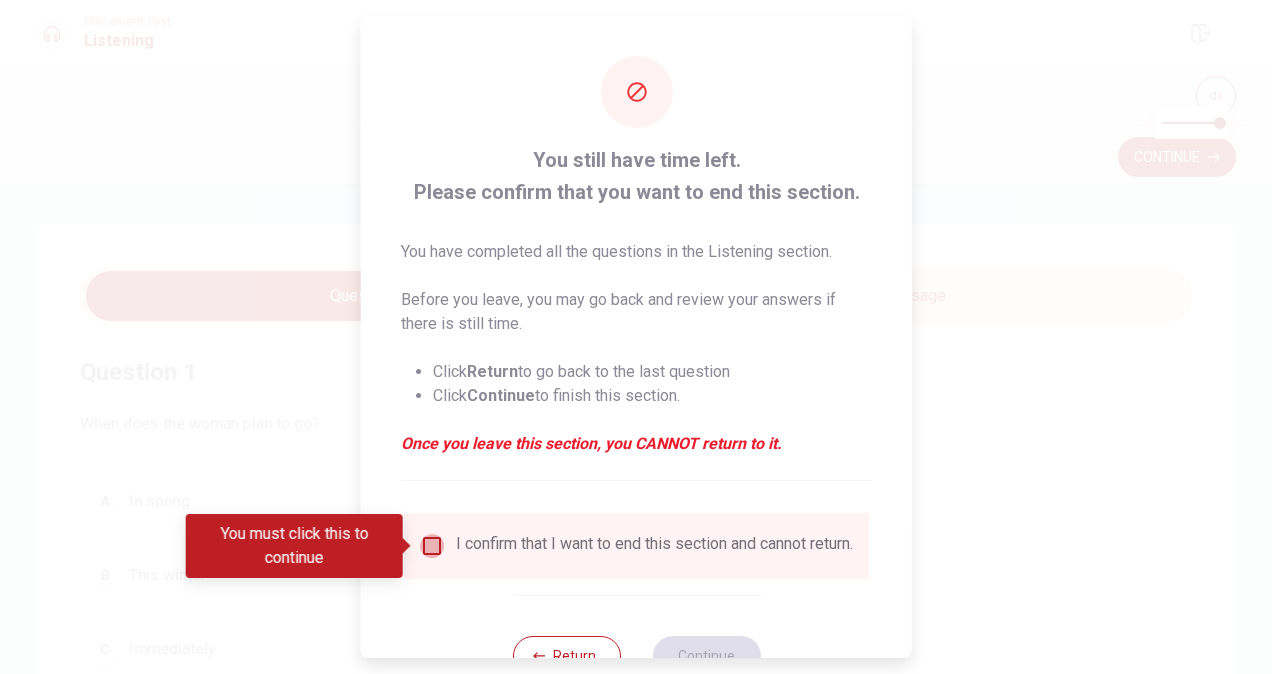 click at bounding box center [432, 546] 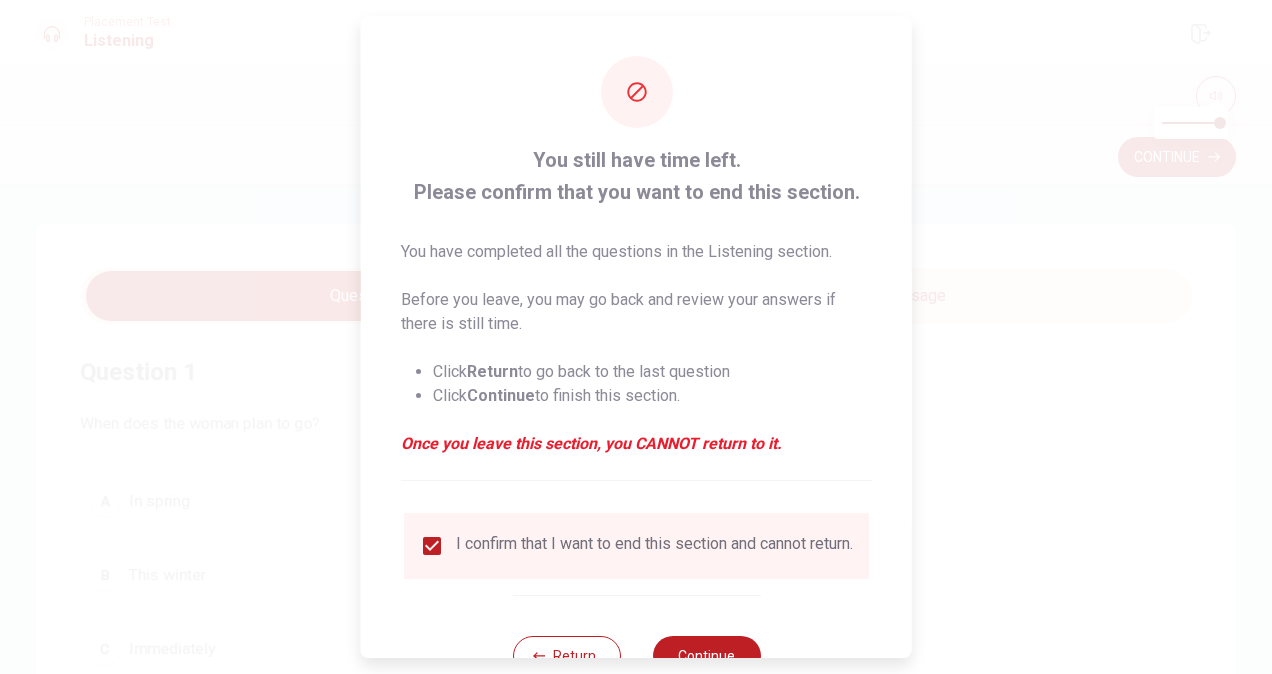 scroll, scrollTop: 72, scrollLeft: 0, axis: vertical 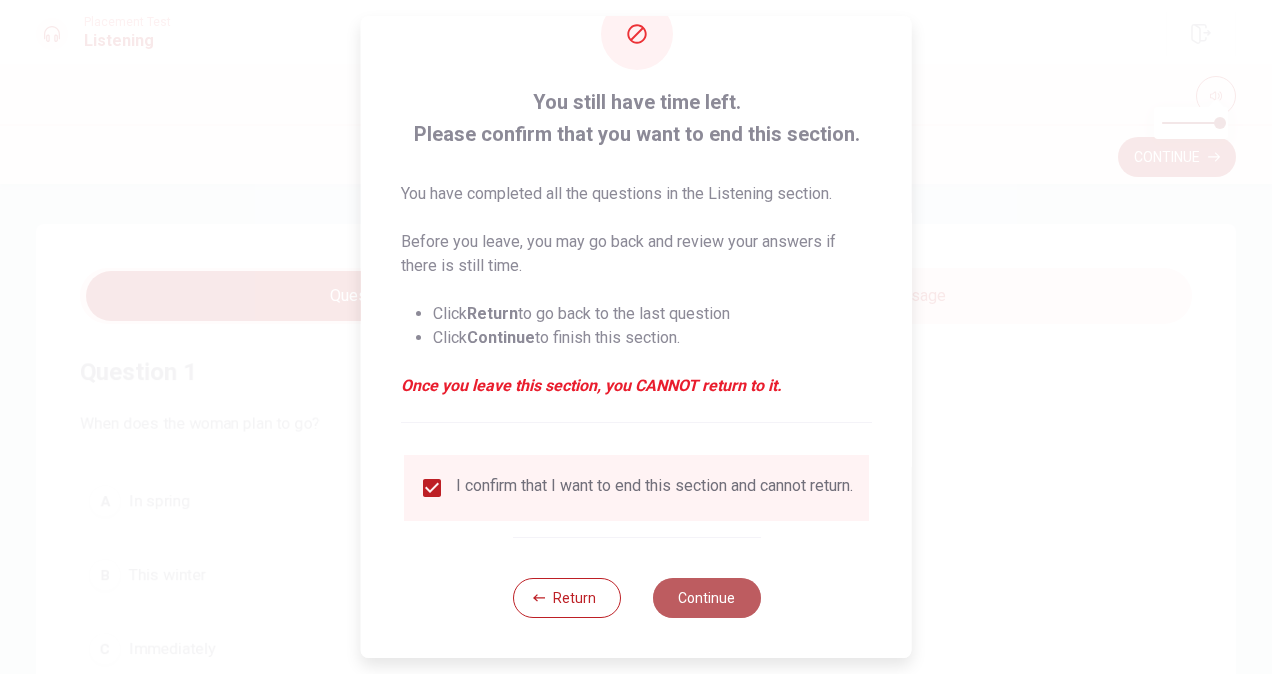 click on "Continue" at bounding box center [706, 598] 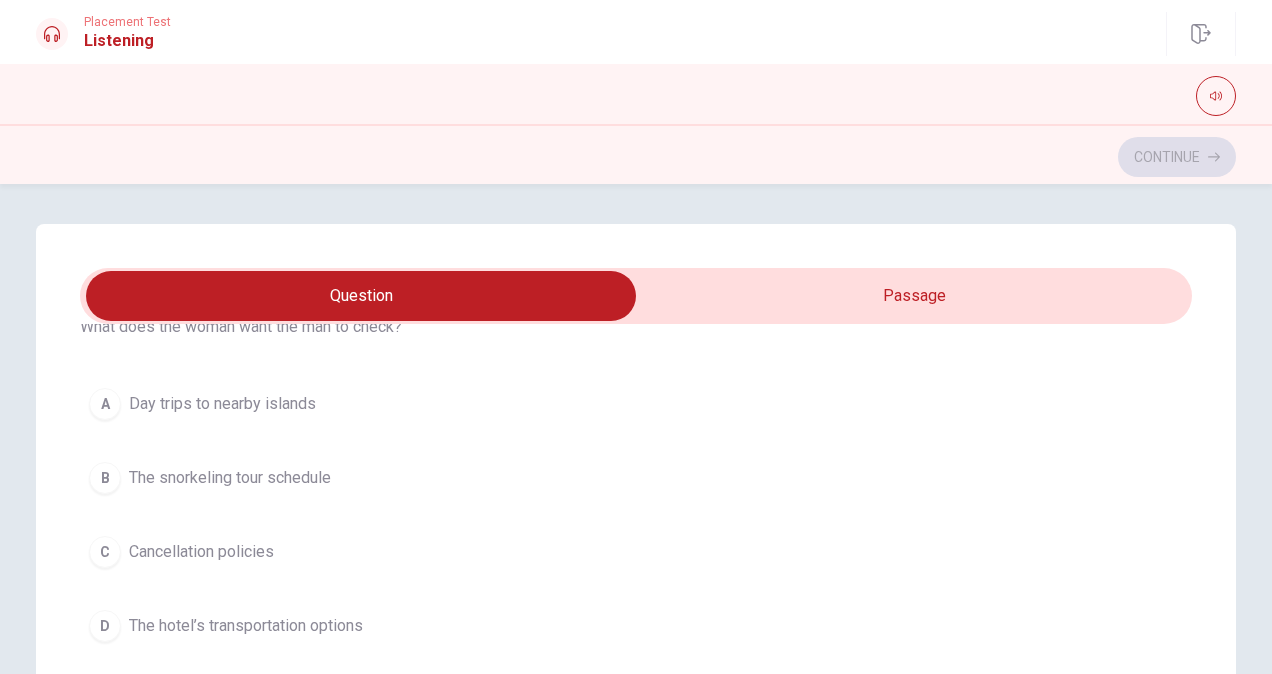 scroll, scrollTop: 14, scrollLeft: 0, axis: vertical 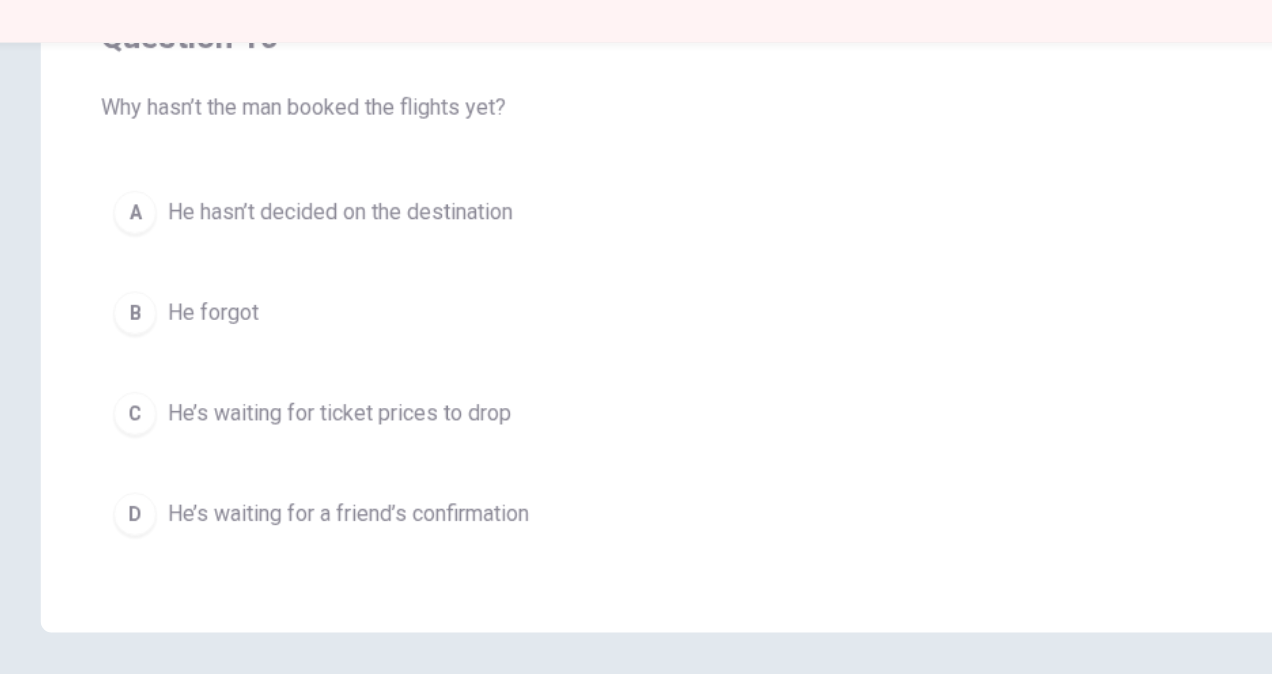 click on "He forgot" at bounding box center (162, 383) 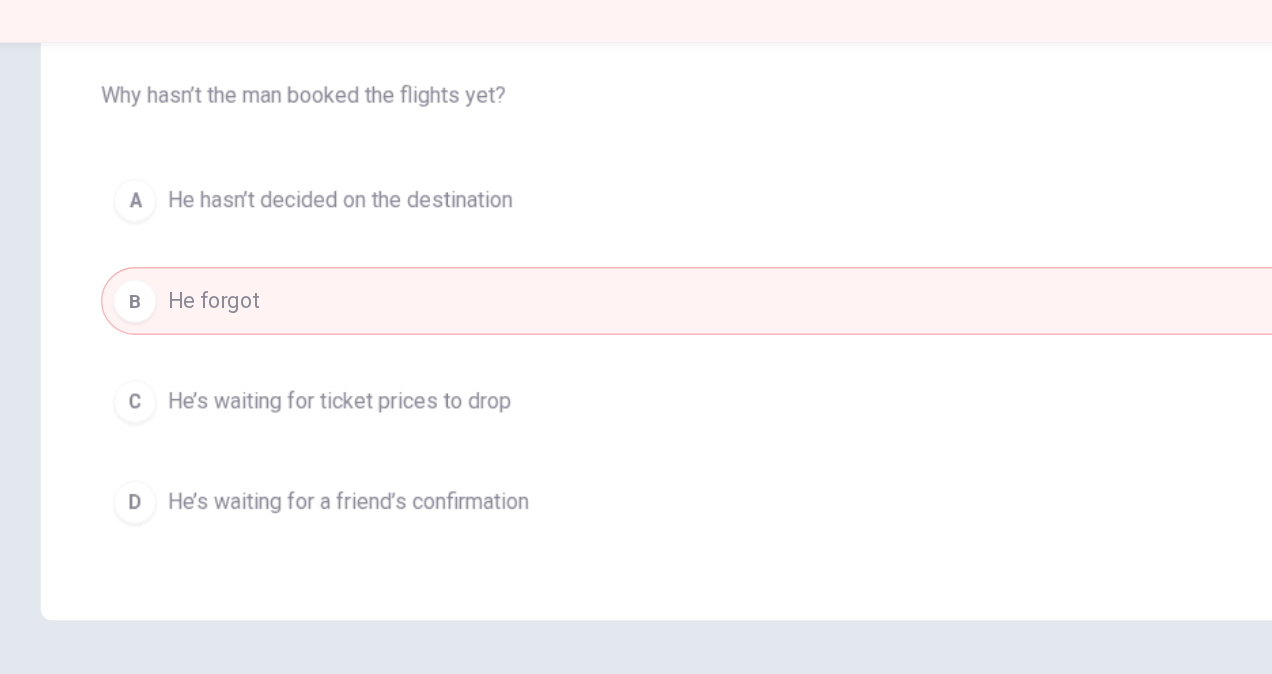 scroll, scrollTop: 419, scrollLeft: 0, axis: vertical 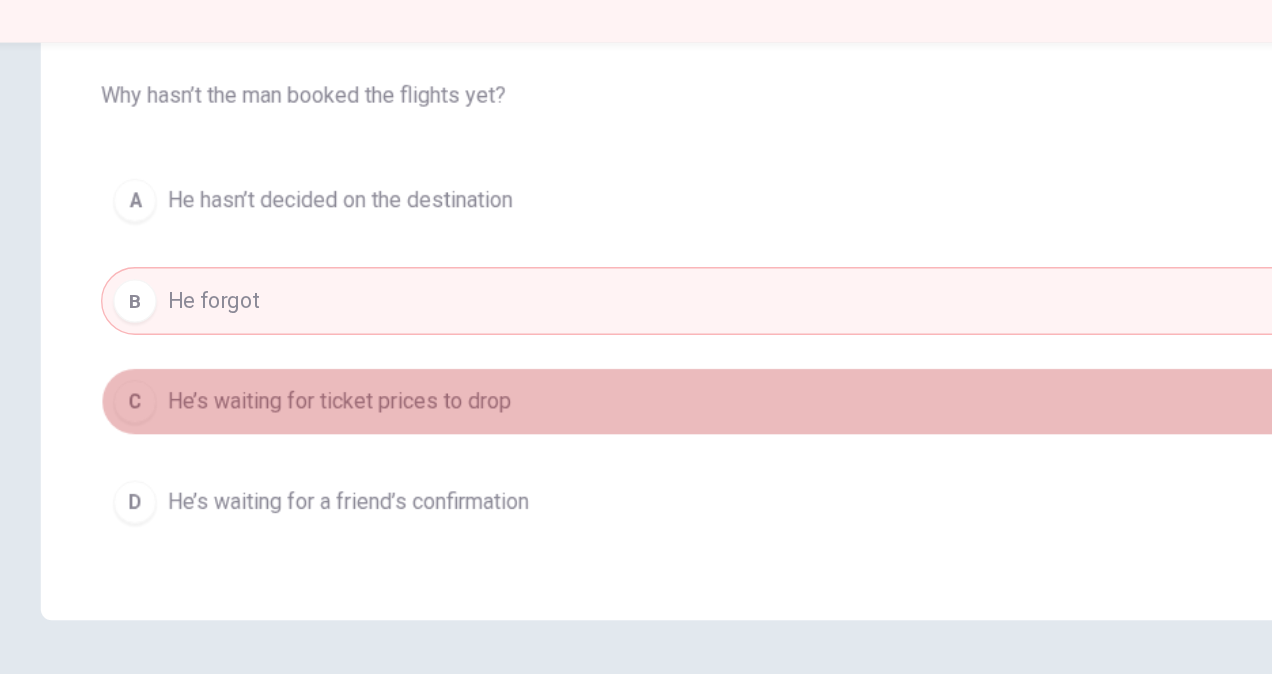 click on "He’s waiting for ticket prices to drop" at bounding box center [255, 448] 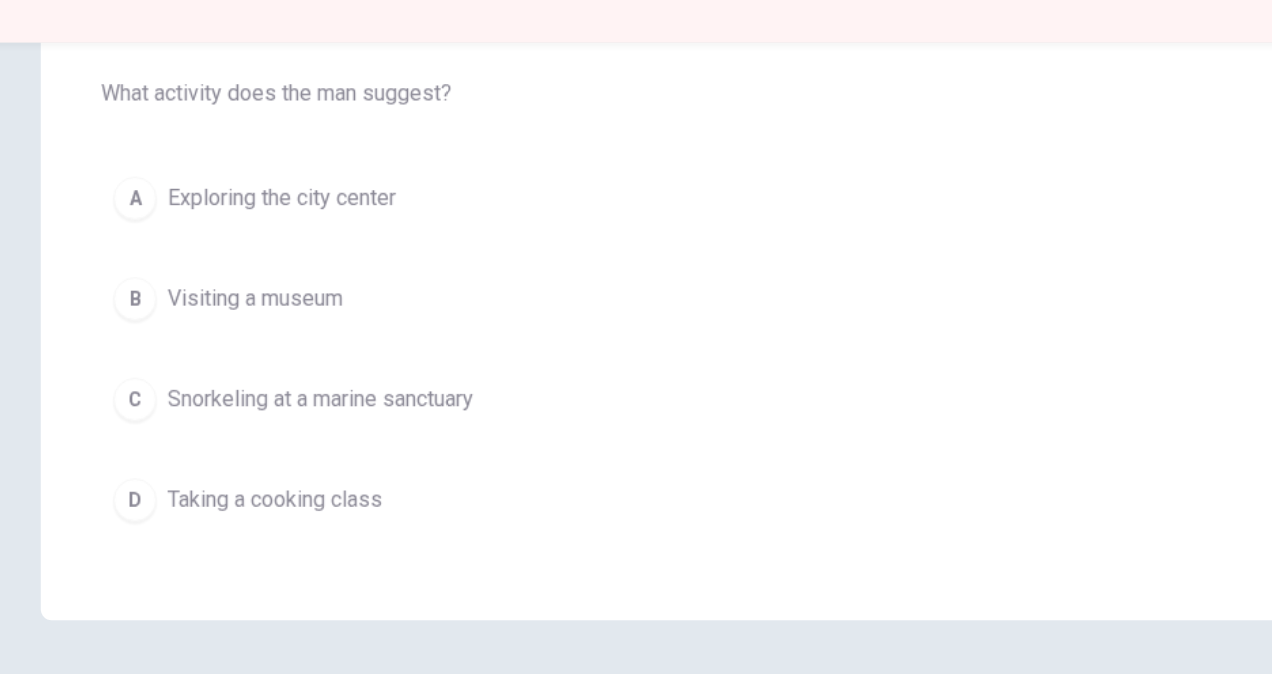 scroll, scrollTop: 0, scrollLeft: 0, axis: both 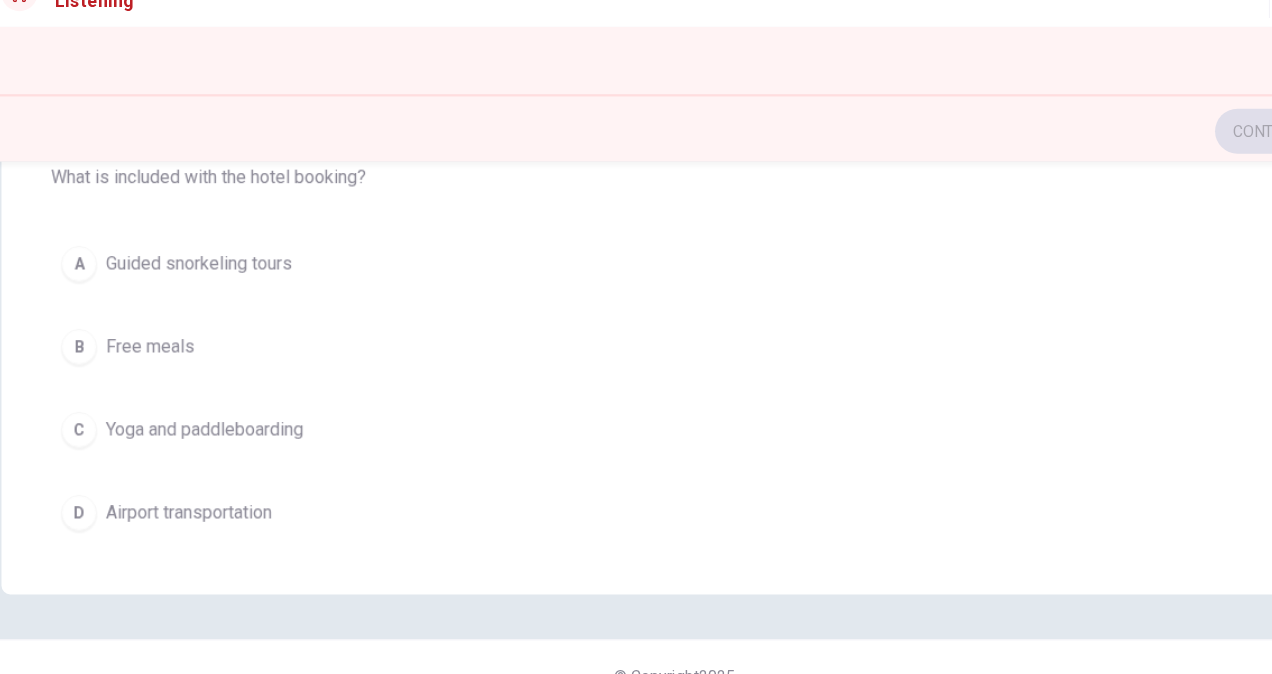 click on "Yoga and paddleboarding" at bounding box center [217, 423] 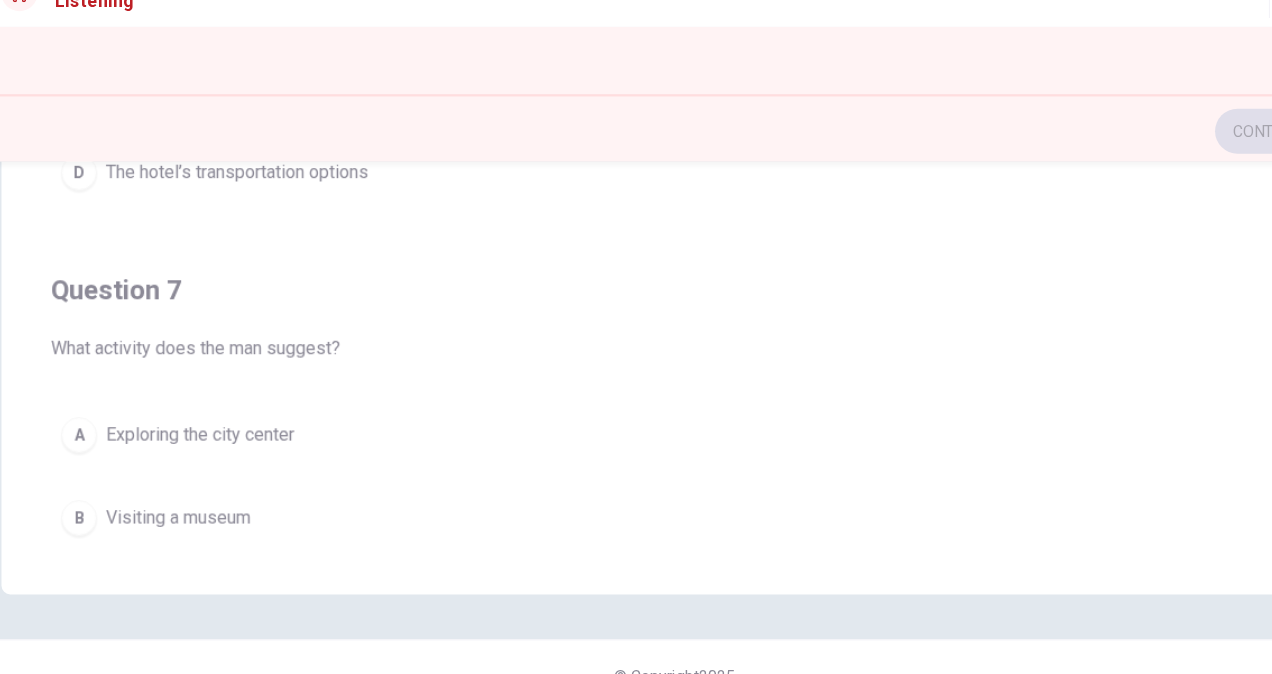 scroll, scrollTop: 0, scrollLeft: 0, axis: both 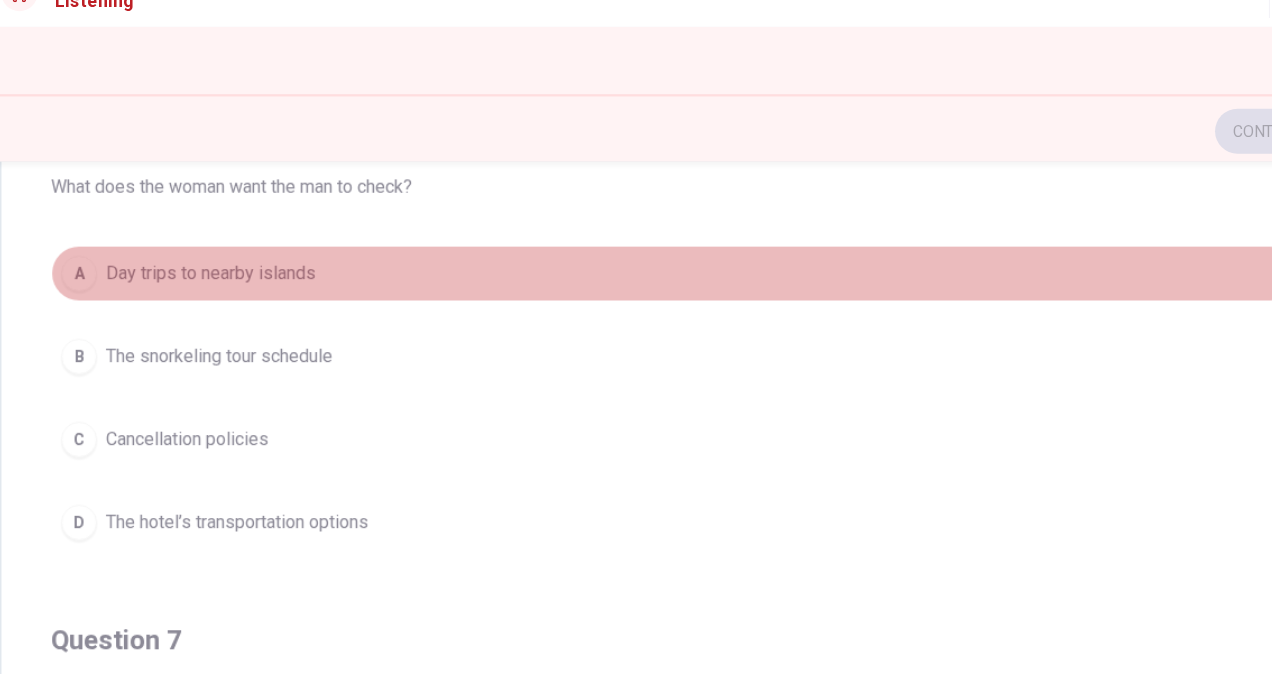 click on "Day trips to nearby islands" at bounding box center (222, 284) 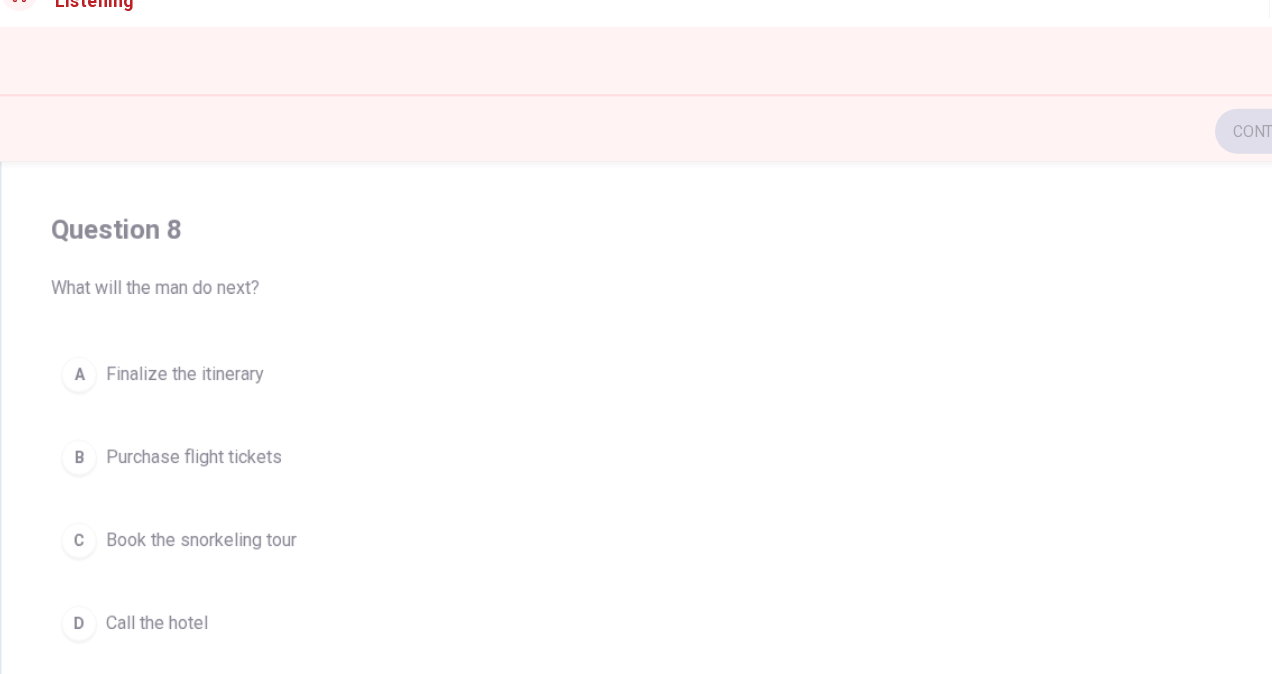 scroll, scrollTop: 827, scrollLeft: 0, axis: vertical 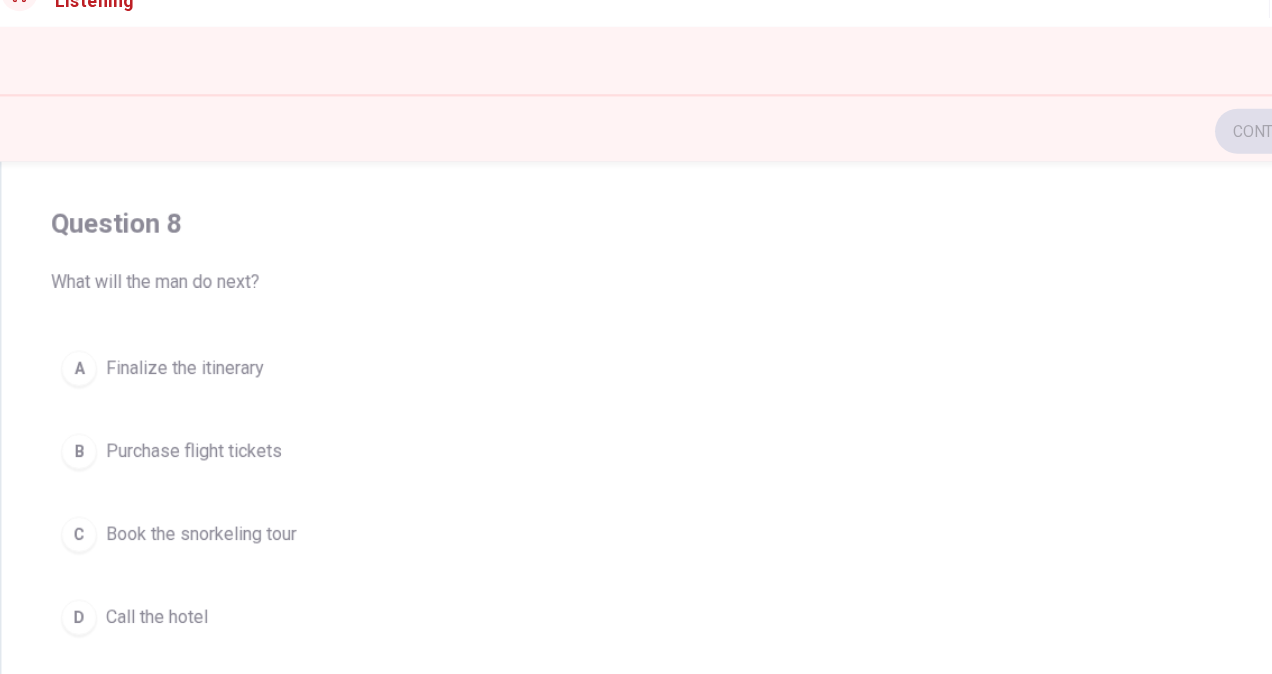 click on "Book the snorkeling tour" at bounding box center [214, 517] 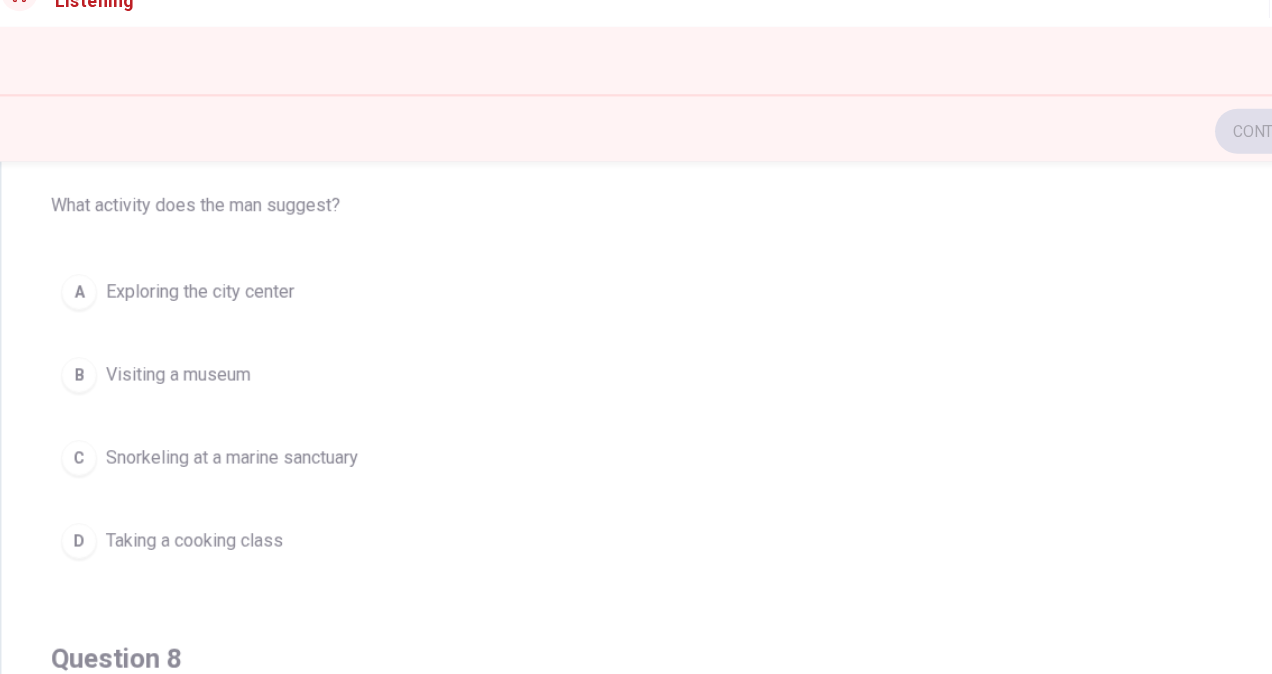 scroll, scrollTop: 435, scrollLeft: 0, axis: vertical 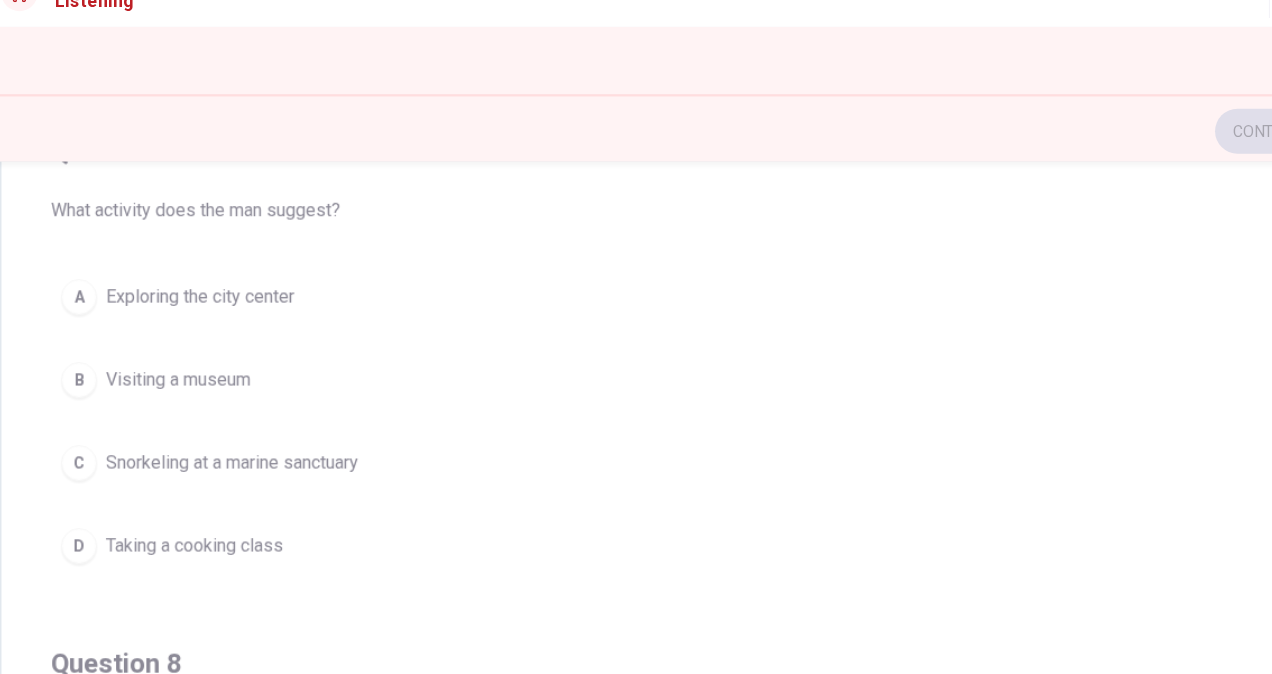 click on "Snorkeling at a marine sanctuary" at bounding box center [241, 453] 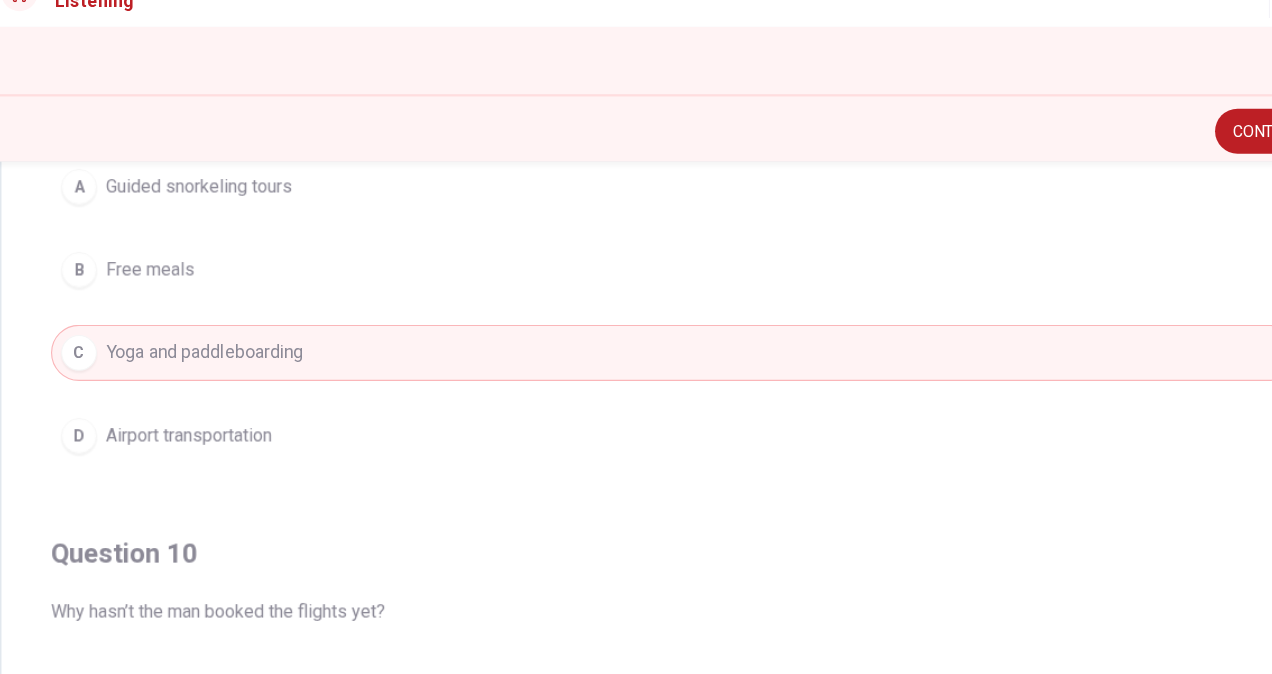 scroll, scrollTop: 1606, scrollLeft: 0, axis: vertical 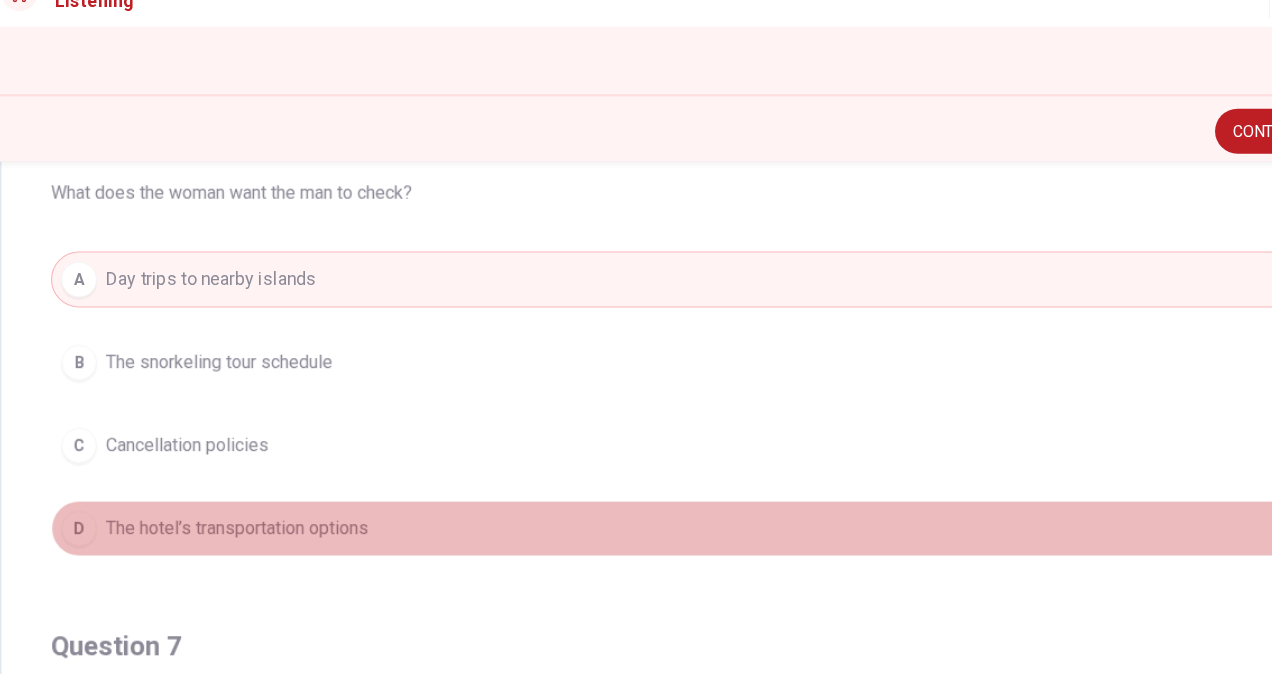 click on "The hotel’s transportation options" at bounding box center [246, 511] 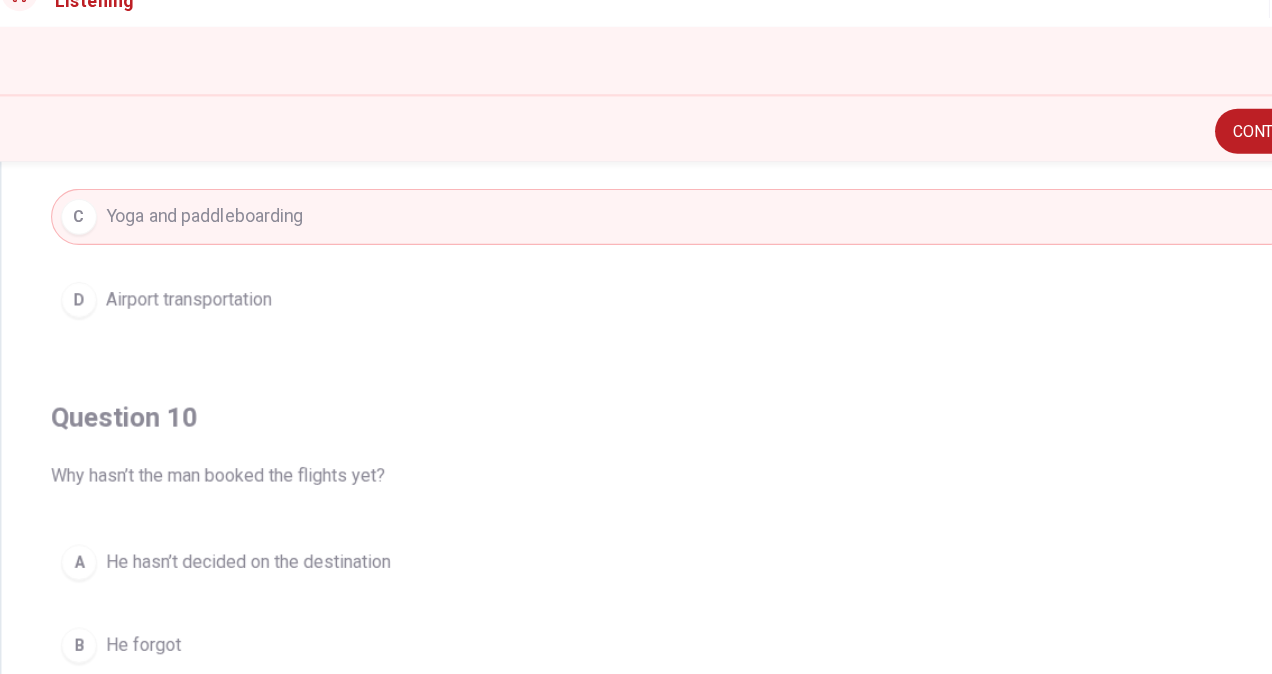 scroll, scrollTop: 1606, scrollLeft: 0, axis: vertical 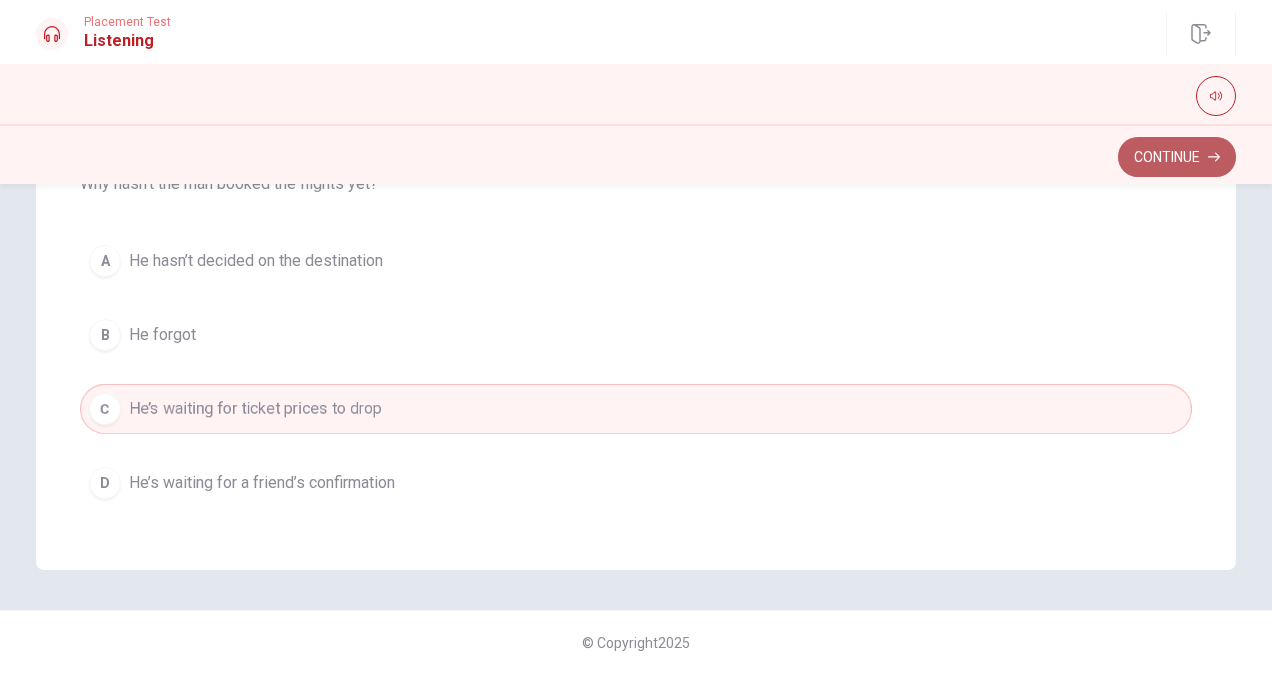 click on "Continue" at bounding box center (1177, 157) 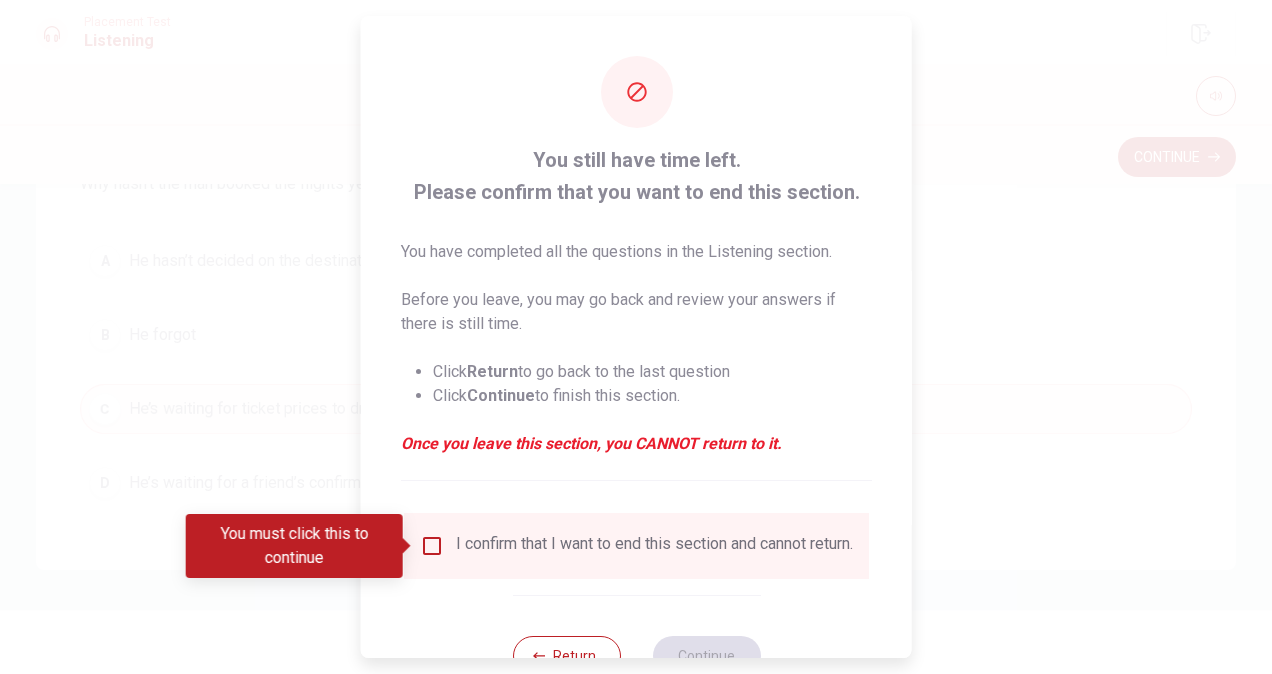click on "I confirm that I want to end this section and cannot return." at bounding box center [636, 546] 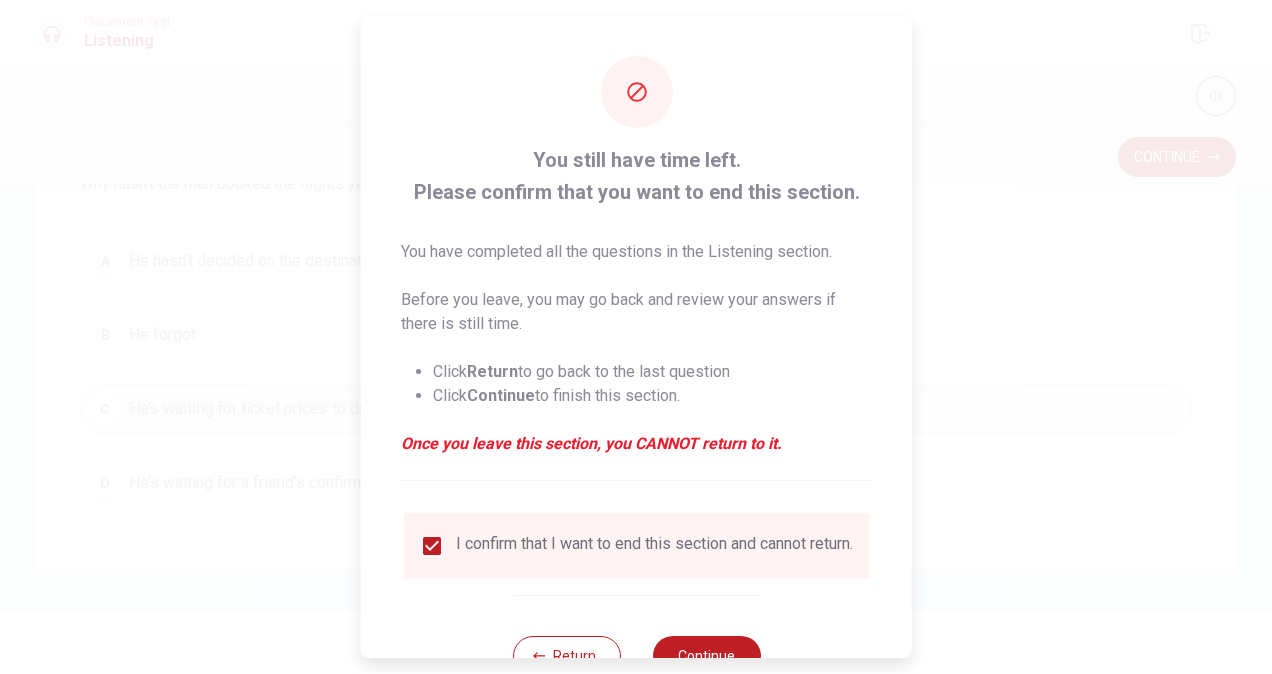 scroll, scrollTop: 72, scrollLeft: 0, axis: vertical 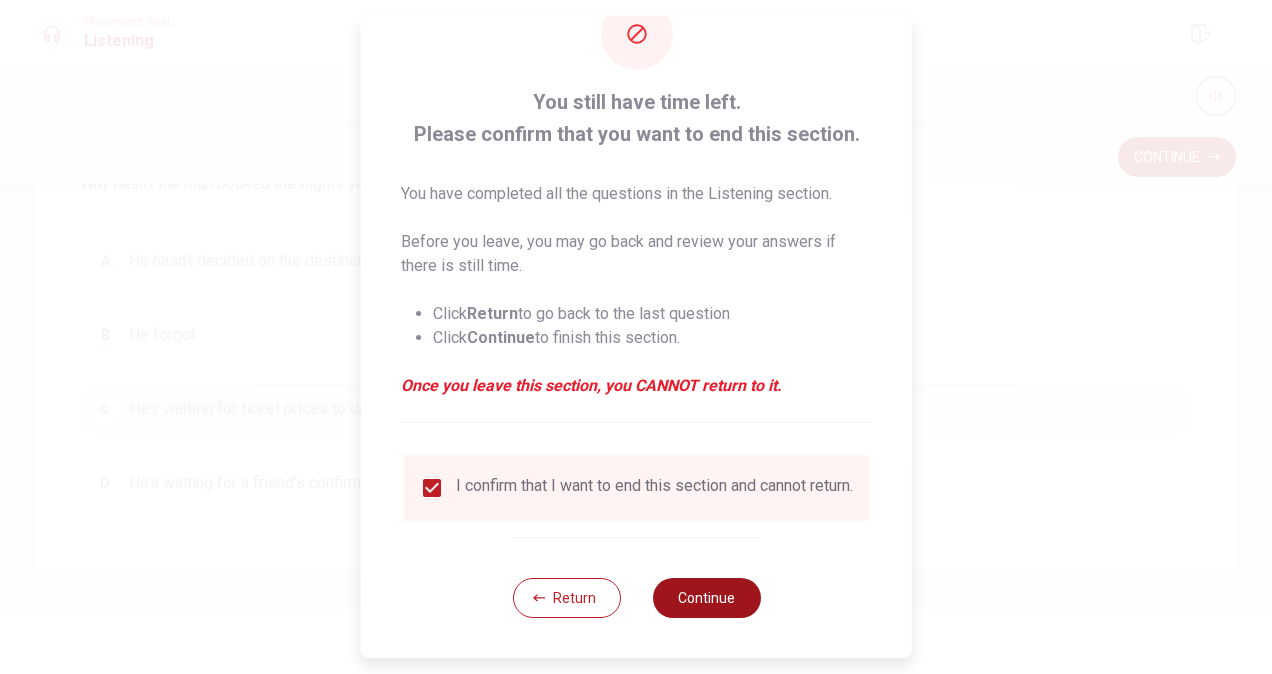 click on "Continue" at bounding box center [706, 598] 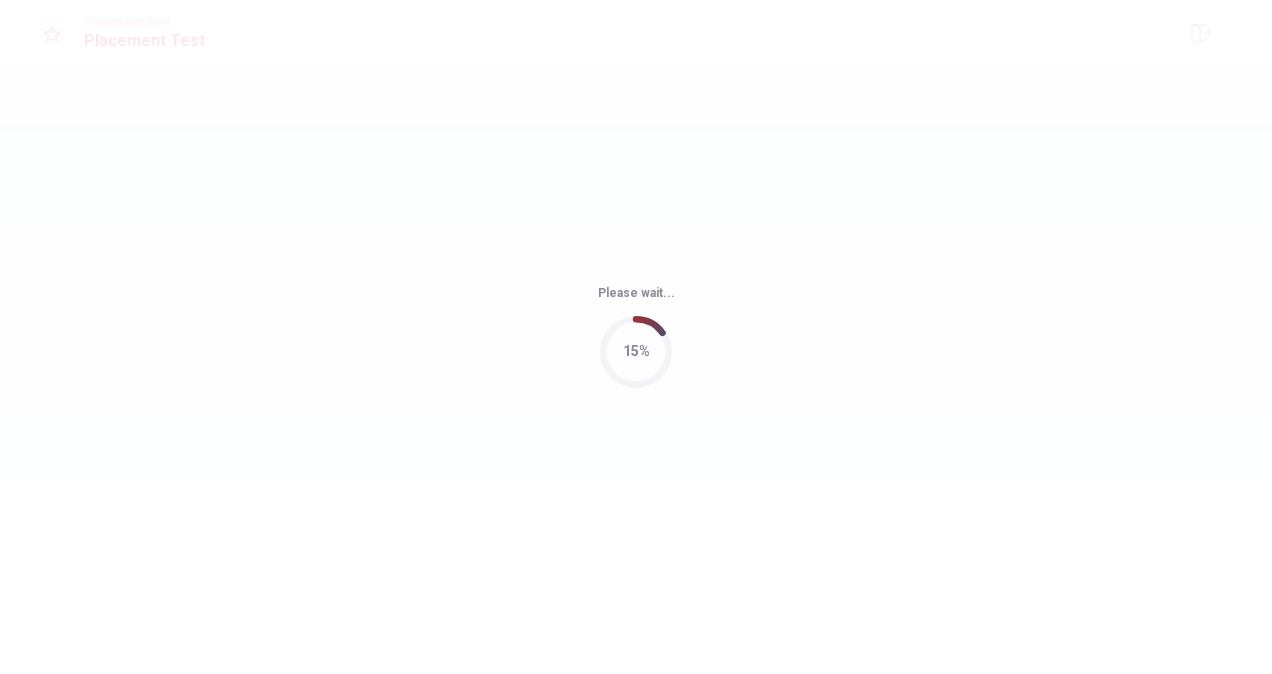 scroll, scrollTop: 0, scrollLeft: 0, axis: both 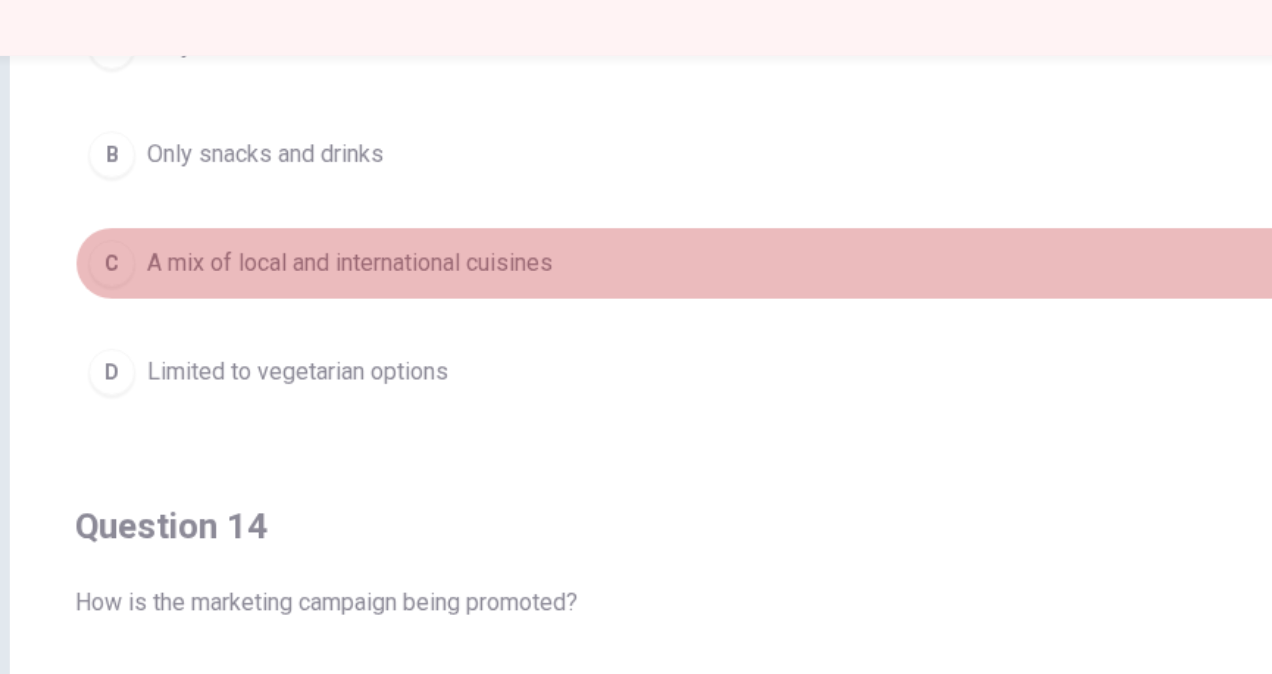 click on "A mix of local and international cuisines" at bounding box center (267, 325) 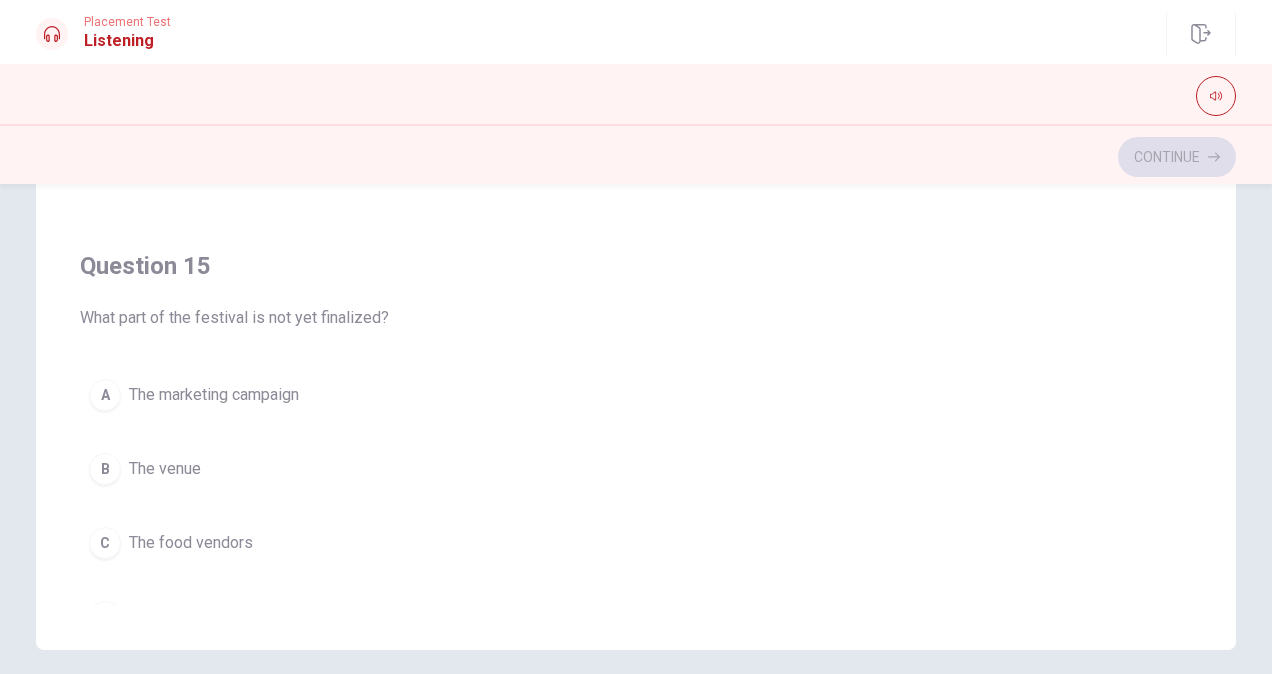 scroll, scrollTop: 1606, scrollLeft: 0, axis: vertical 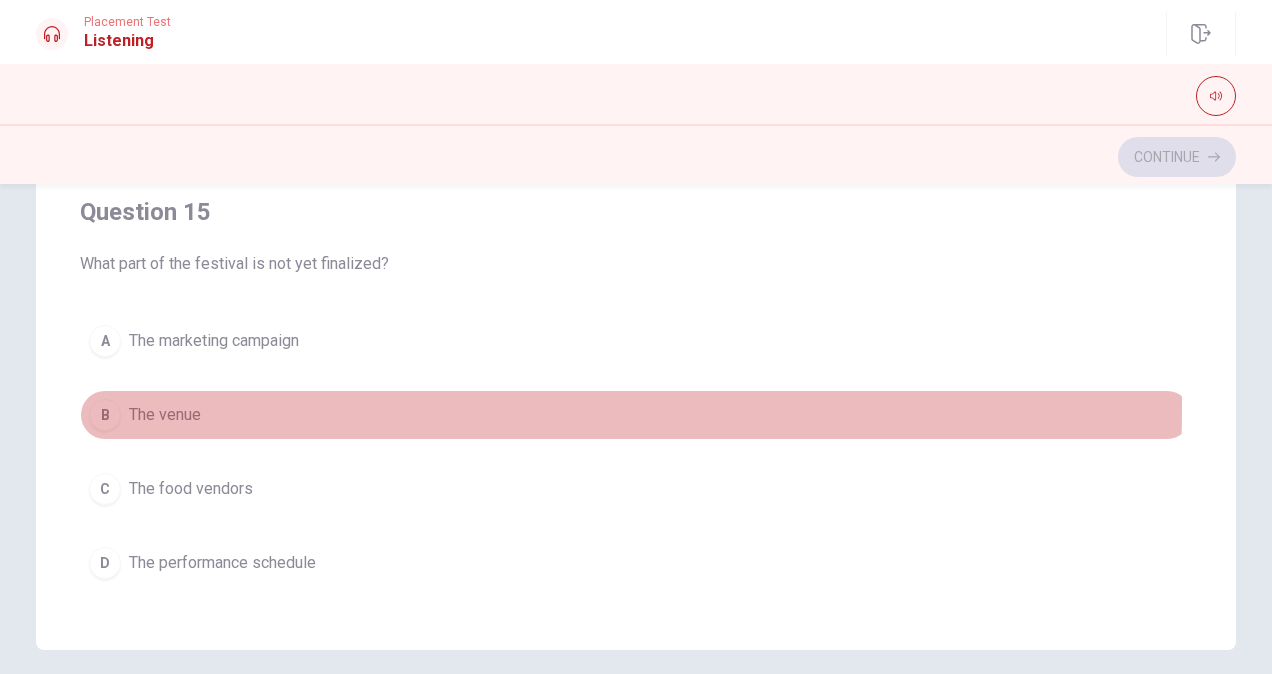click on "The venue" at bounding box center (165, 415) 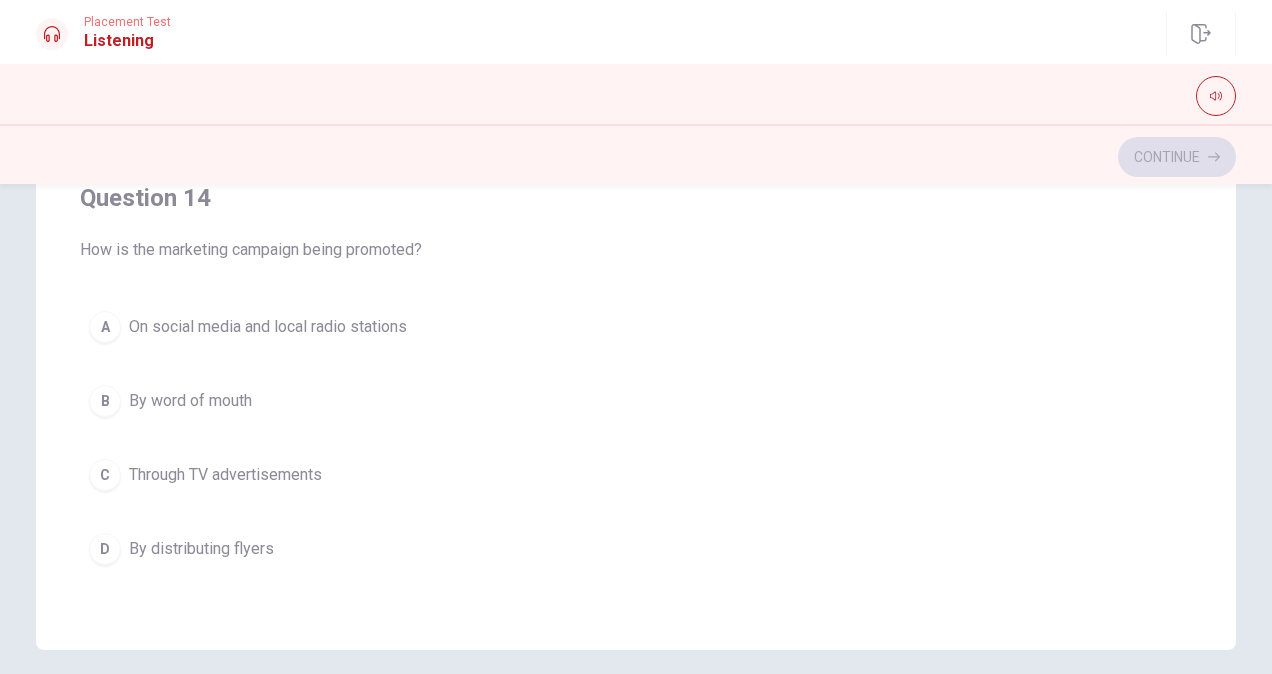 scroll, scrollTop: 1160, scrollLeft: 0, axis: vertical 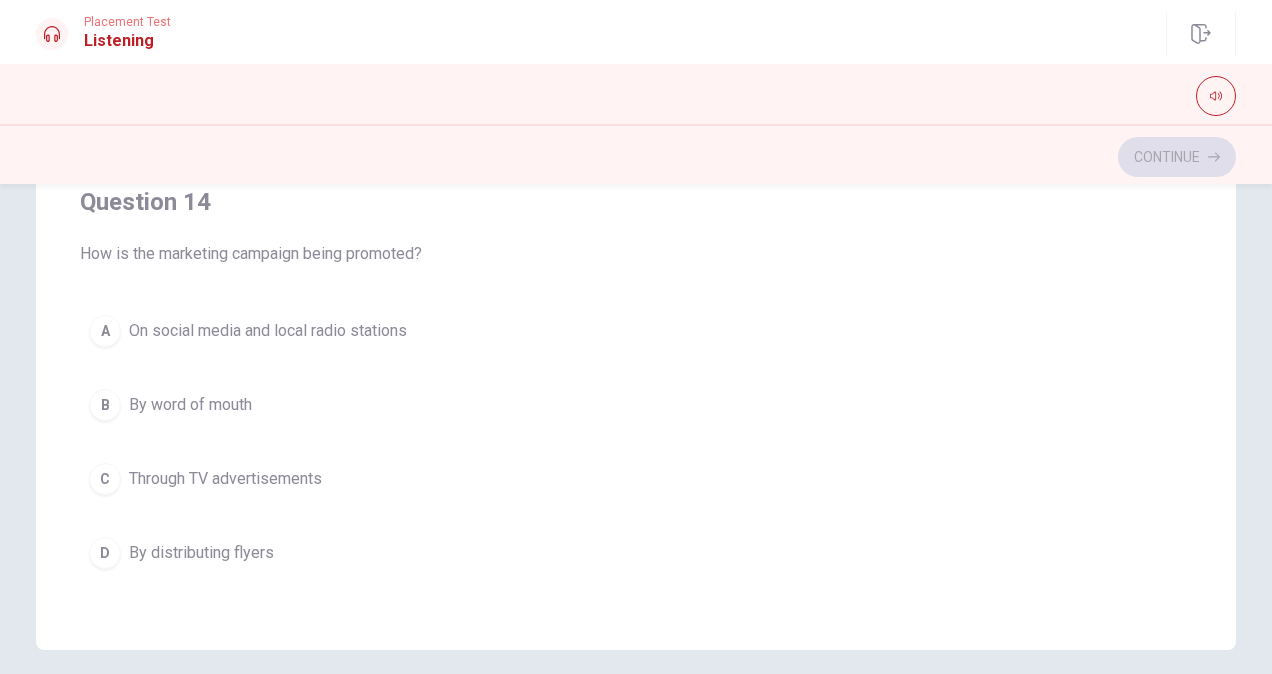 click on "On social media and local radio stations" at bounding box center (268, 331) 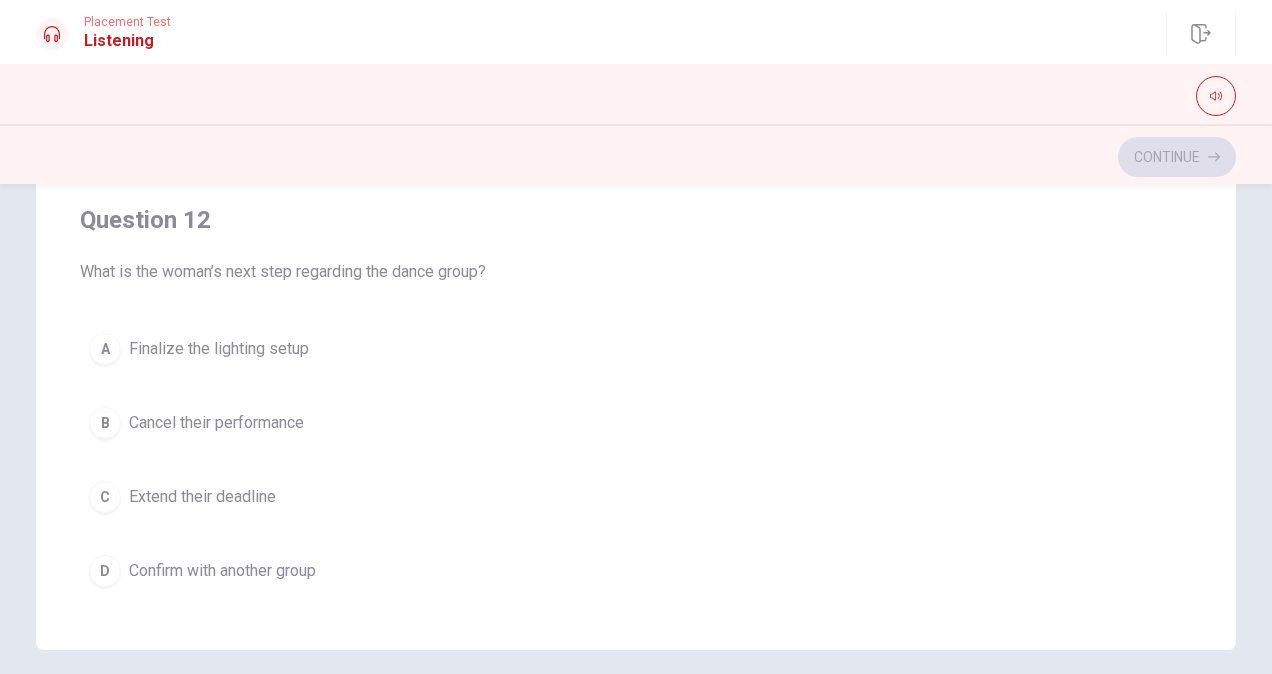 scroll, scrollTop: 0, scrollLeft: 0, axis: both 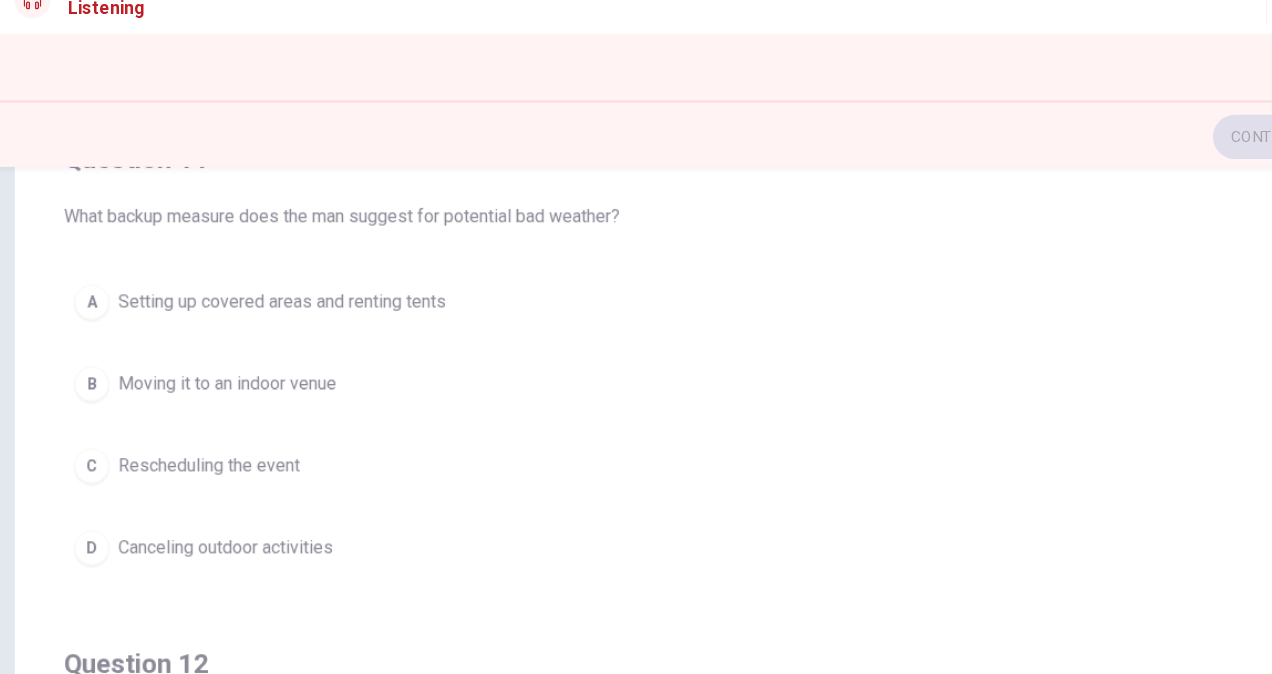 click on "Setting up covered areas and renting tents" at bounding box center (277, 306) 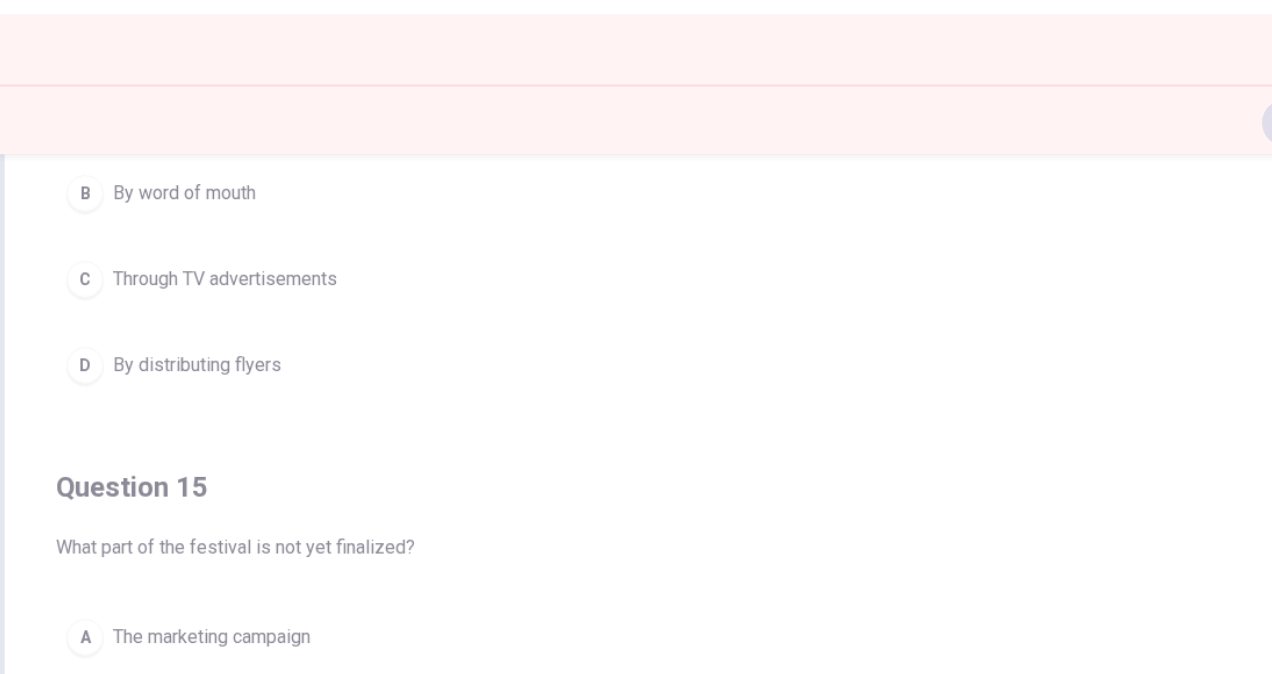 scroll, scrollTop: 1606, scrollLeft: 0, axis: vertical 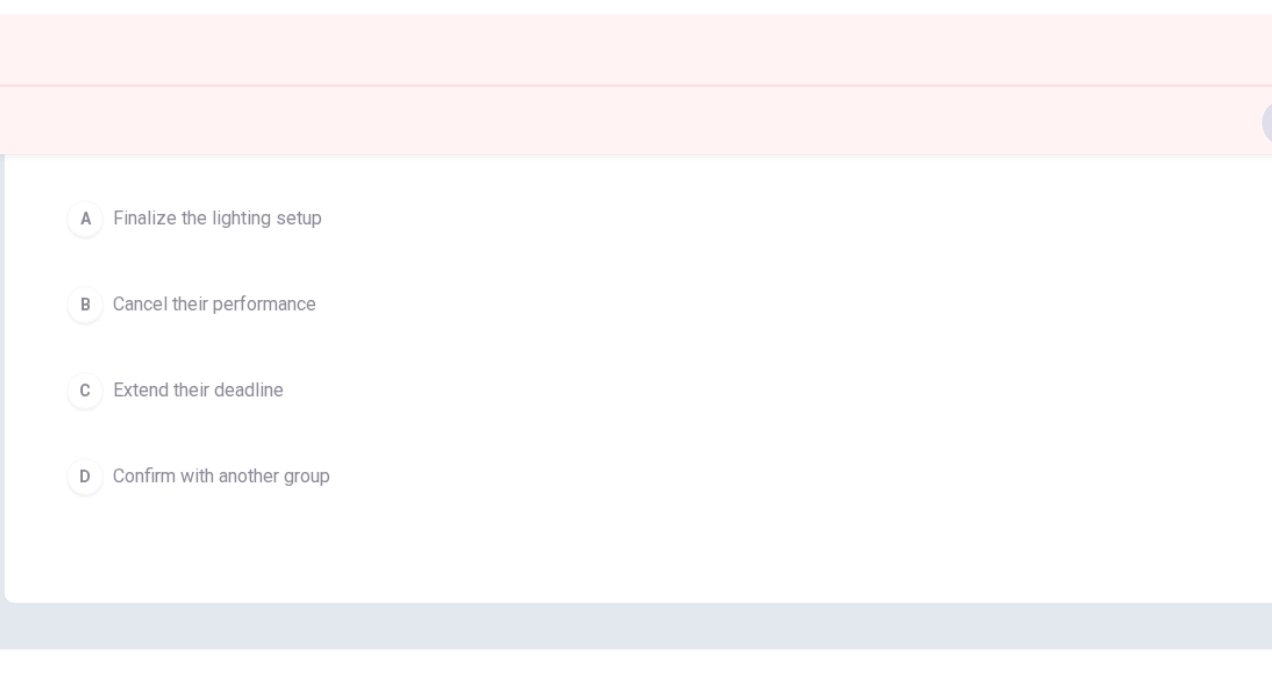 click on "Confirm with another group" at bounding box center (222, 461) 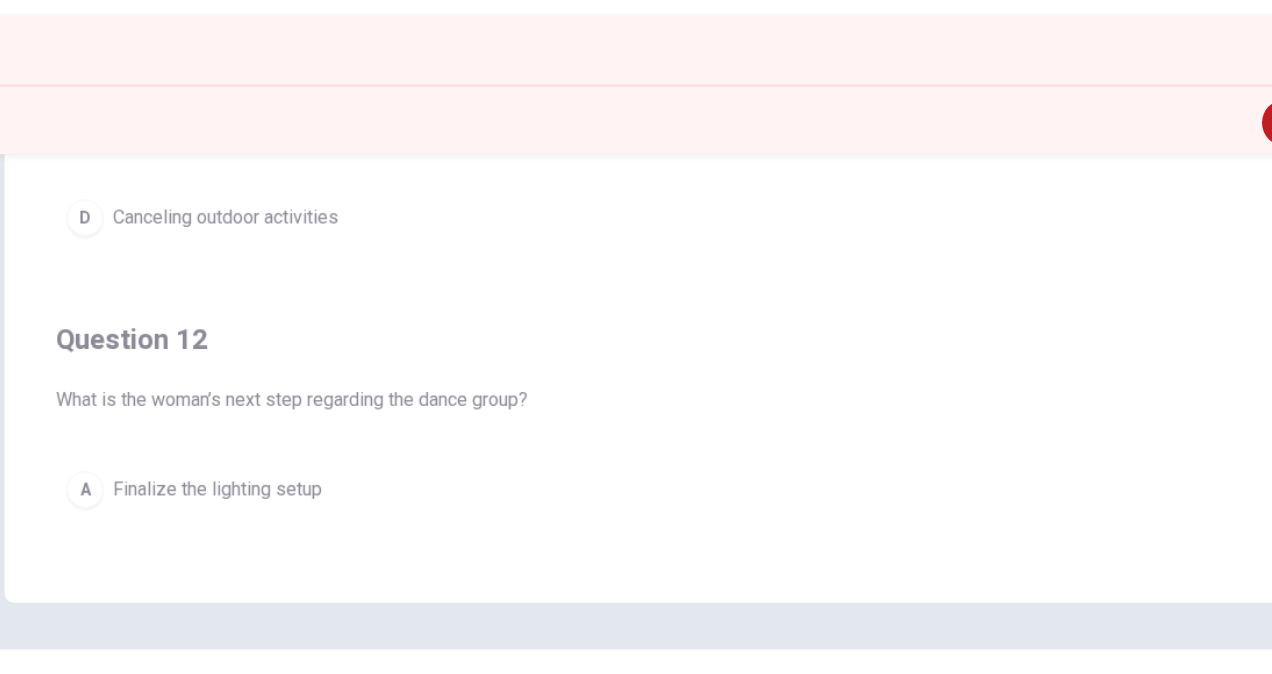 scroll, scrollTop: 0, scrollLeft: 0, axis: both 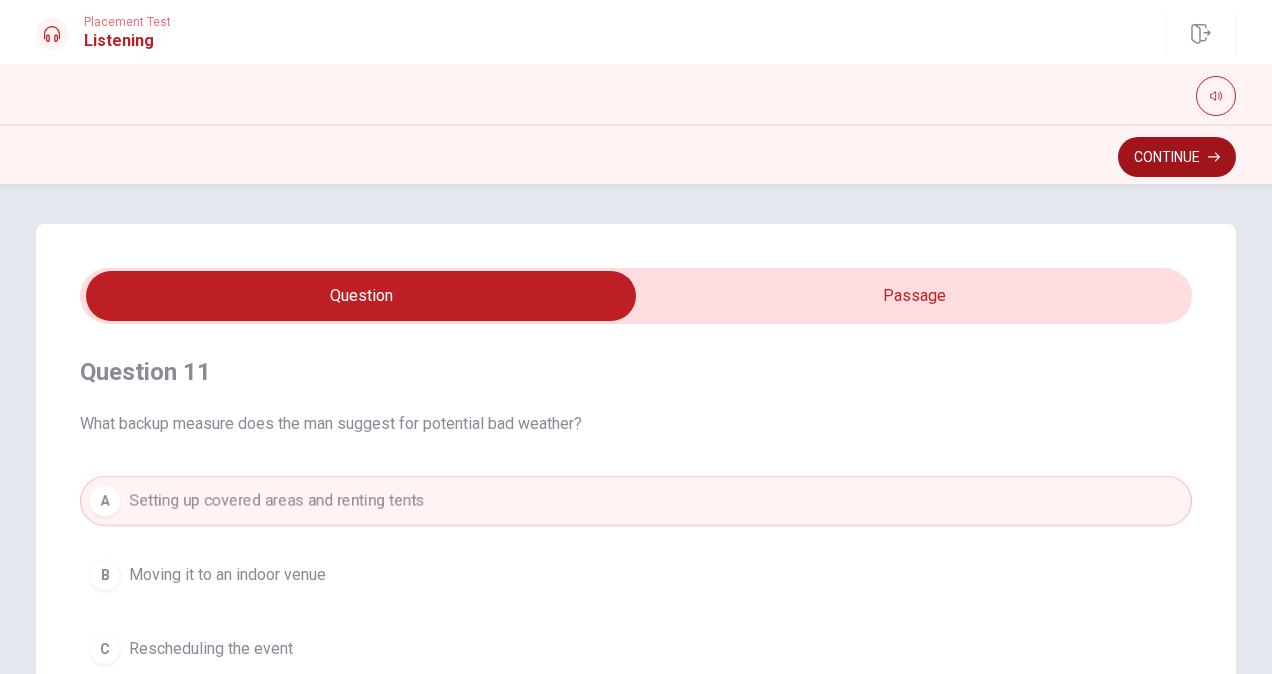 click on "Continue" at bounding box center (1177, 157) 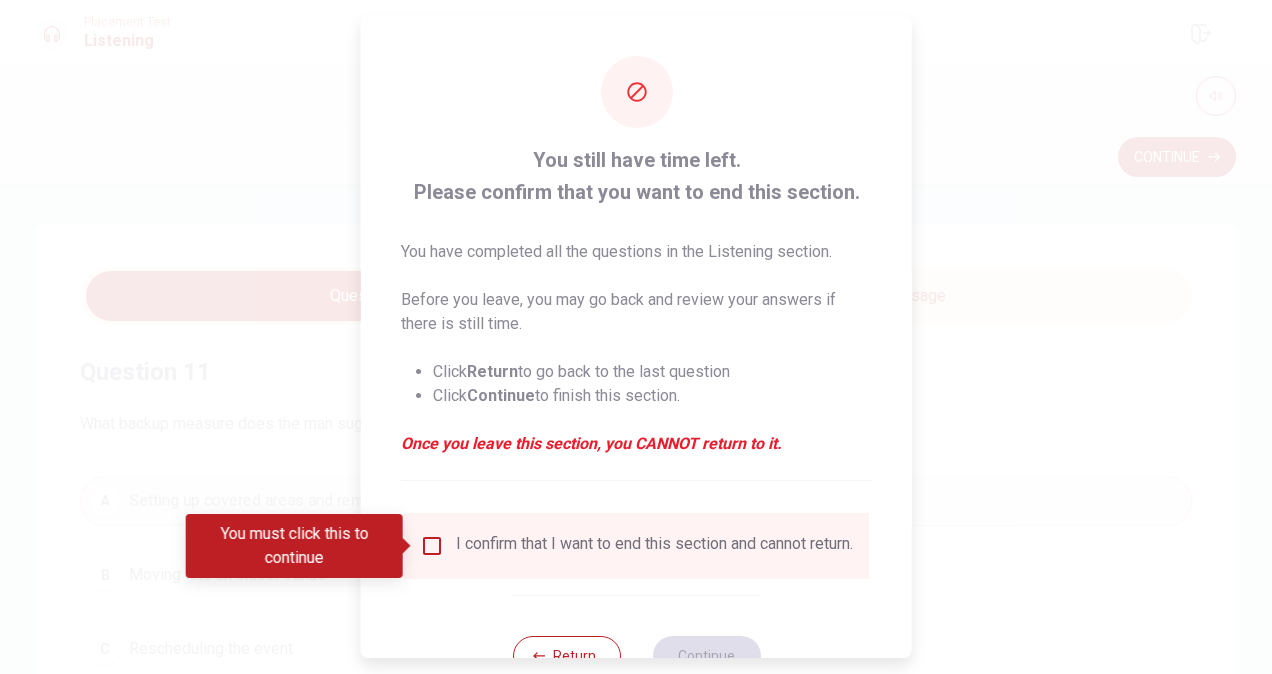 click on "I confirm that I want to end this section and cannot return." at bounding box center (636, 546) 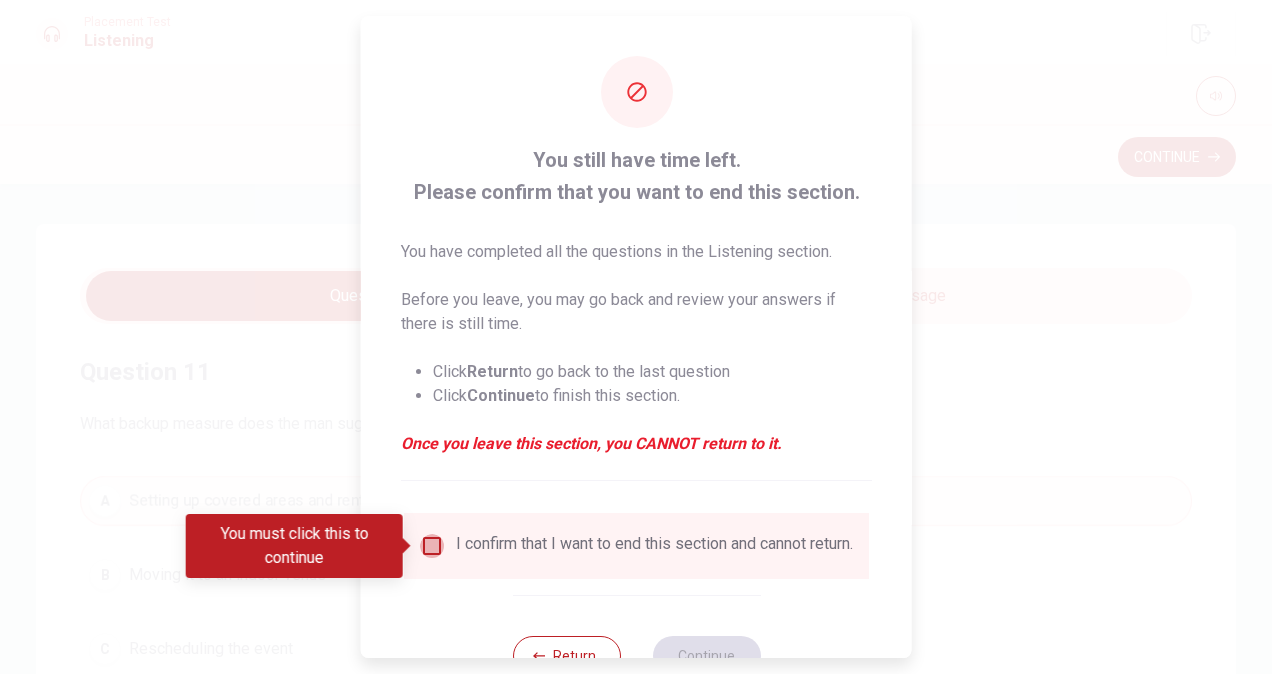 click at bounding box center (432, 546) 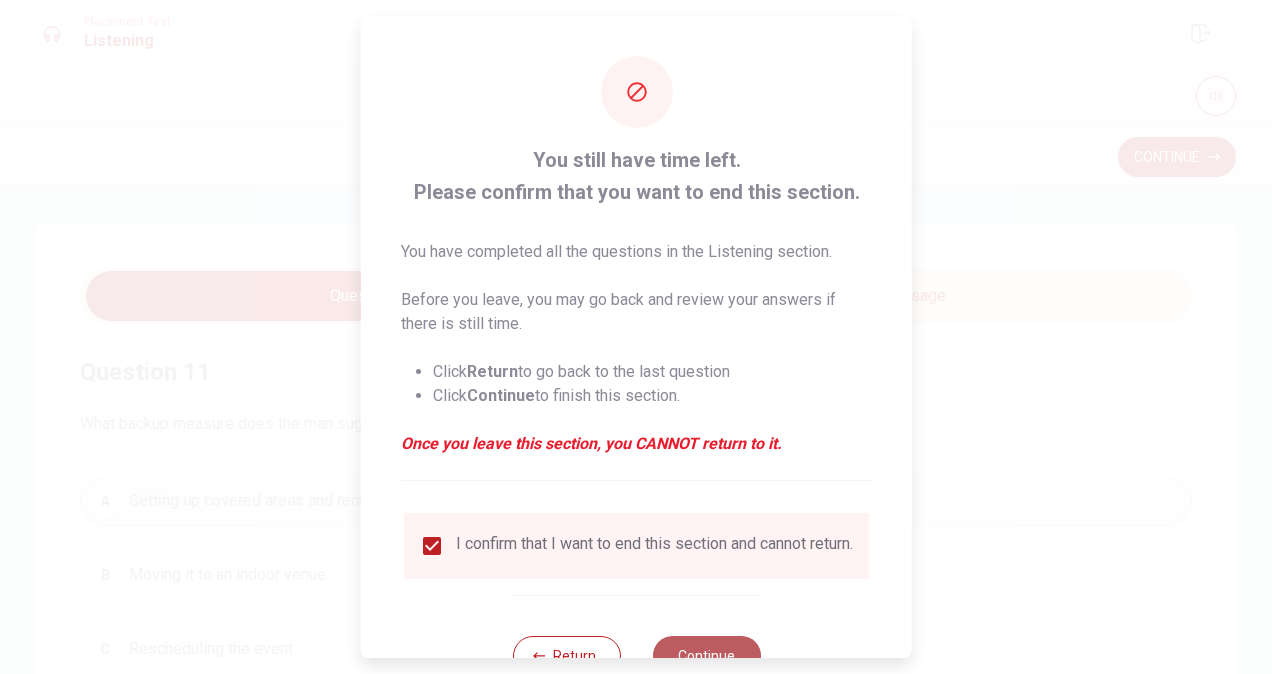 click on "Continue" at bounding box center [706, 656] 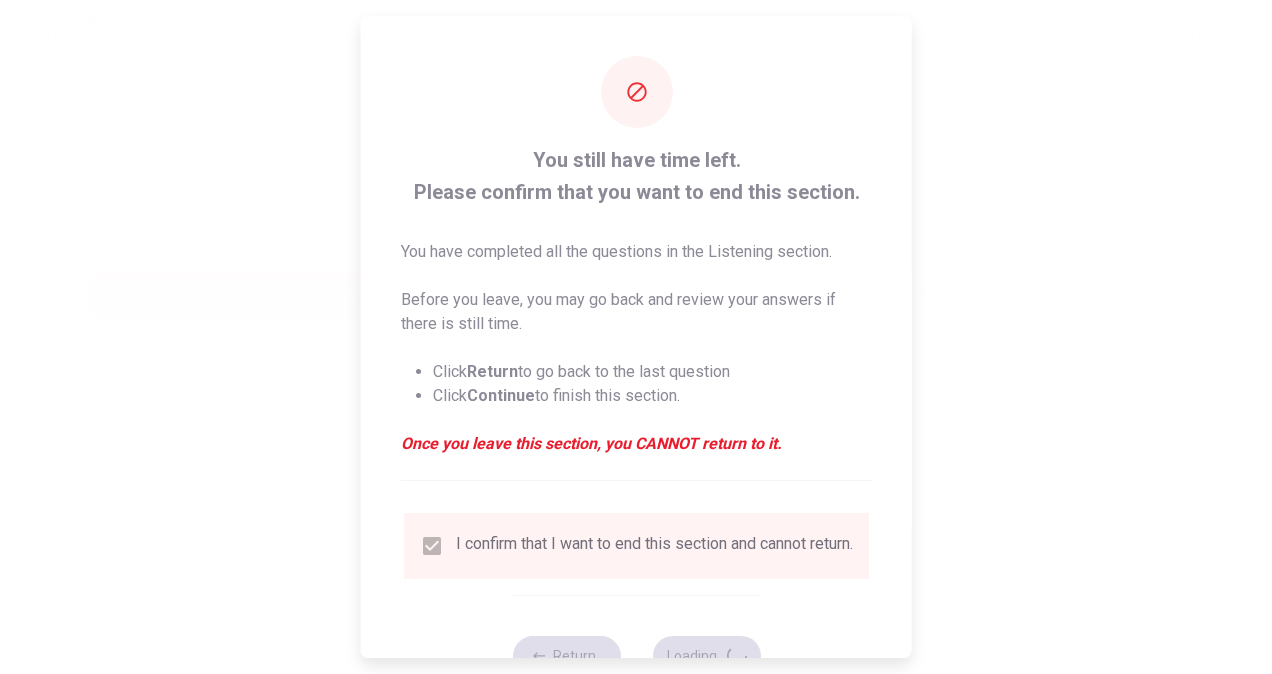 scroll, scrollTop: 72, scrollLeft: 0, axis: vertical 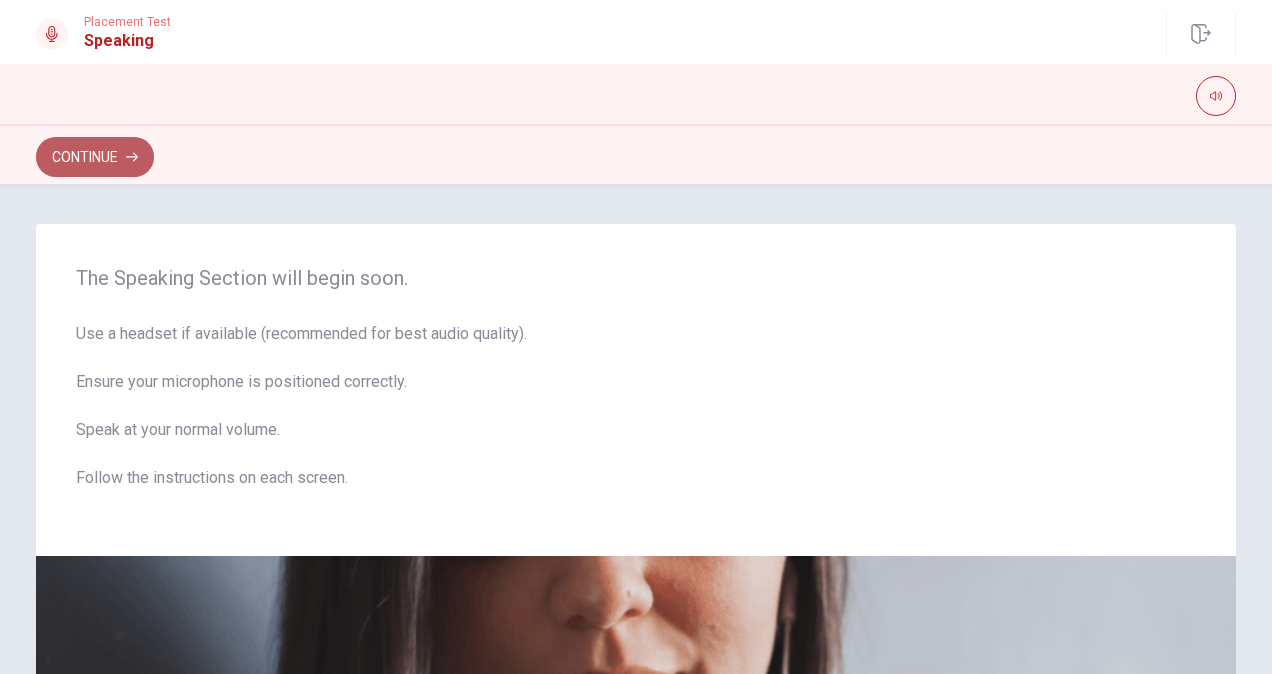 click on "Continue" at bounding box center (95, 157) 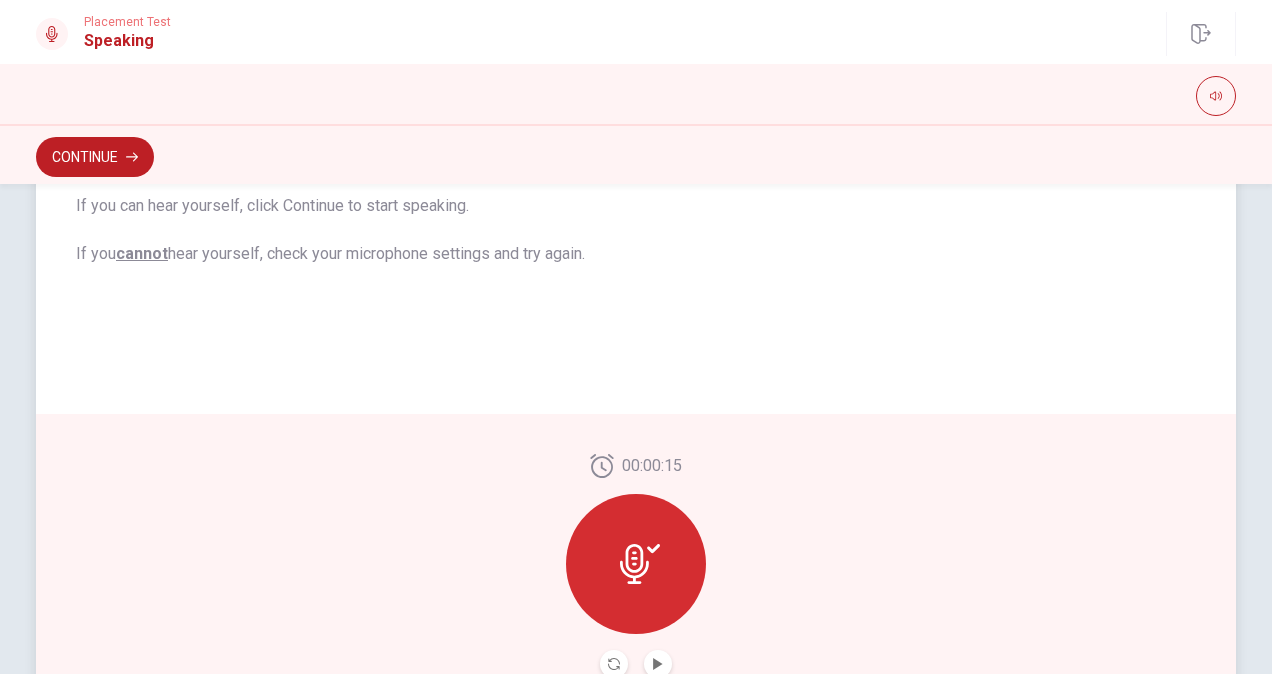 scroll, scrollTop: 489, scrollLeft: 0, axis: vertical 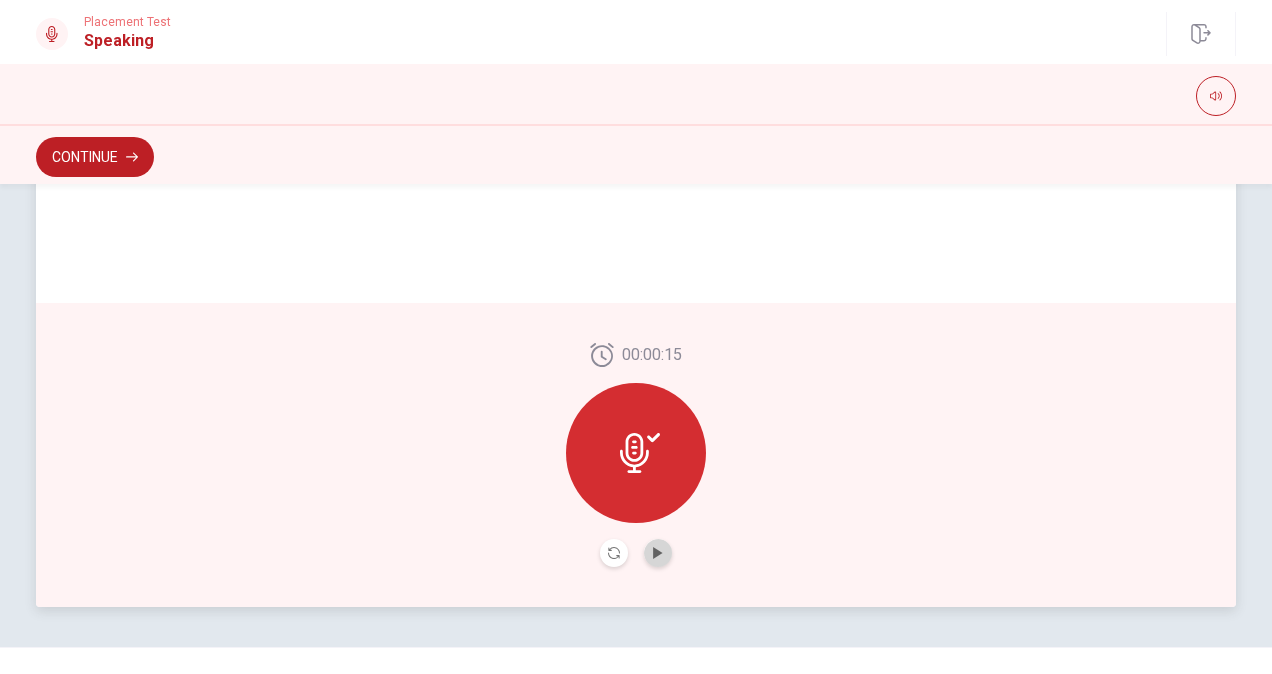 click at bounding box center [658, 553] 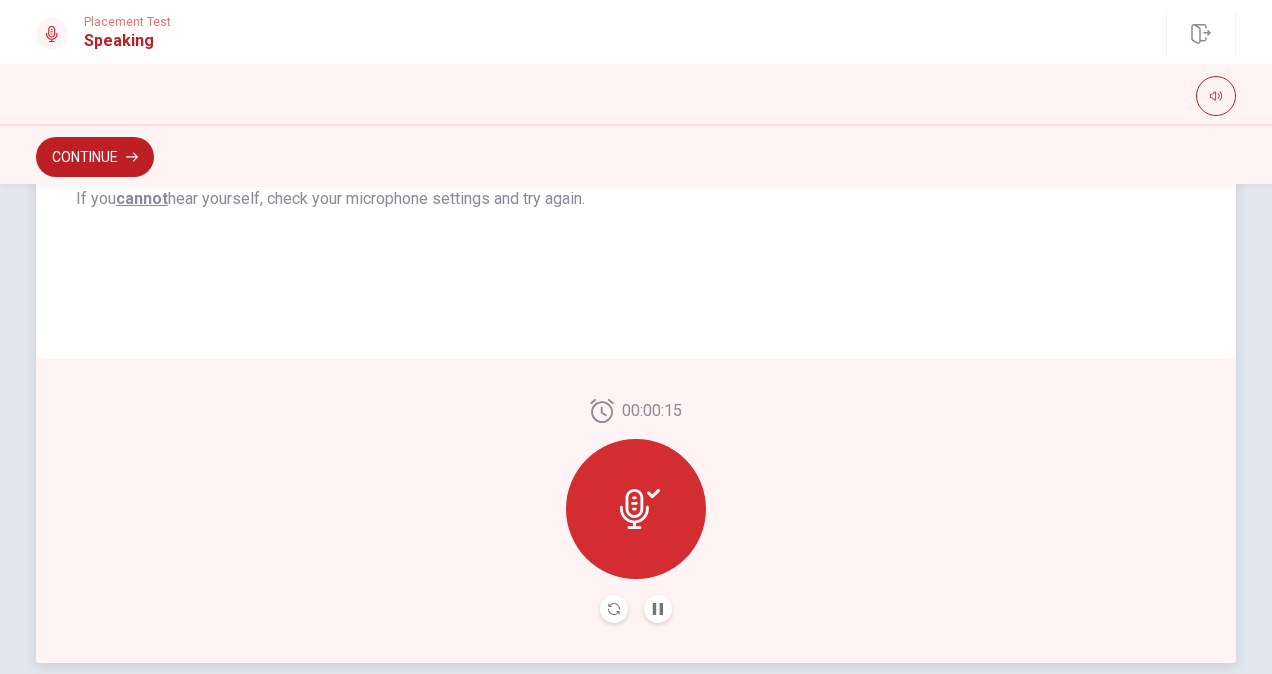 scroll, scrollTop: 434, scrollLeft: 0, axis: vertical 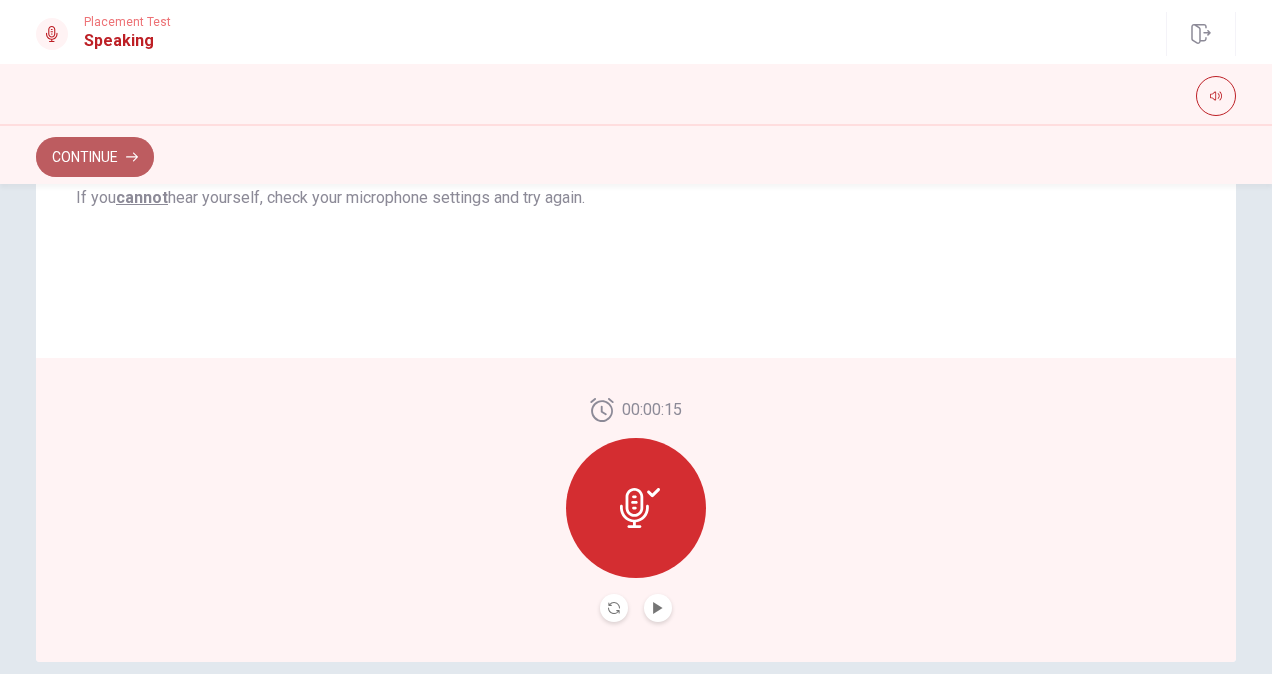 click on "Continue" at bounding box center [95, 157] 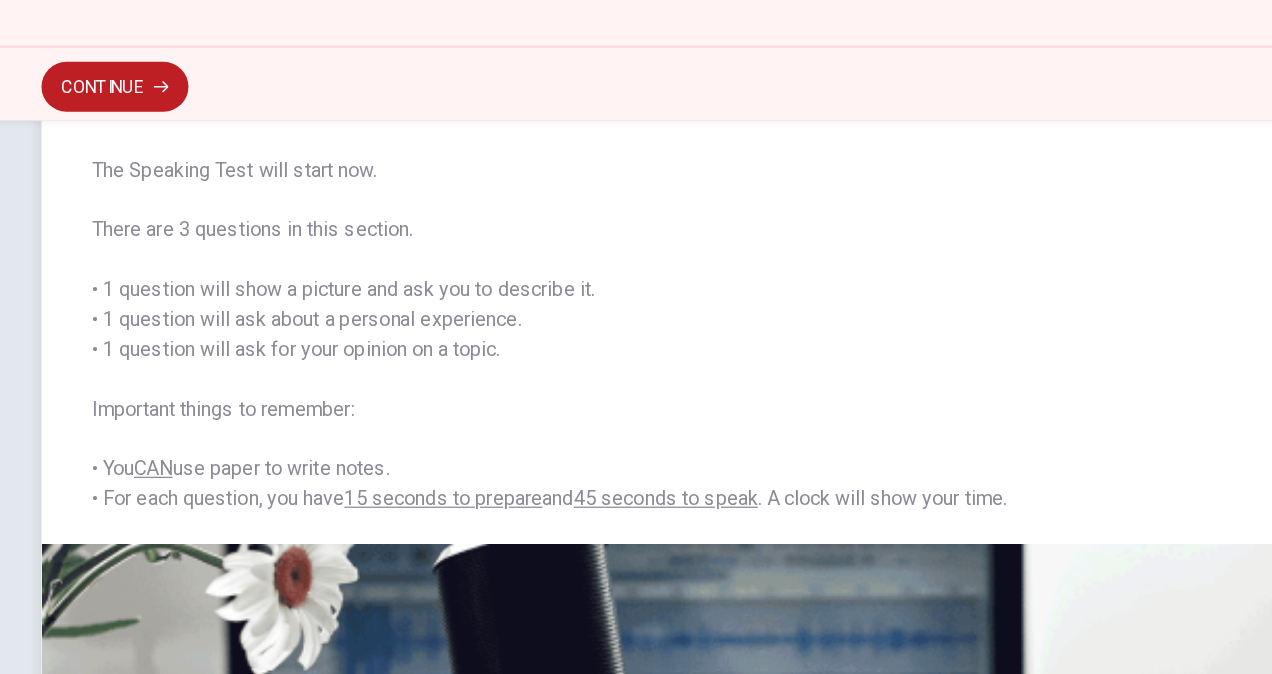 scroll, scrollTop: 93, scrollLeft: 0, axis: vertical 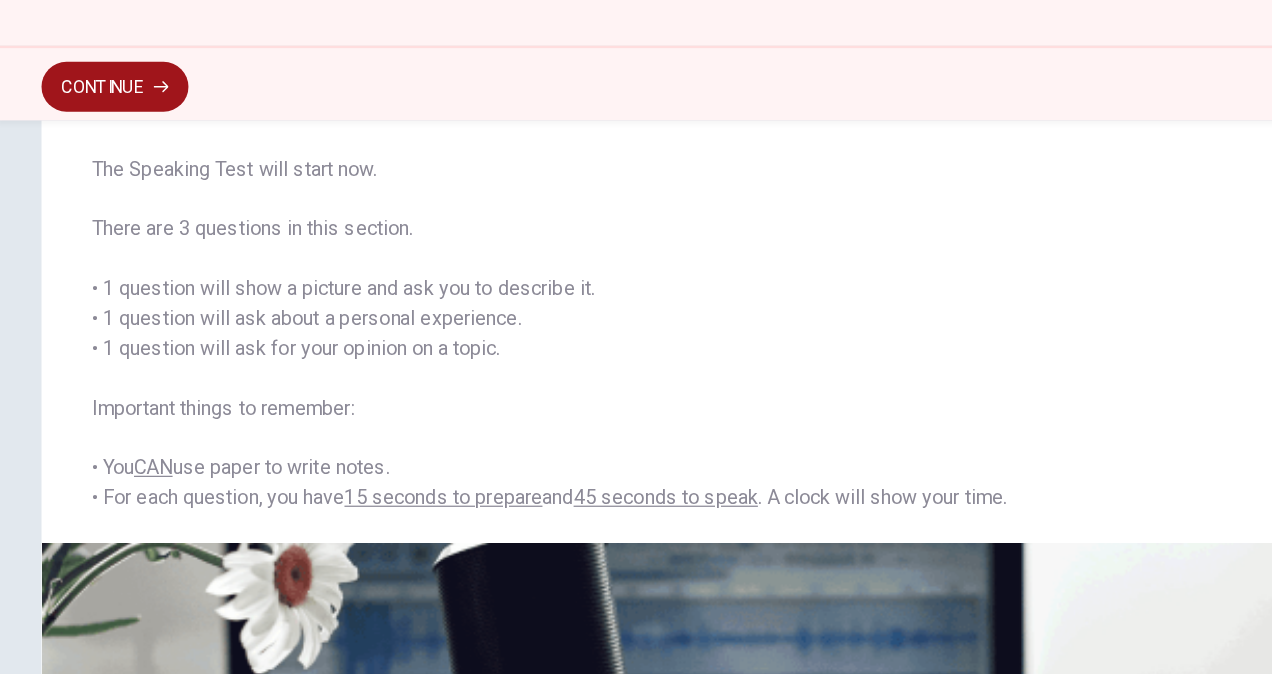 click on "Continue" at bounding box center (95, 157) 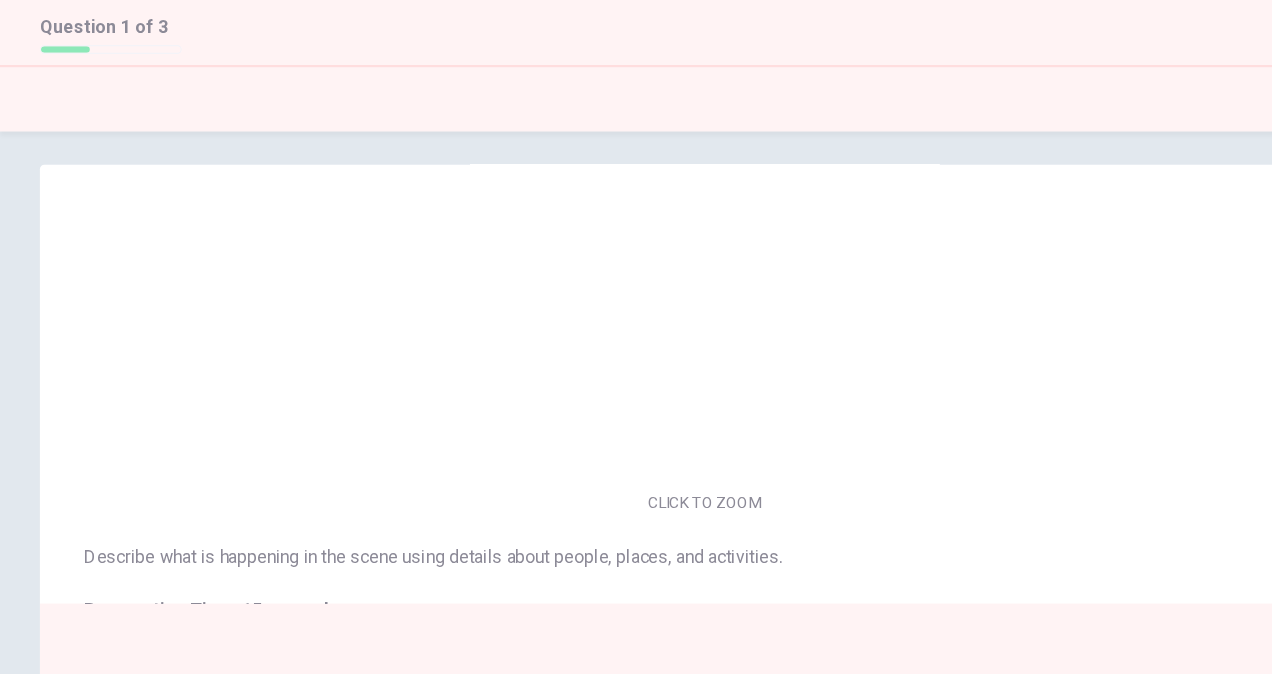 scroll, scrollTop: 0, scrollLeft: 0, axis: both 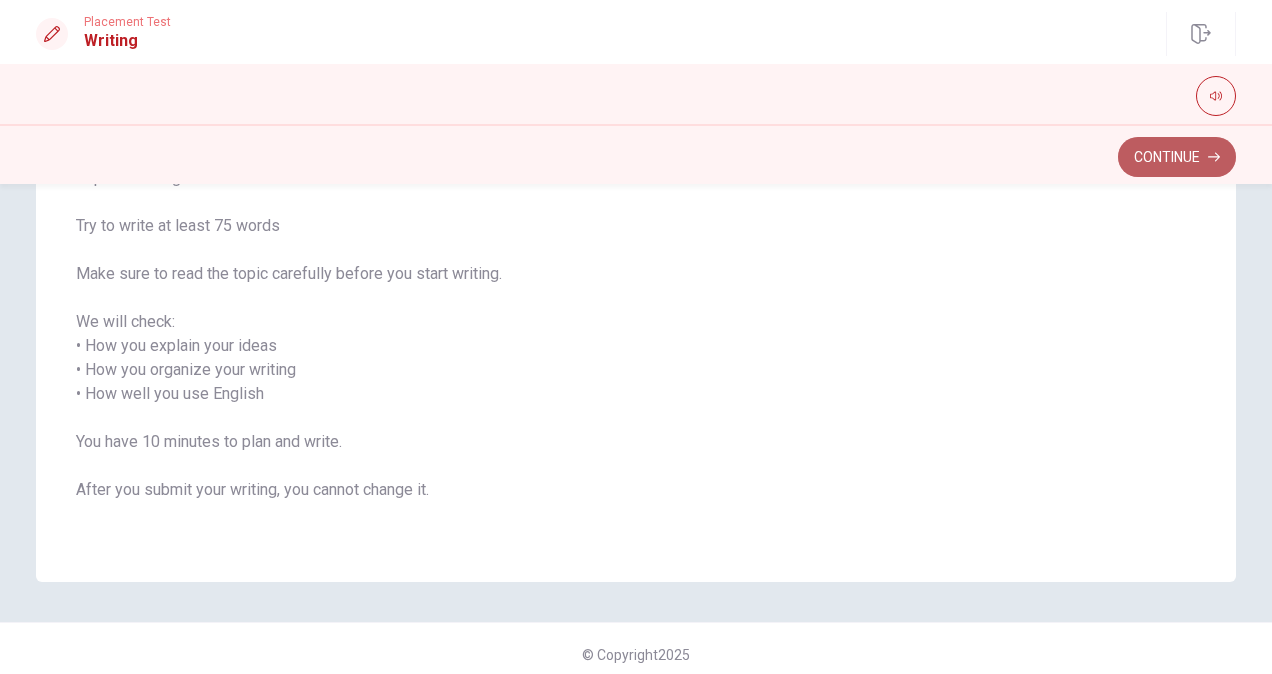 click on "Continue" at bounding box center (1177, 157) 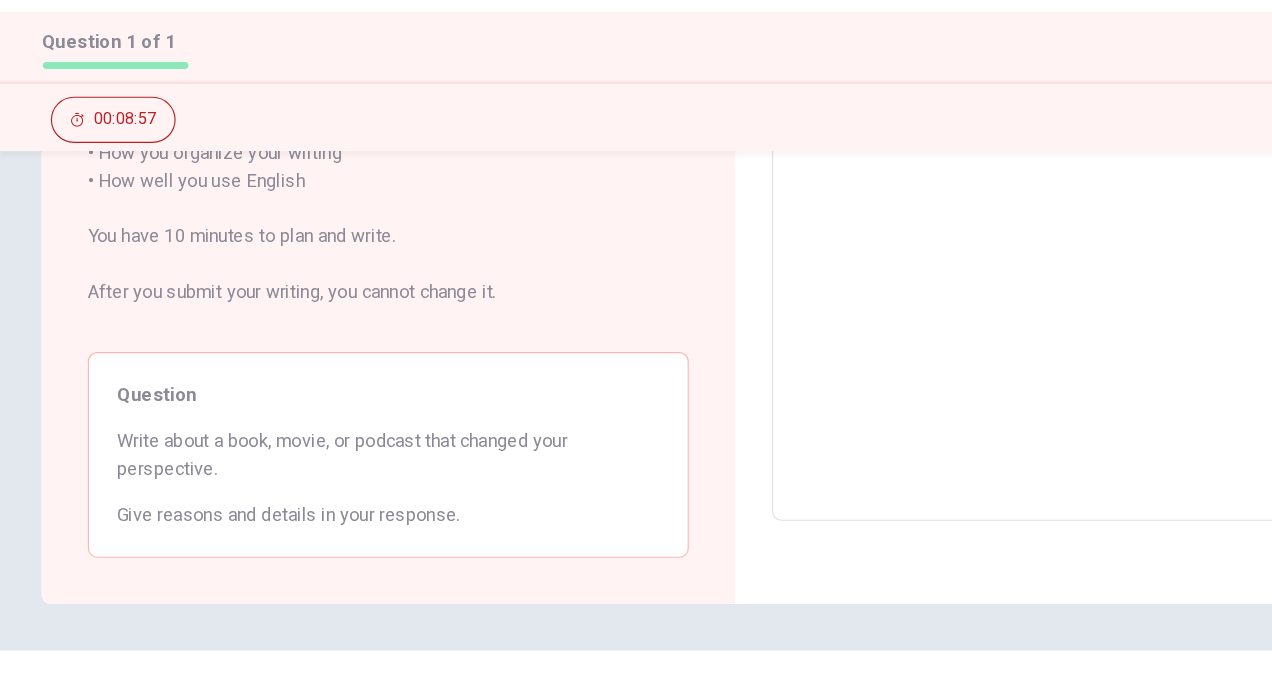 scroll, scrollTop: 383, scrollLeft: 0, axis: vertical 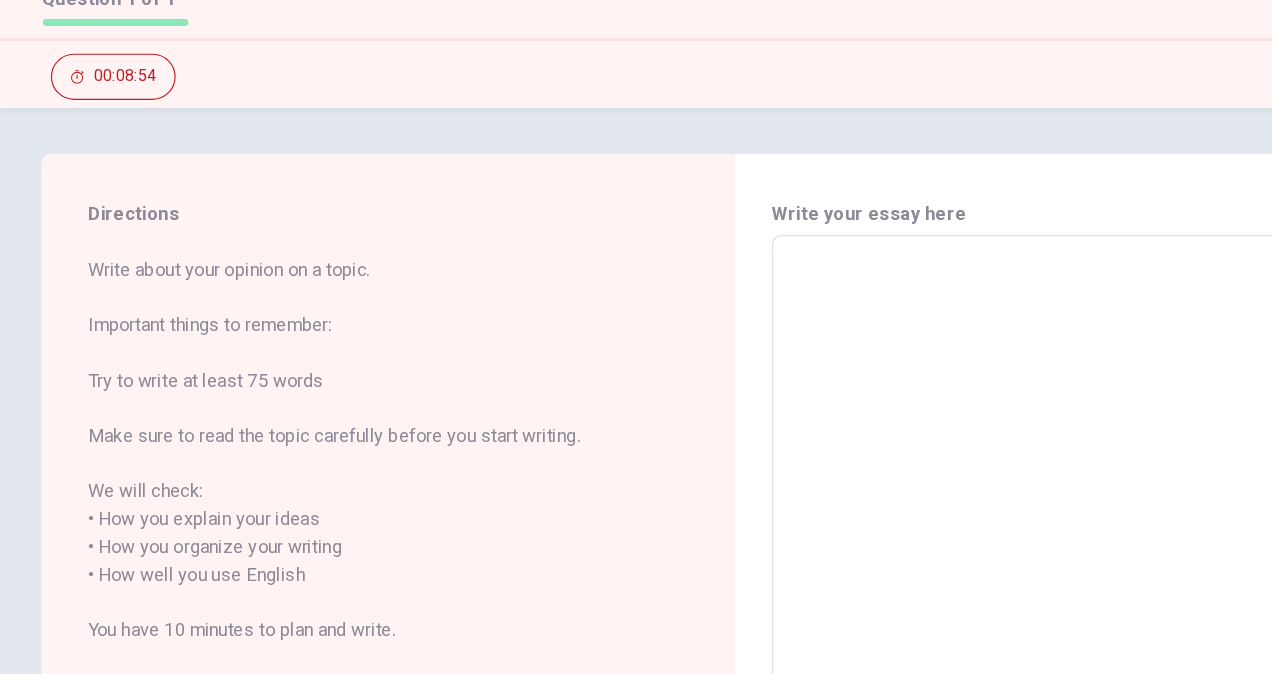 click at bounding box center [936, 588] 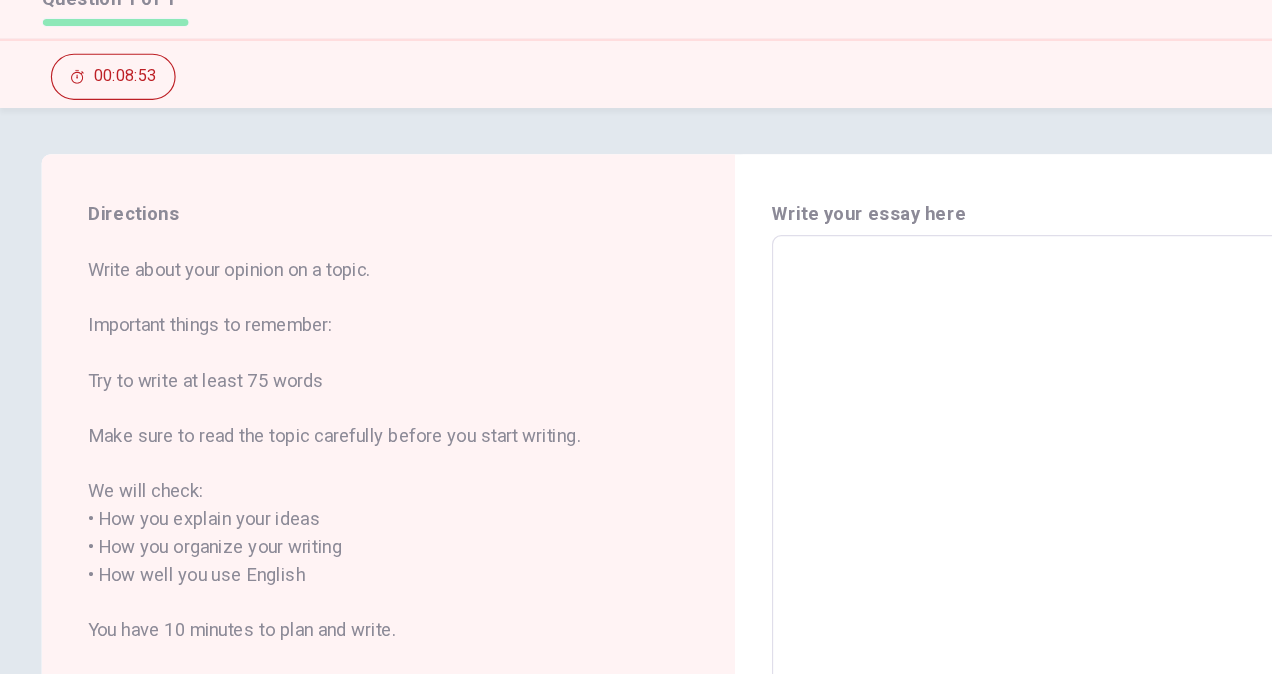 type on "T" 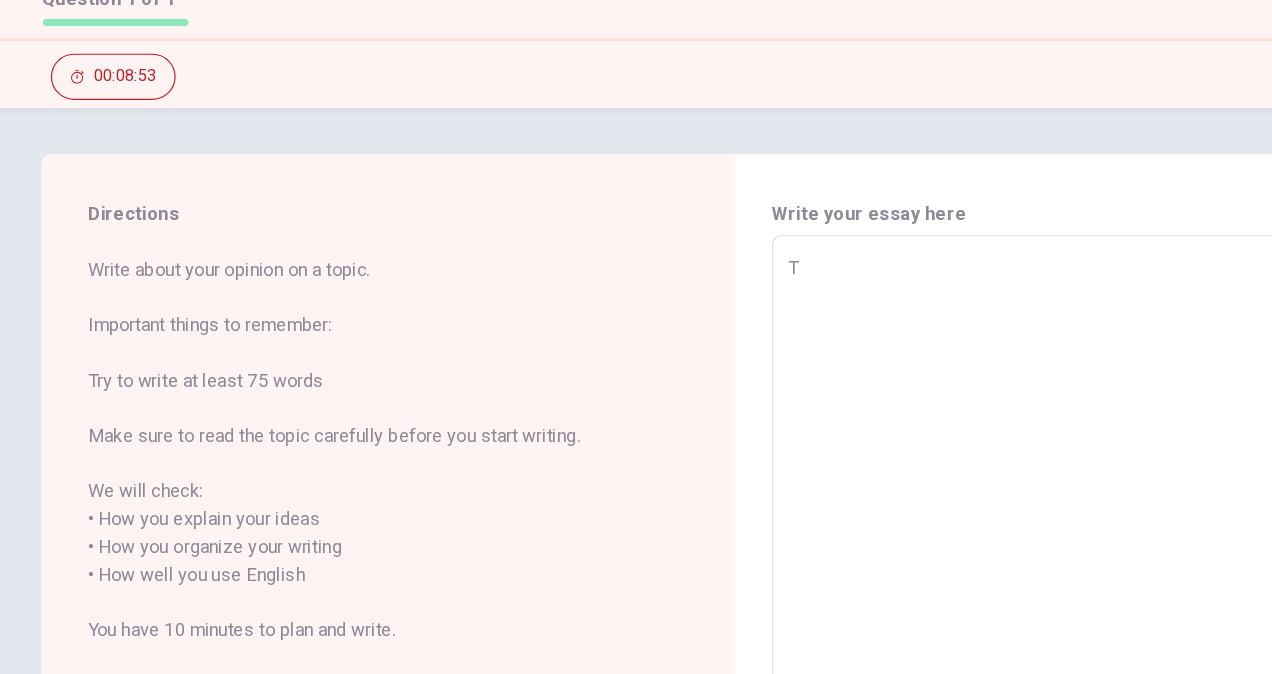 type on "x" 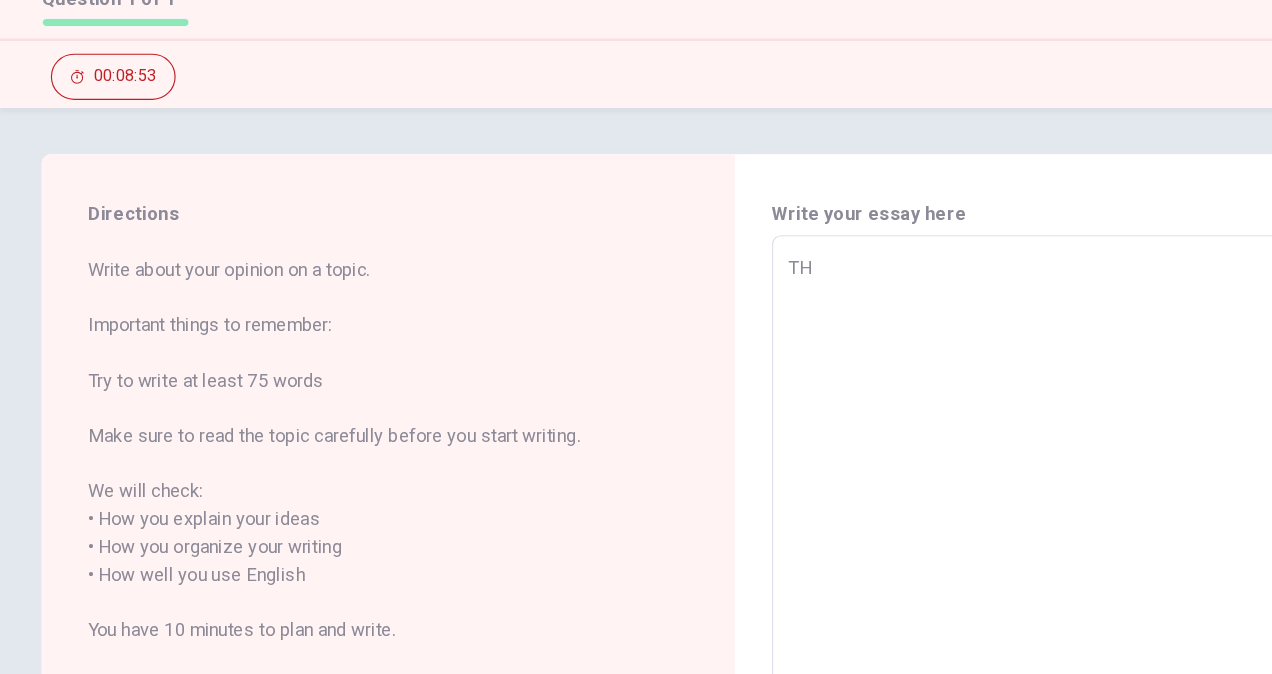 type on "x" 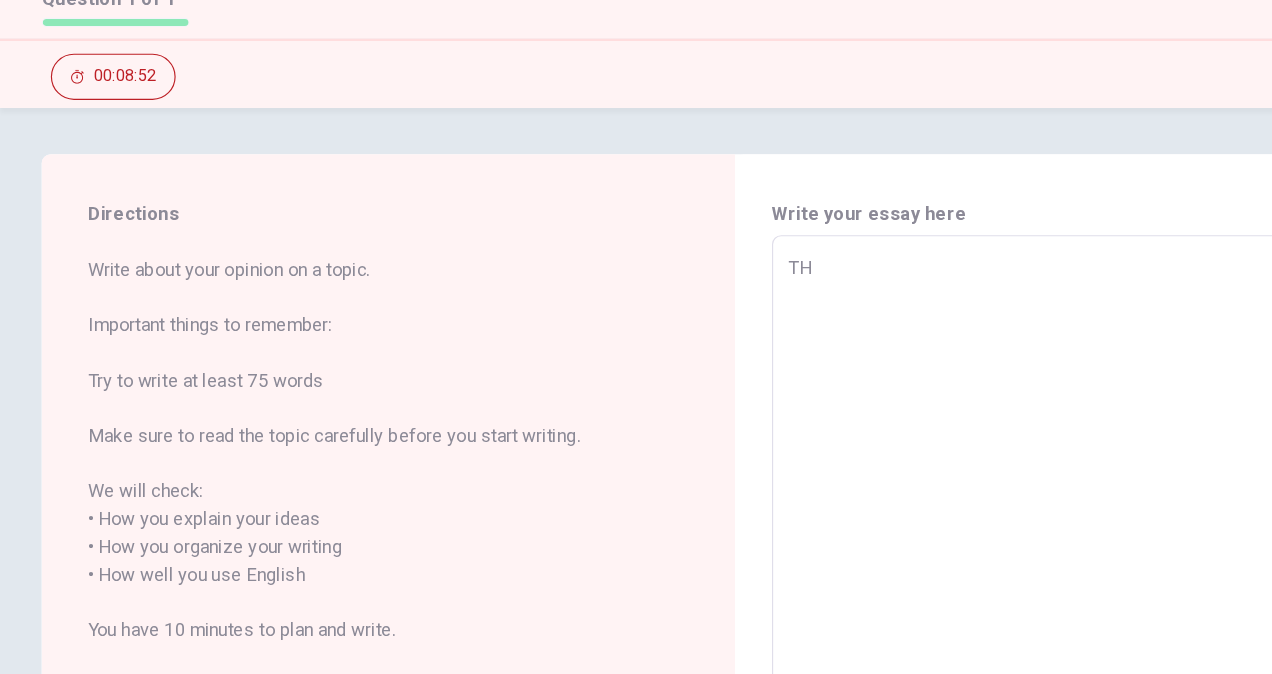 type on "T" 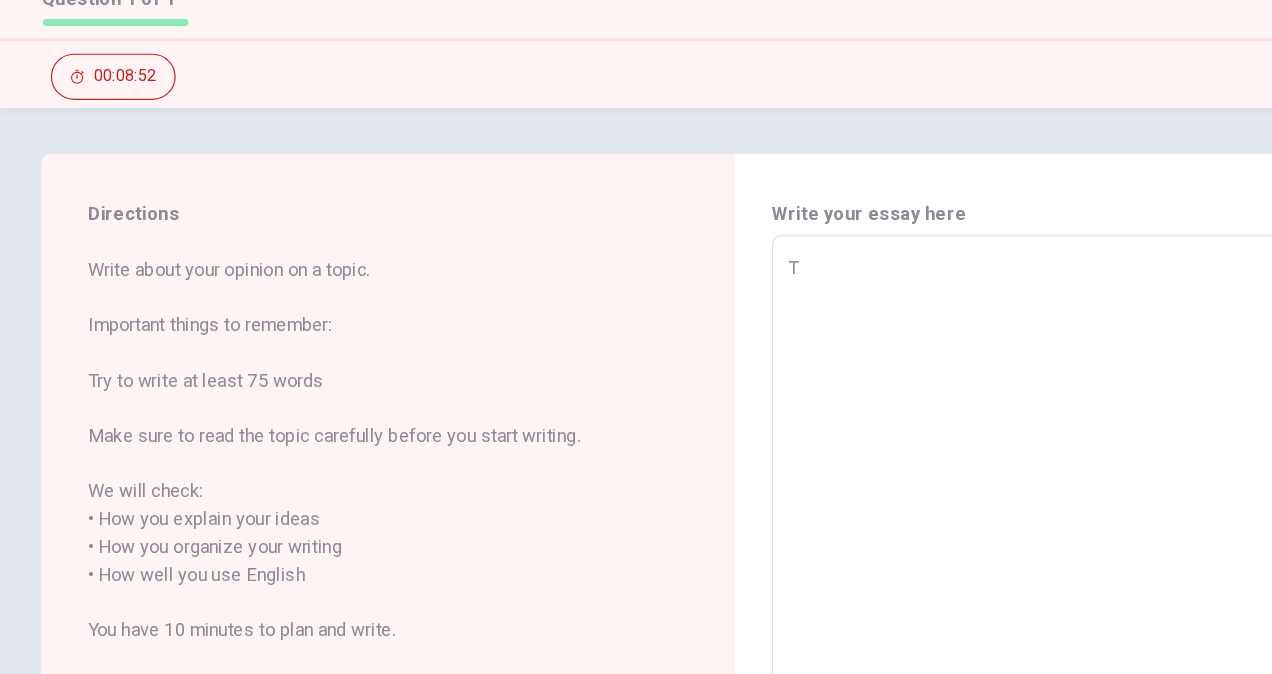 type on "x" 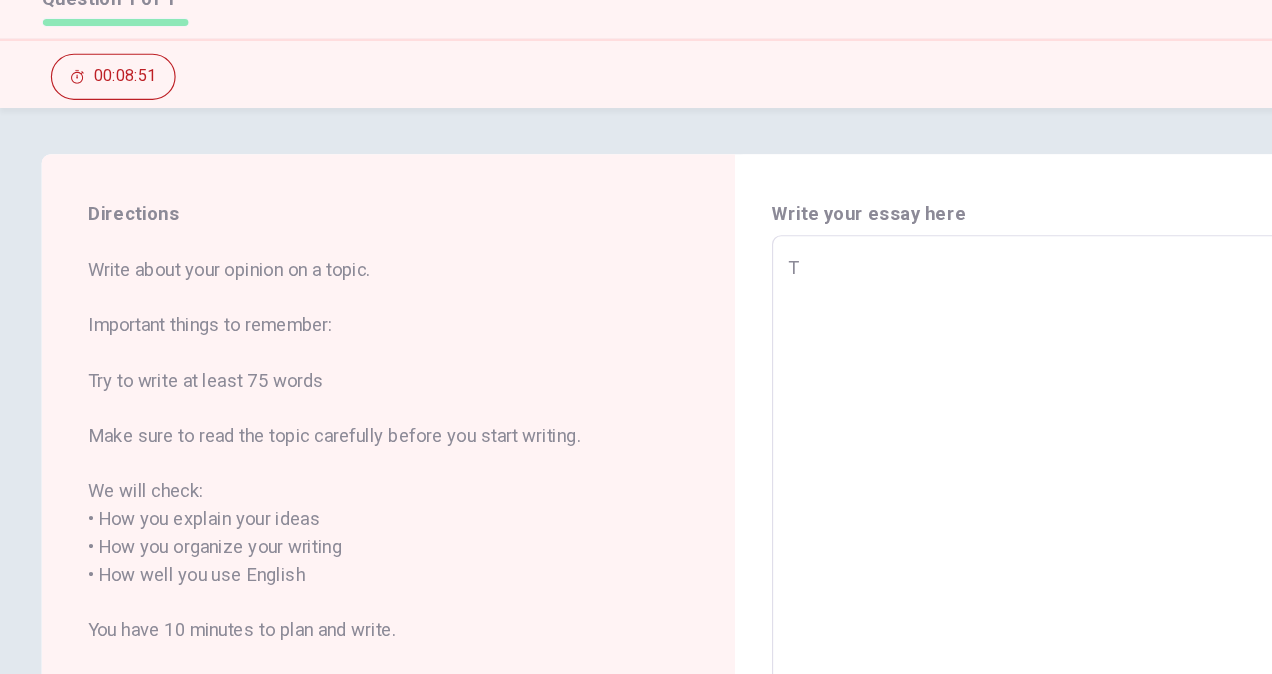 type on "Th" 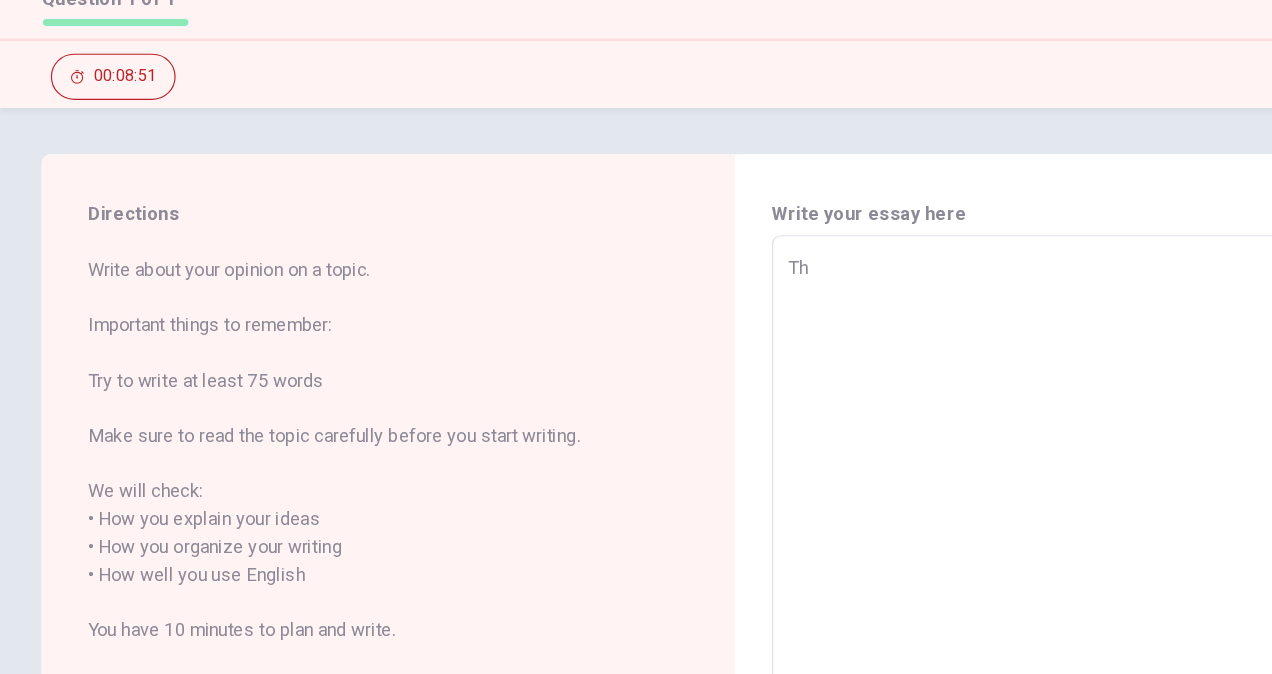 type on "x" 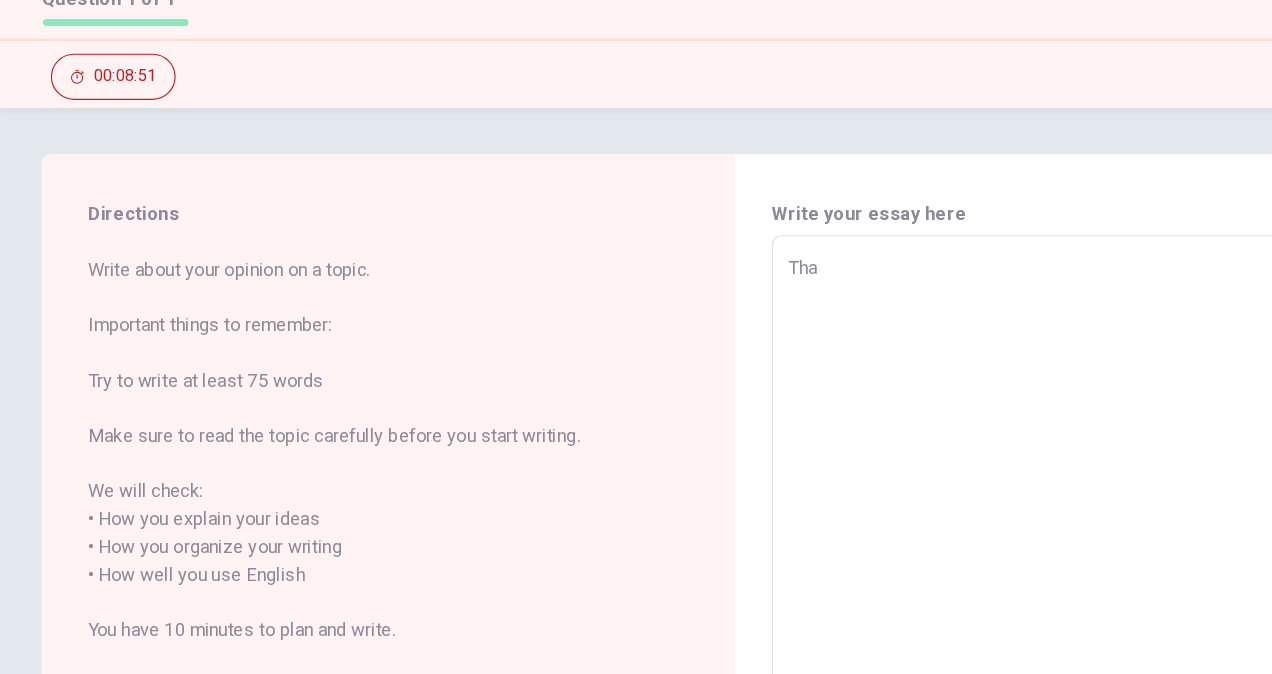 type on "x" 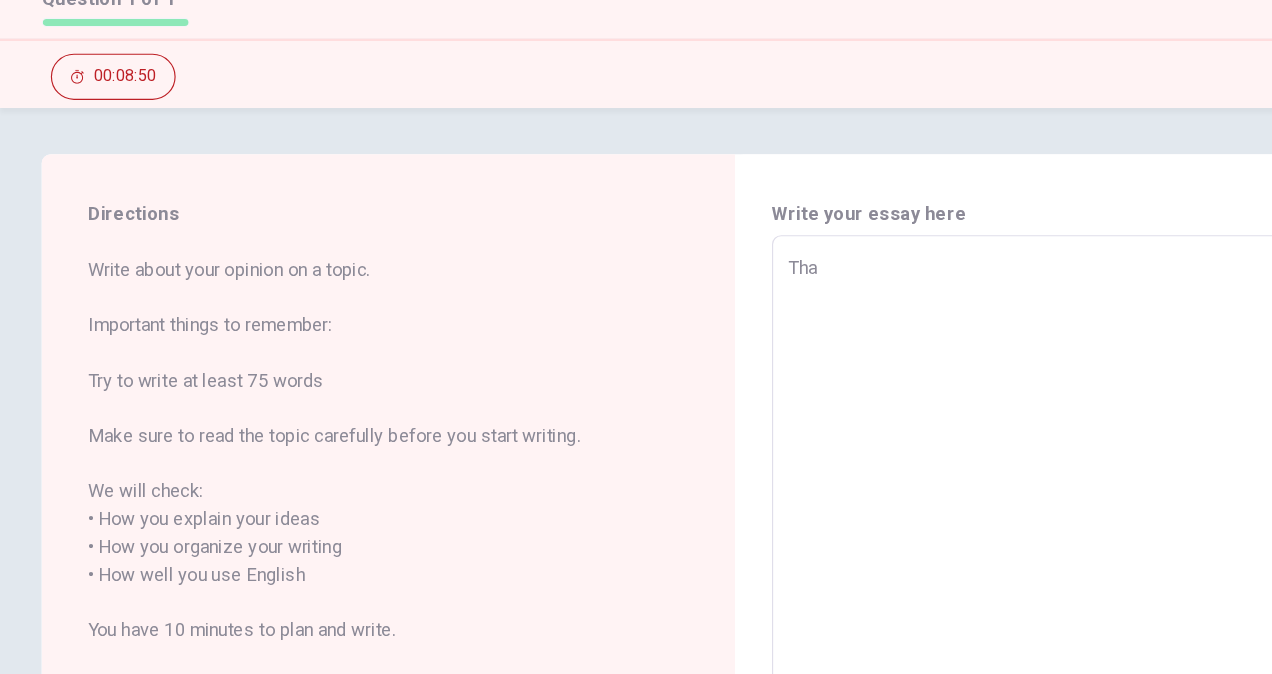 type on "Tha" 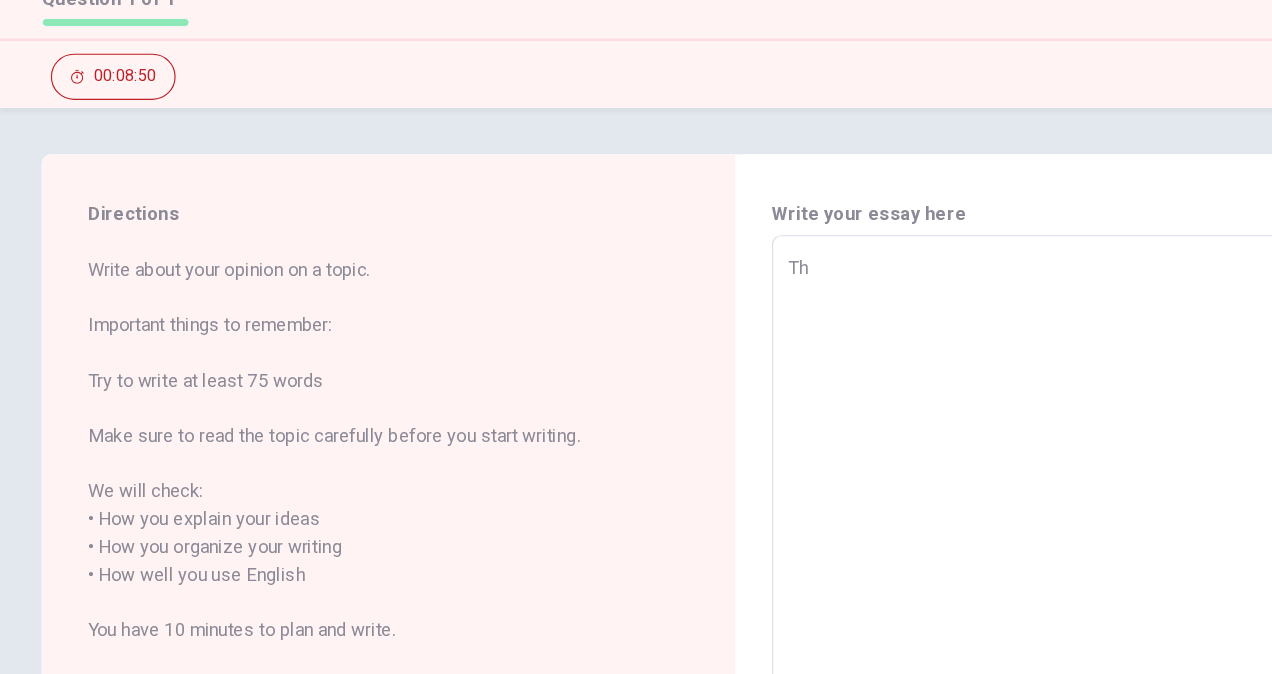 type on "x" 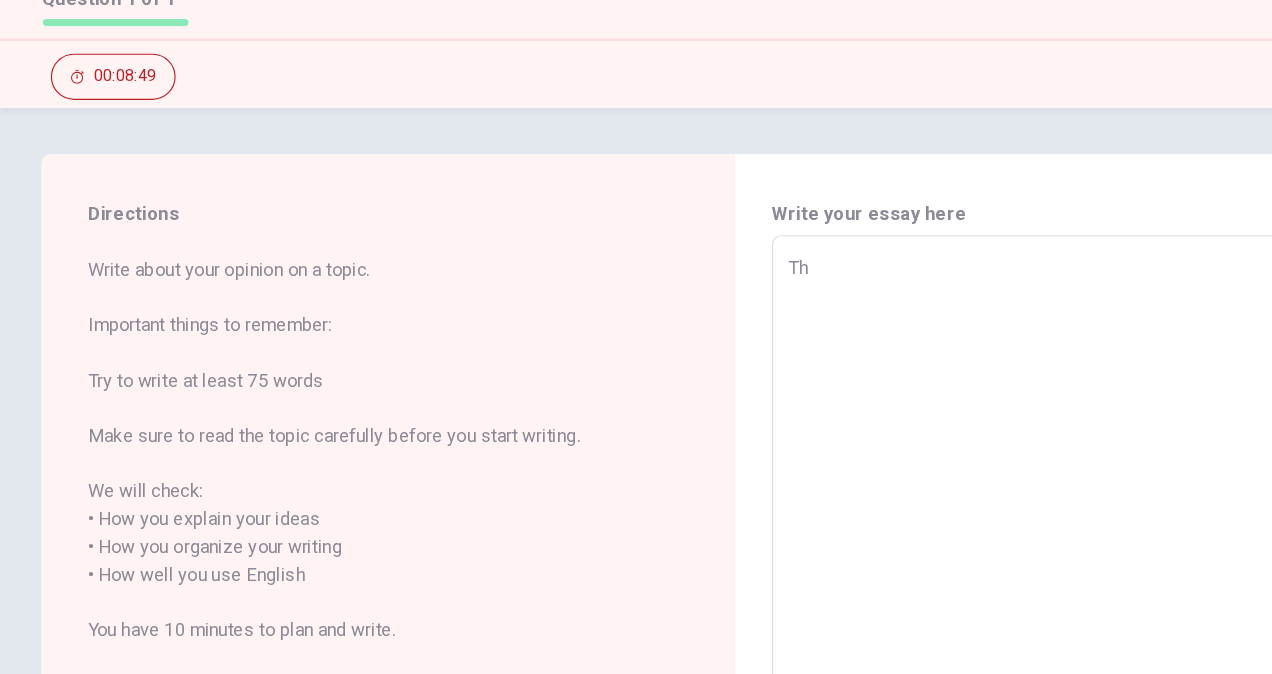 type on "The" 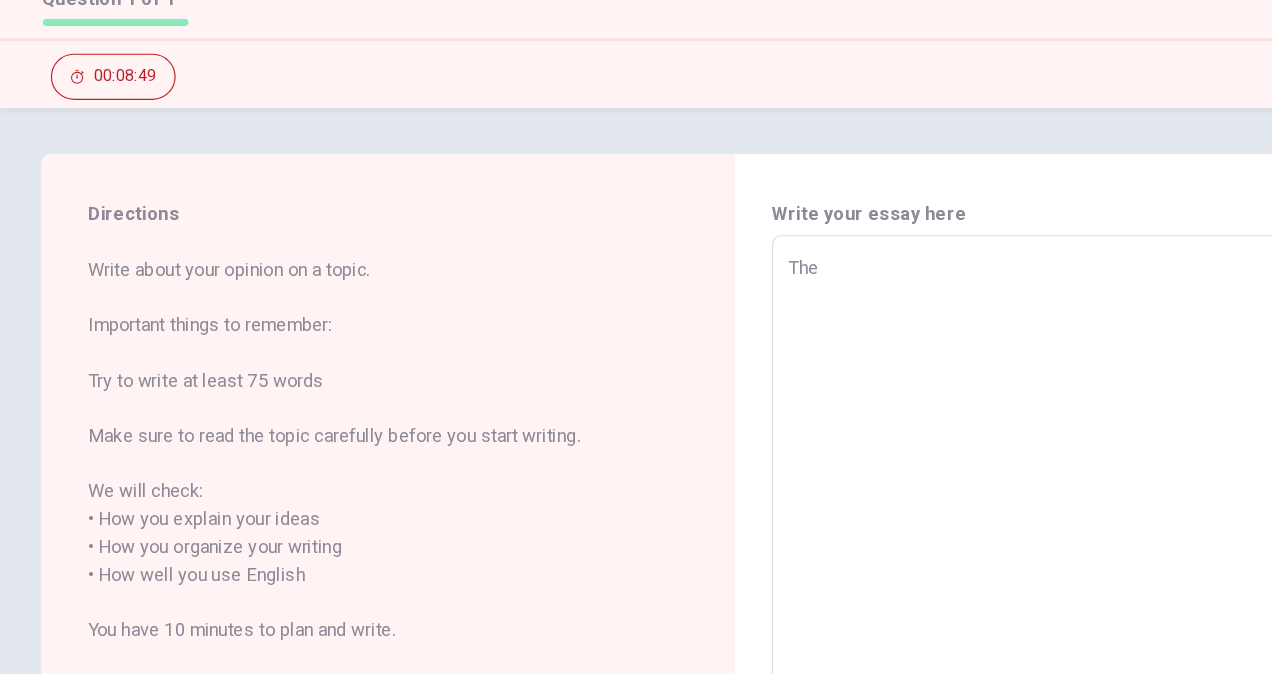 type on "x" 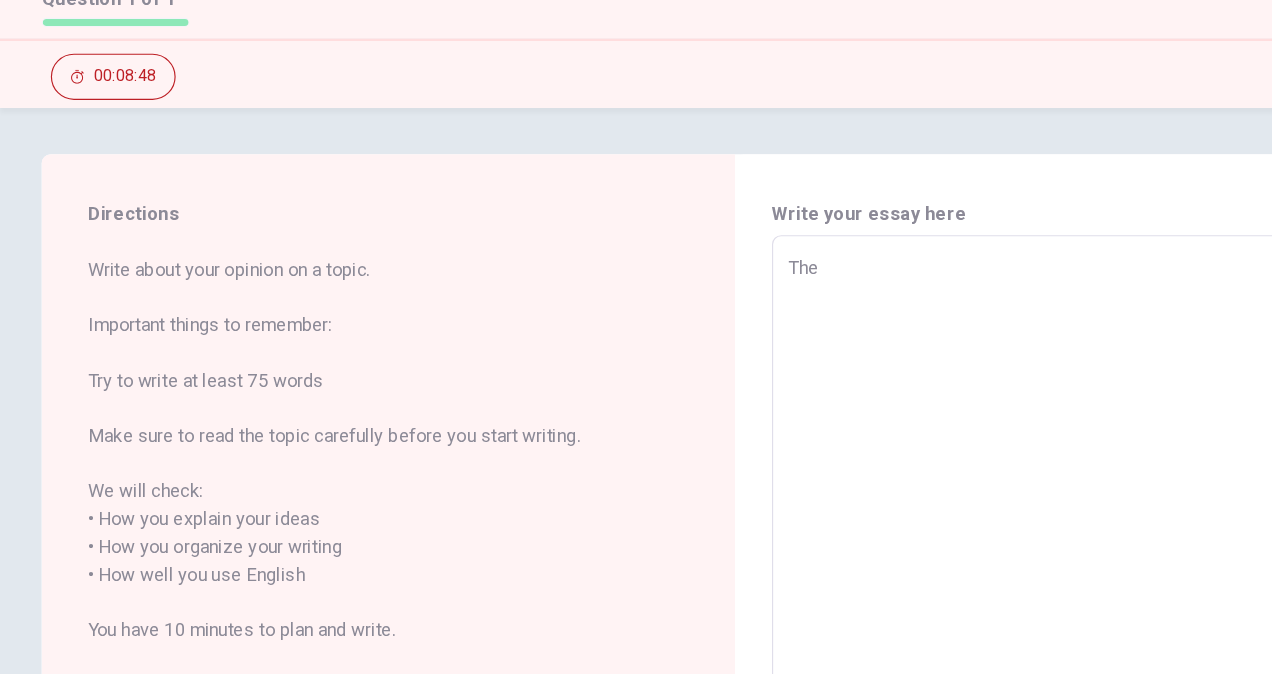type on "The m" 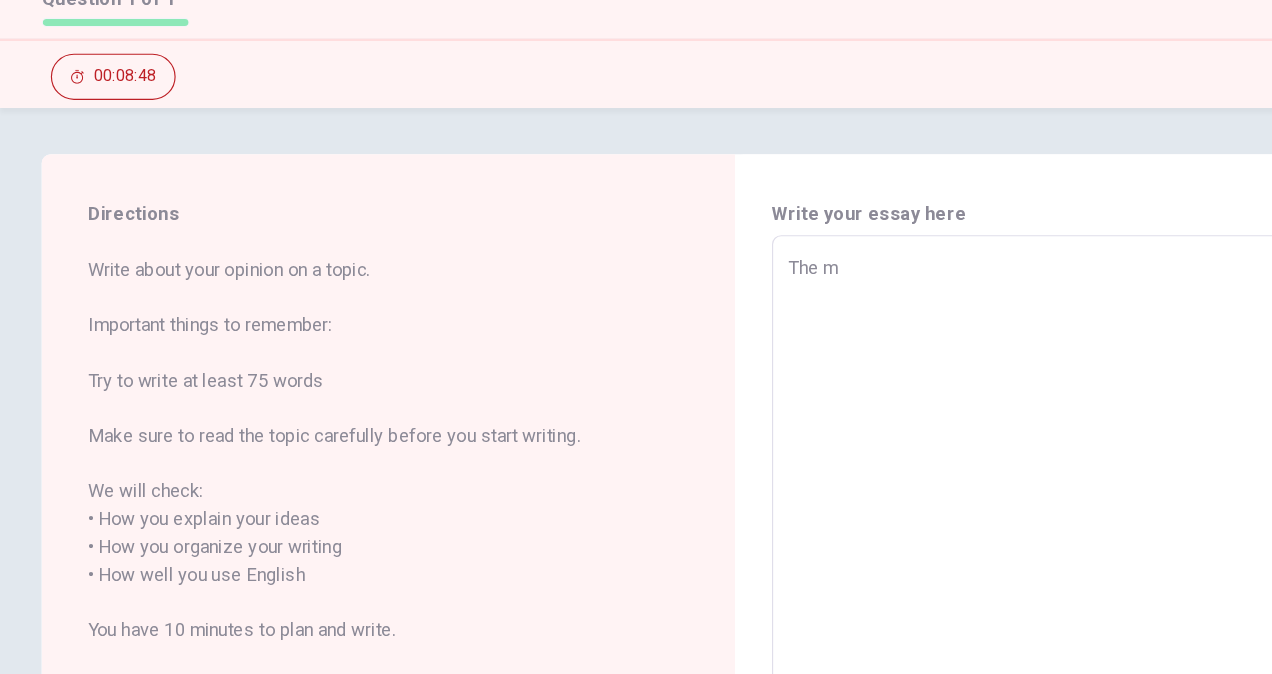 type on "x" 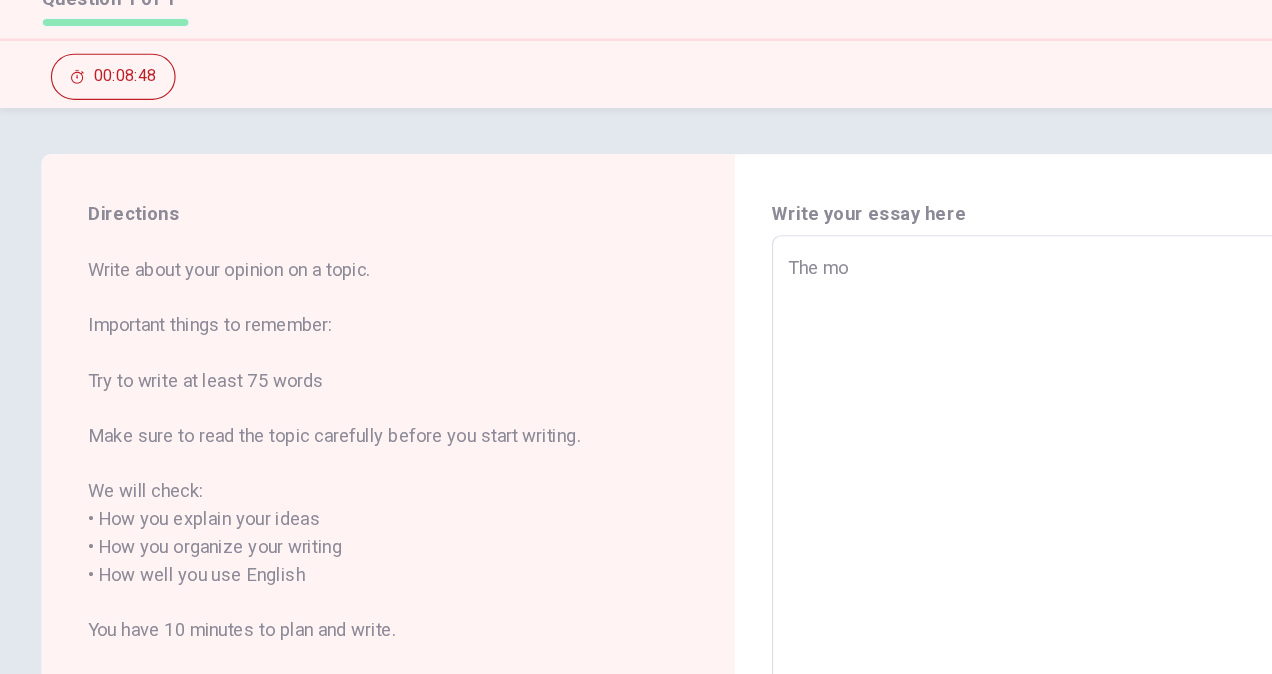 type on "x" 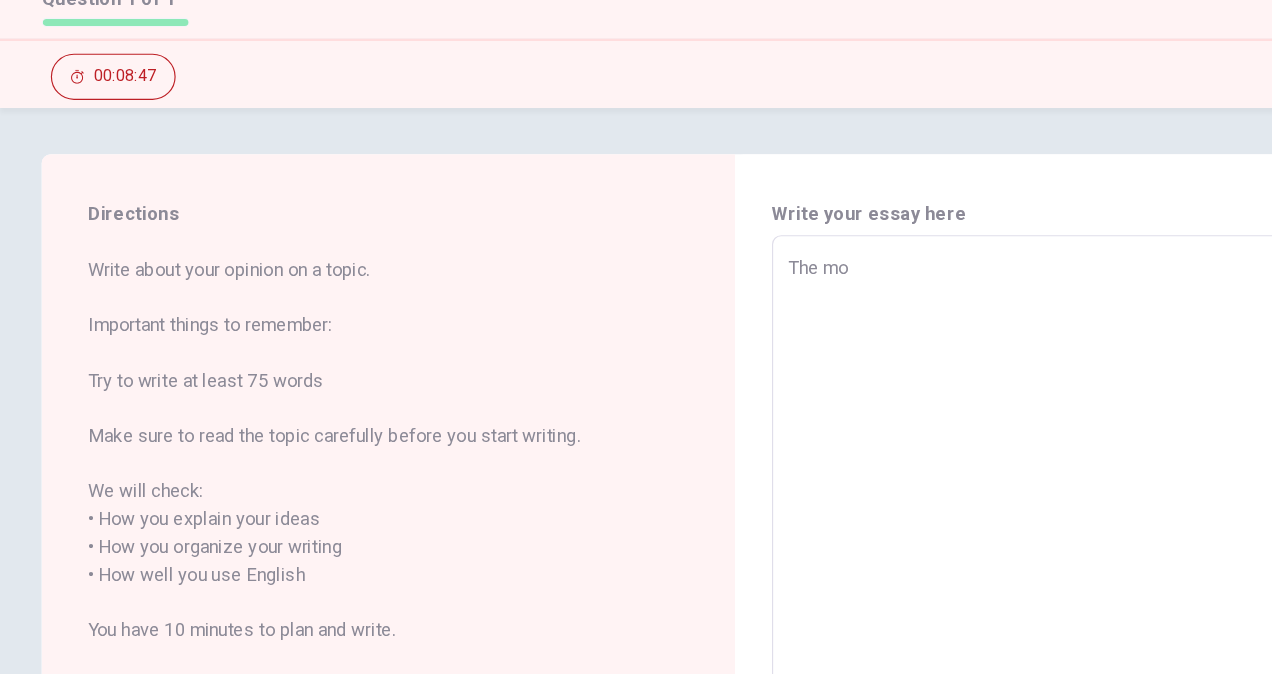 type on "The mov" 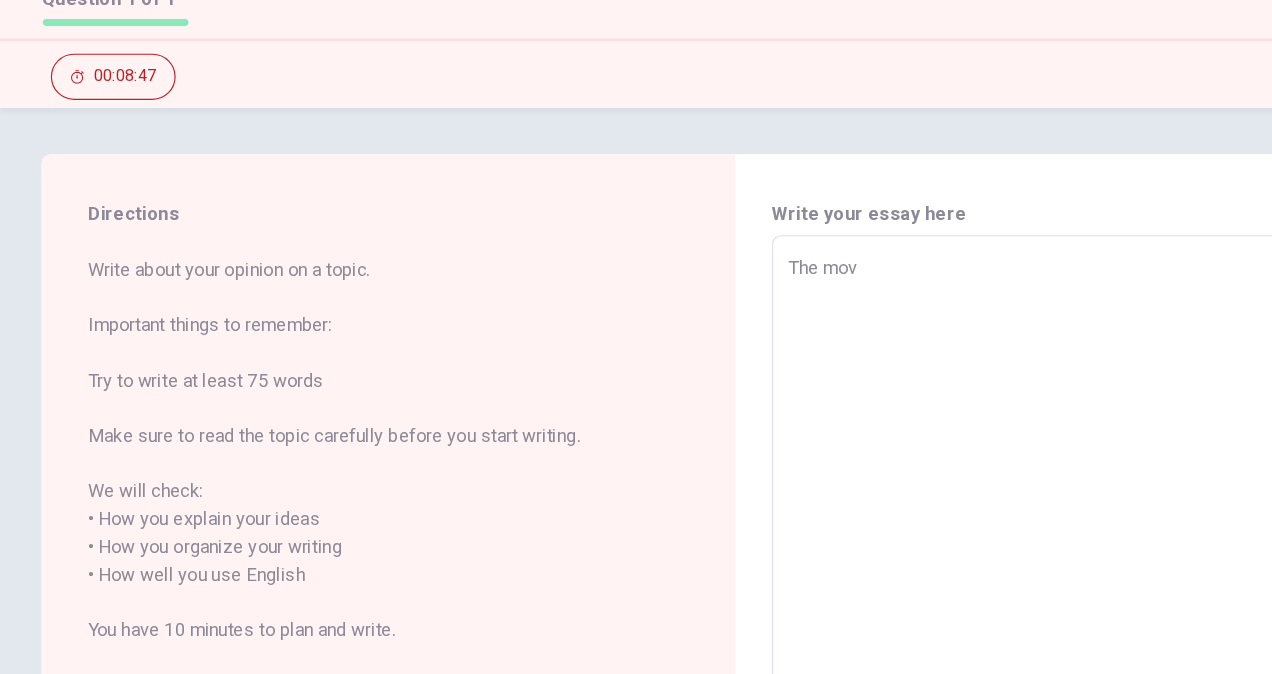 type on "x" 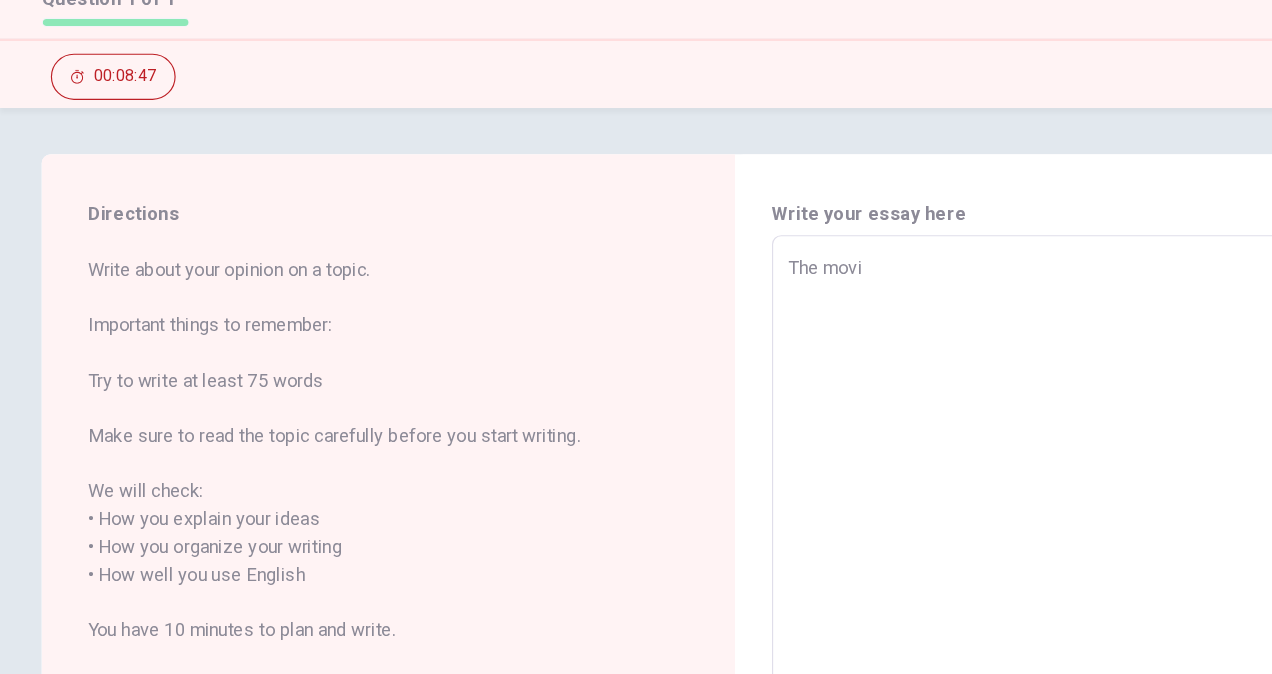 type on "x" 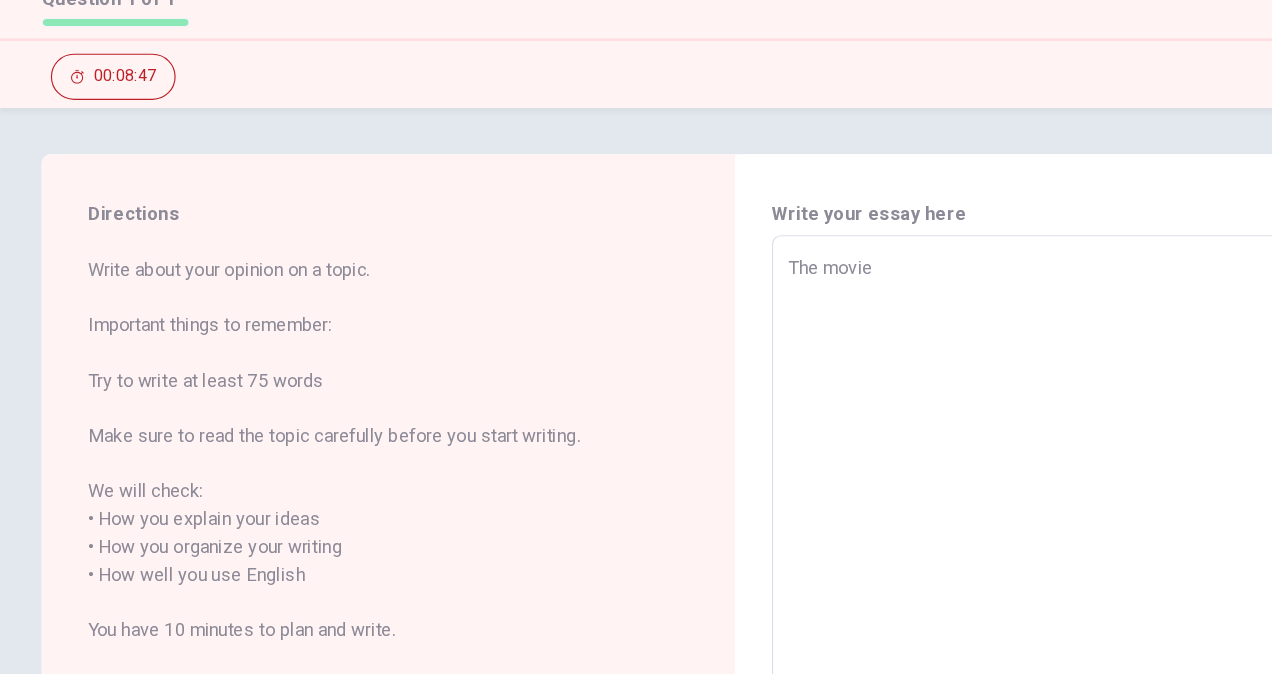 type on "x" 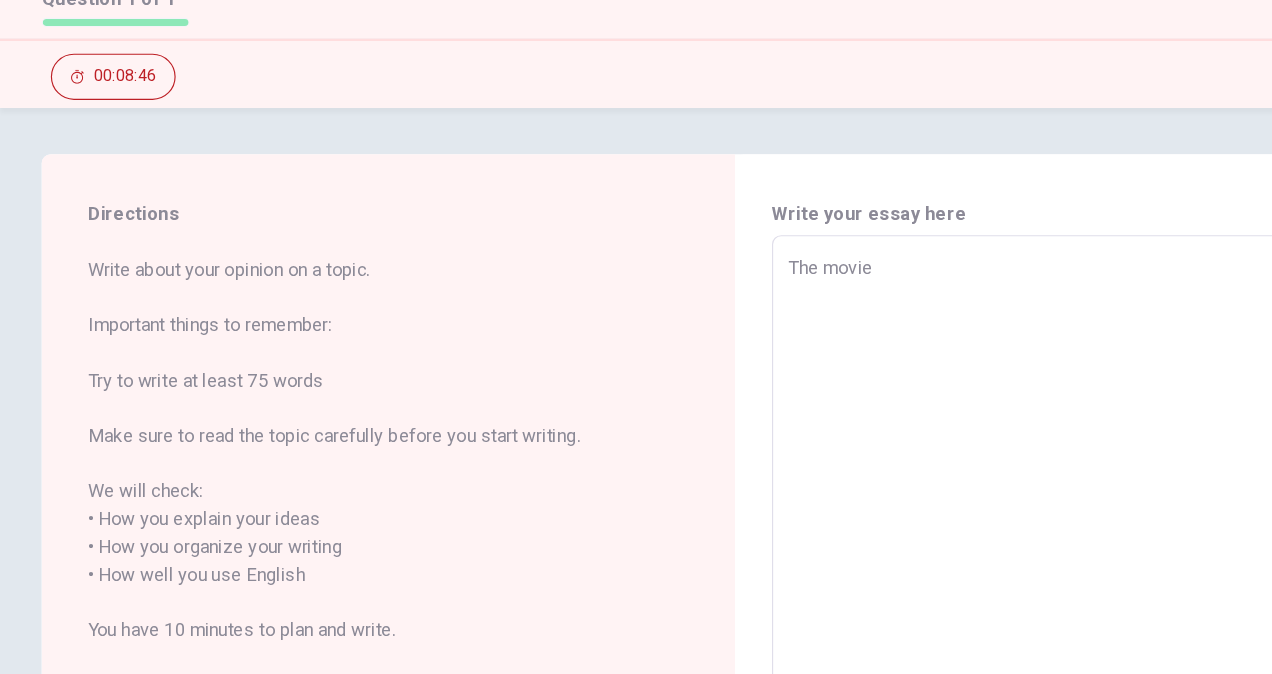 type on "The movie t" 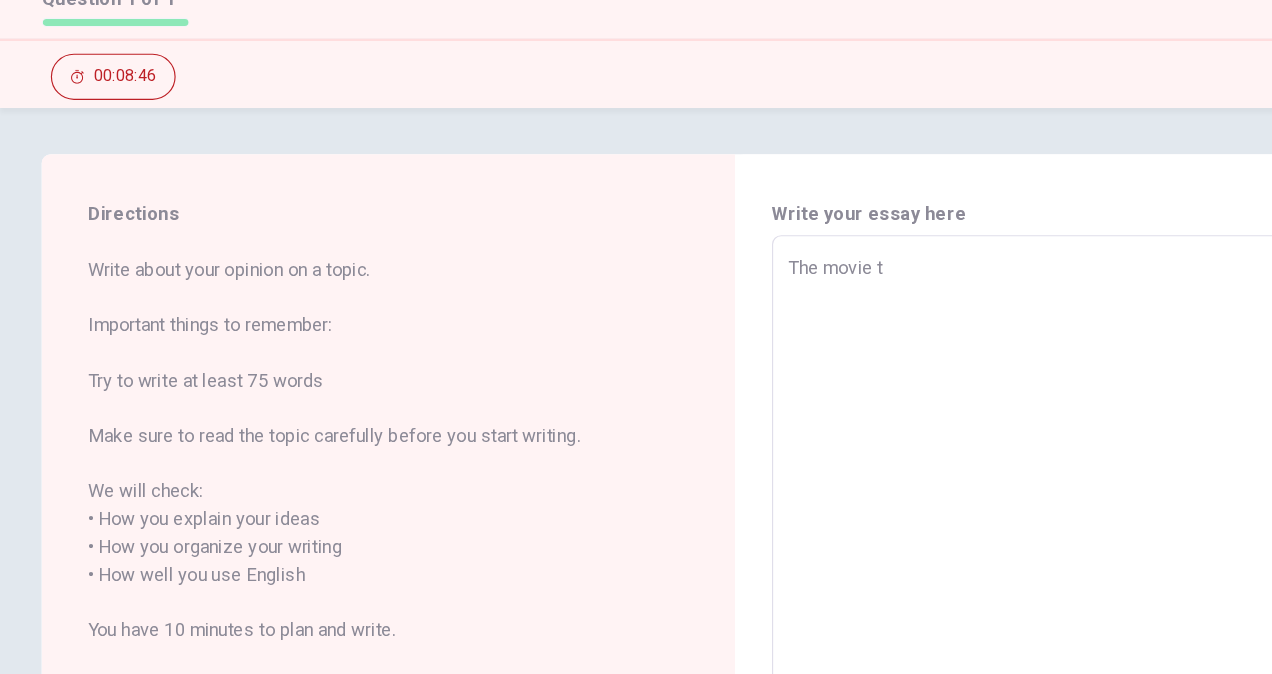 type on "x" 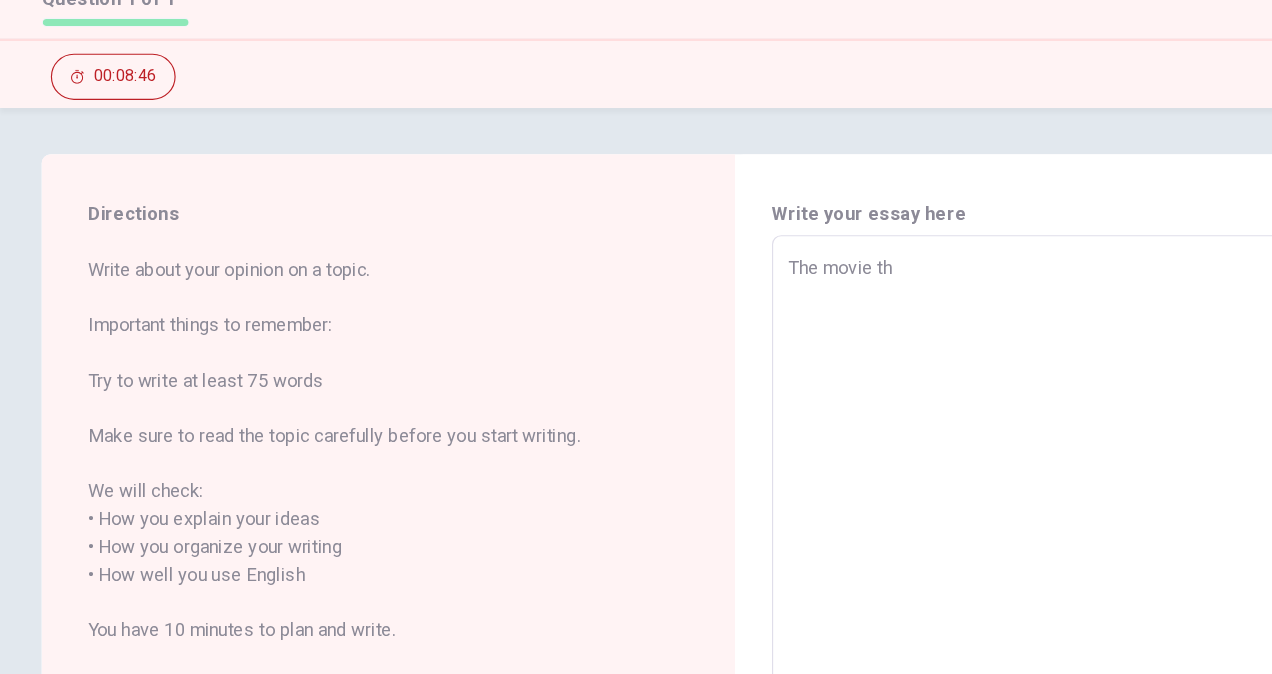 type on "x" 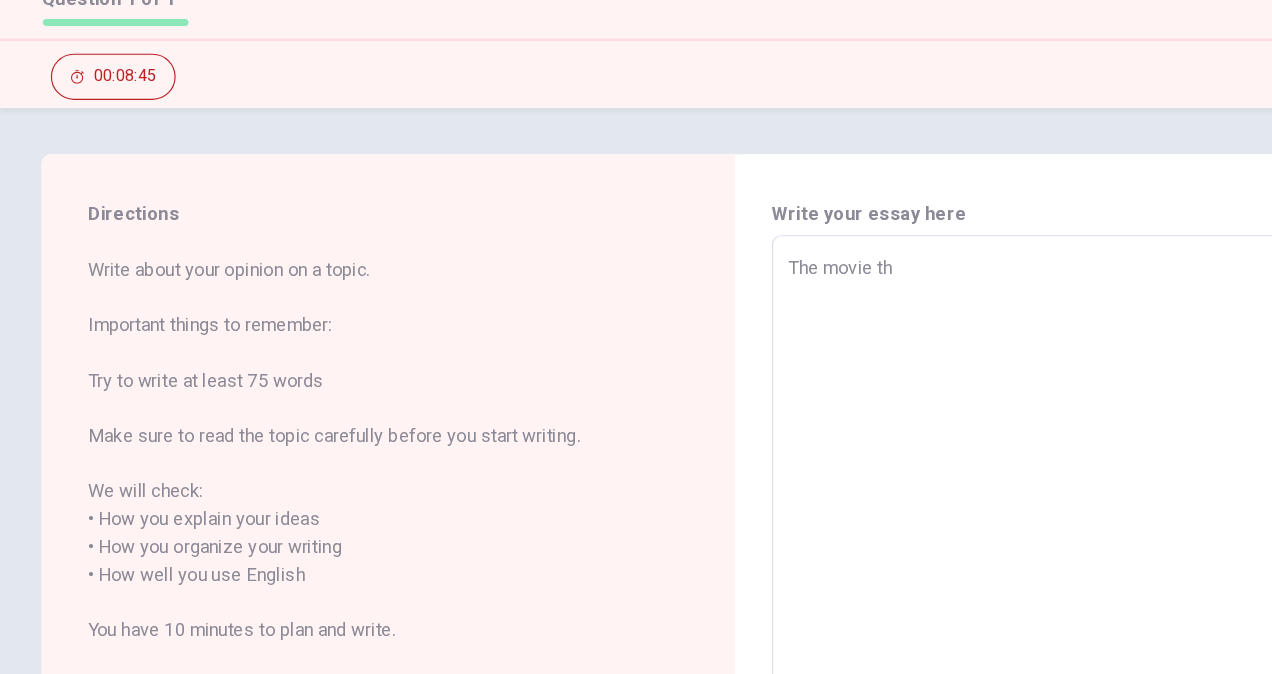 type on "The movie tha" 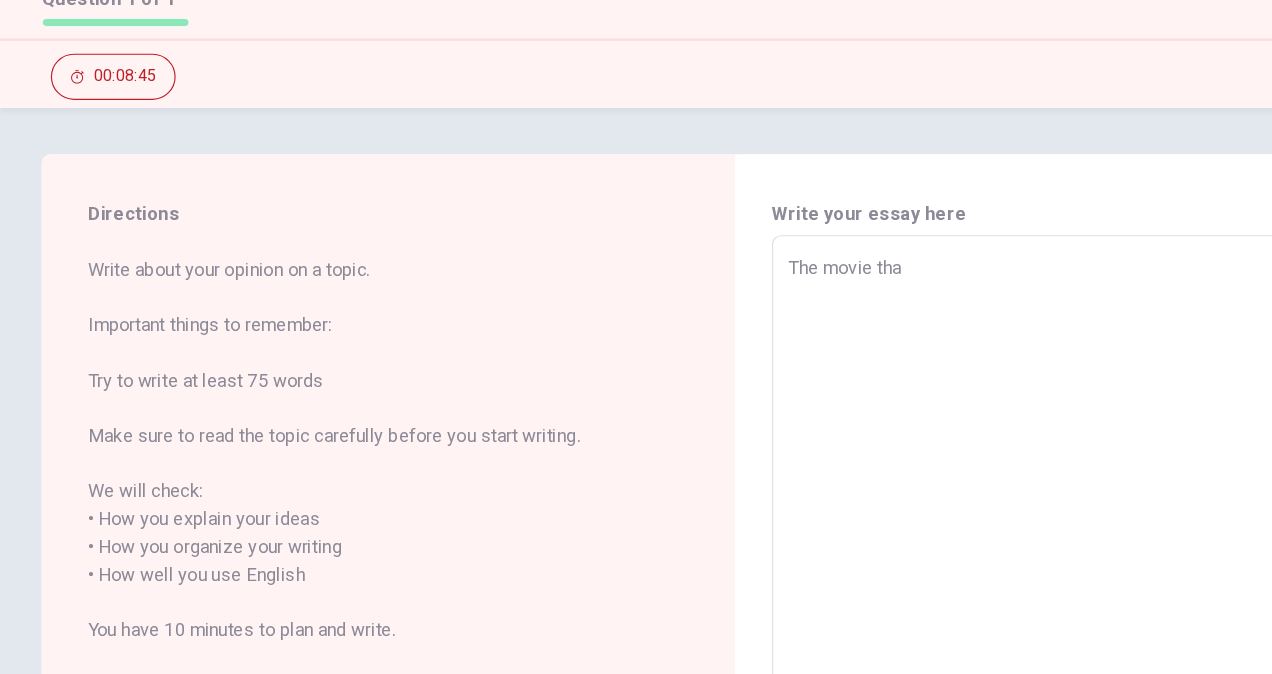 type on "x" 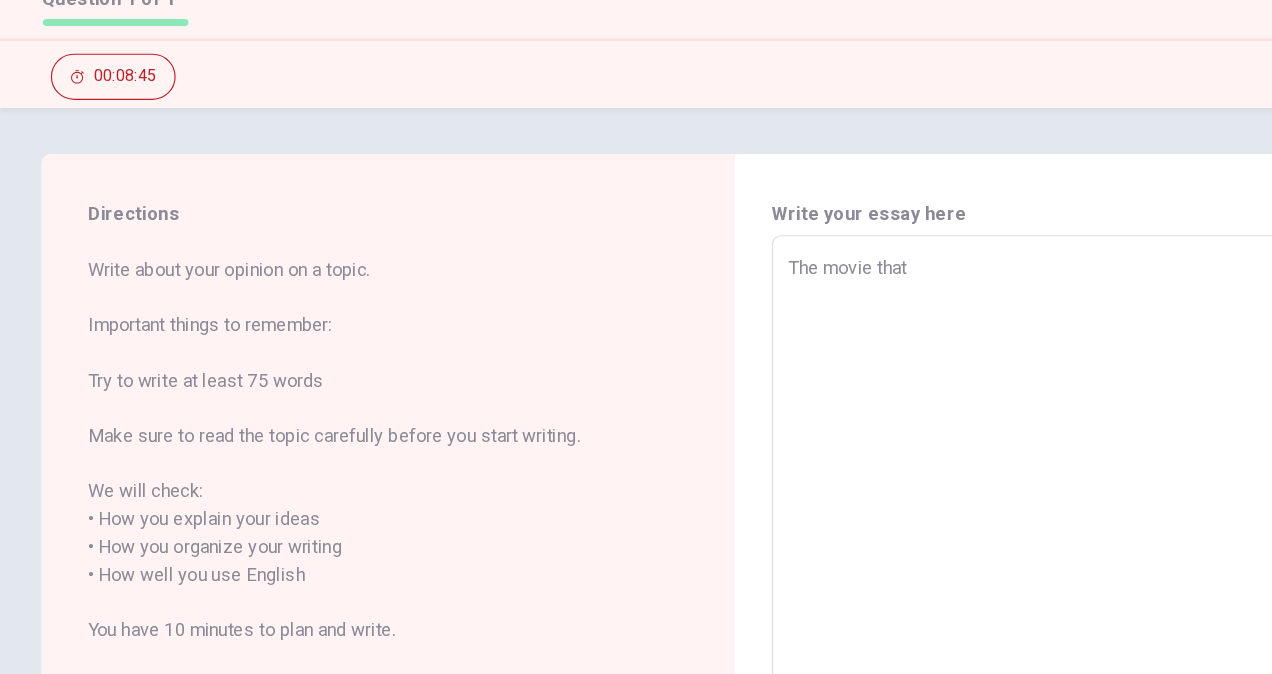 type on "x" 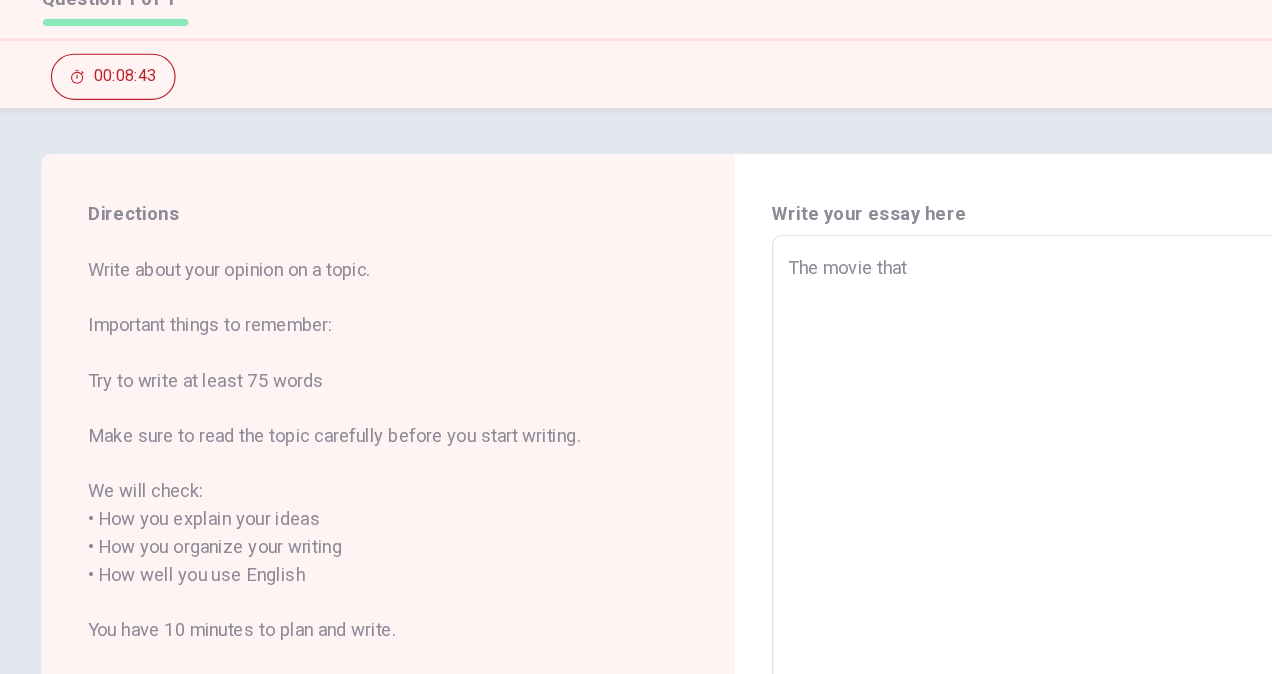 type on "x" 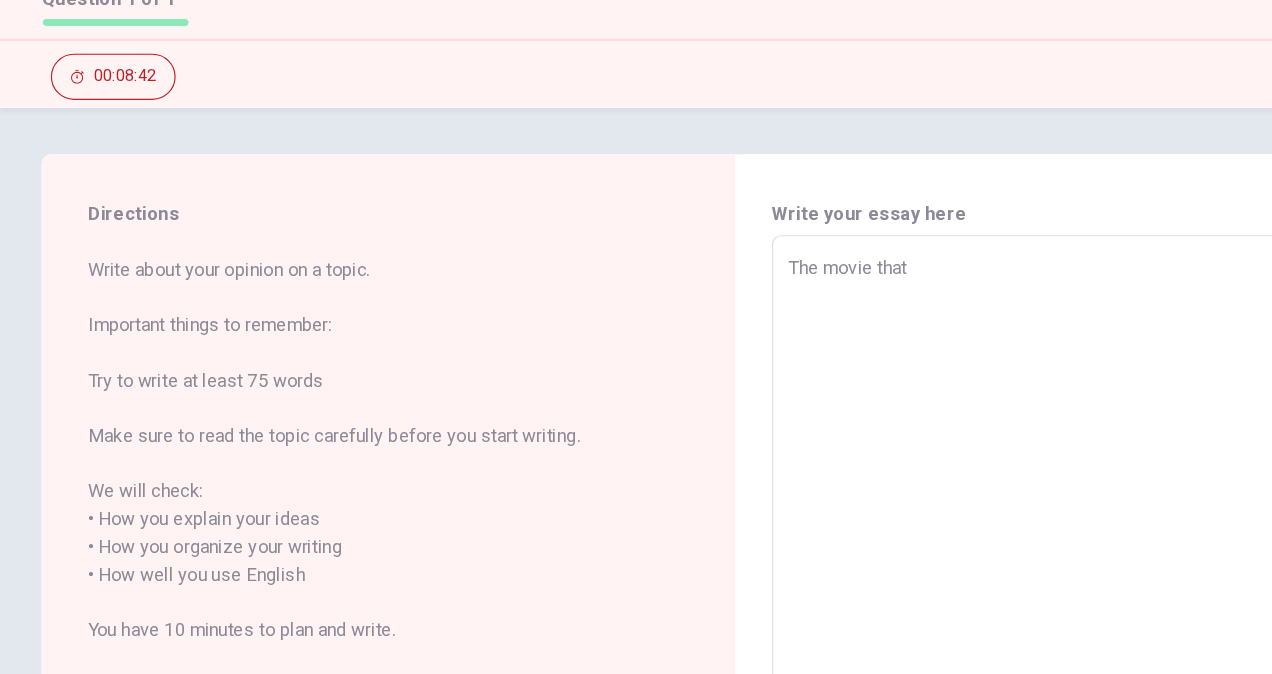 type on "The movie that c" 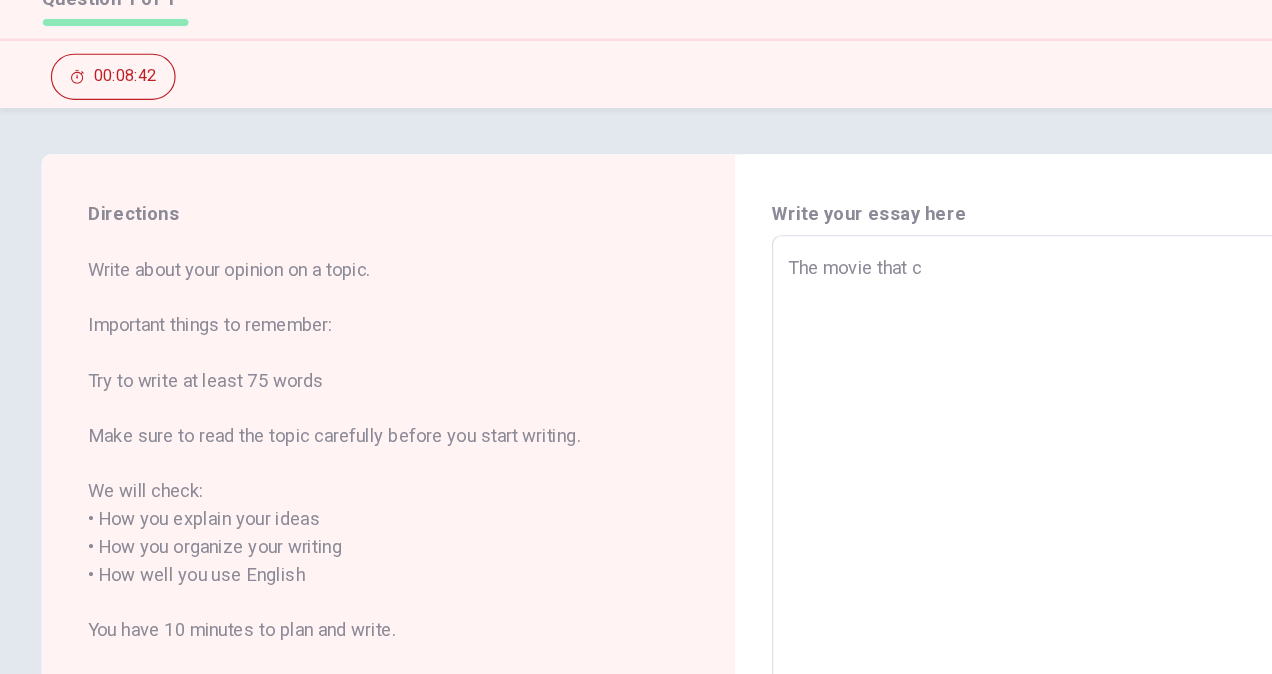 type on "x" 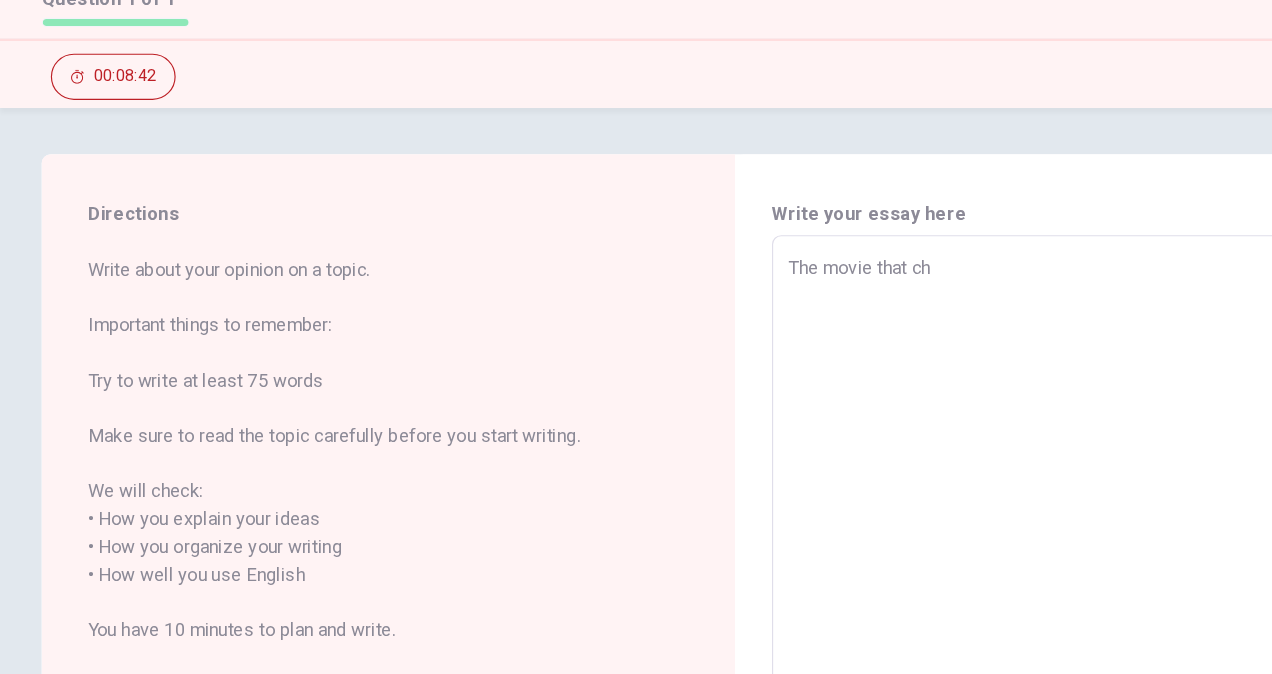 type on "x" 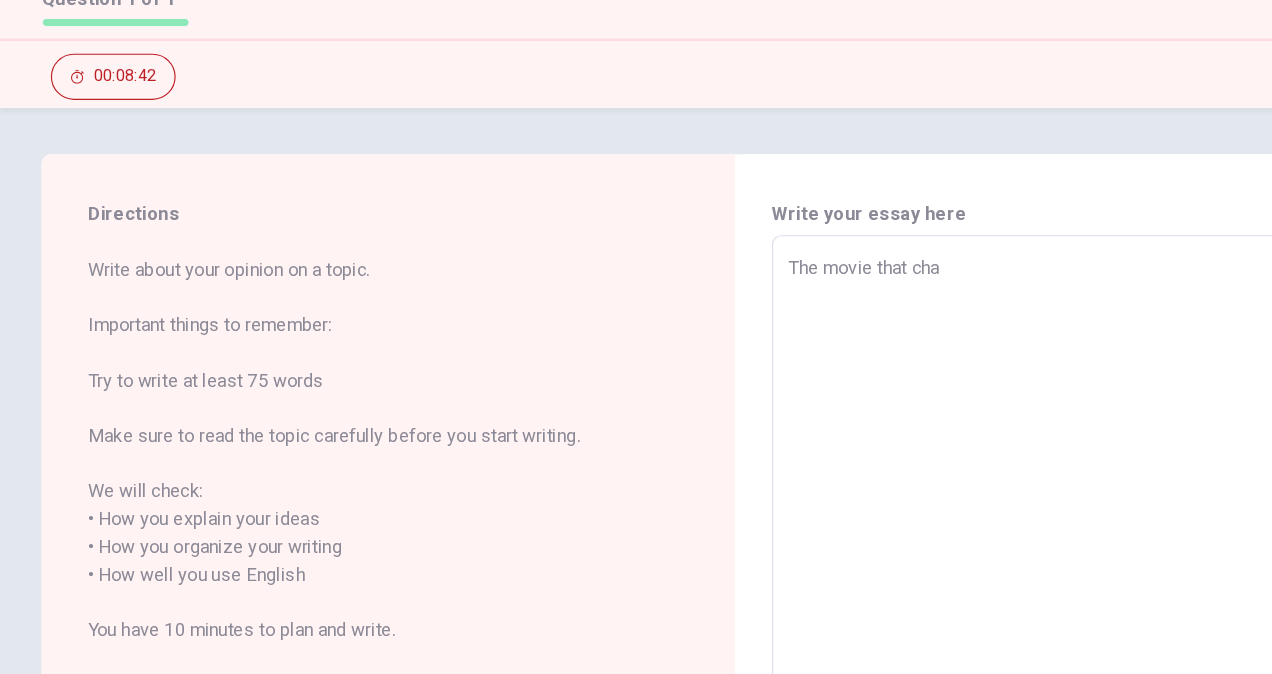 type on "x" 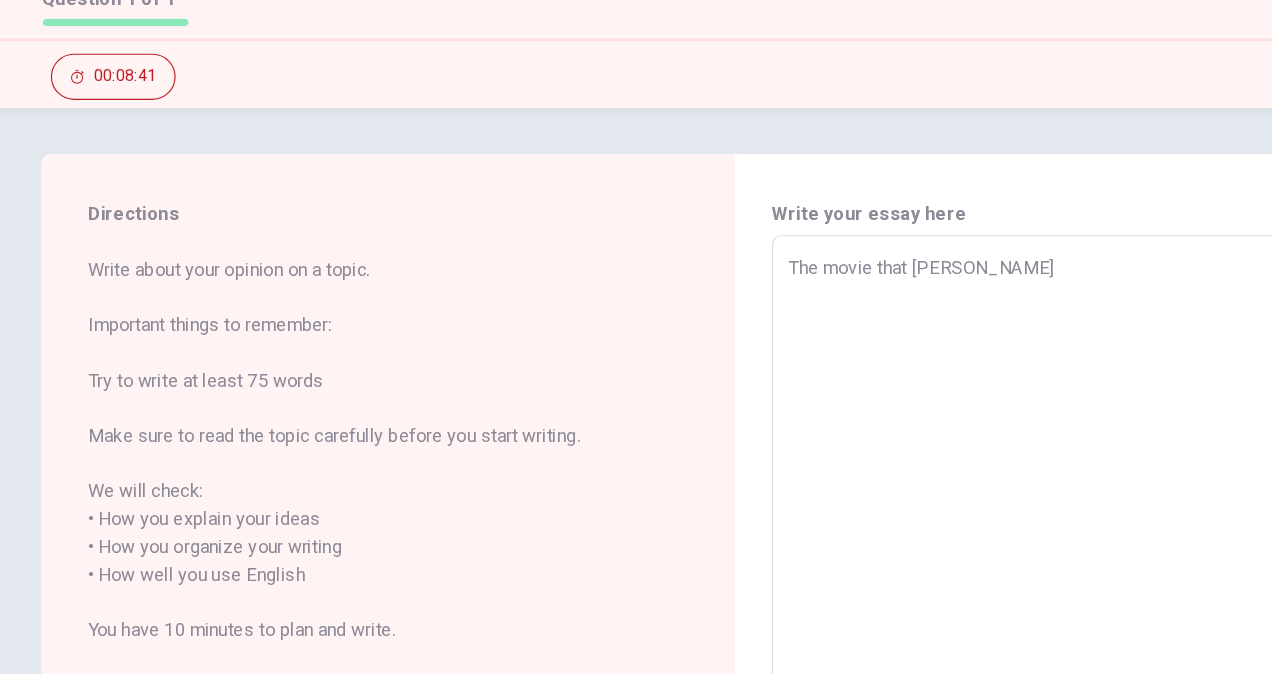 type on "x" 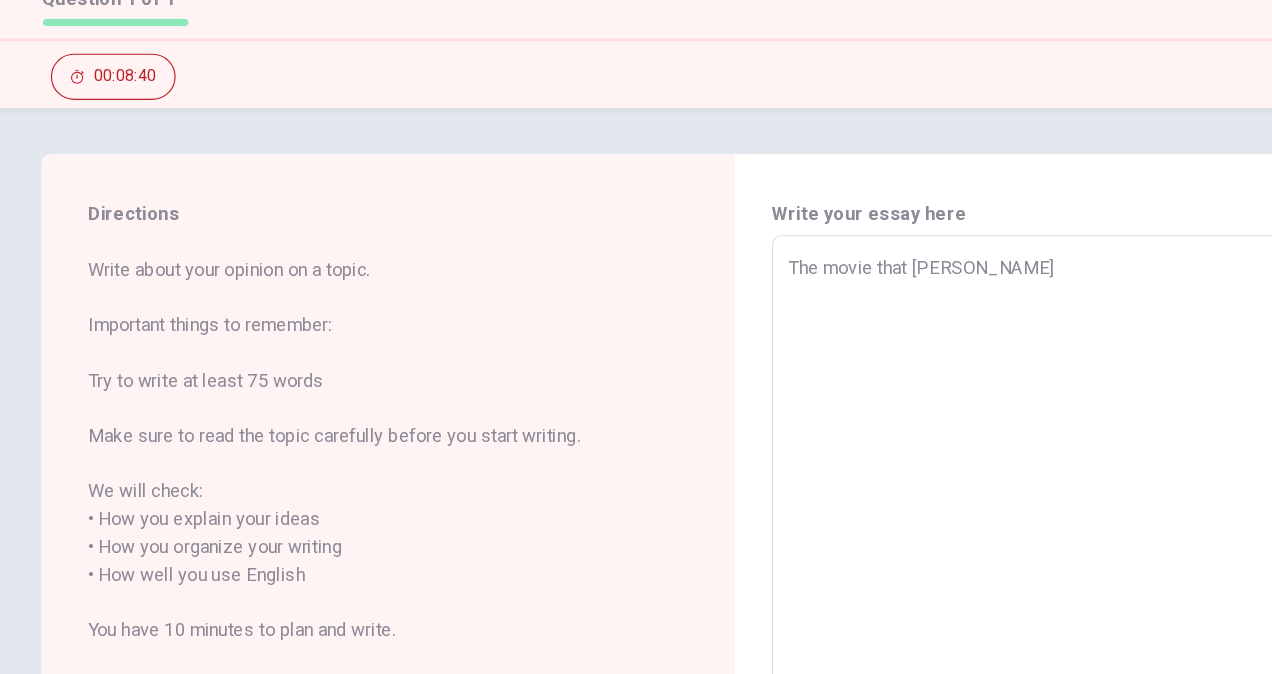 type on "The movie that [PERSON_NAME]" 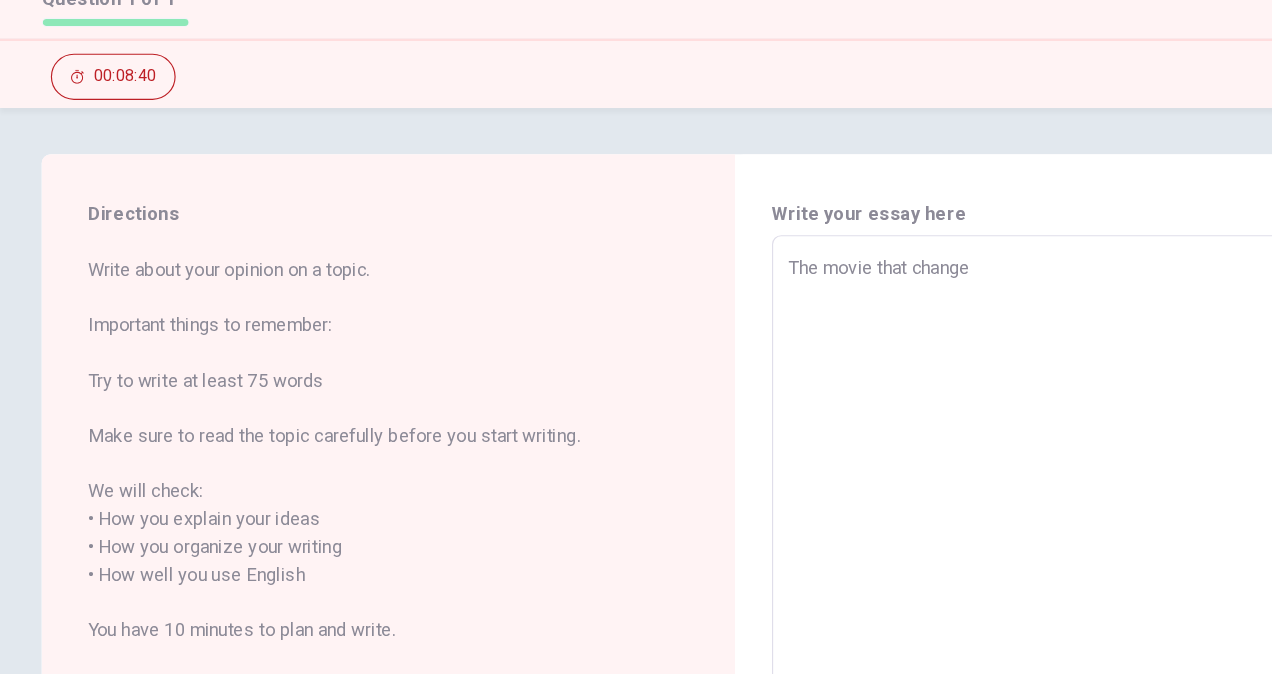 type on "x" 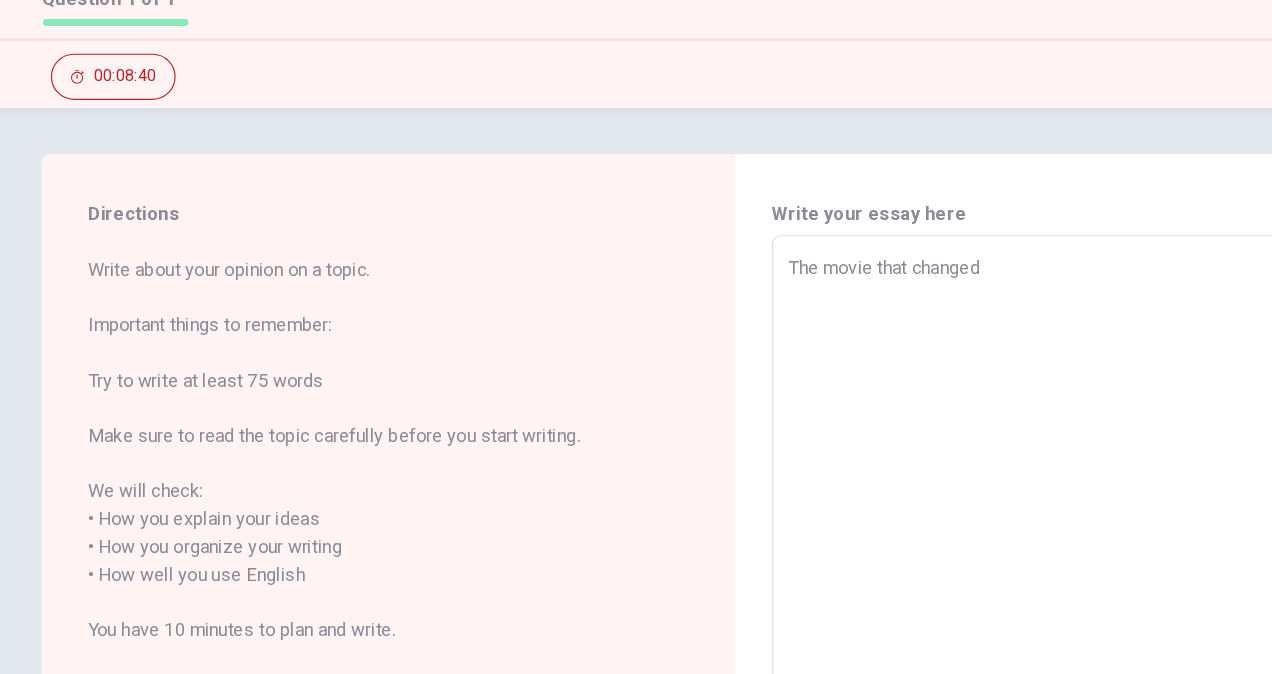 type on "x" 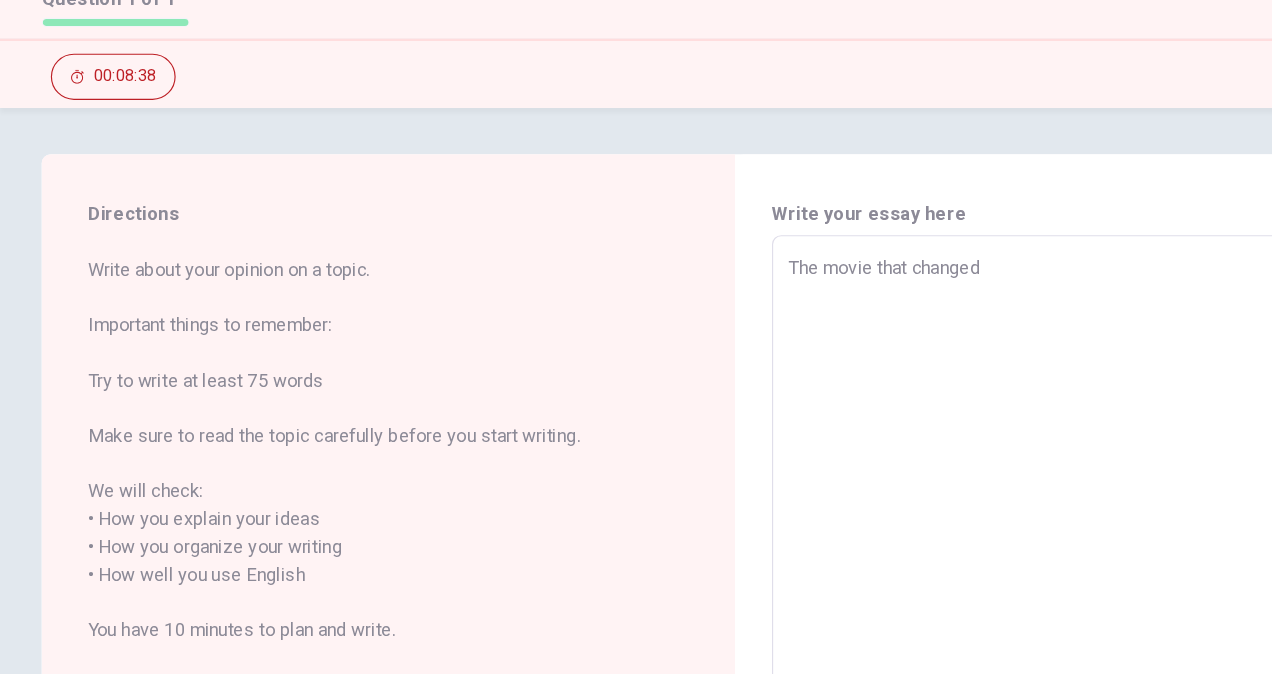 type on "x" 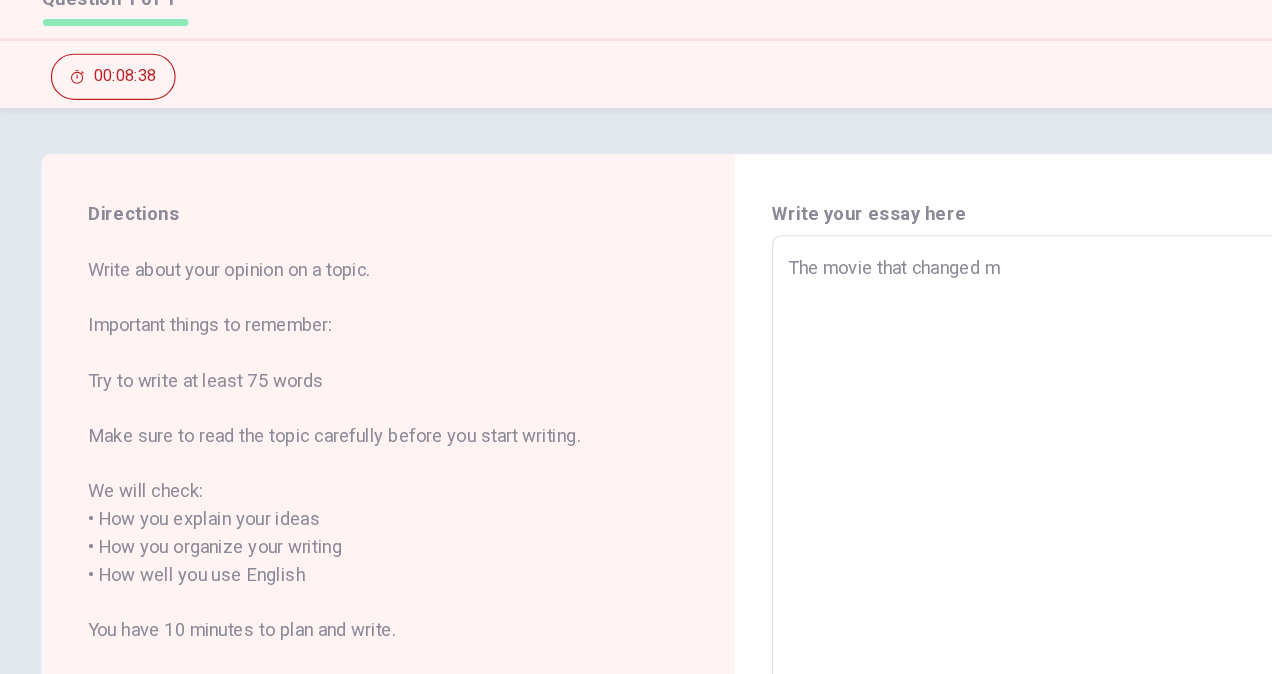 type on "x" 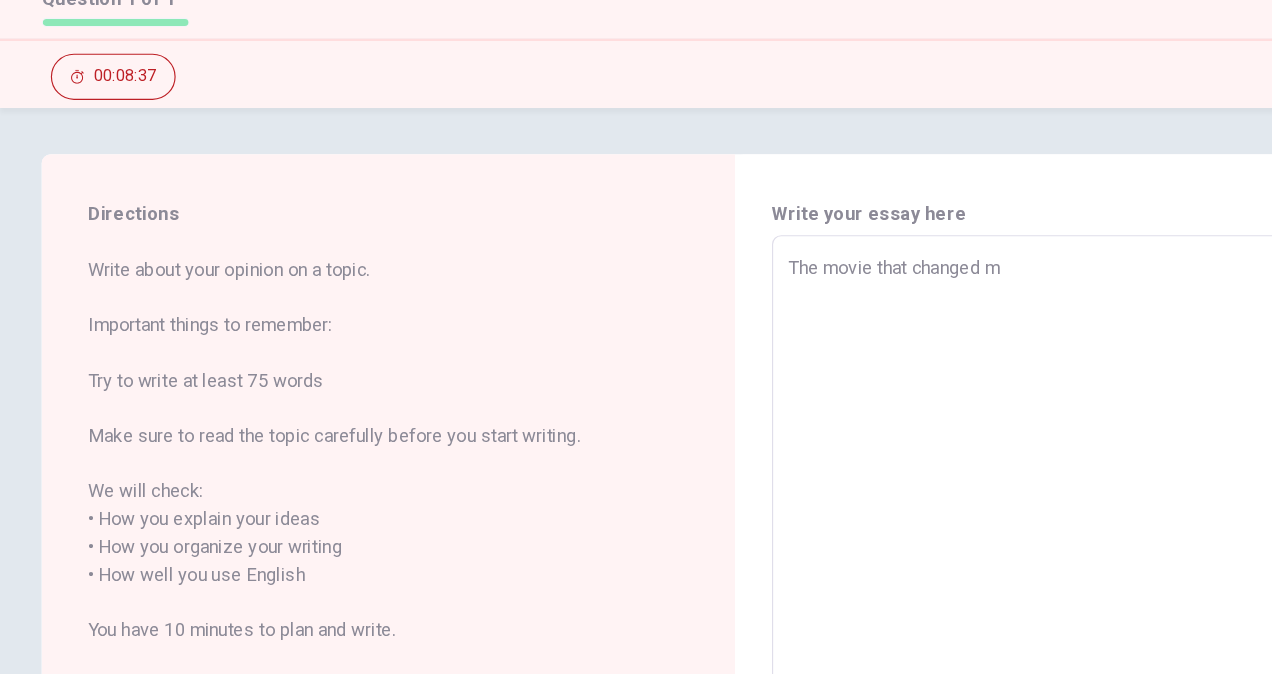 type on "The movie that changed my" 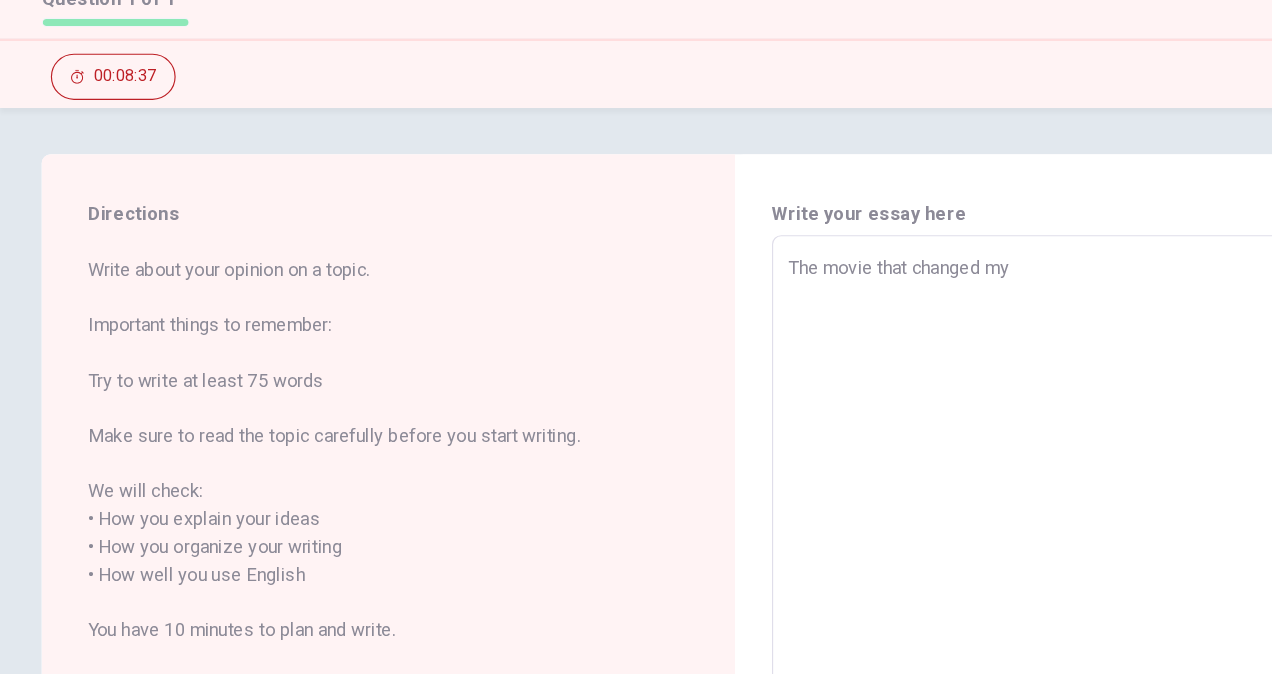 type on "The movie that changed my" 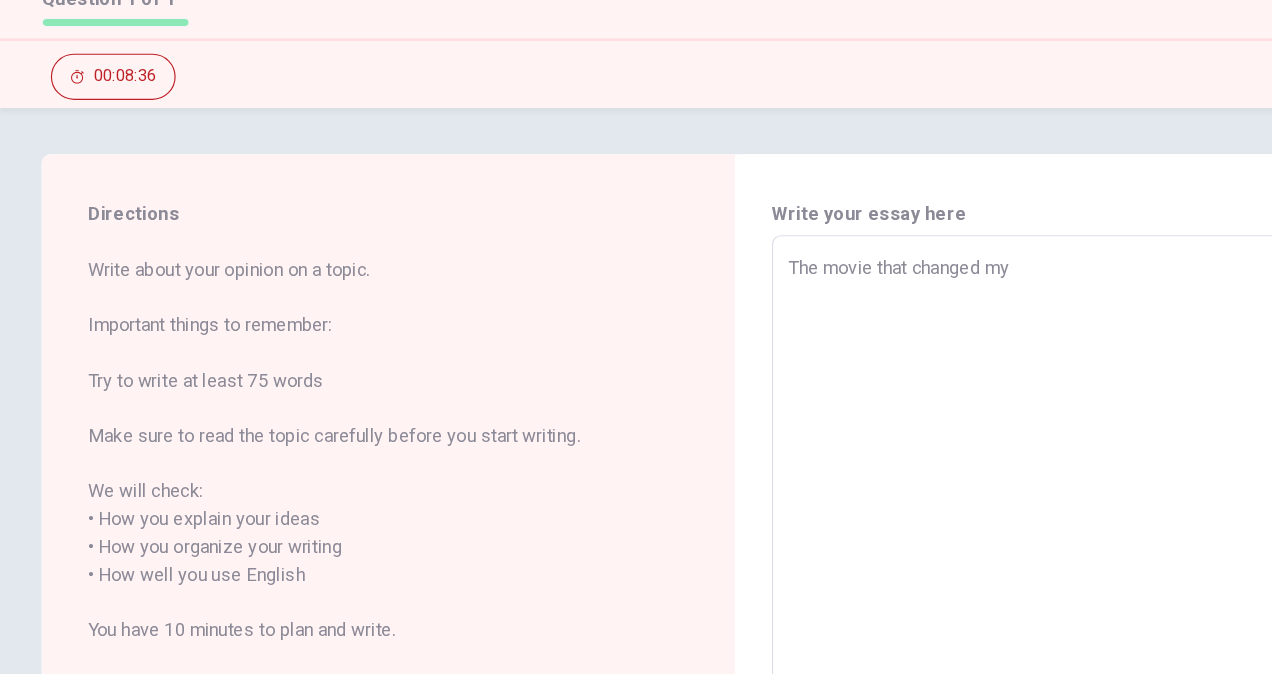type on "x" 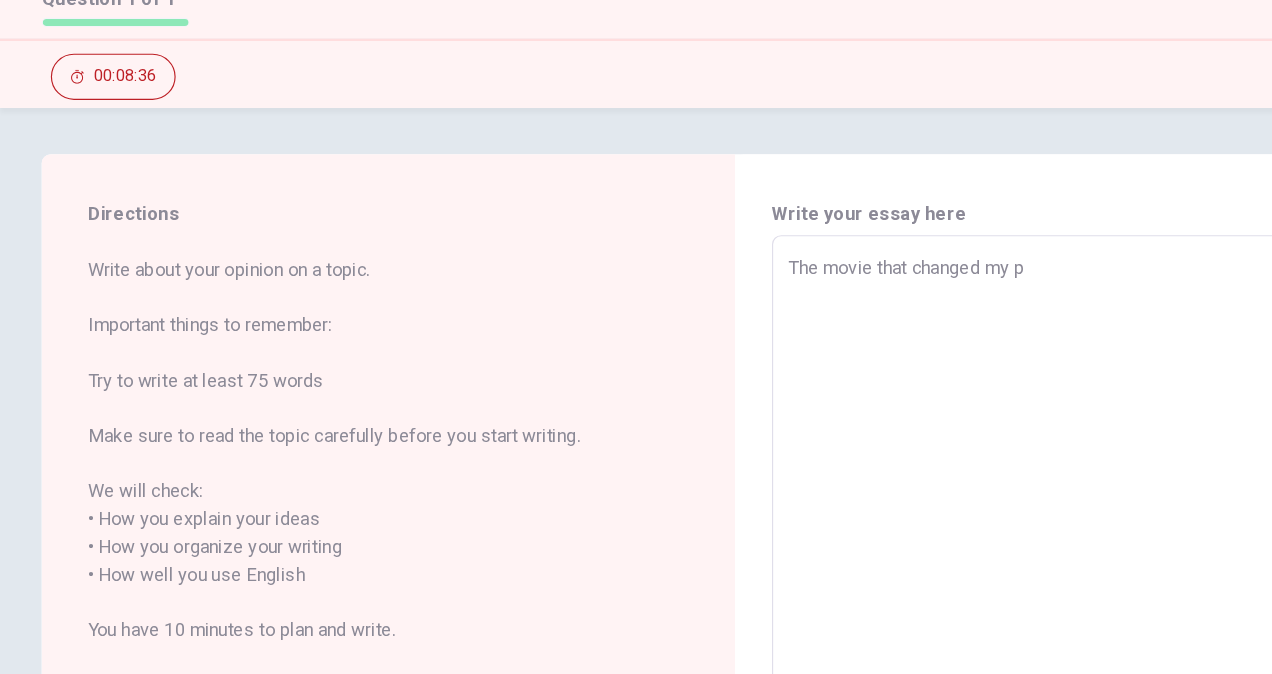 type on "x" 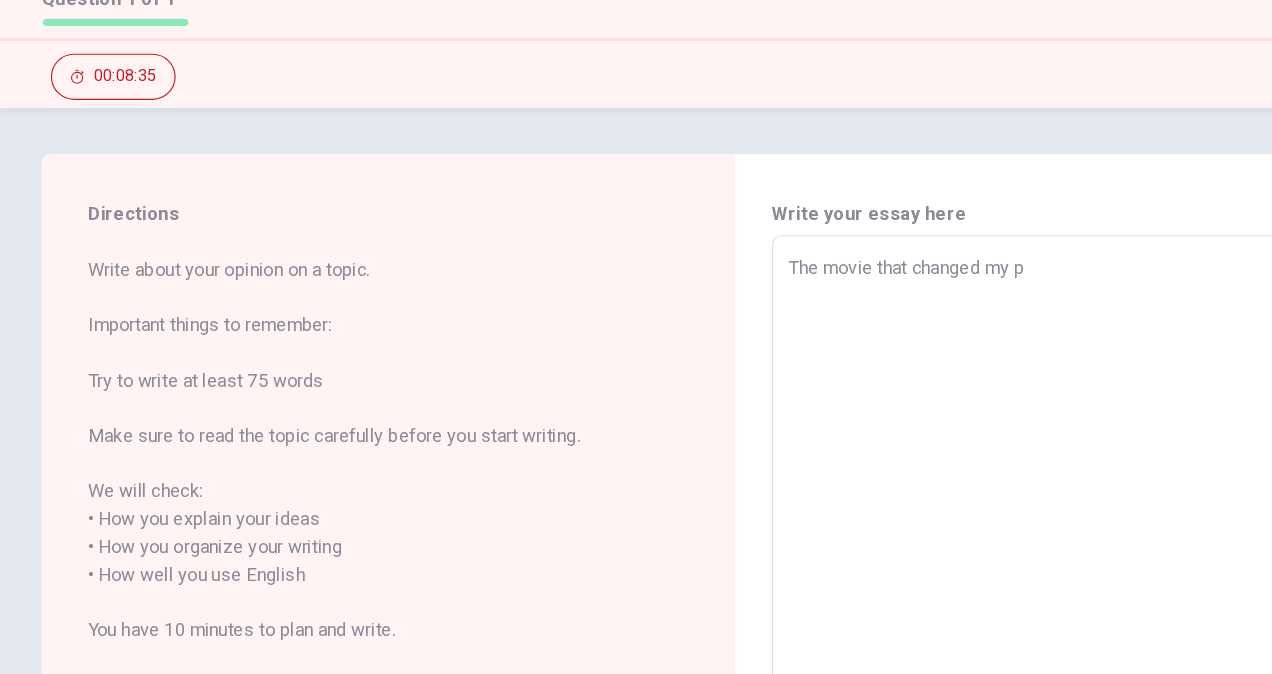 type on "The movie that changed my pe" 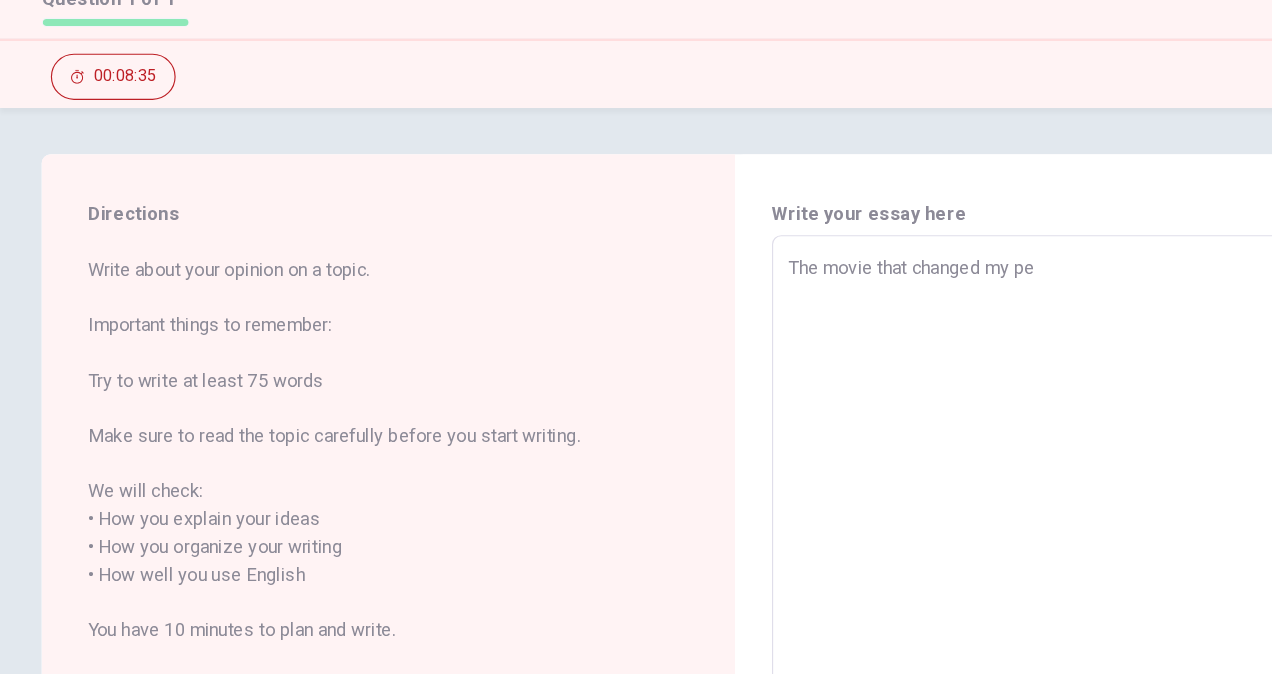 type on "x" 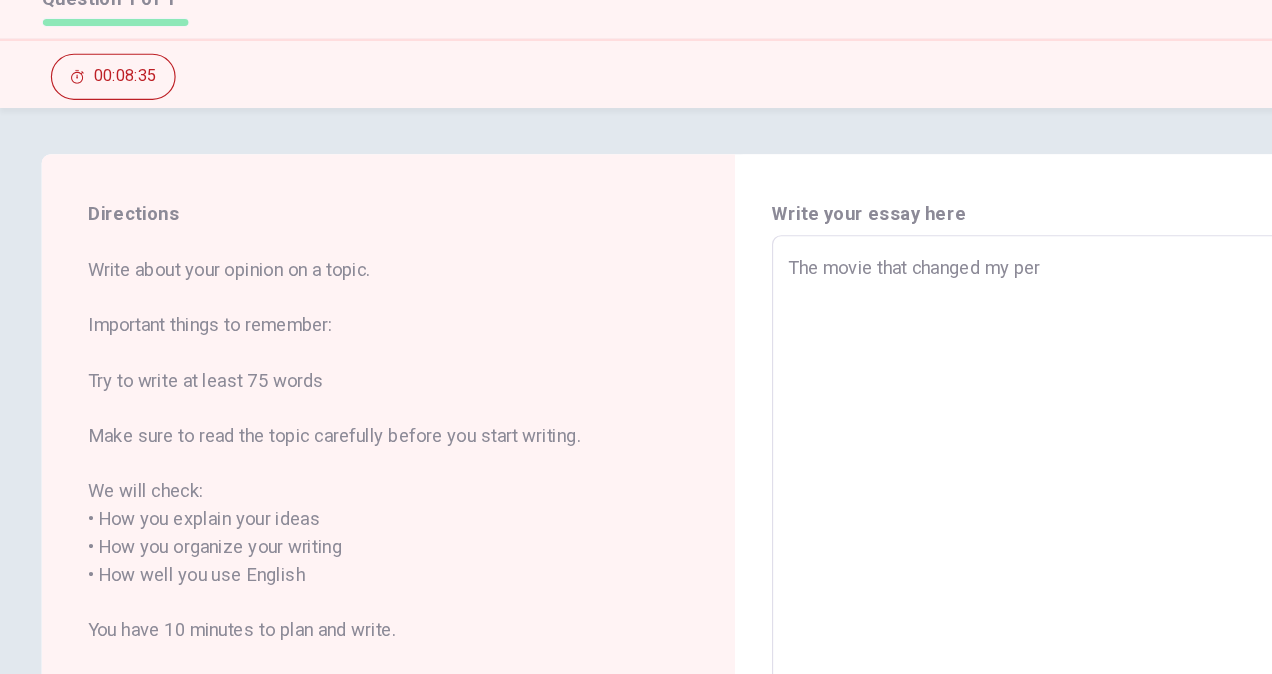 type on "x" 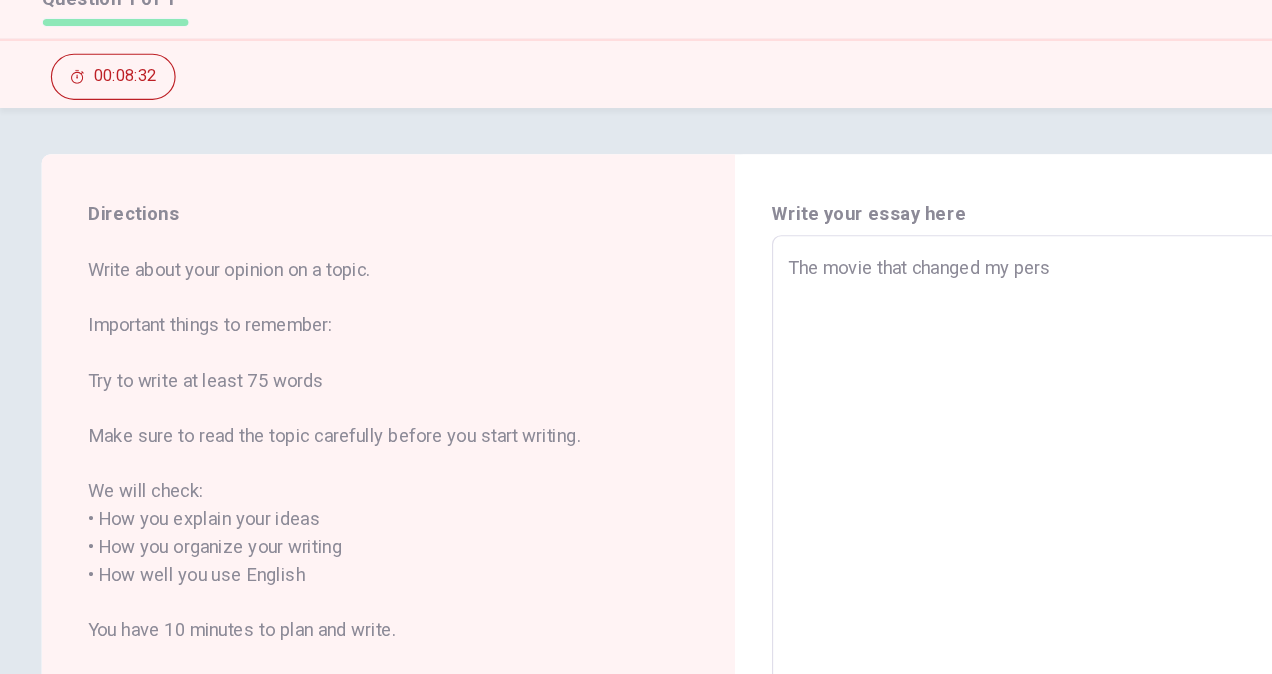 type on "x" 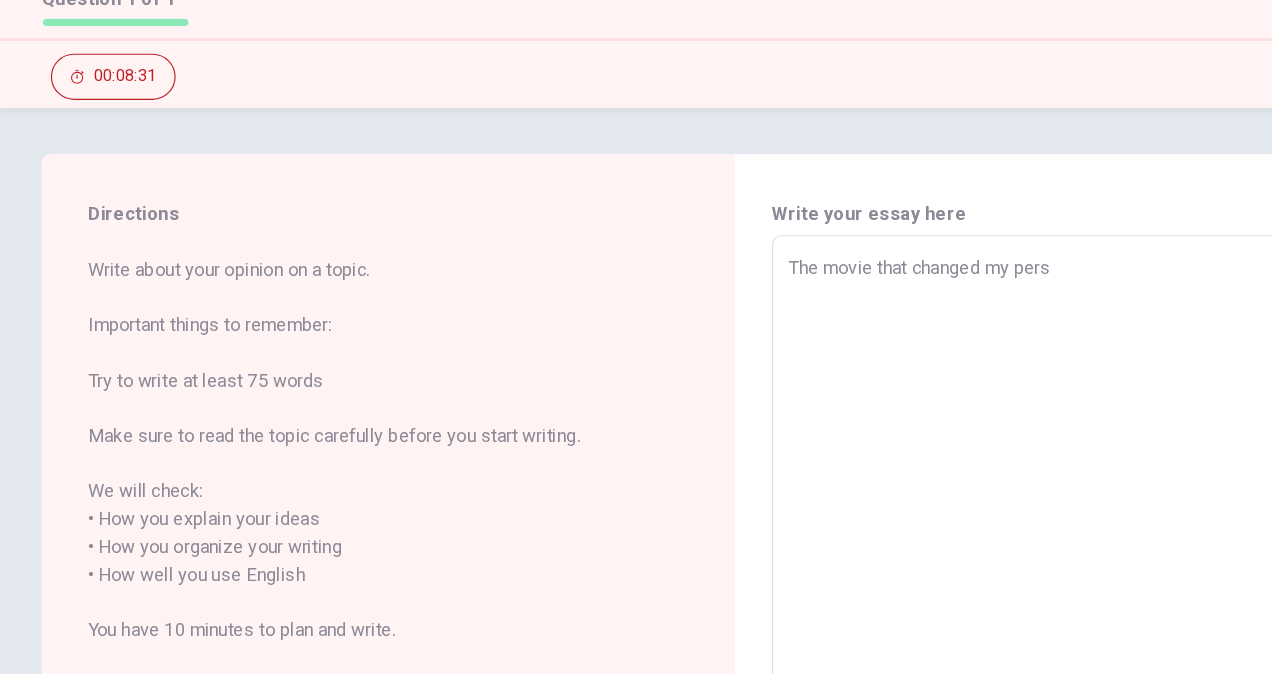 type on "The movie that changed my persp" 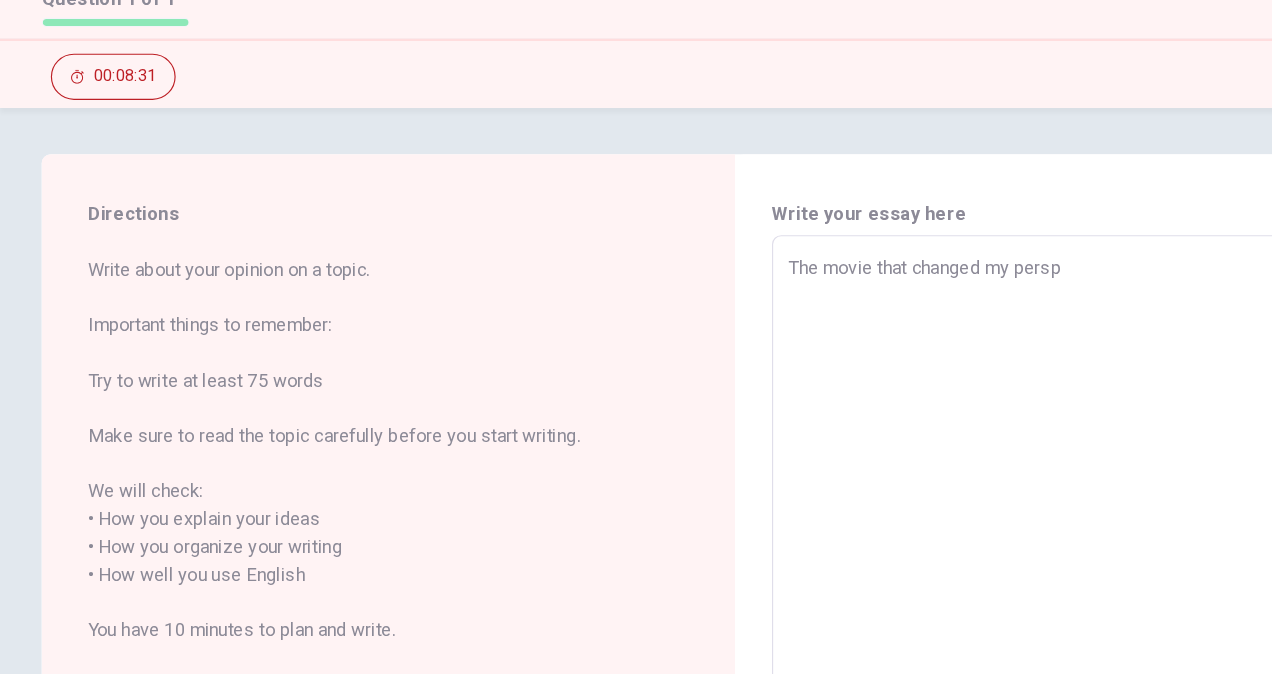 type on "x" 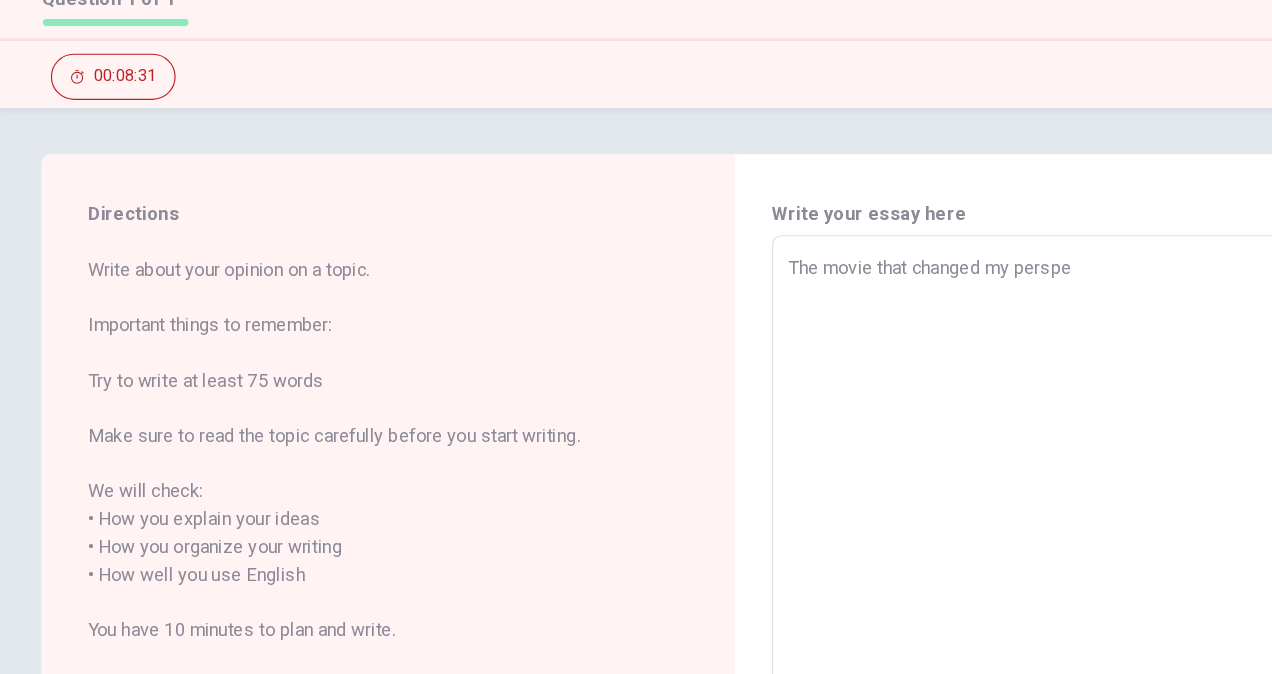 type on "x" 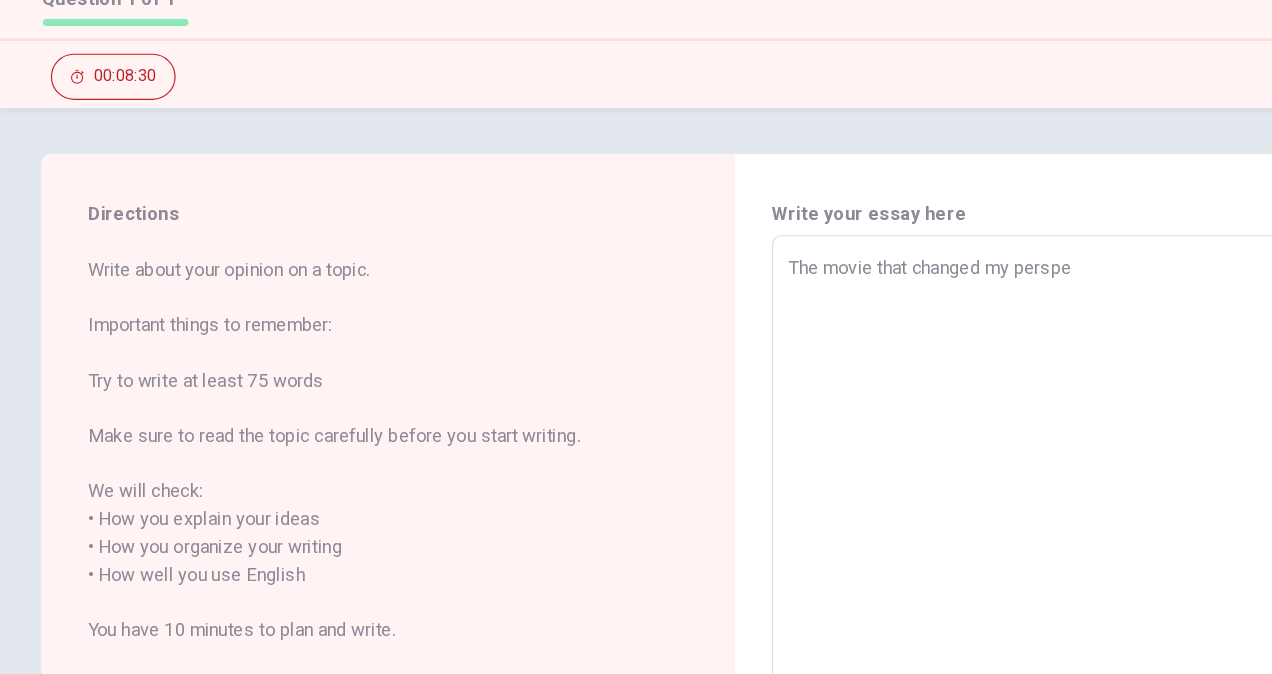 type on "The movie that changed my perspec" 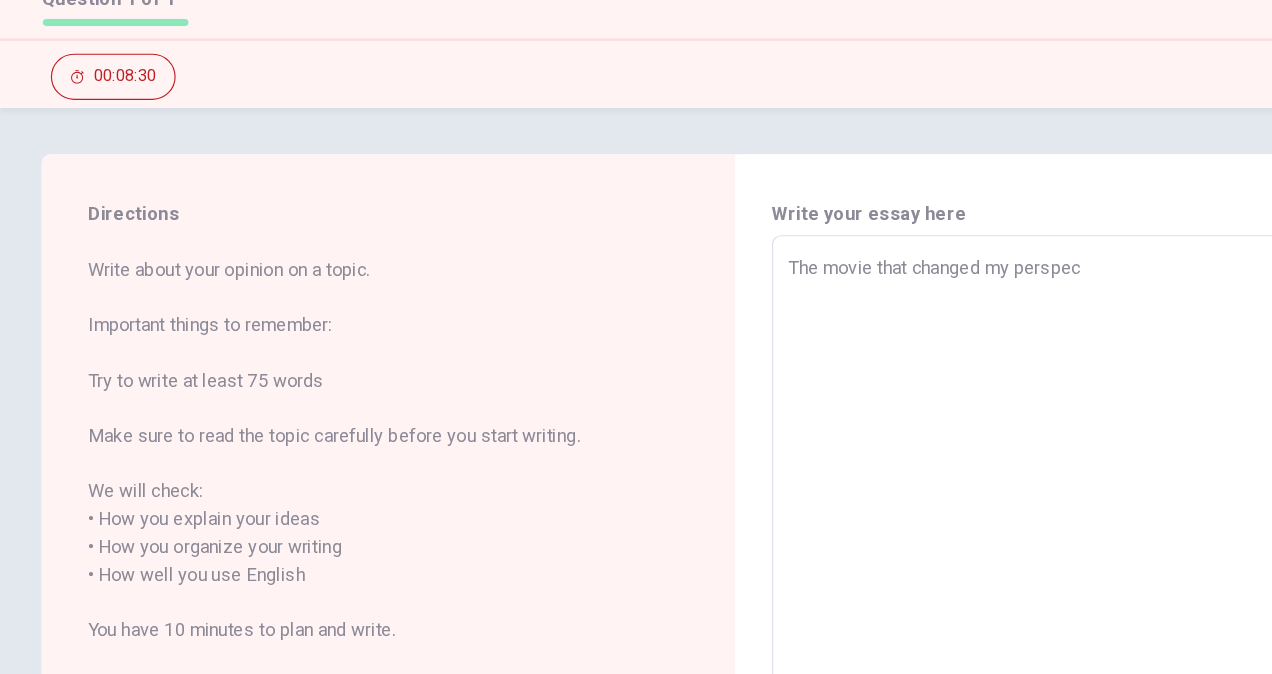 type on "x" 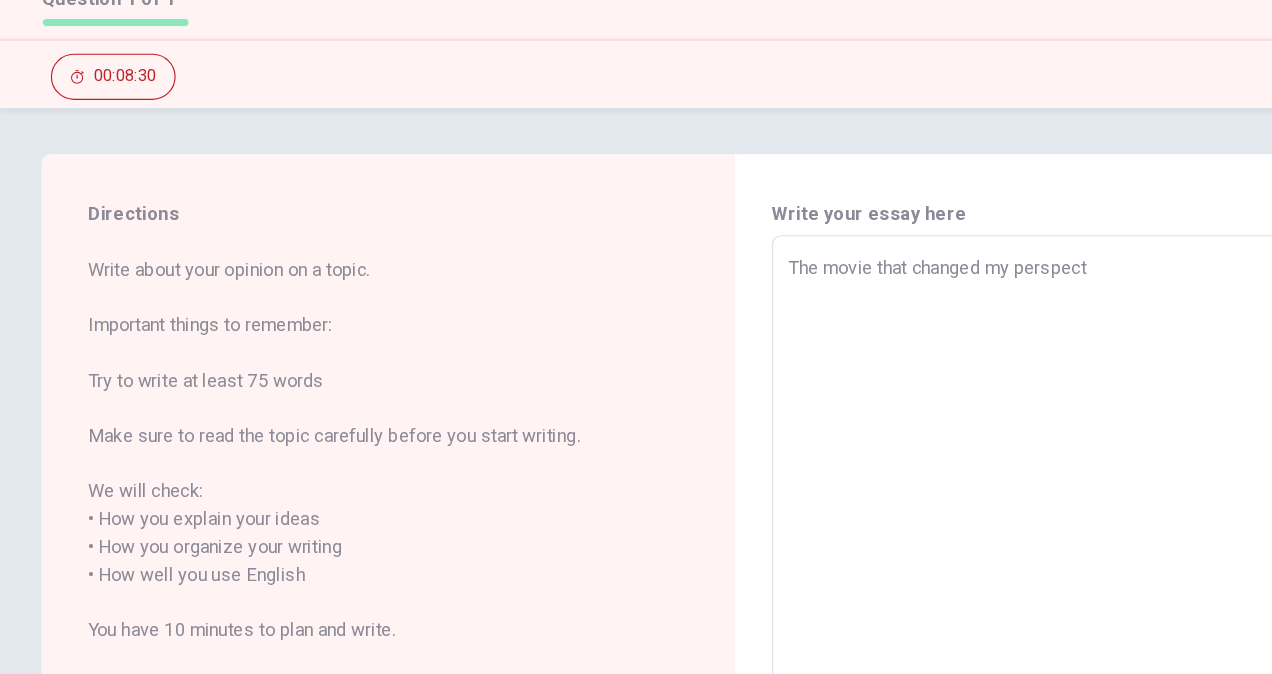 type on "x" 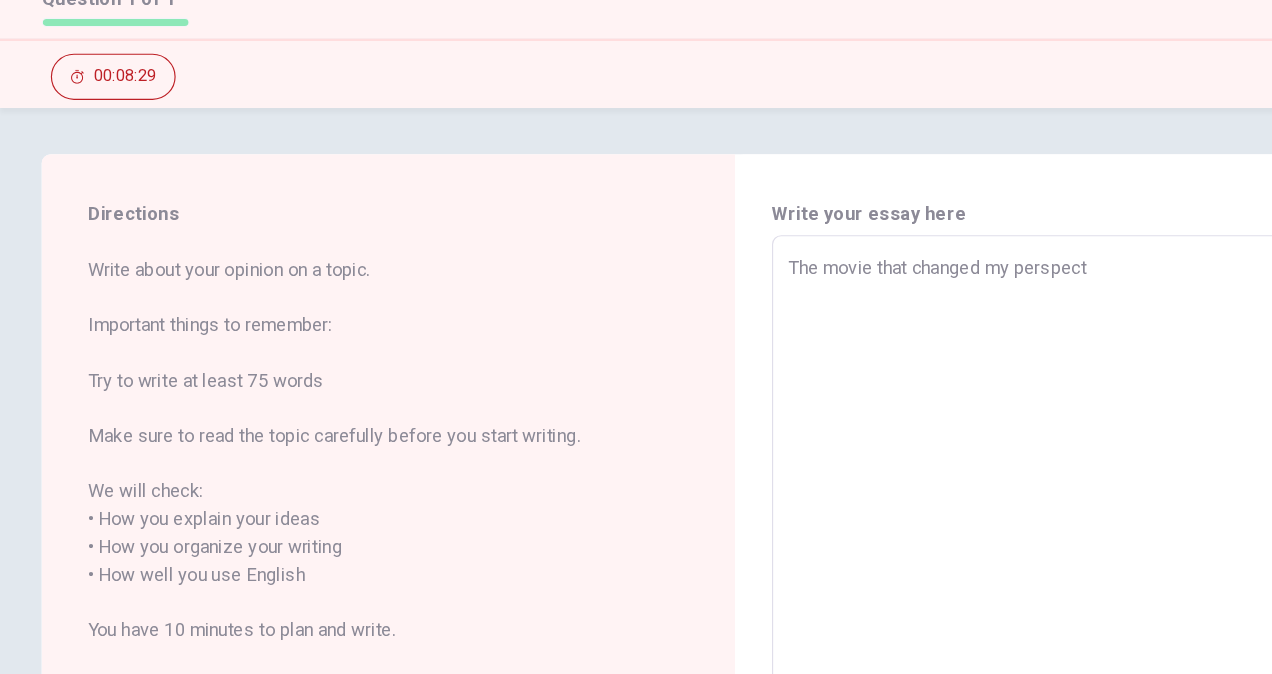 type on "The movie that changed my perspecti" 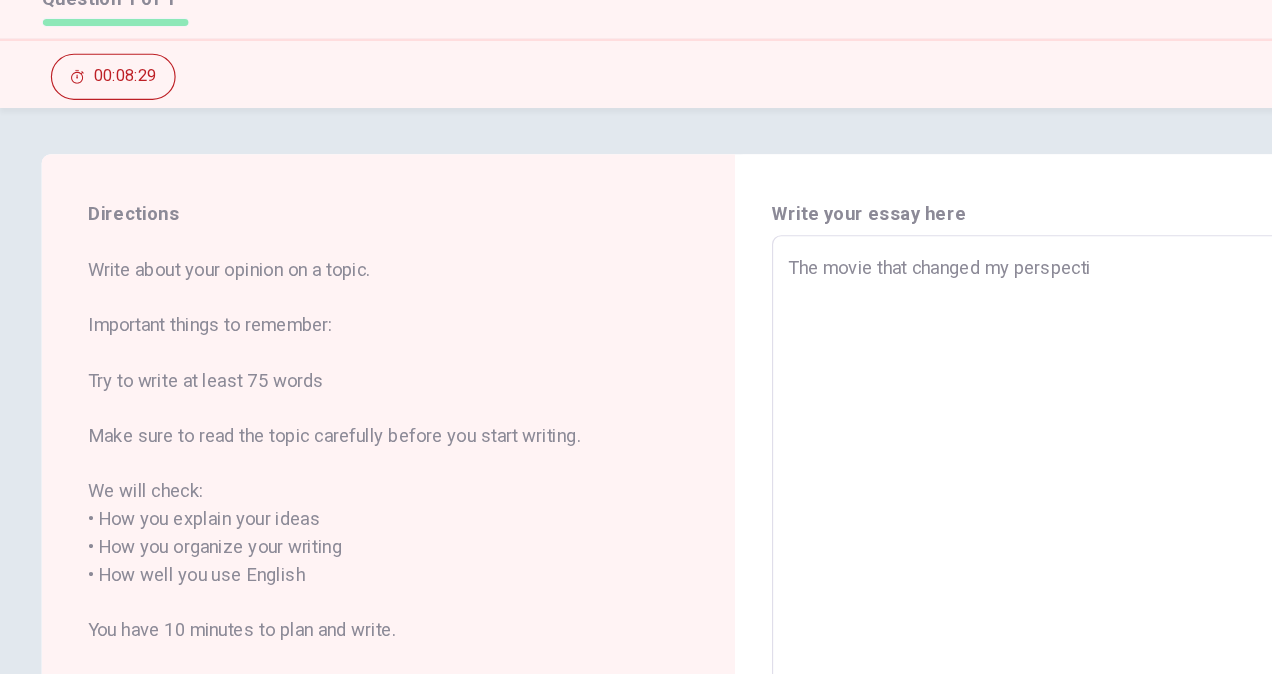 type on "x" 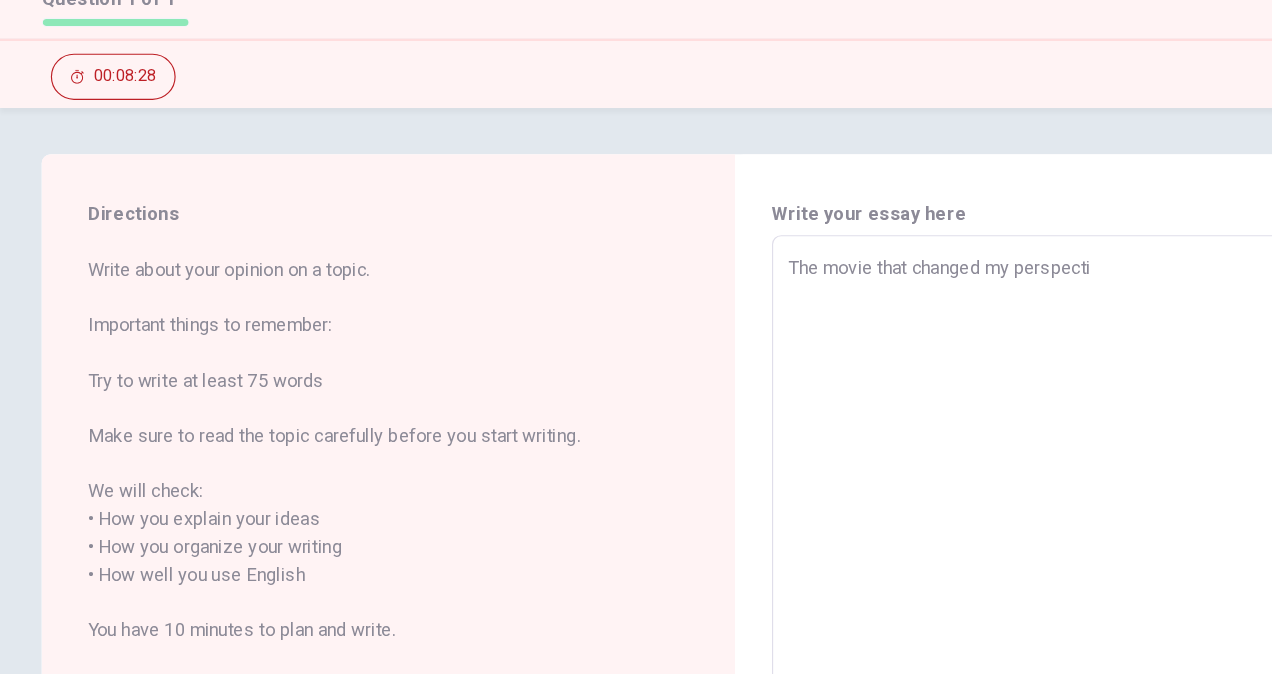 type on "The movie that changed my perspecti" 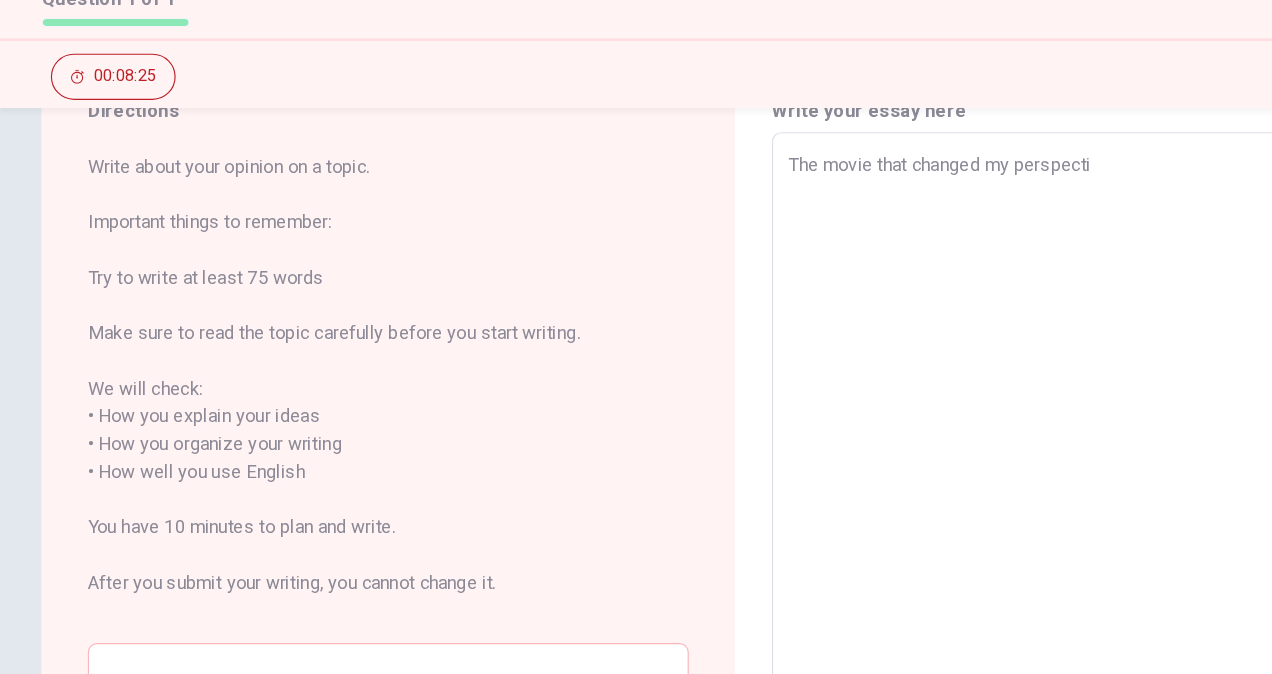 scroll, scrollTop: 80, scrollLeft: 0, axis: vertical 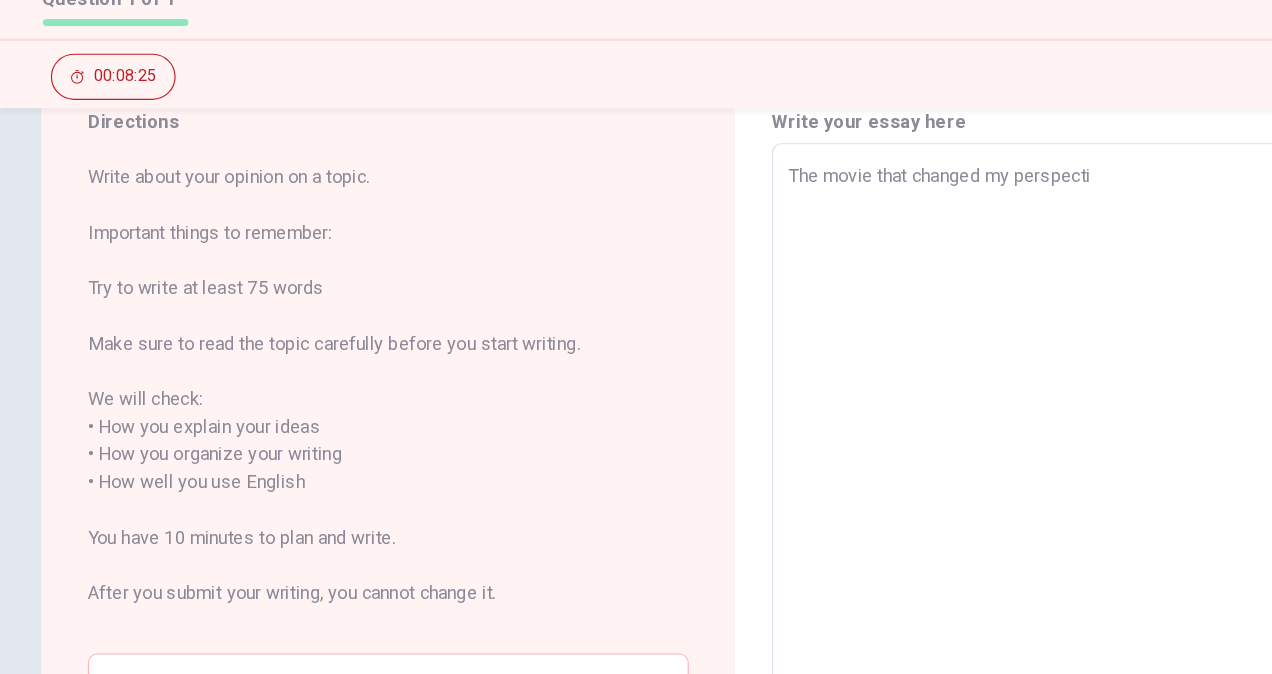 click on "The movie that changed my perspecti" at bounding box center (936, 508) 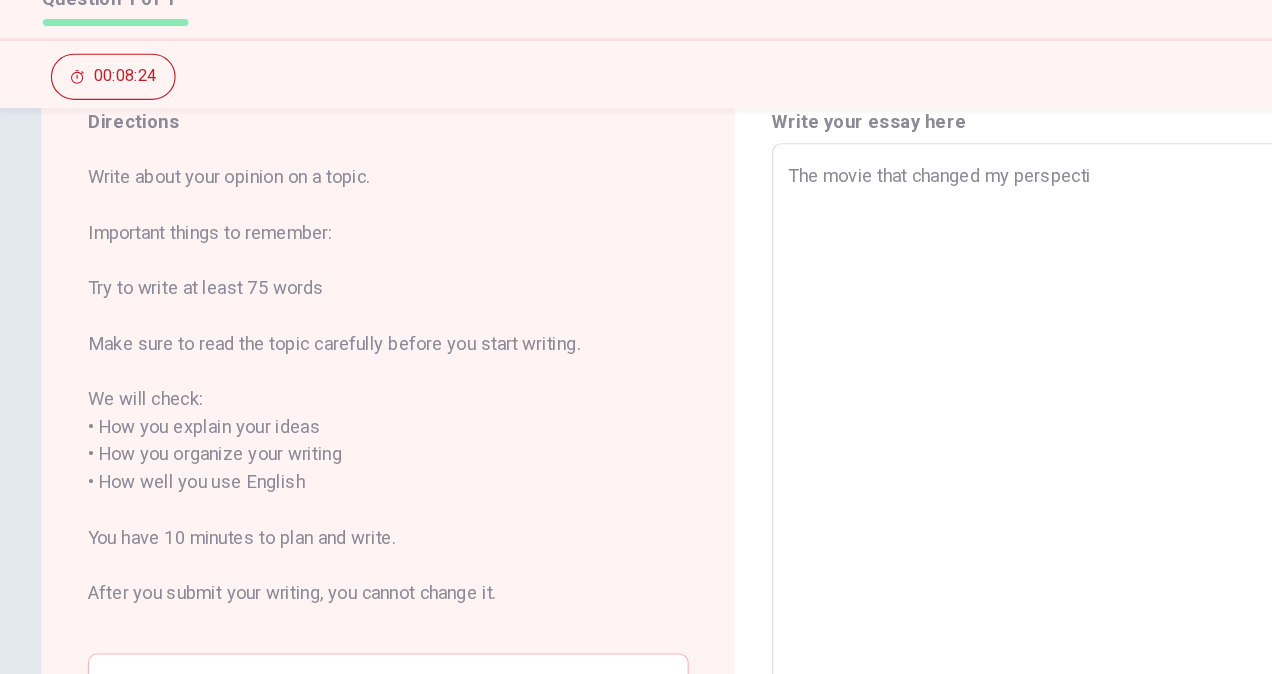type on "x" 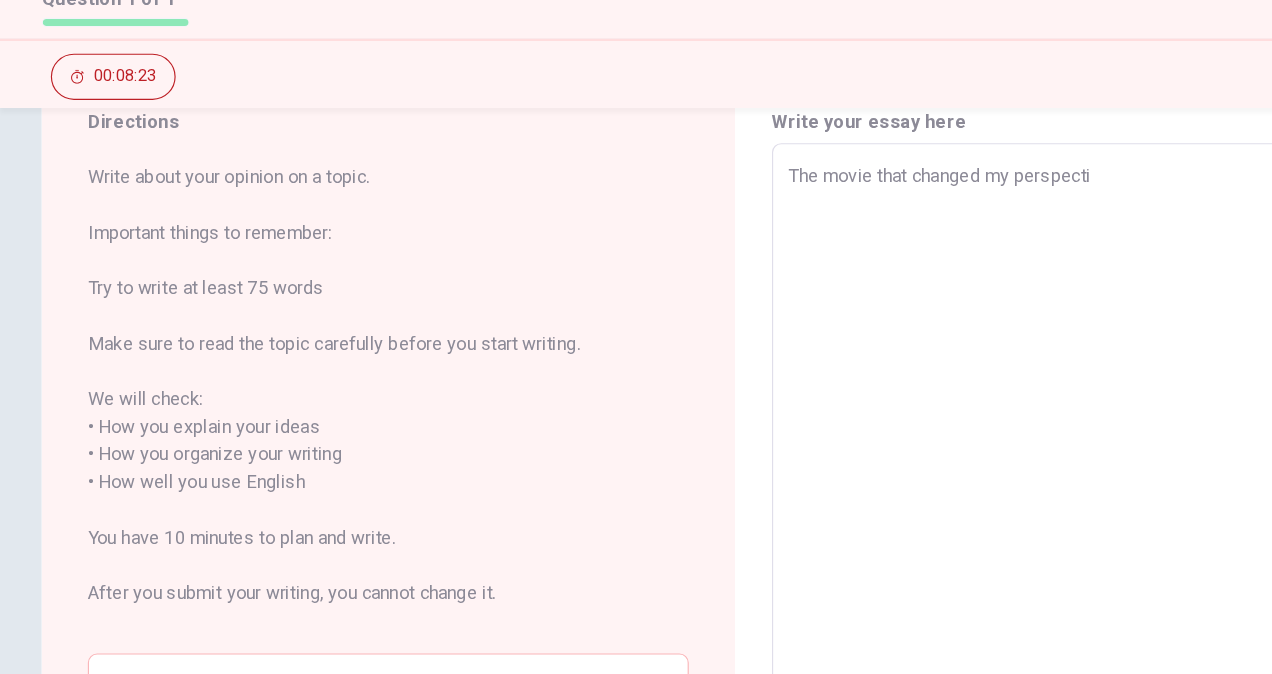 click on "The movie that changed my perspecti" at bounding box center (936, 508) 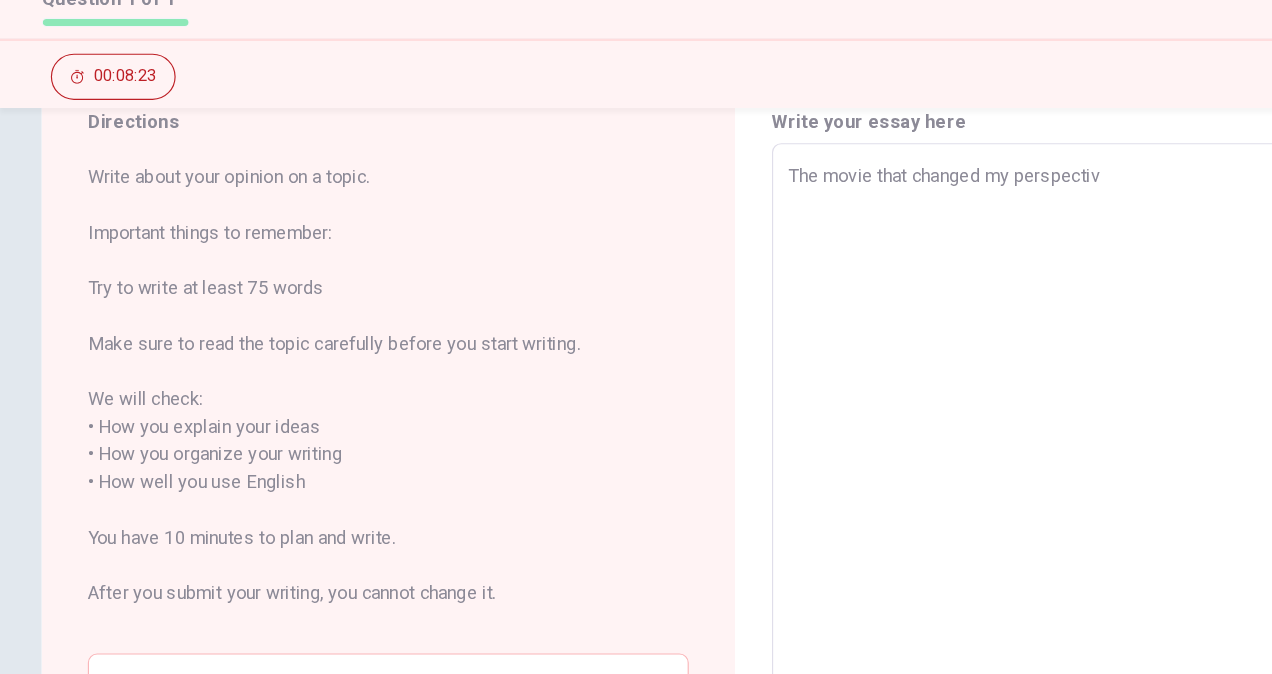 type on "x" 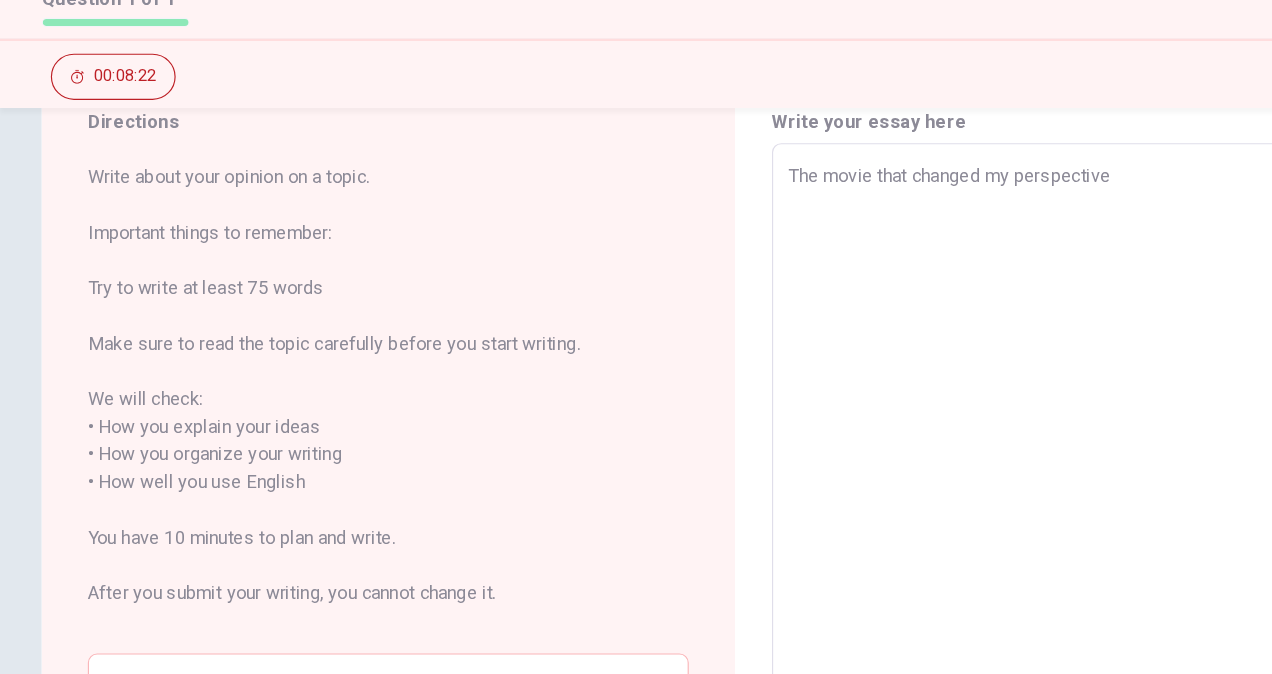 type on "x" 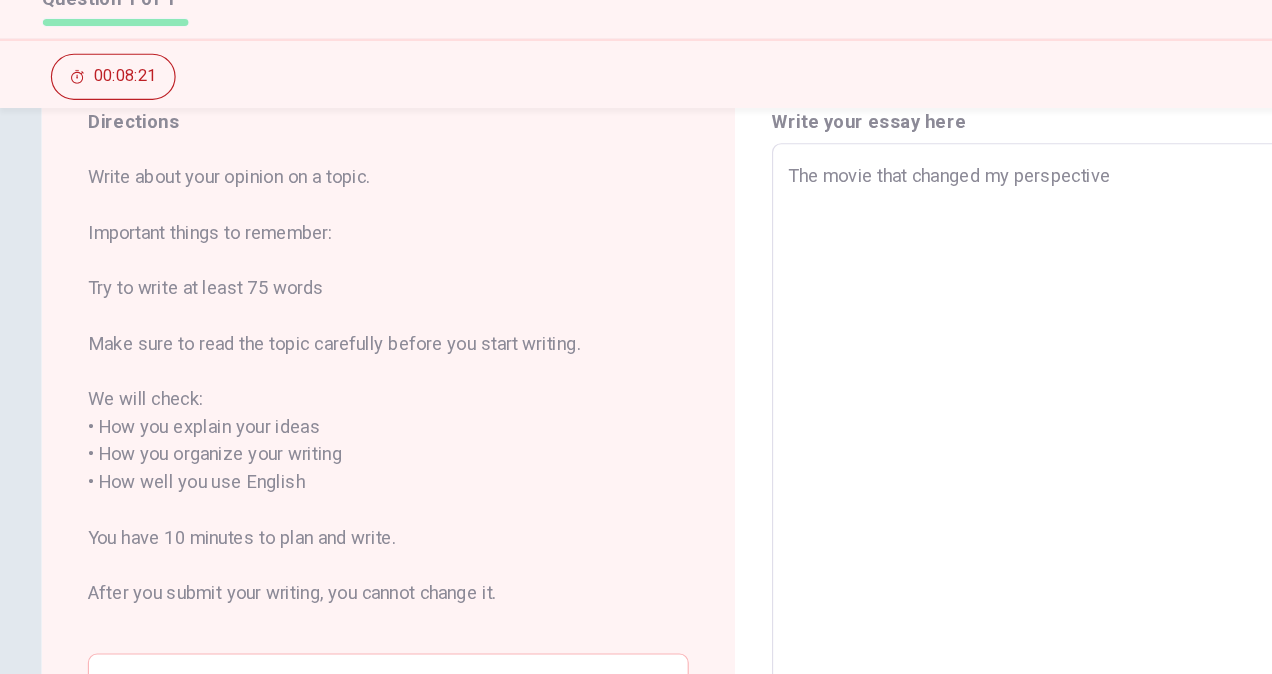 type on "The movie that changed my perspective" 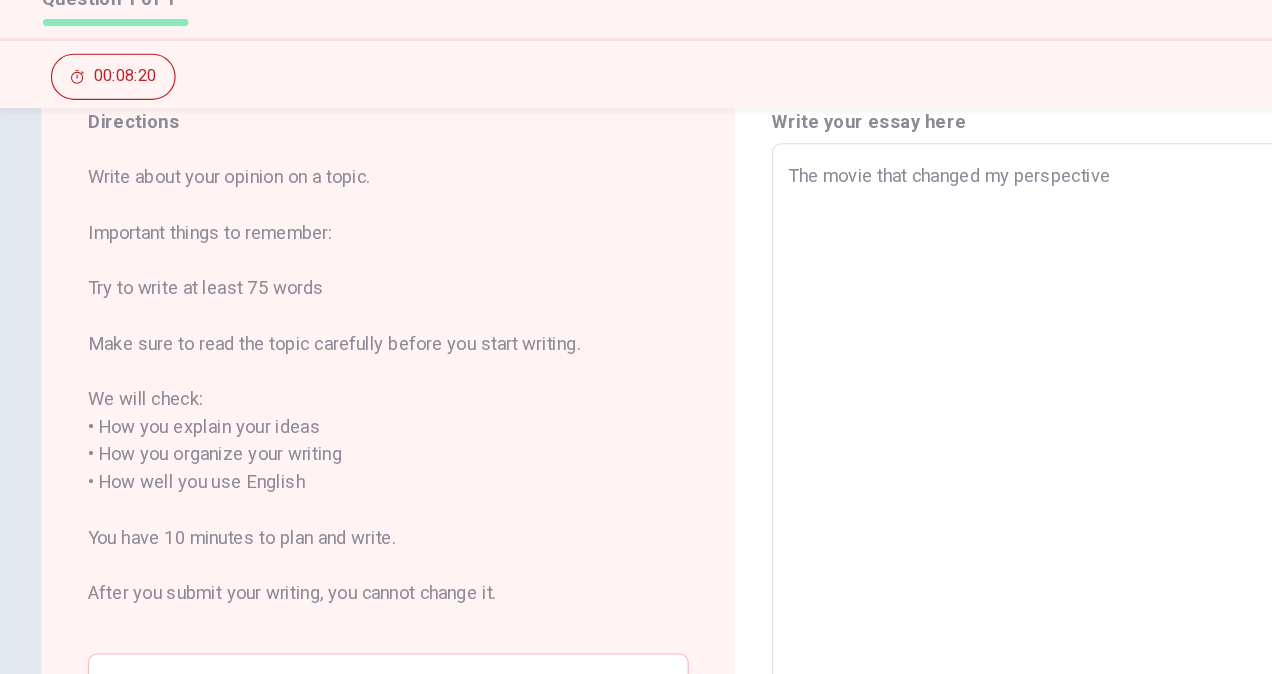 type on "The movie that changed my perspective i" 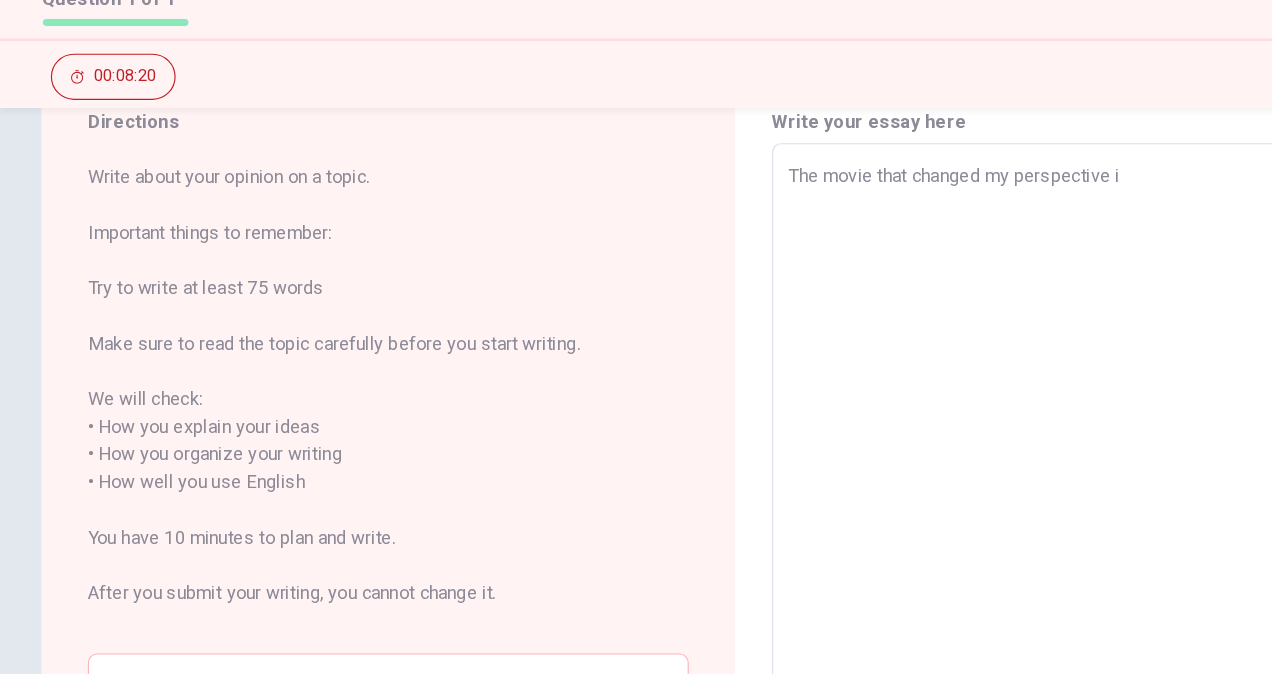 type on "x" 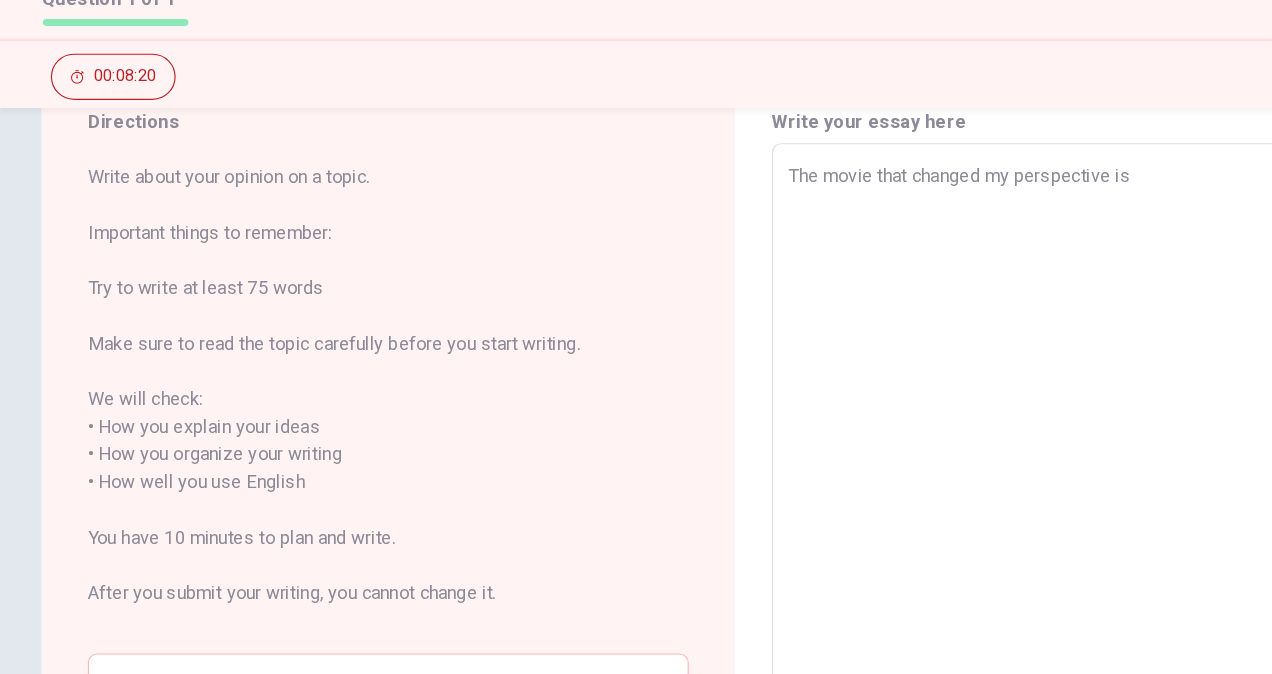 type on "x" 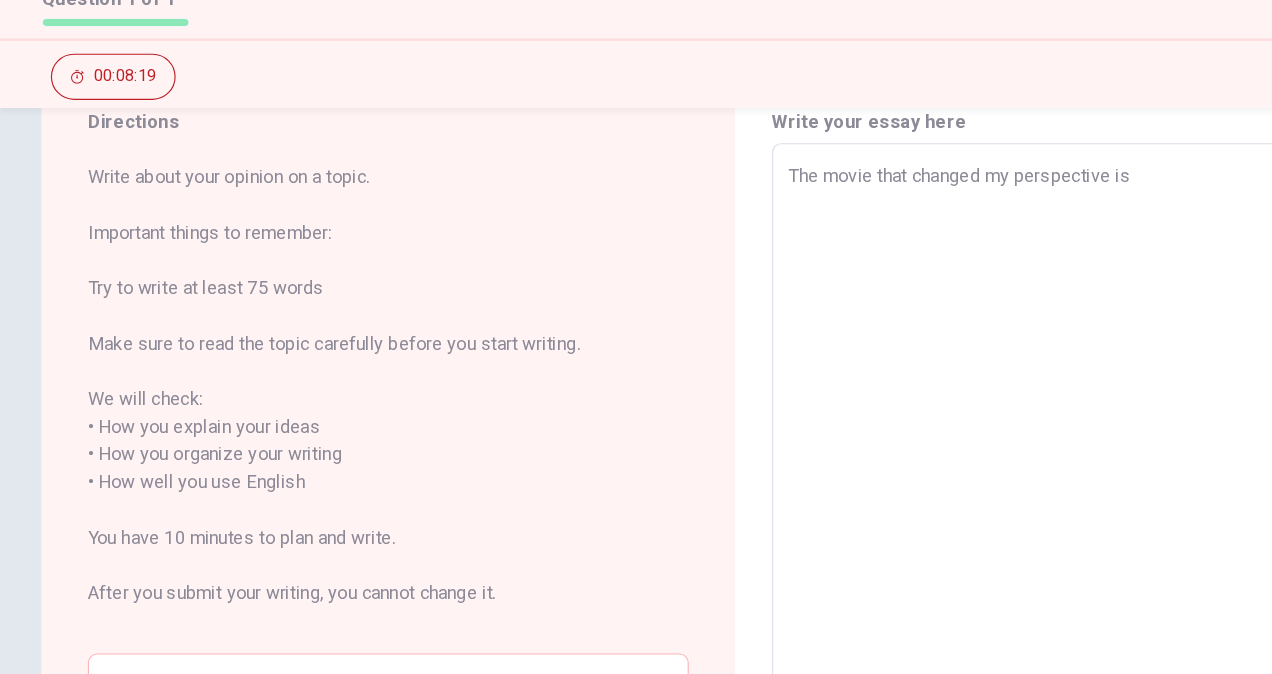 type on "x" 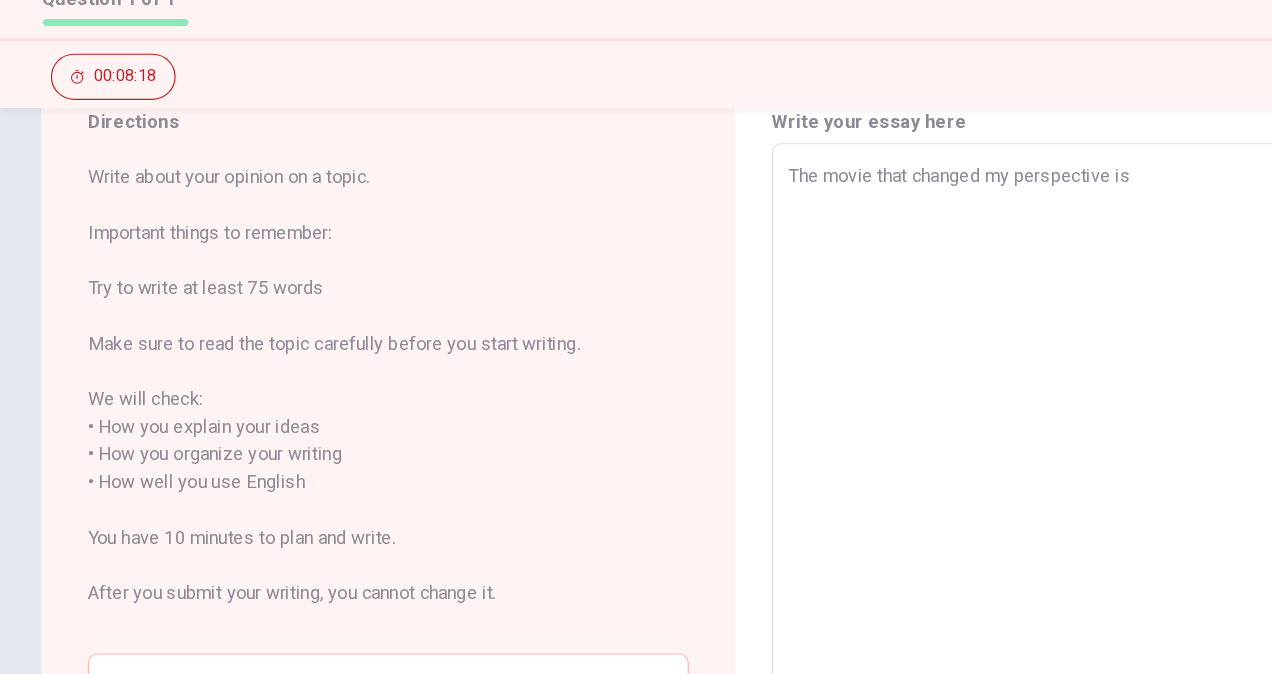type on "The movie that changed my perspective is T" 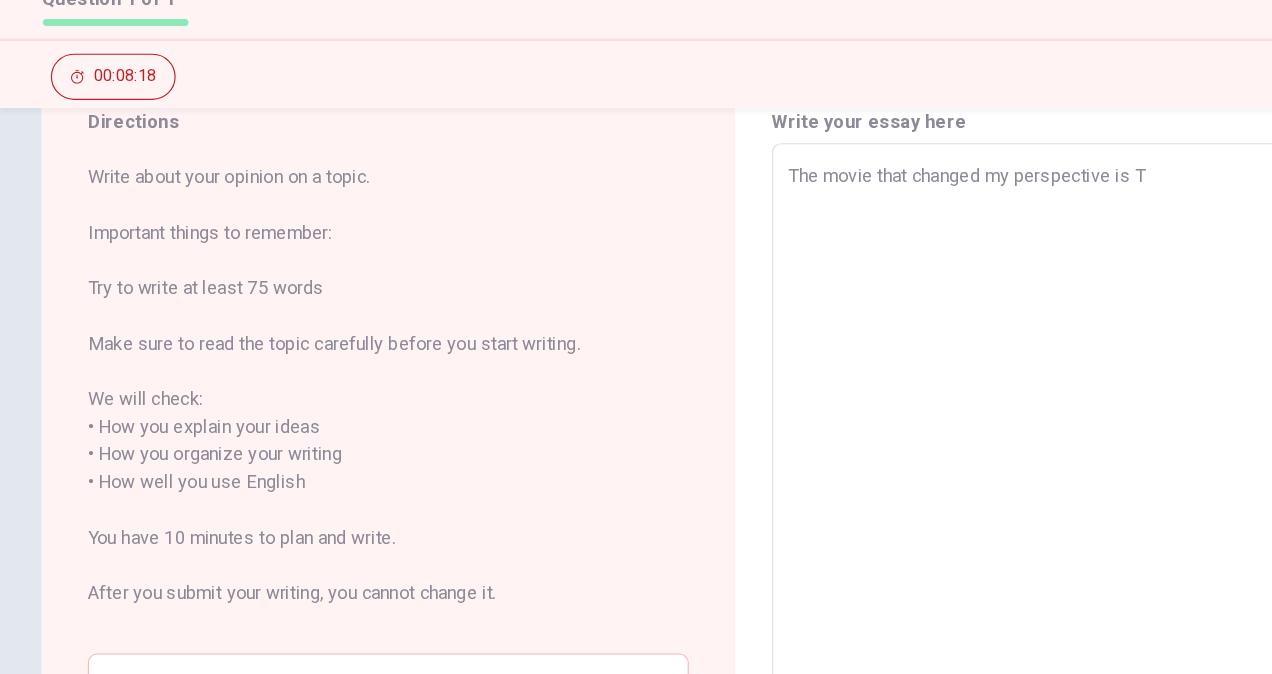 type on "x" 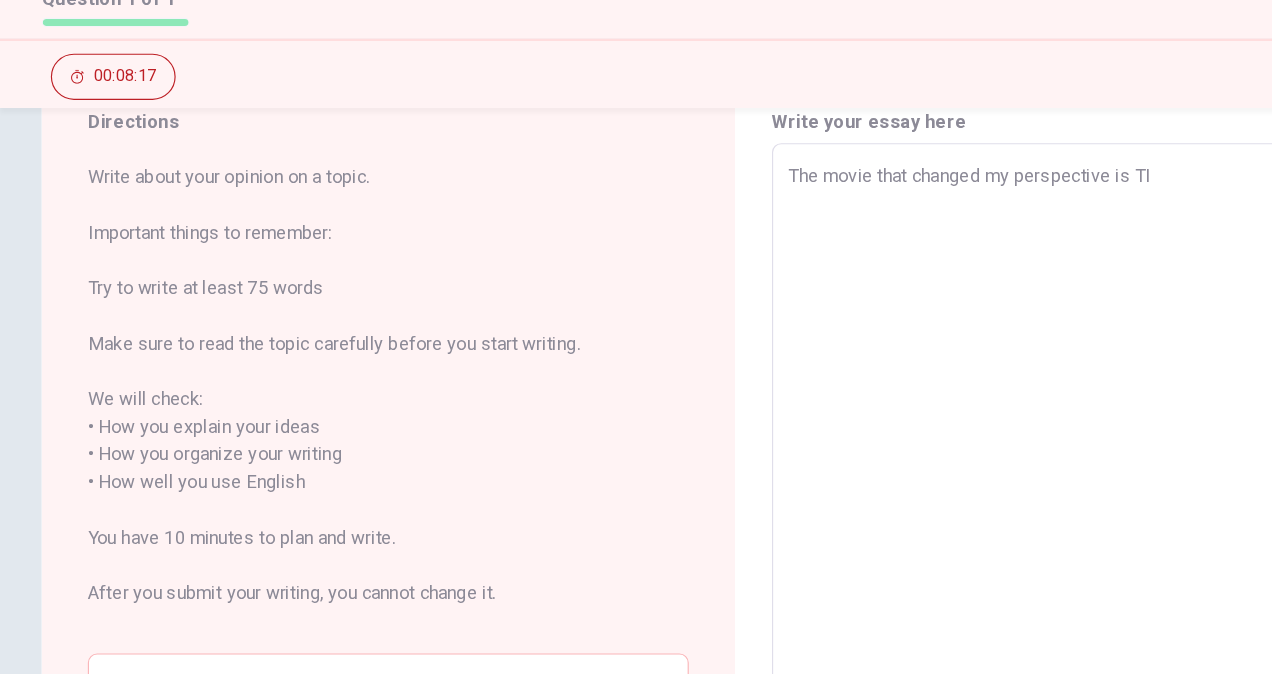 type on "x" 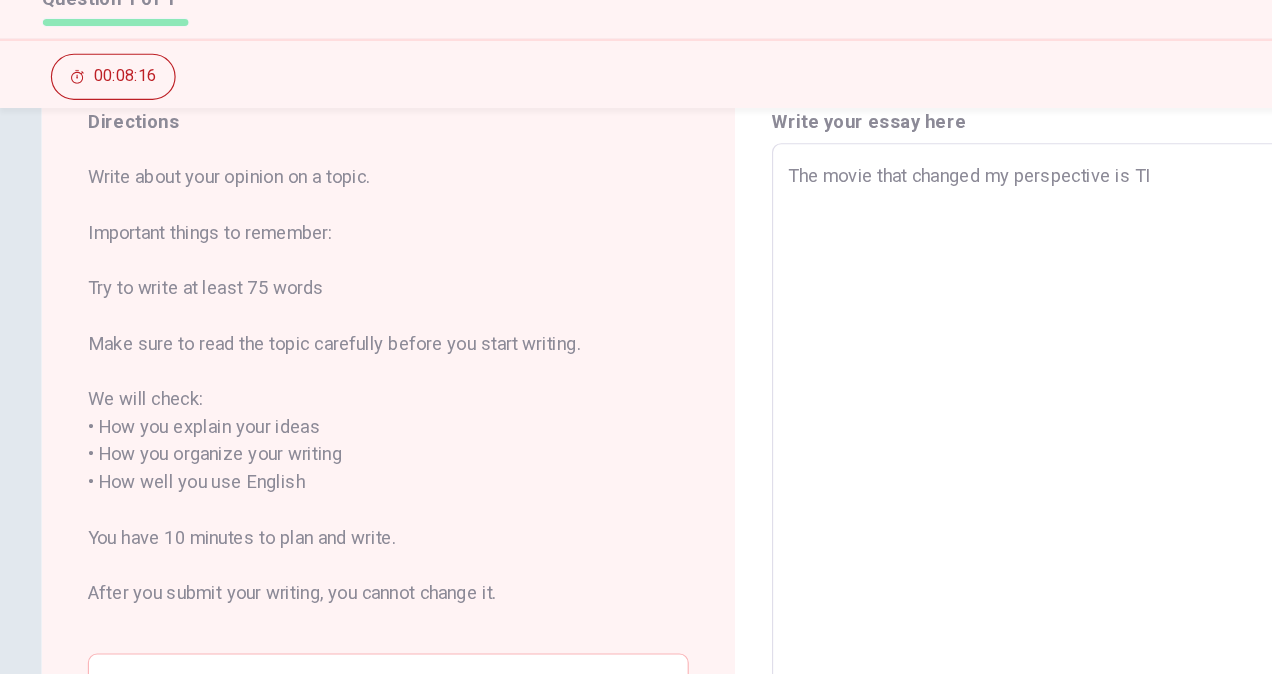 type on "The movie that changed my perspective is T" 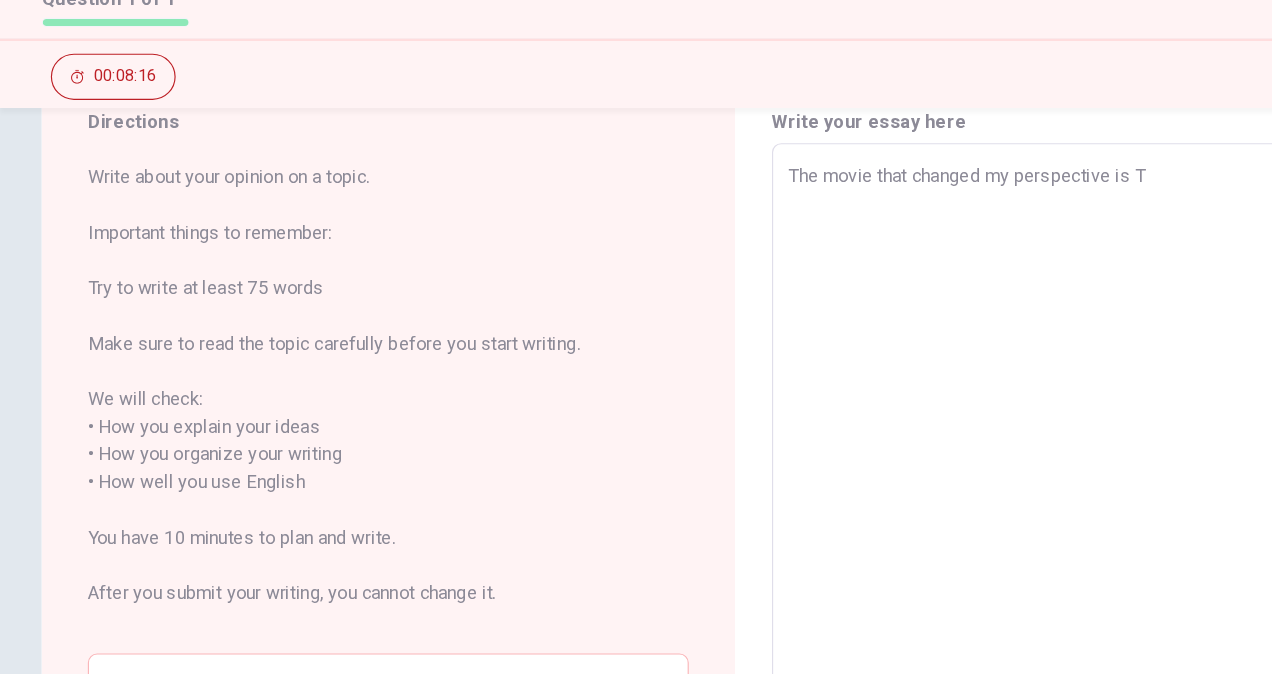 type on "x" 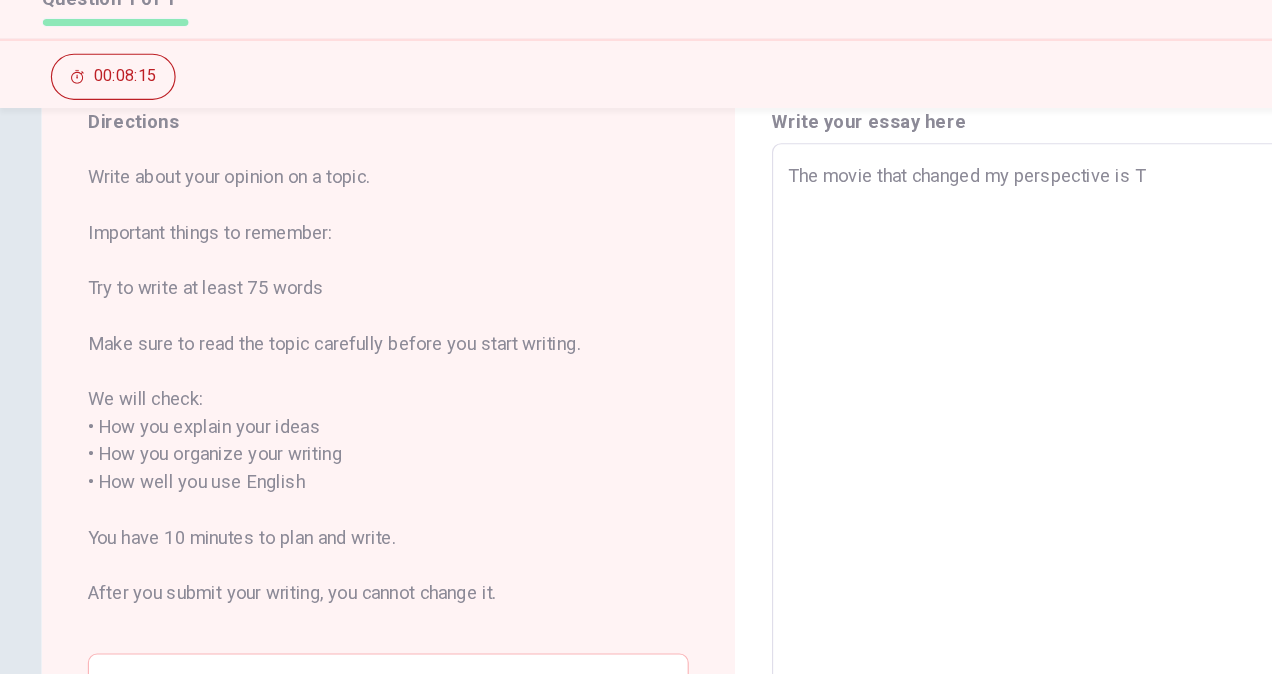 type on "The movie that changed my perspective is [PERSON_NAME]" 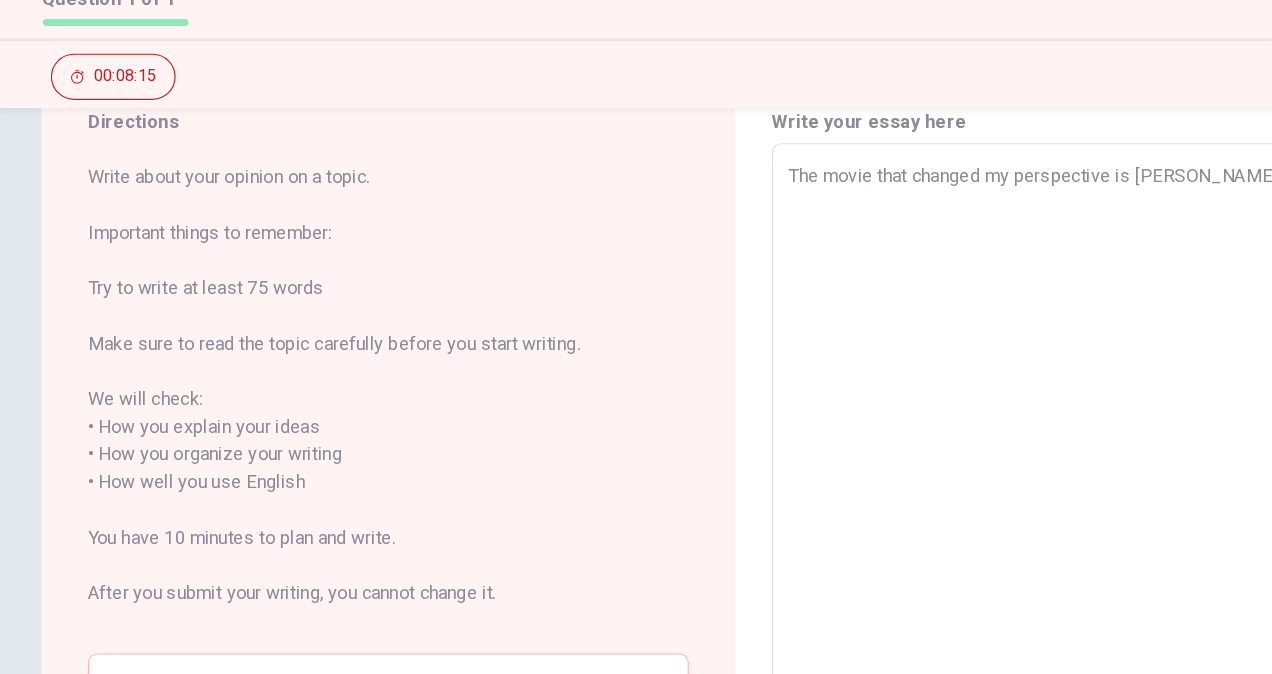 type on "x" 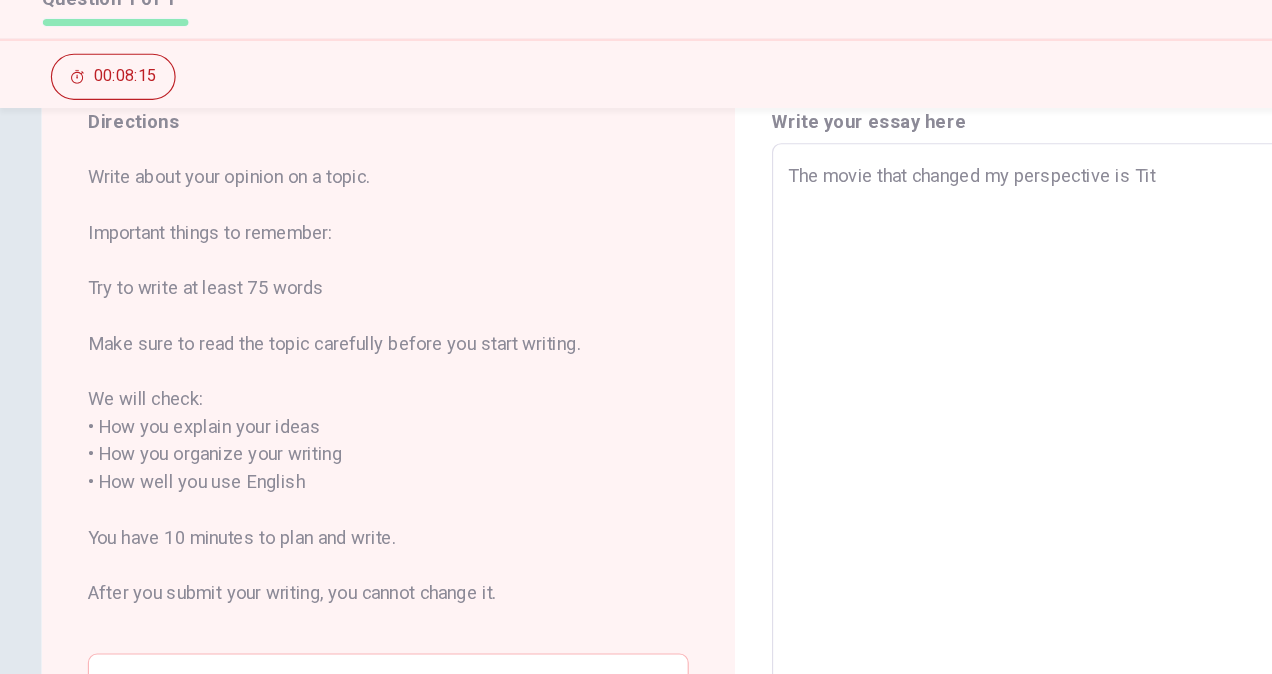 type on "x" 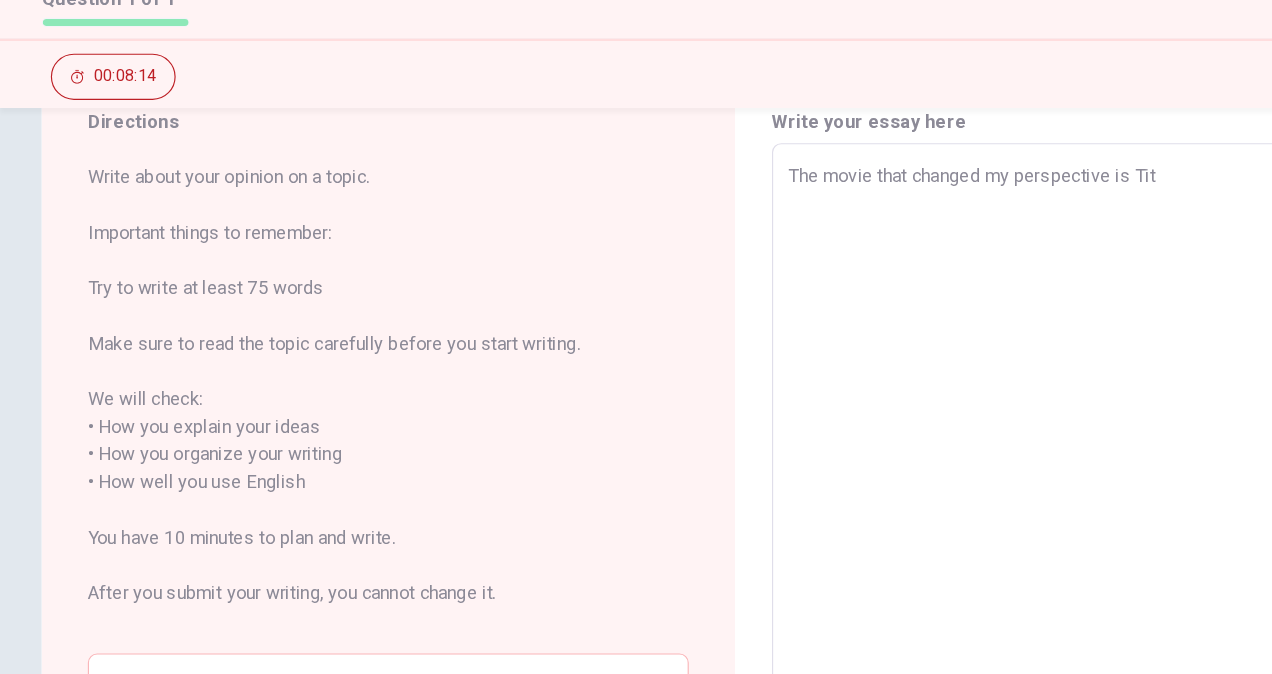 type on "The movie that changed my perspective is [PERSON_NAME]" 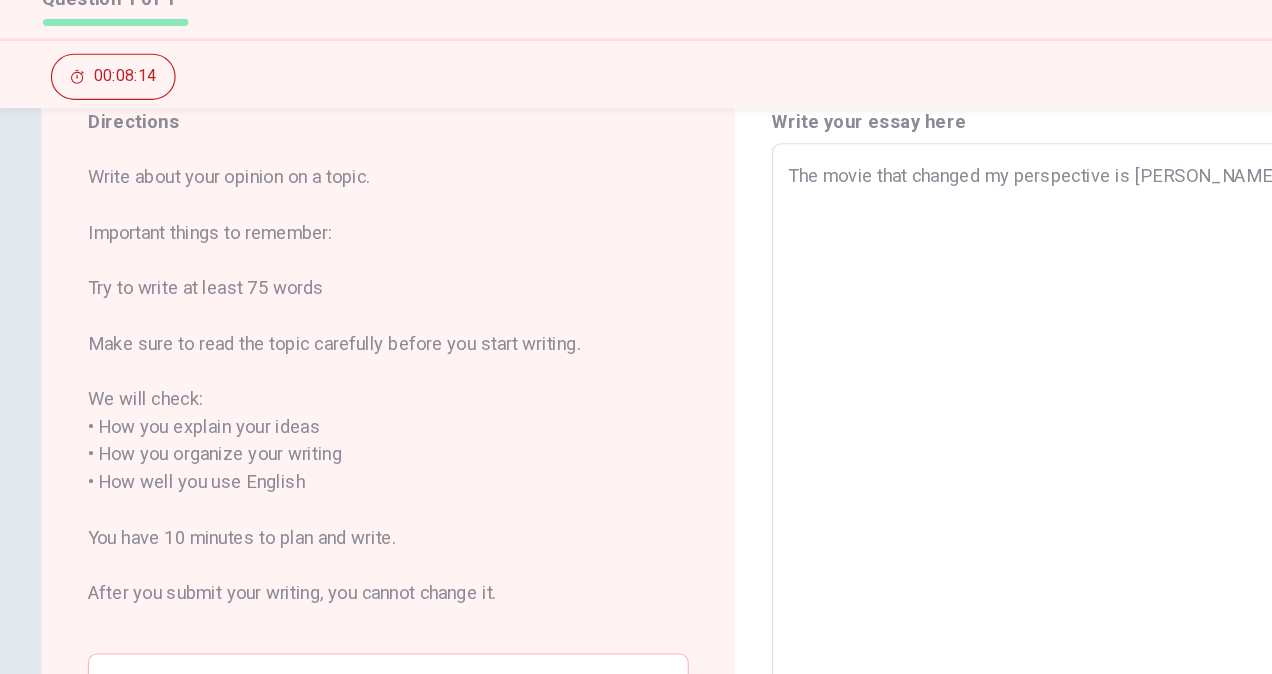 type on "x" 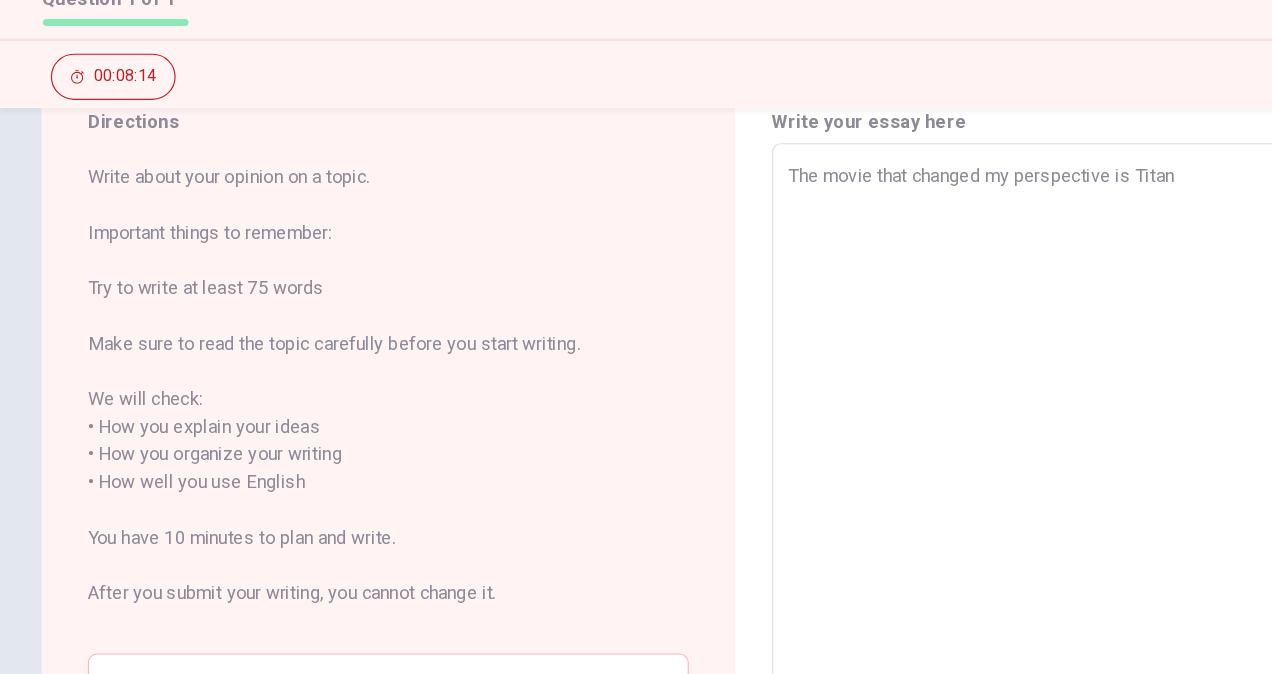 type on "x" 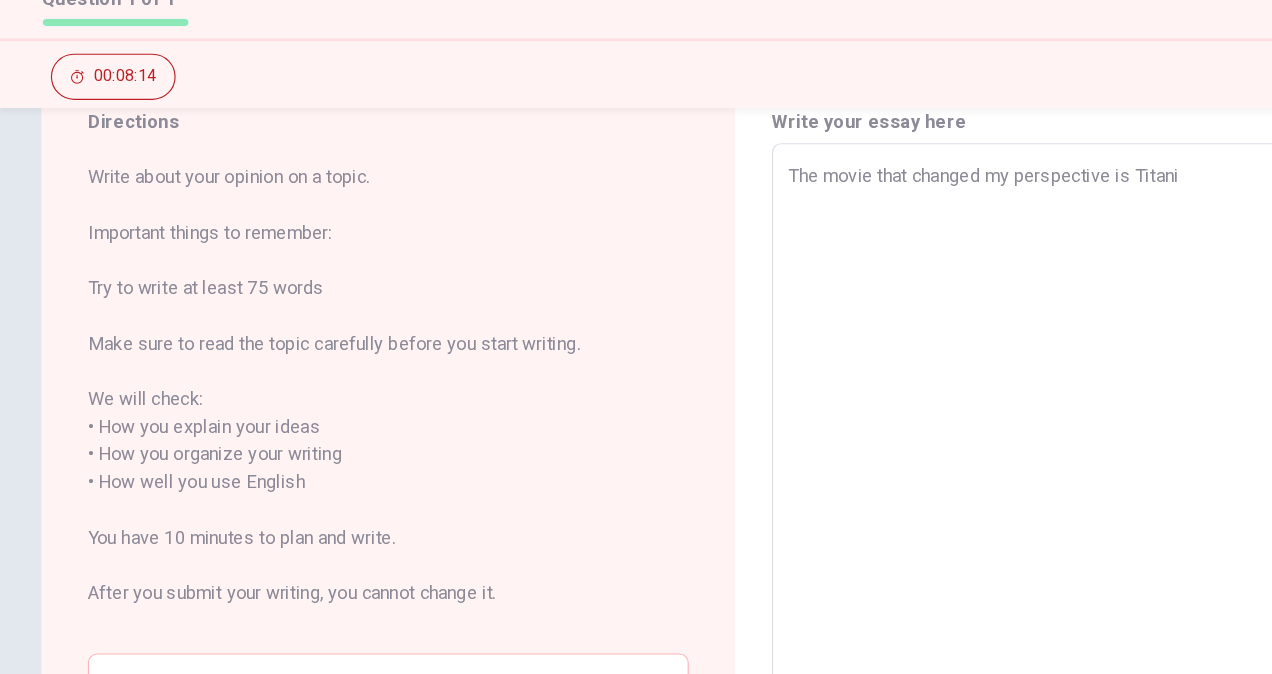 type on "x" 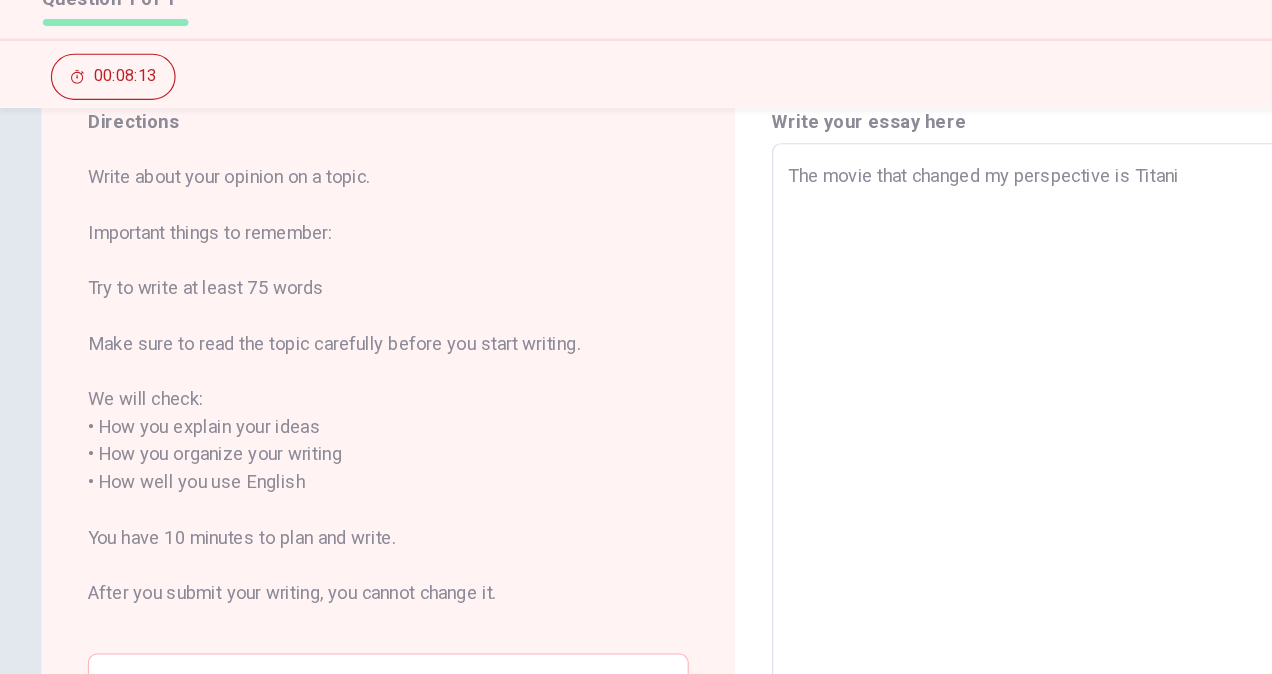 type on "The movie that changed my perspective is Titanic" 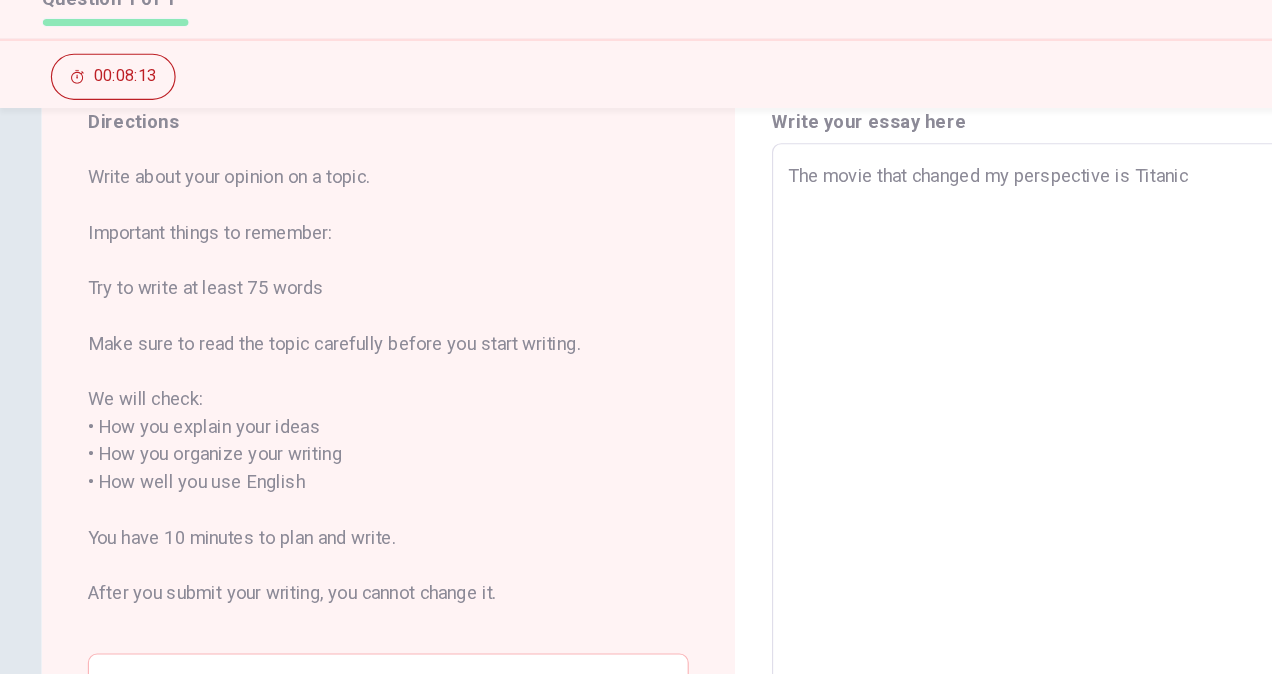 type on "x" 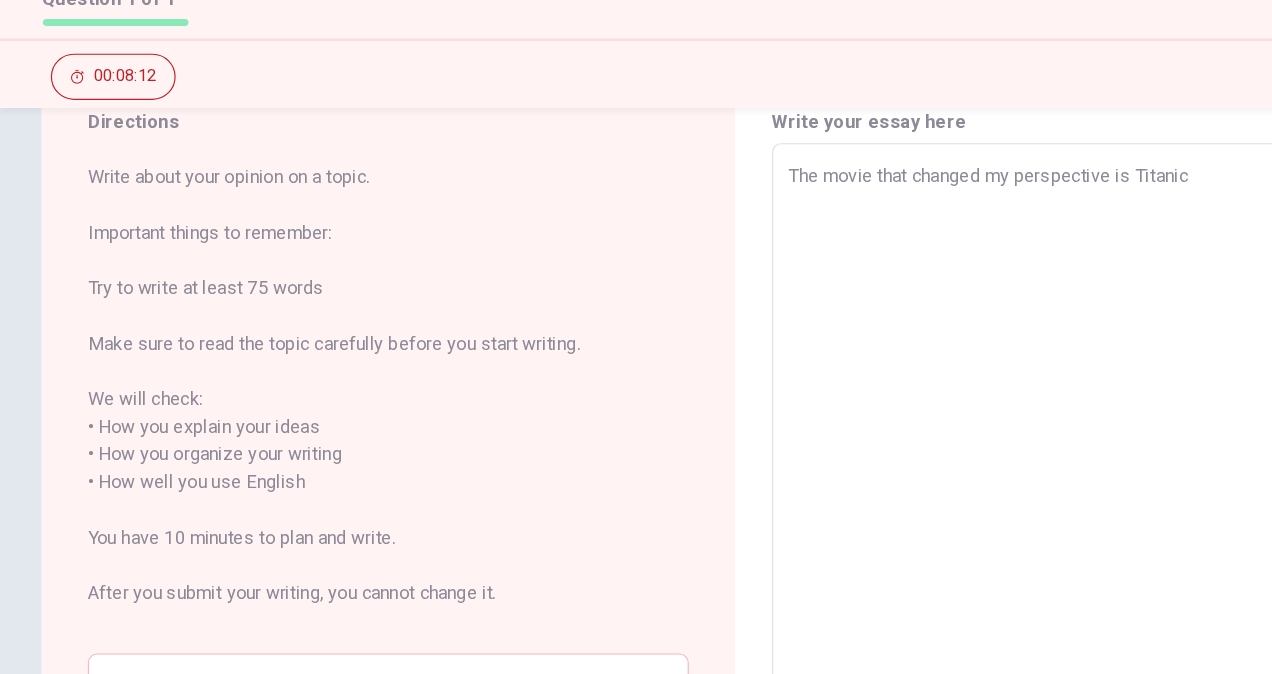 type on "The movie that changed my perspective is Titanic." 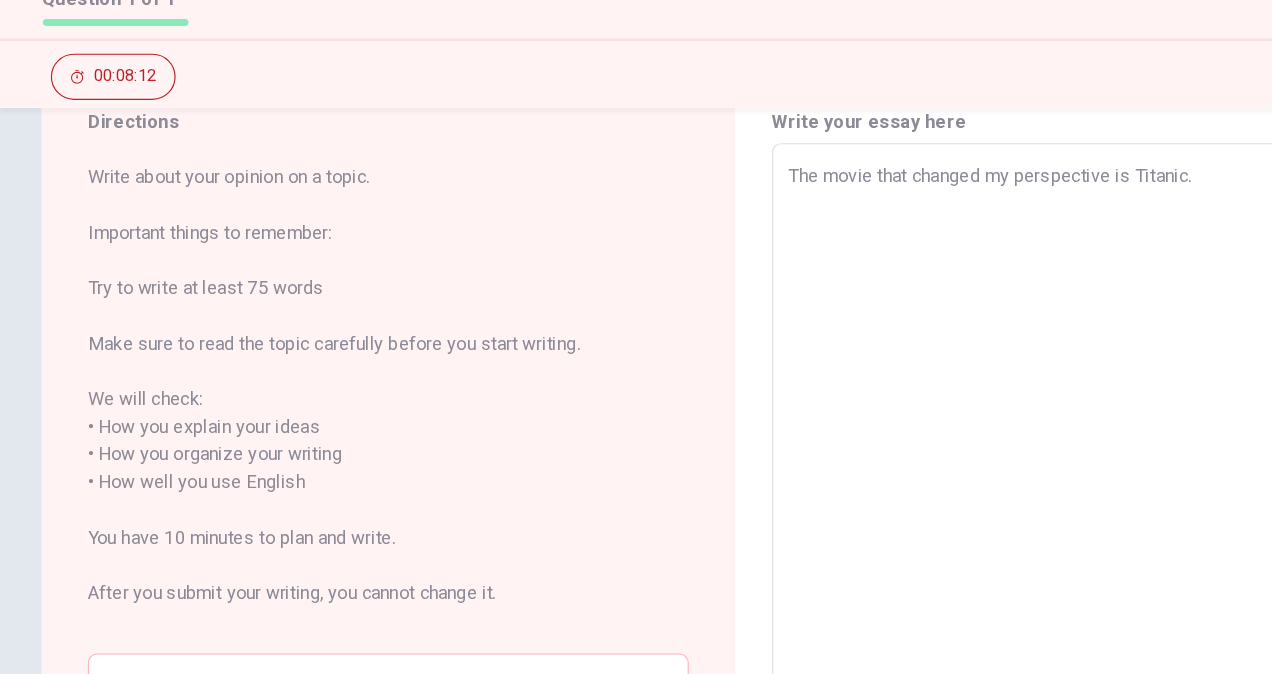 type on "x" 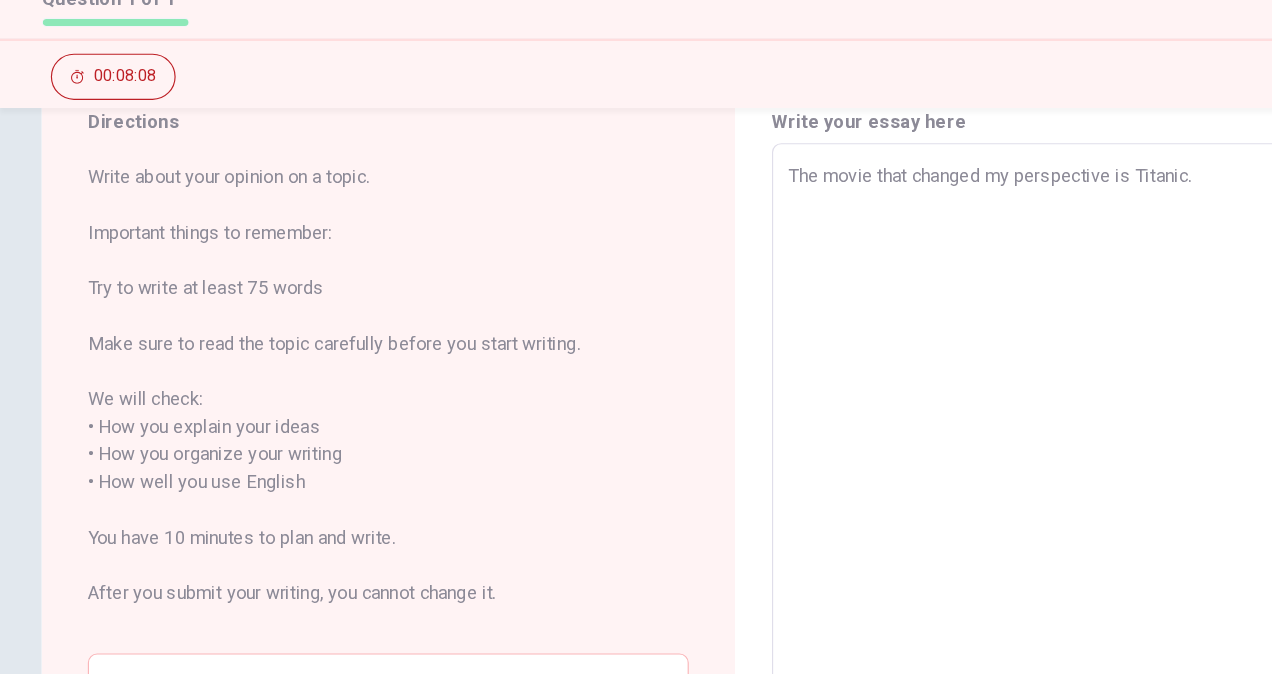 type on "x" 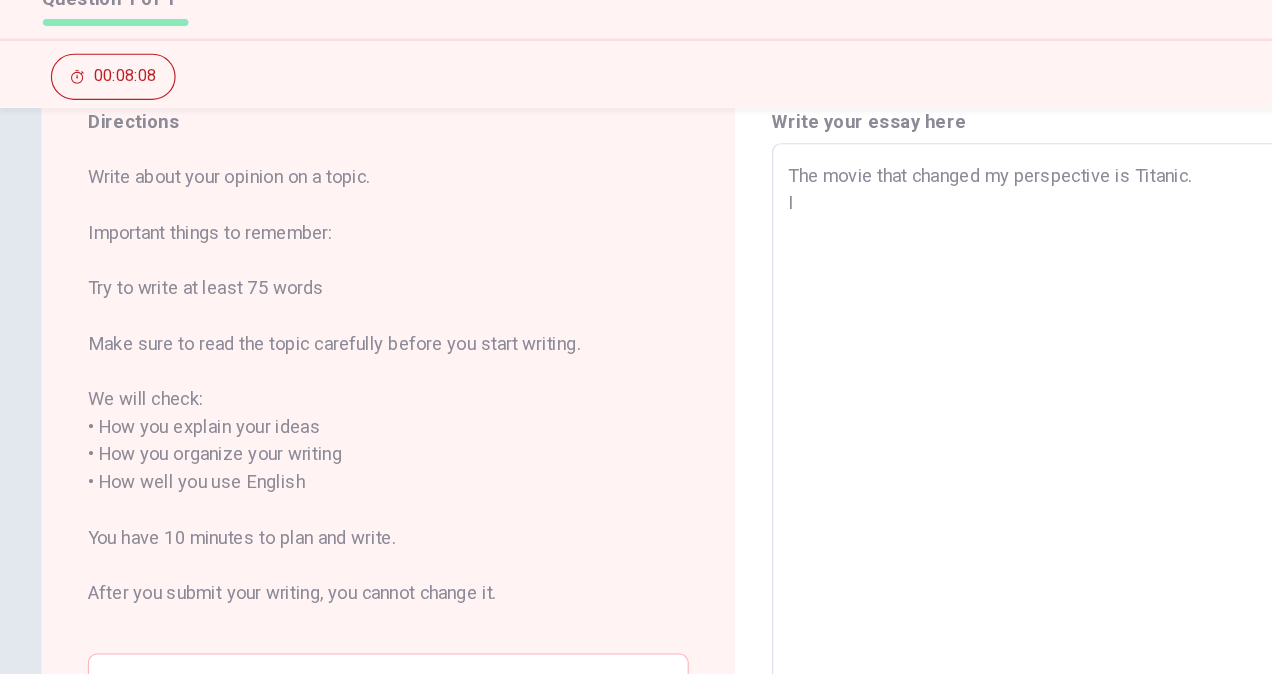 type on "x" 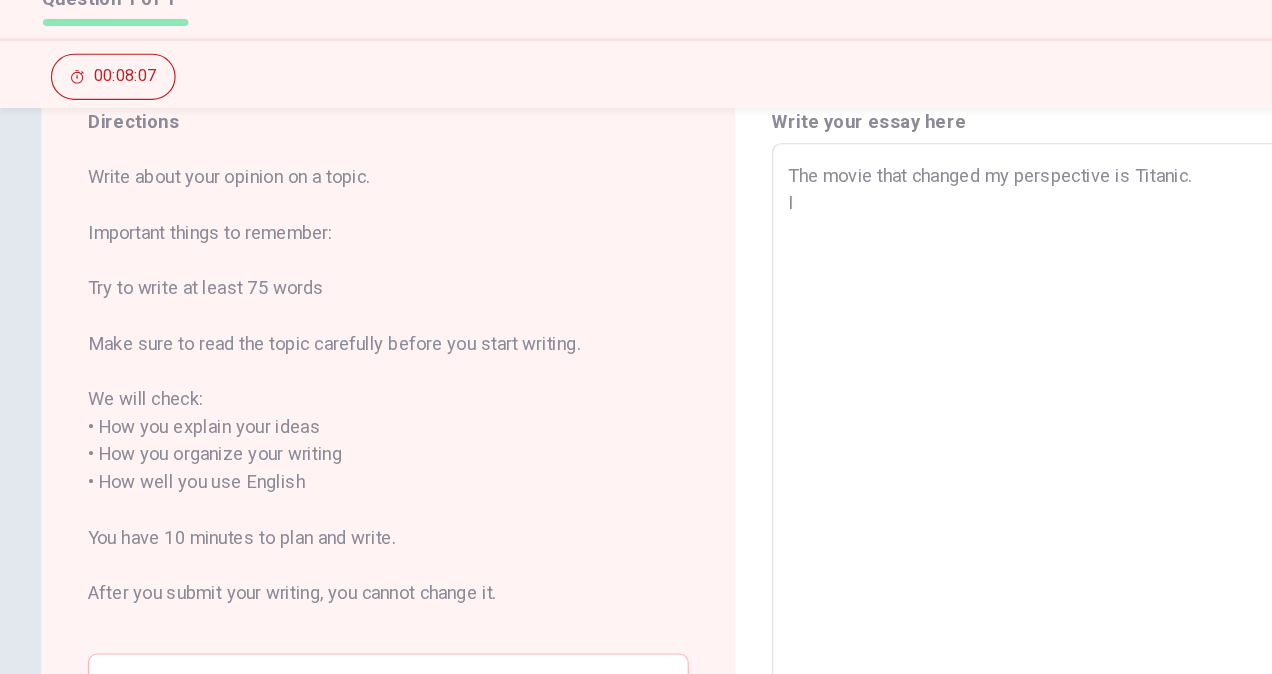 type on "The movie that changed my perspective is Titanic.
It" 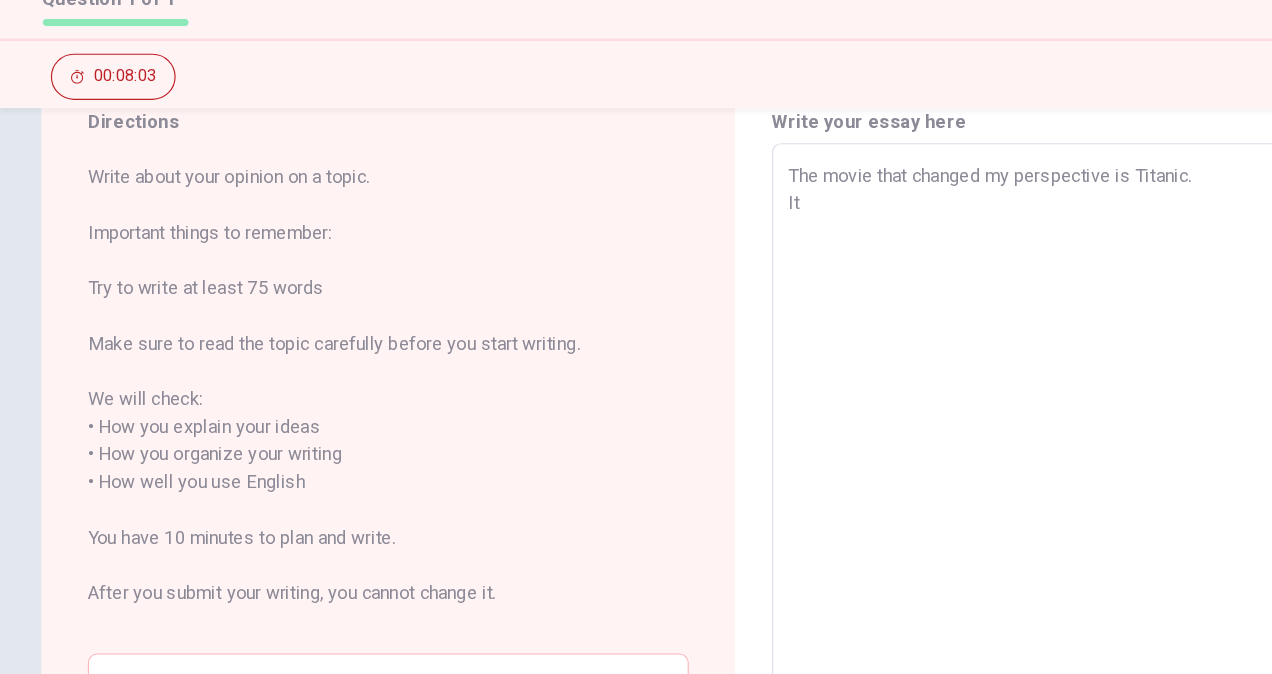 type on "x" 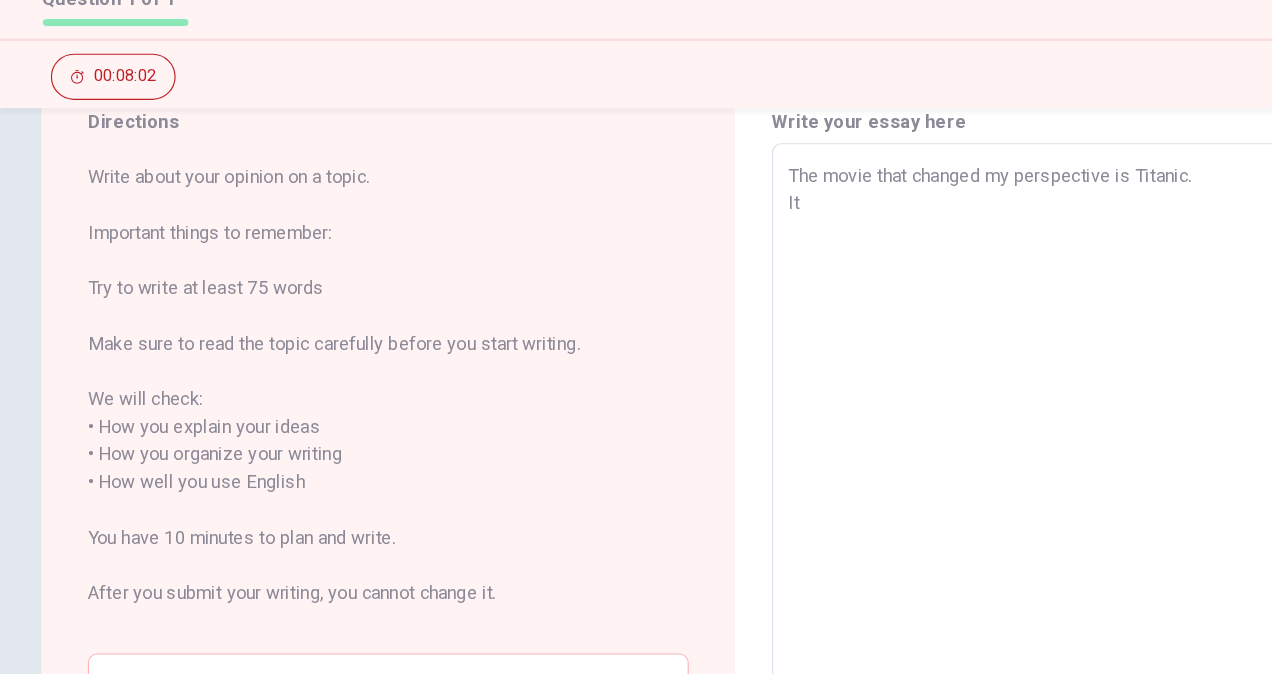 type on "The movie that changed my perspective is Titanic.
It'" 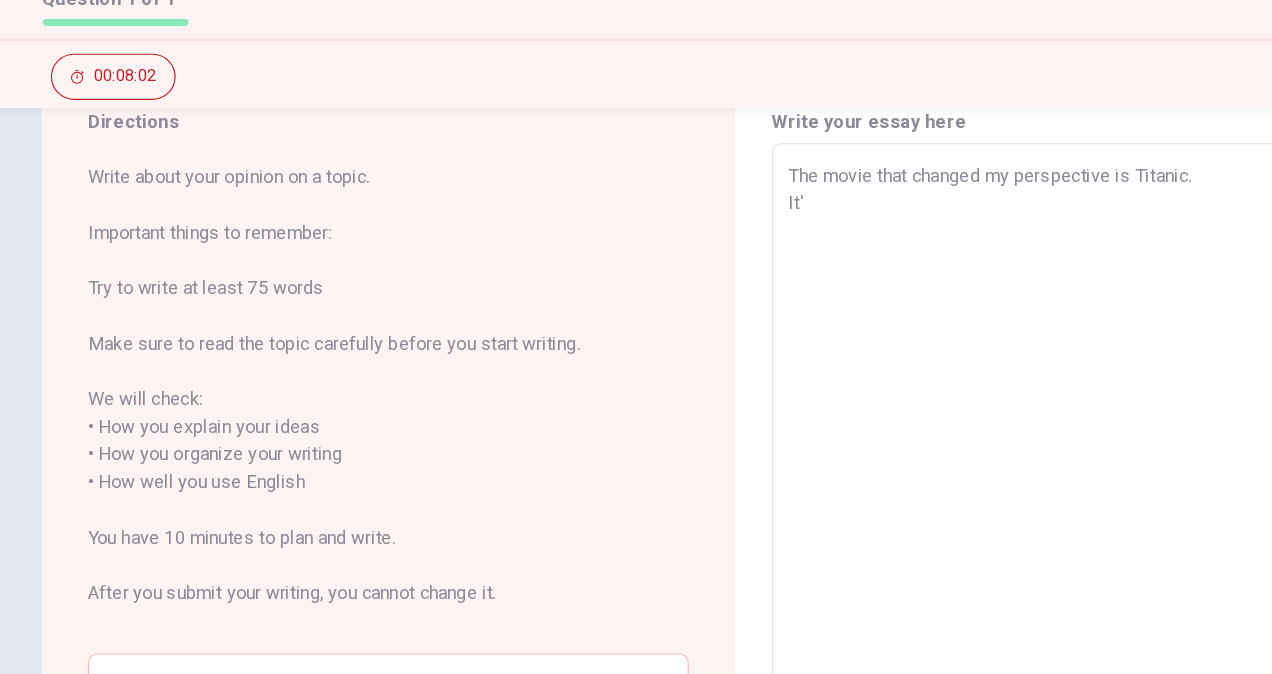 type on "x" 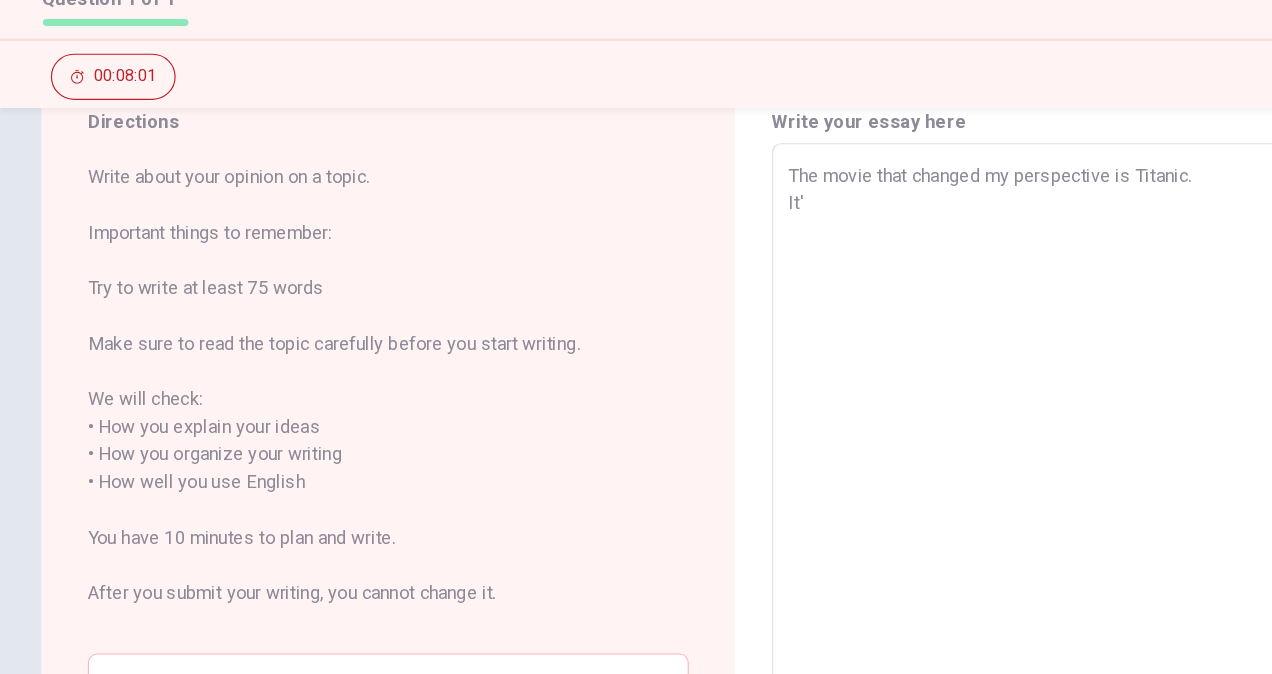type on "The movie that changed my perspective is Titanic.
It's" 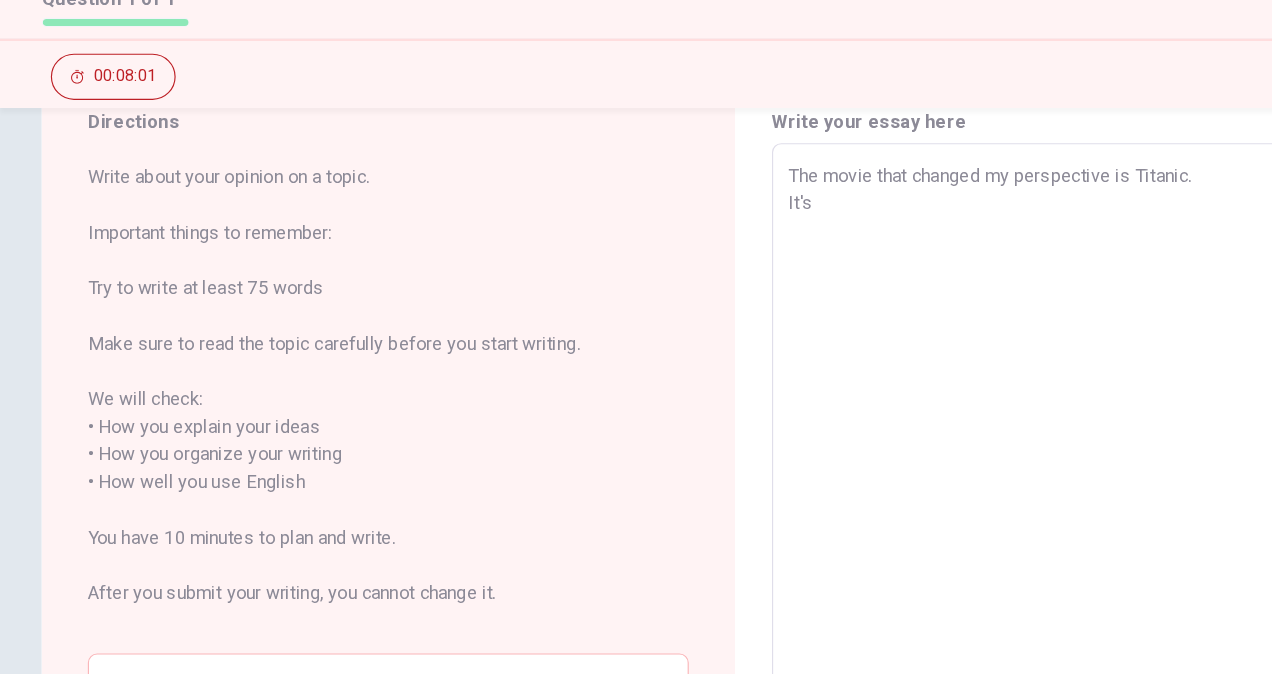 type on "x" 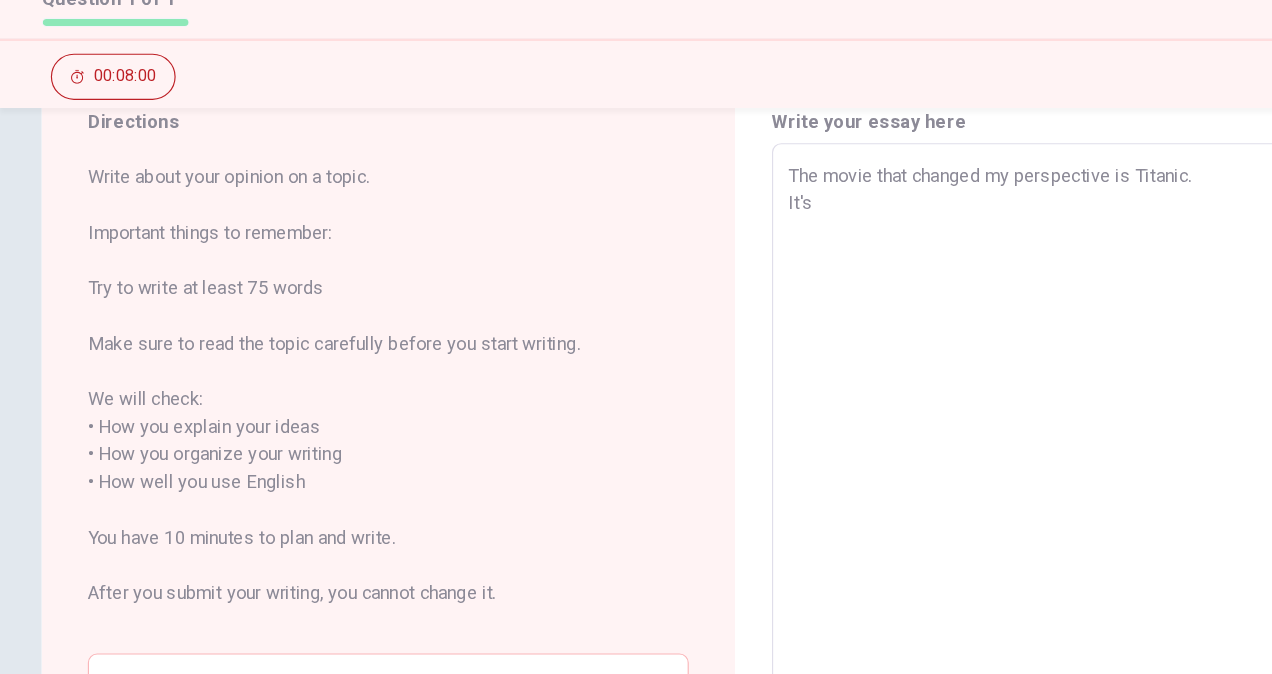 type on "The movie that changed my perspective is Titanic.
It's" 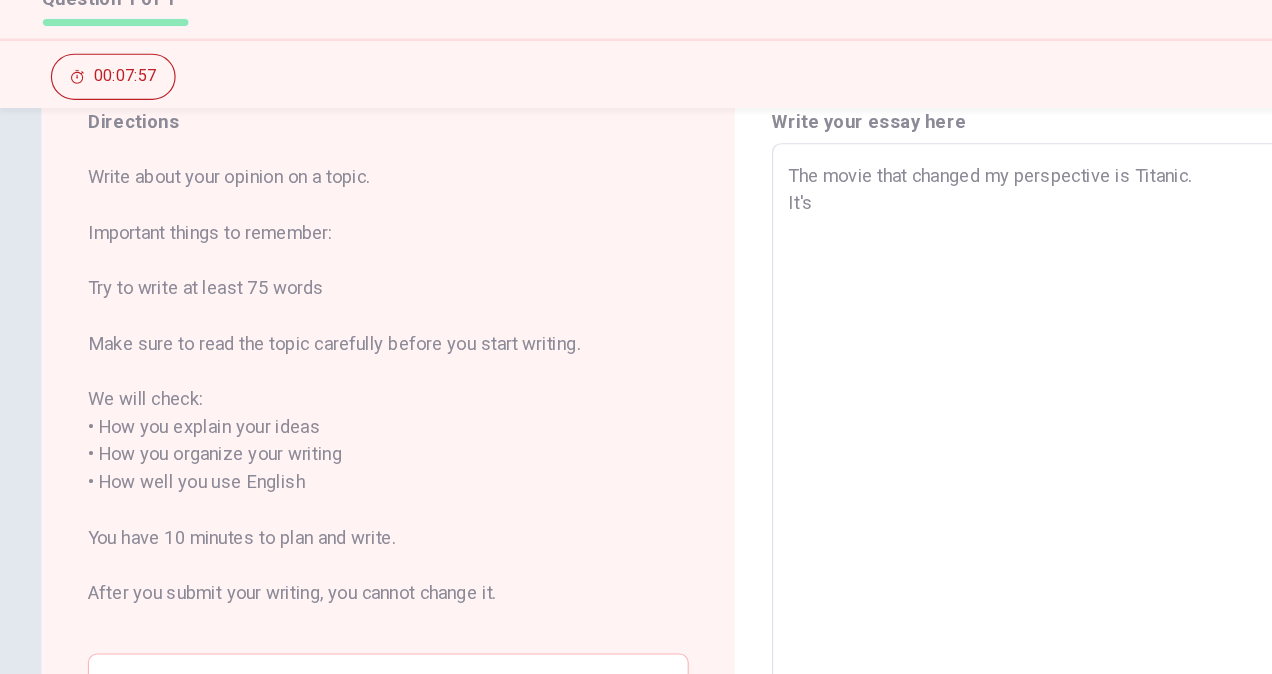 type on "x" 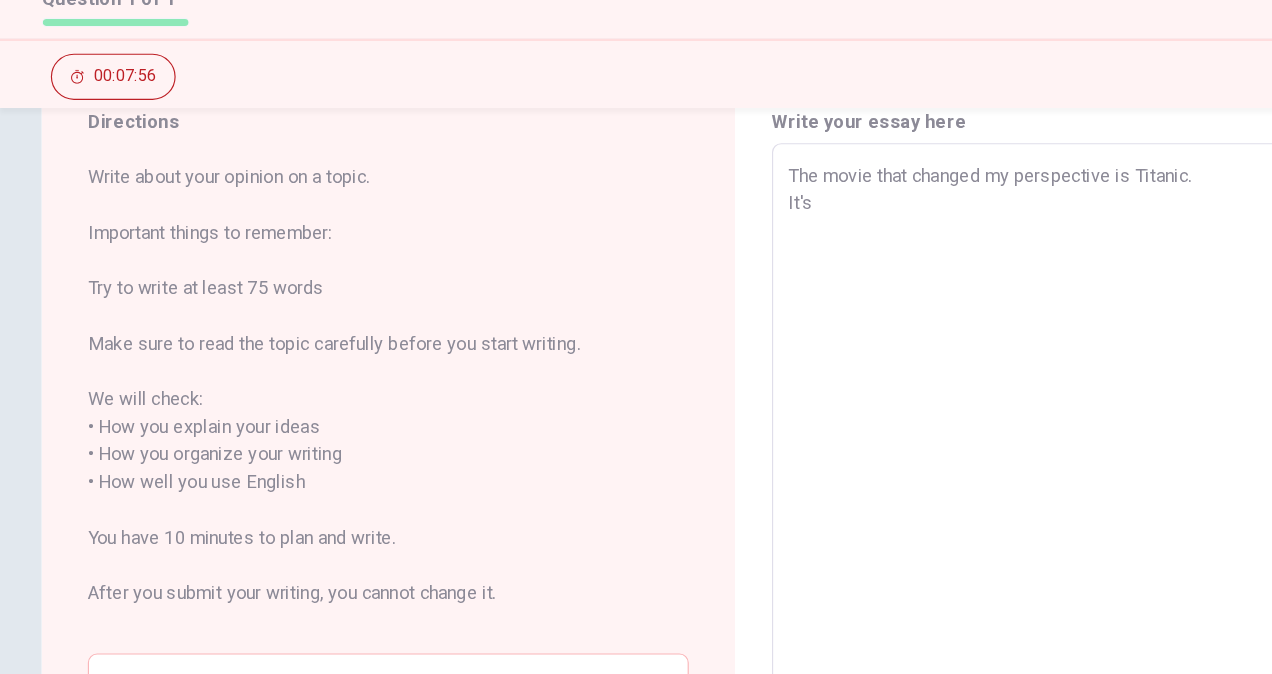 type on "The movie that changed my perspective is Titanic.
It's" 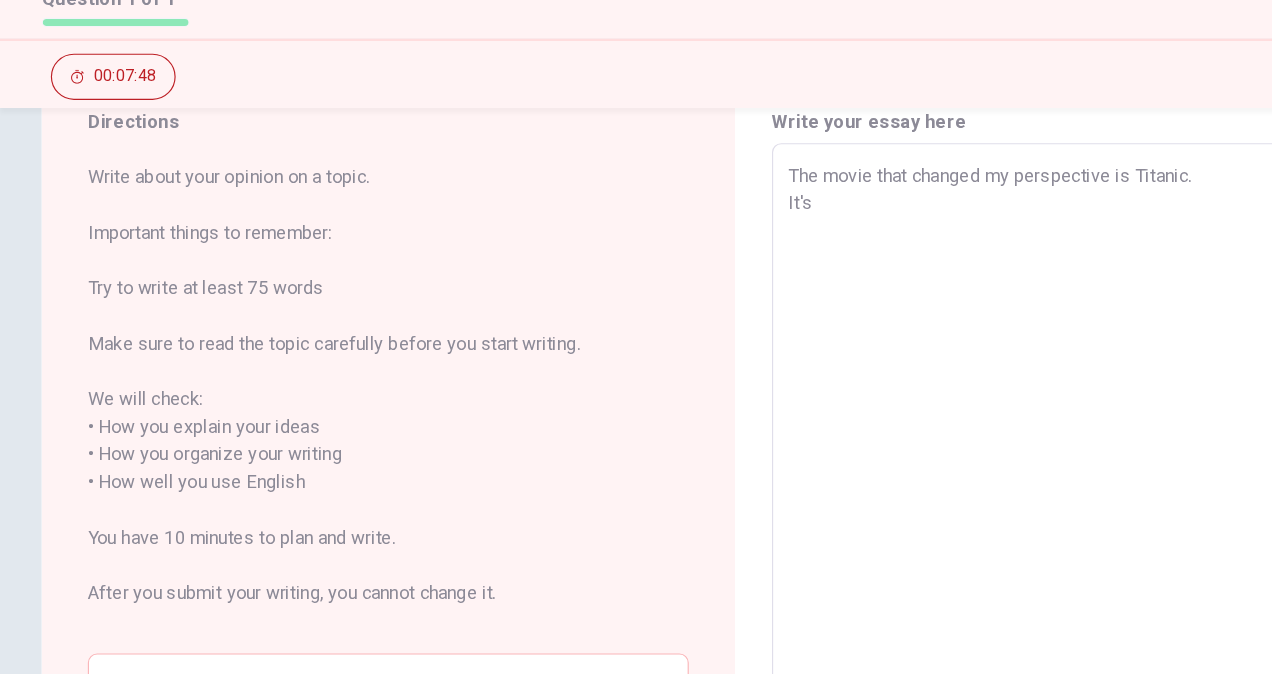 click on "The movie that changed my perspective is Titanic.
It's" at bounding box center (936, 508) 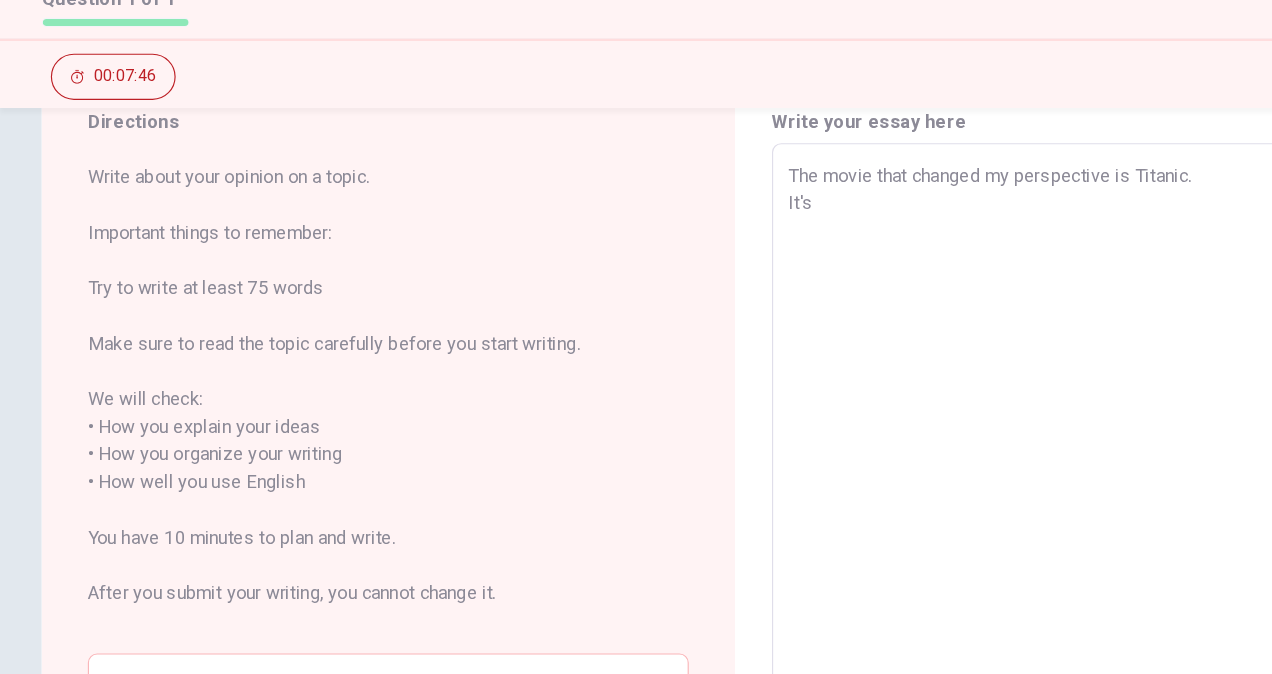 type on "x" 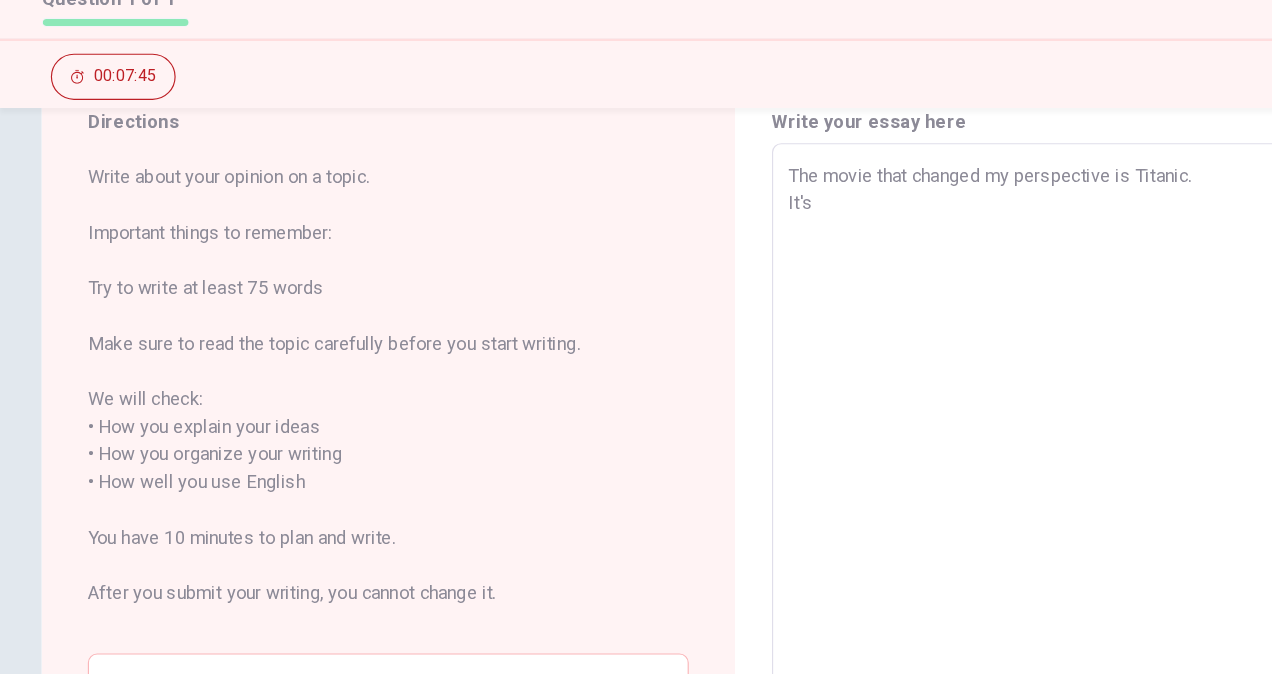 type on "The movie that changed my perspective is Titanic.
It's P" 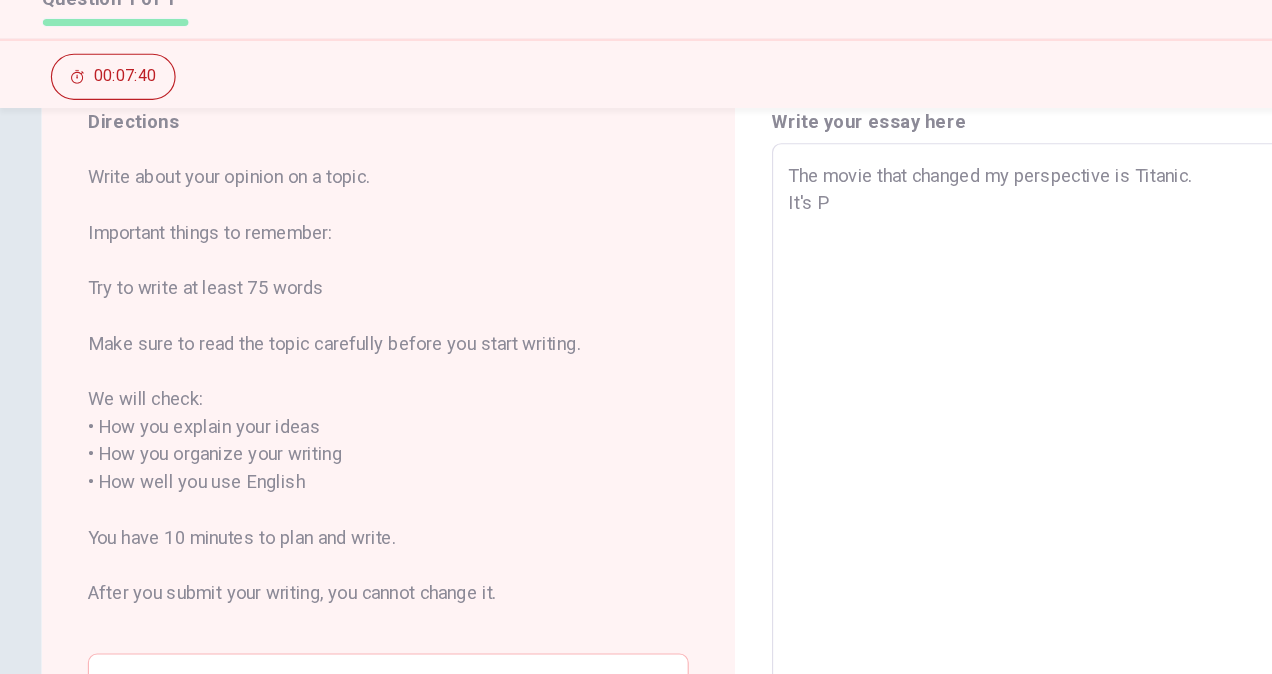 type on "x" 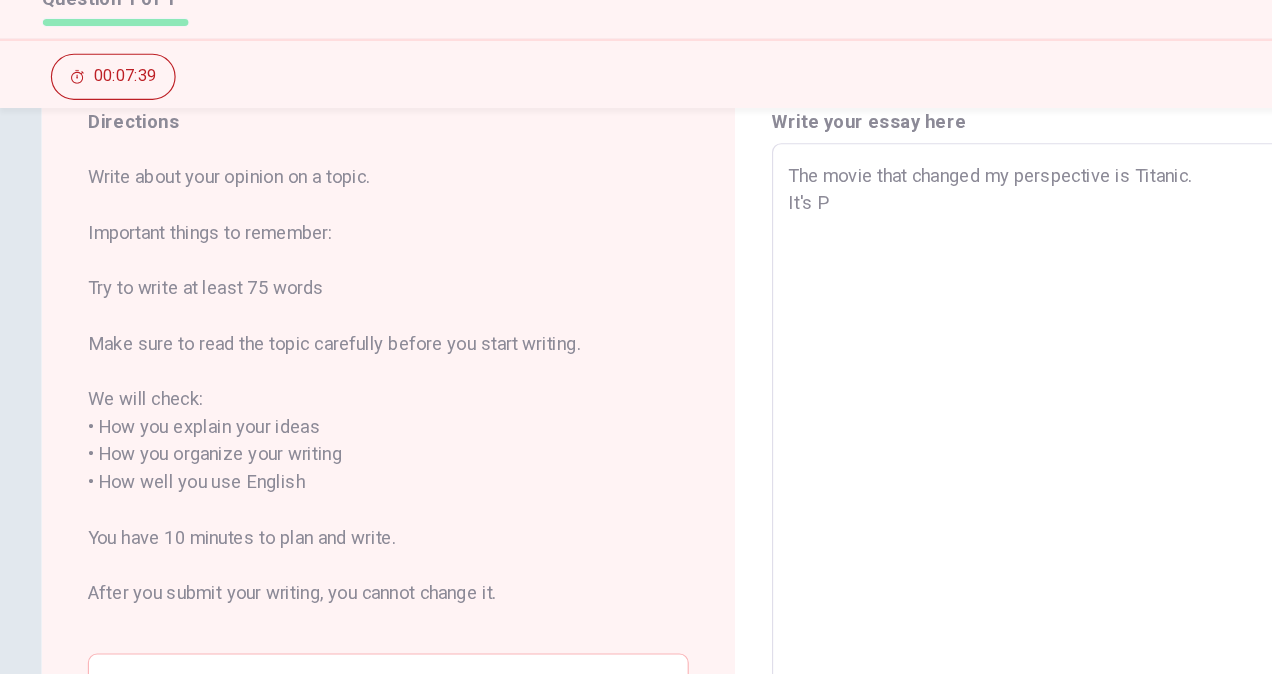 type on "The movie that changed my perspective is Titanic.
It's" 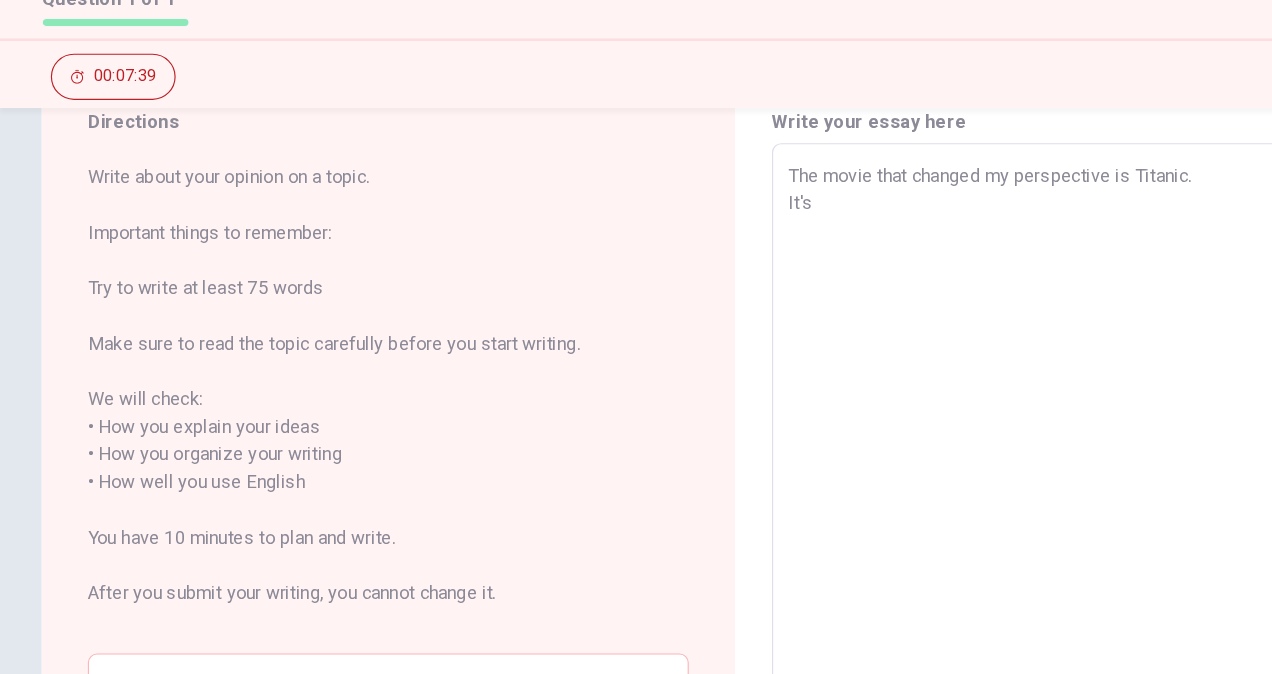 type on "x" 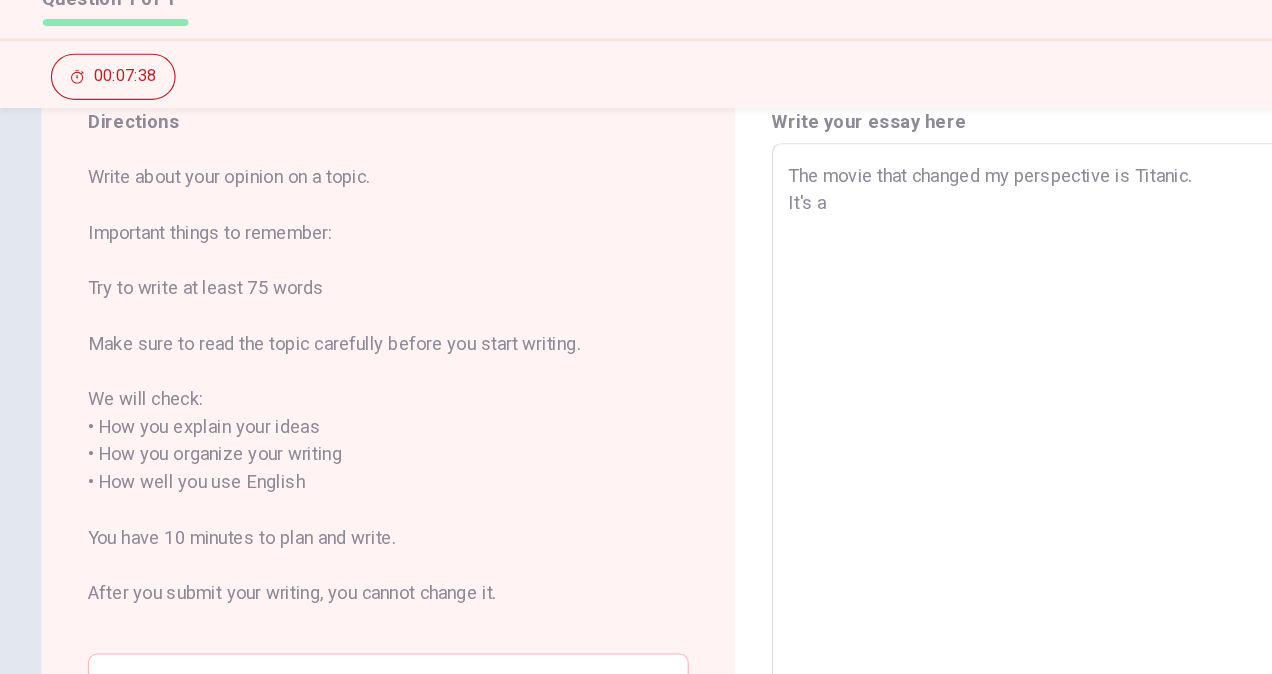 type on "x" 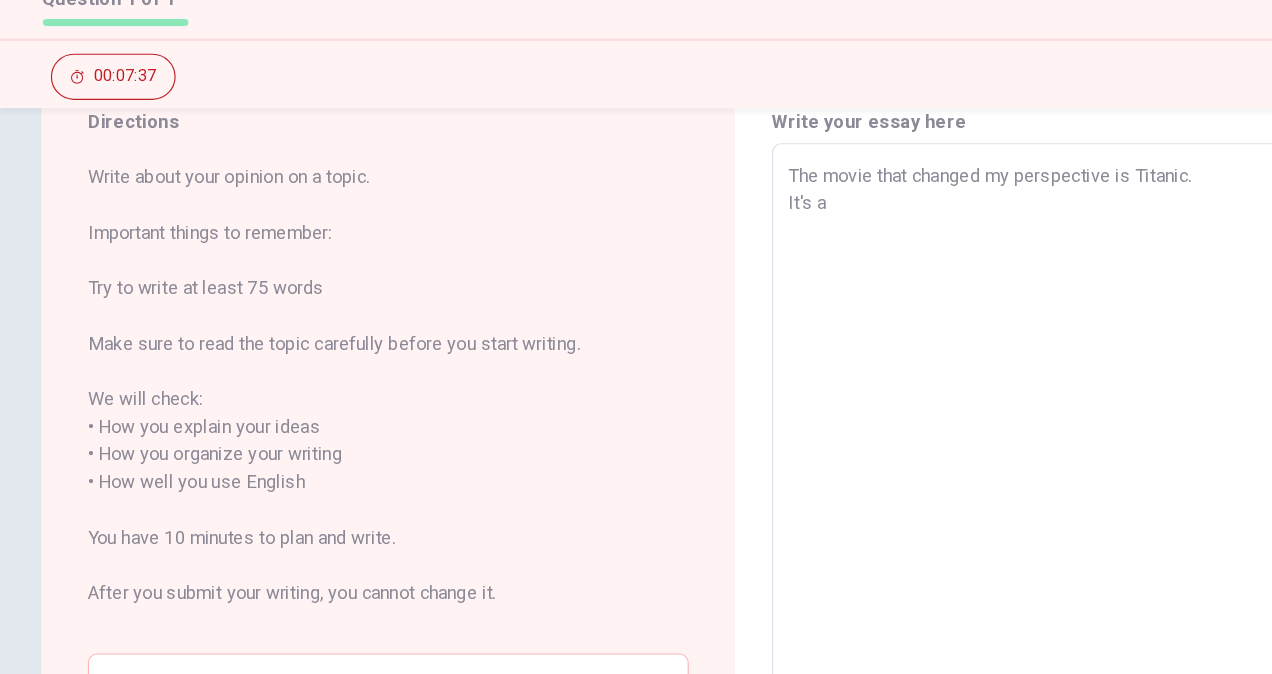 type on "The movie that changed my perspective is Titanic.
It's a R" 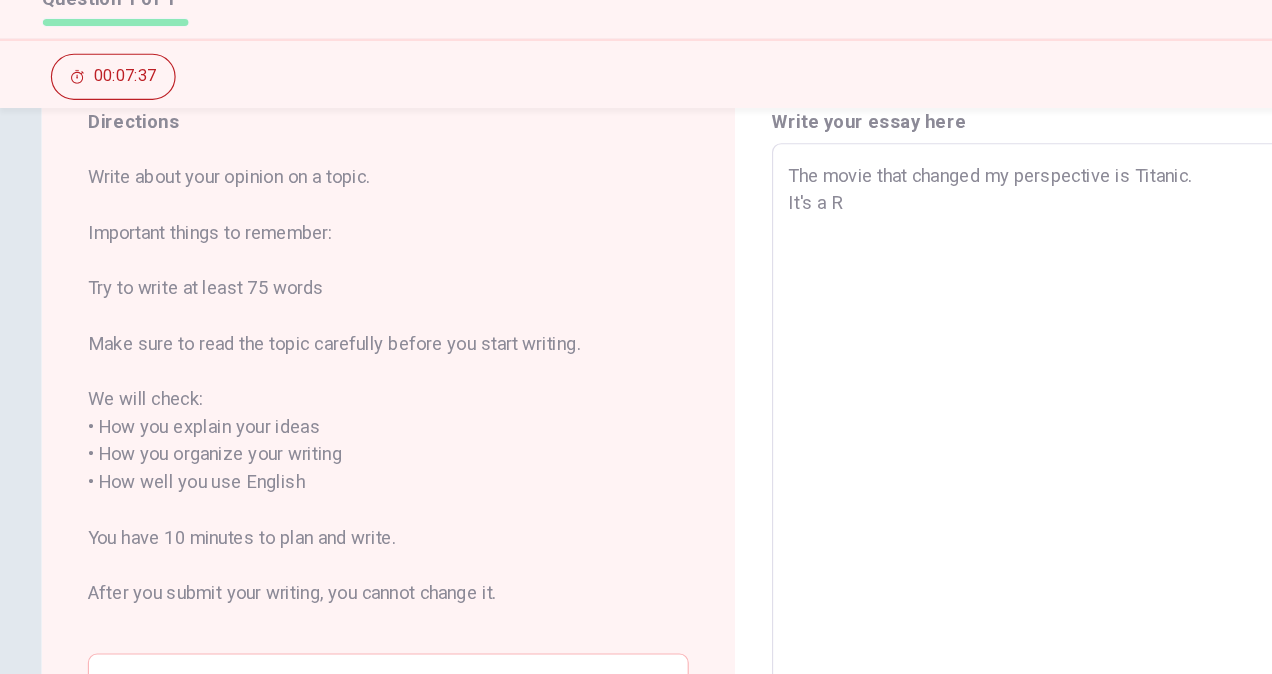 type on "x" 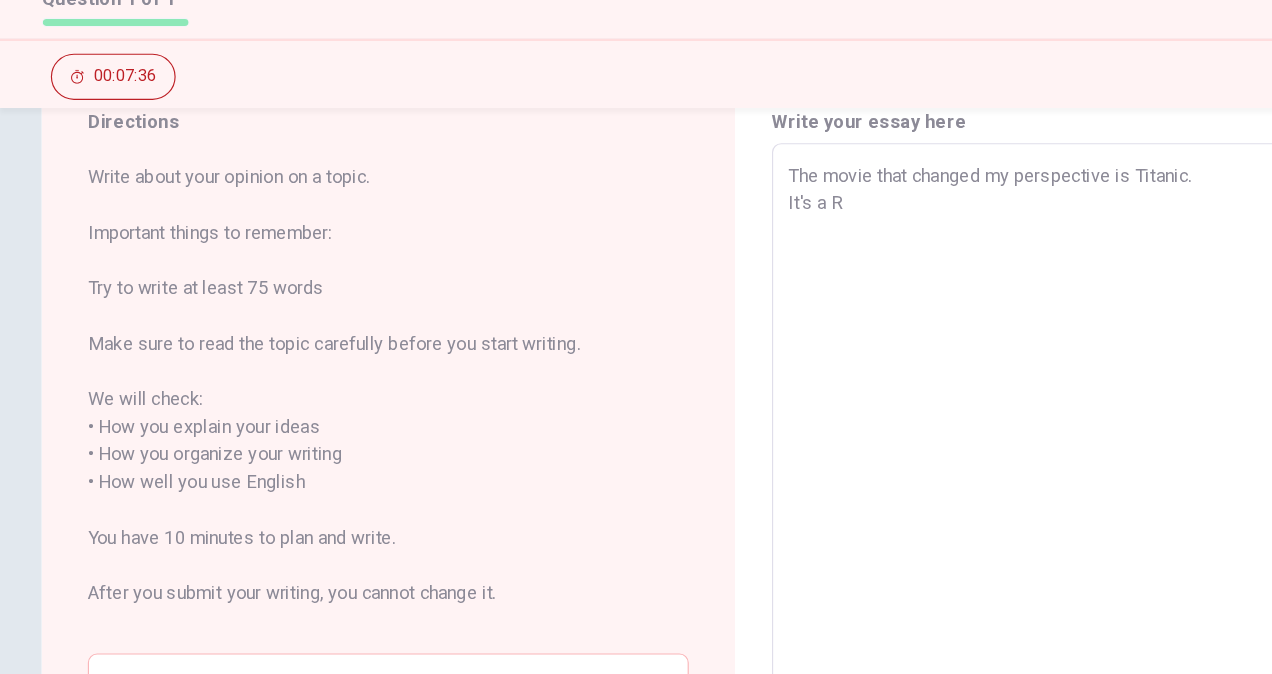 type on "The movie that changed my perspective is Titanic.
It's a Ro" 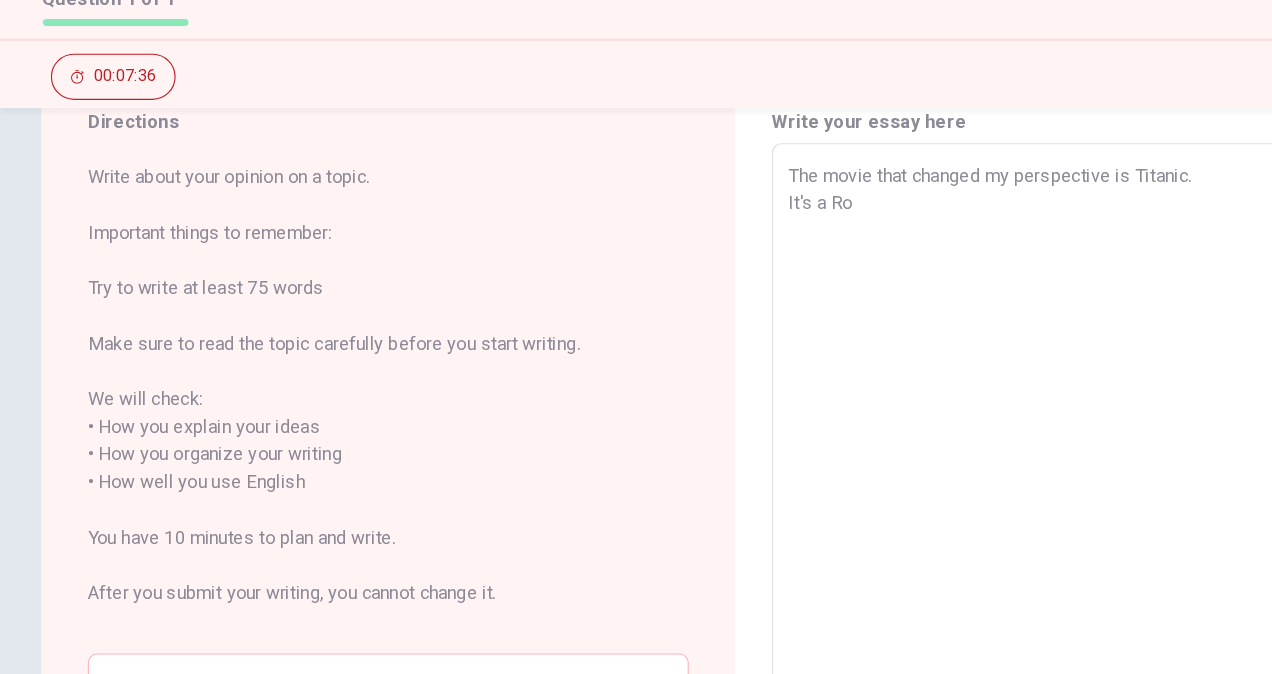 type on "x" 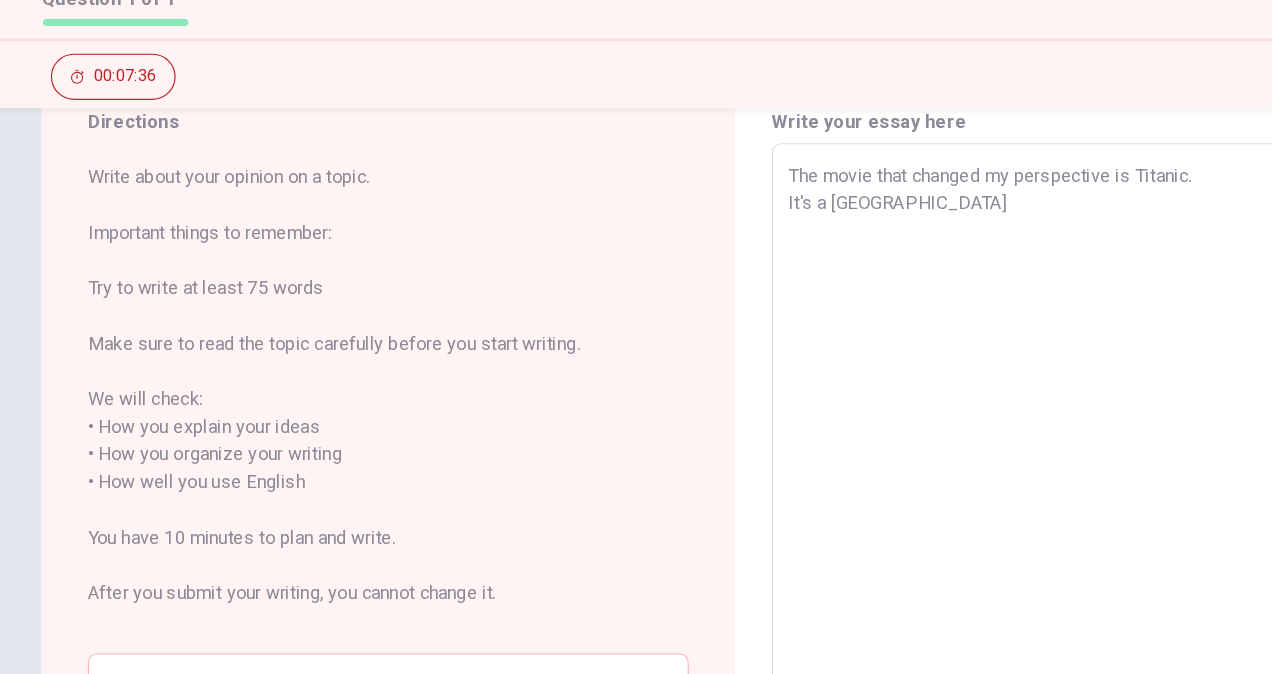 type on "x" 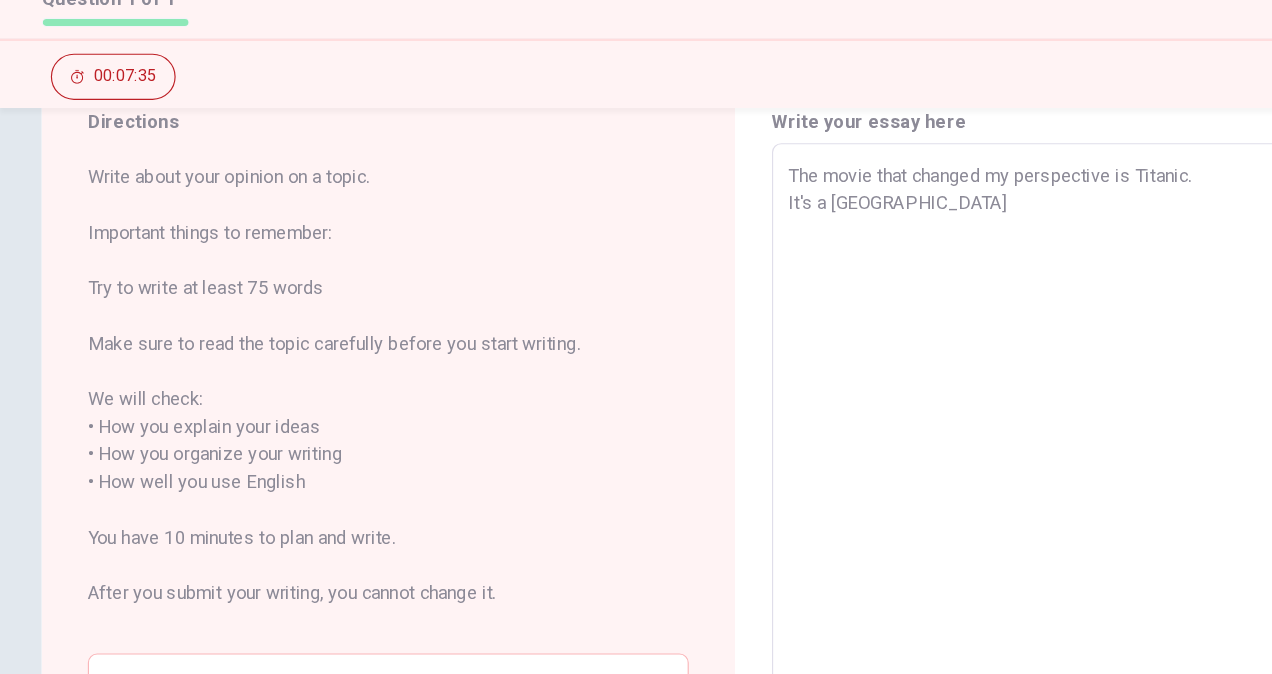 type on "The movie that changed my perspective is Titanic.
It's a [GEOGRAPHIC_DATA]" 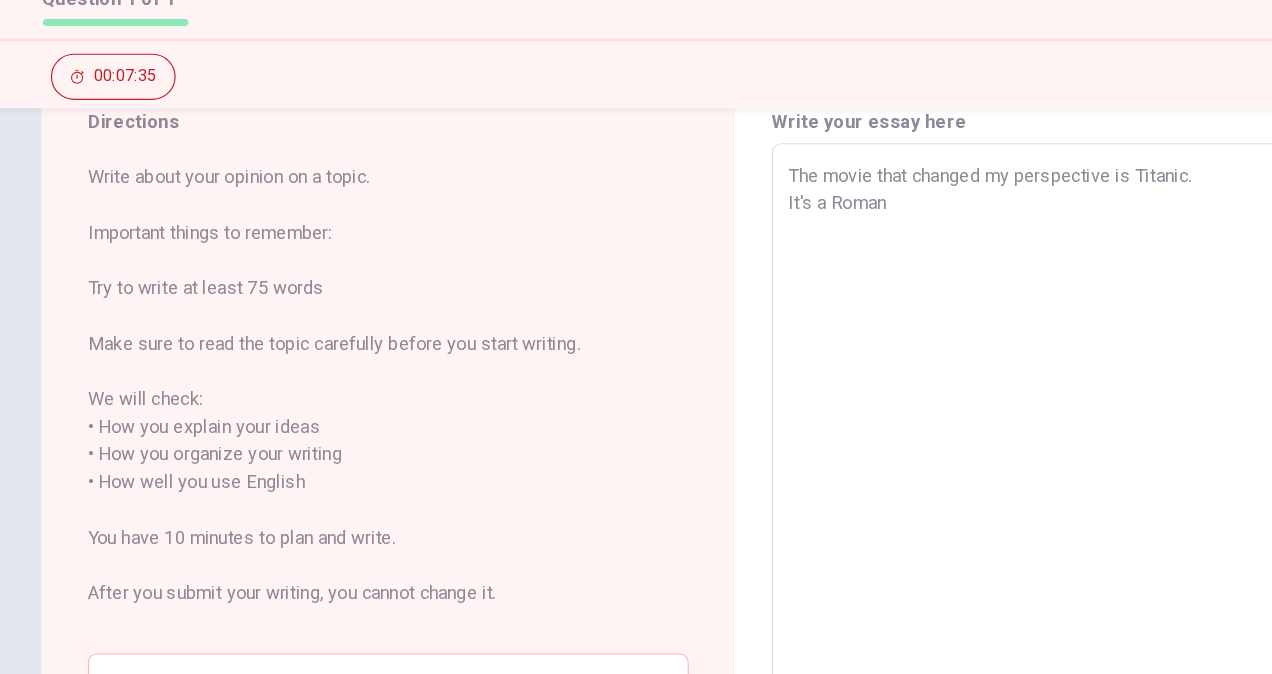 type on "x" 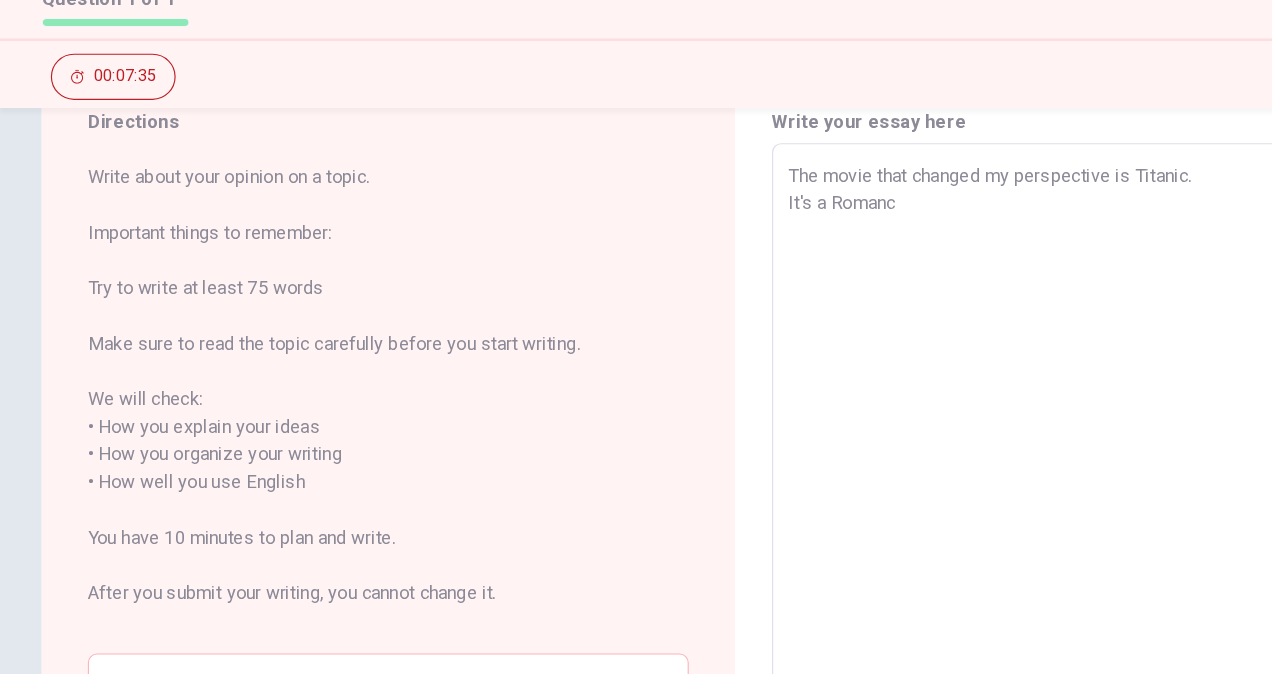 type on "x" 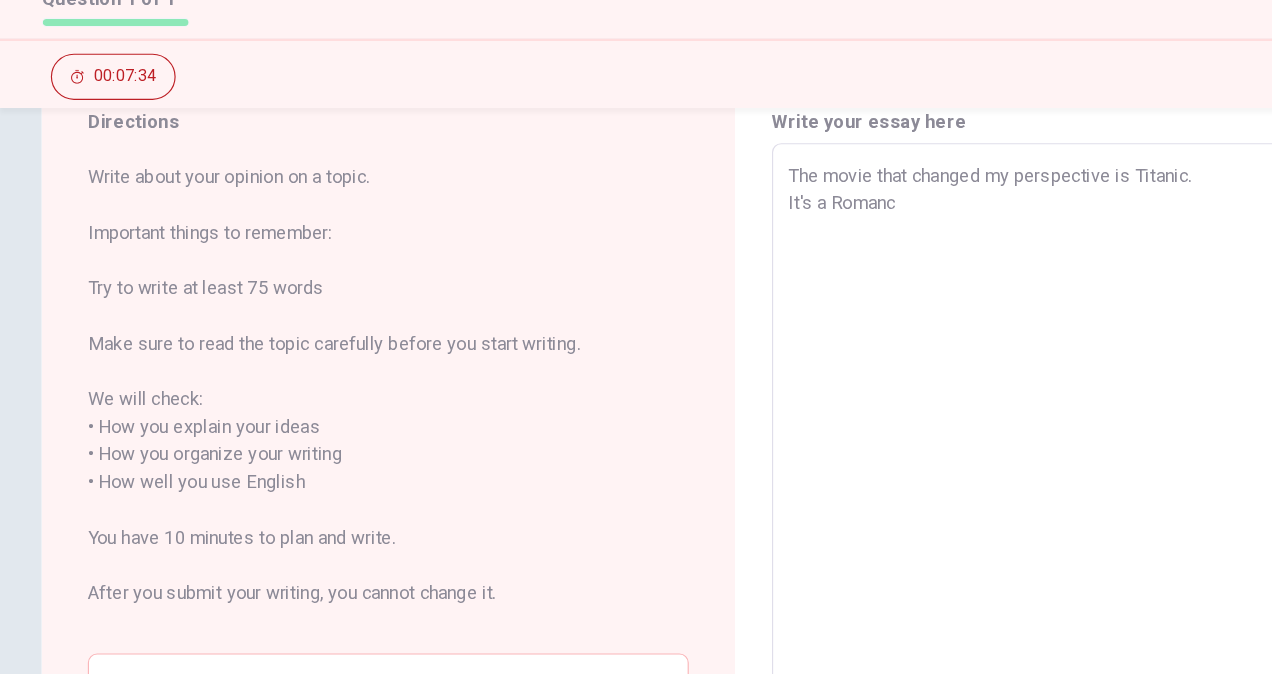 type on "The movie that changed my perspective is Titanic.
It's a Romance" 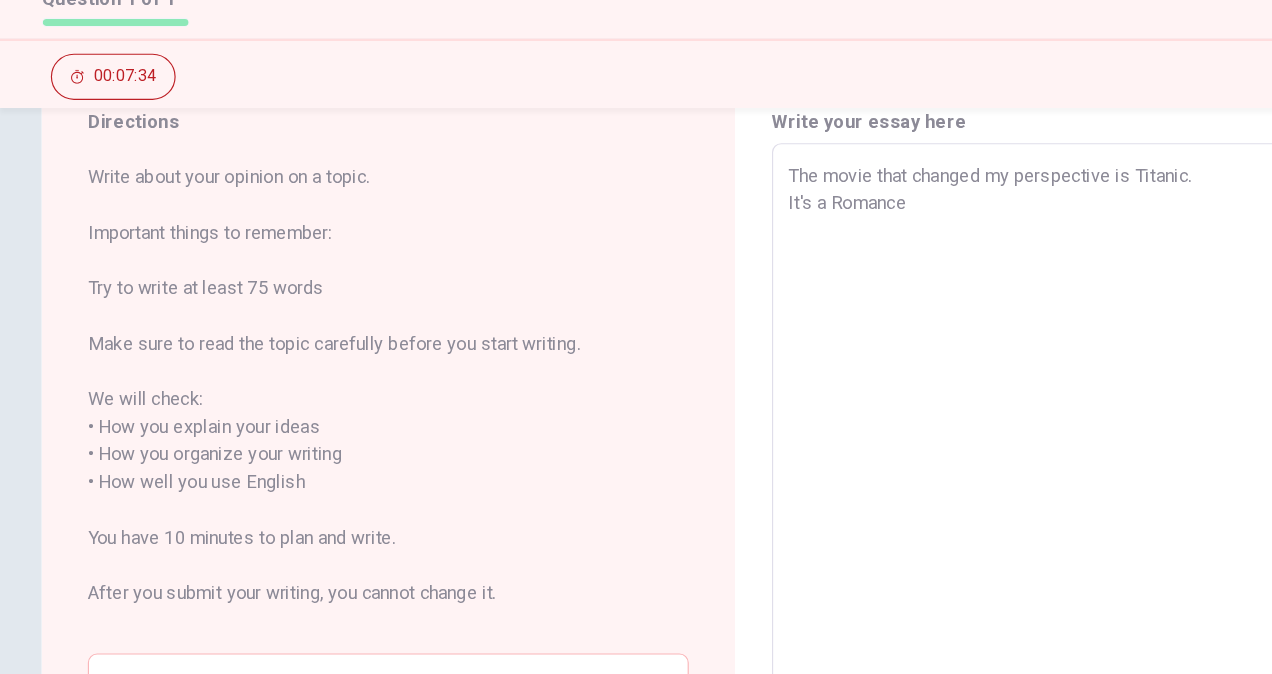 type on "x" 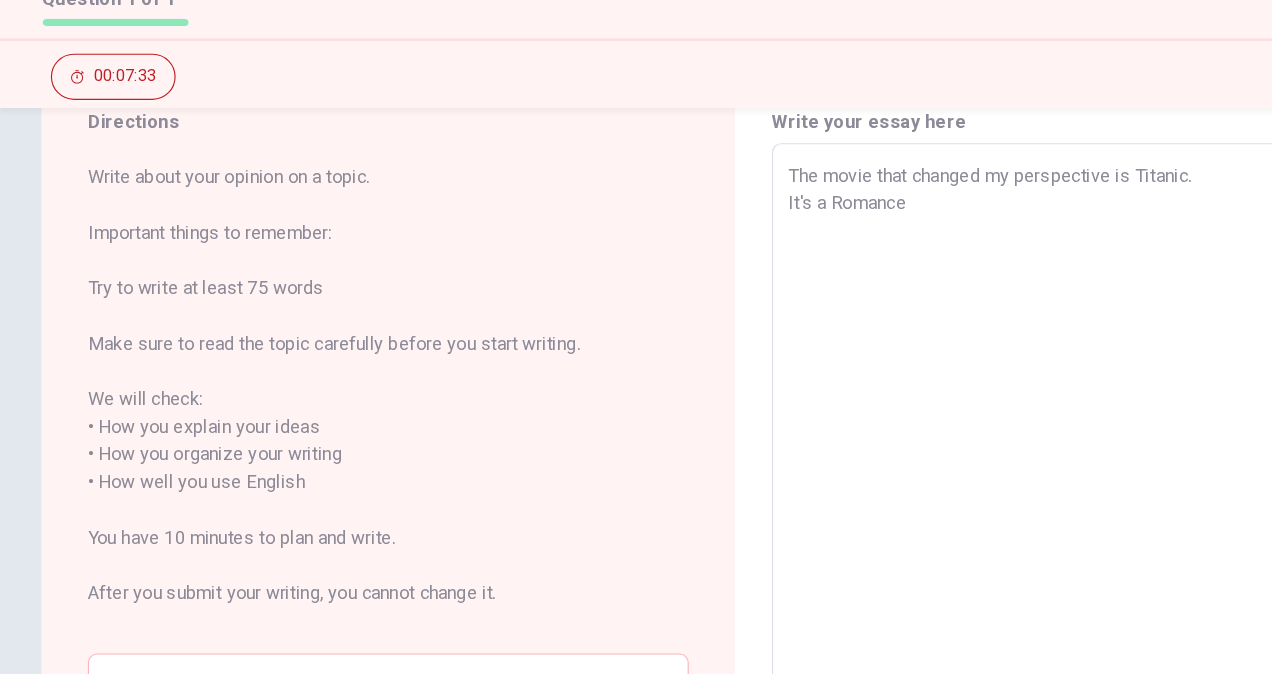 type on "The movie that changed my perspective is Titanic.
It's a Romance m" 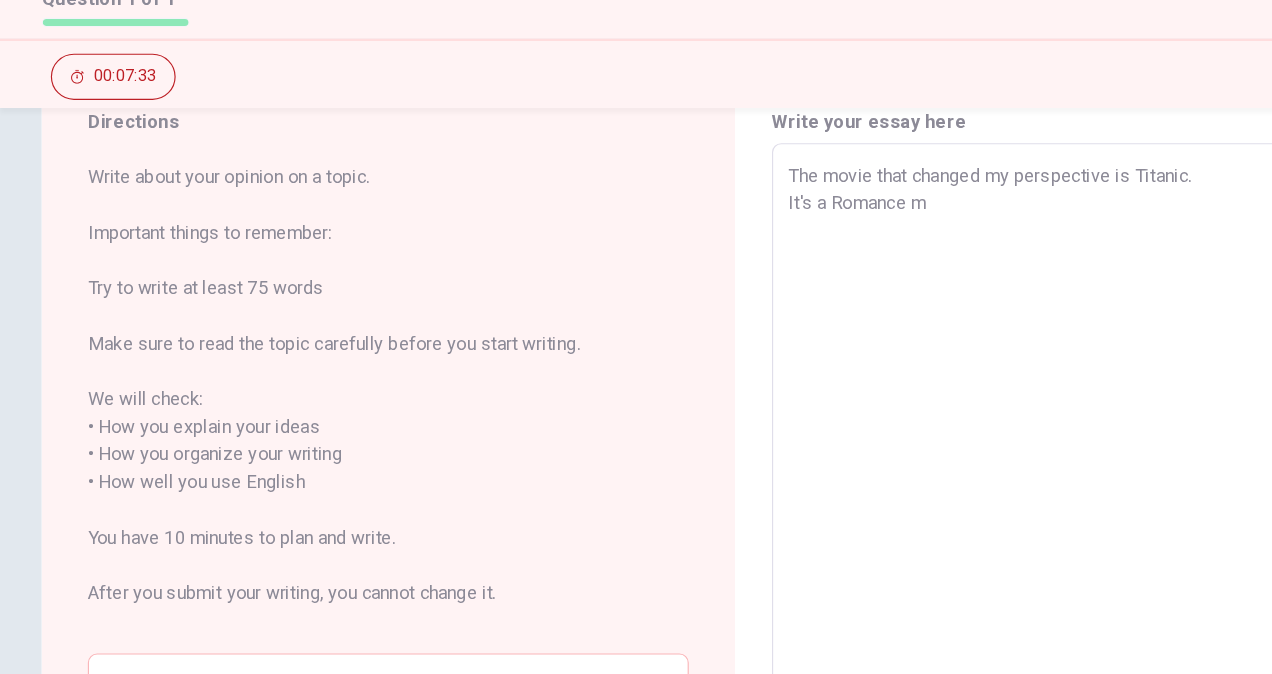 type on "x" 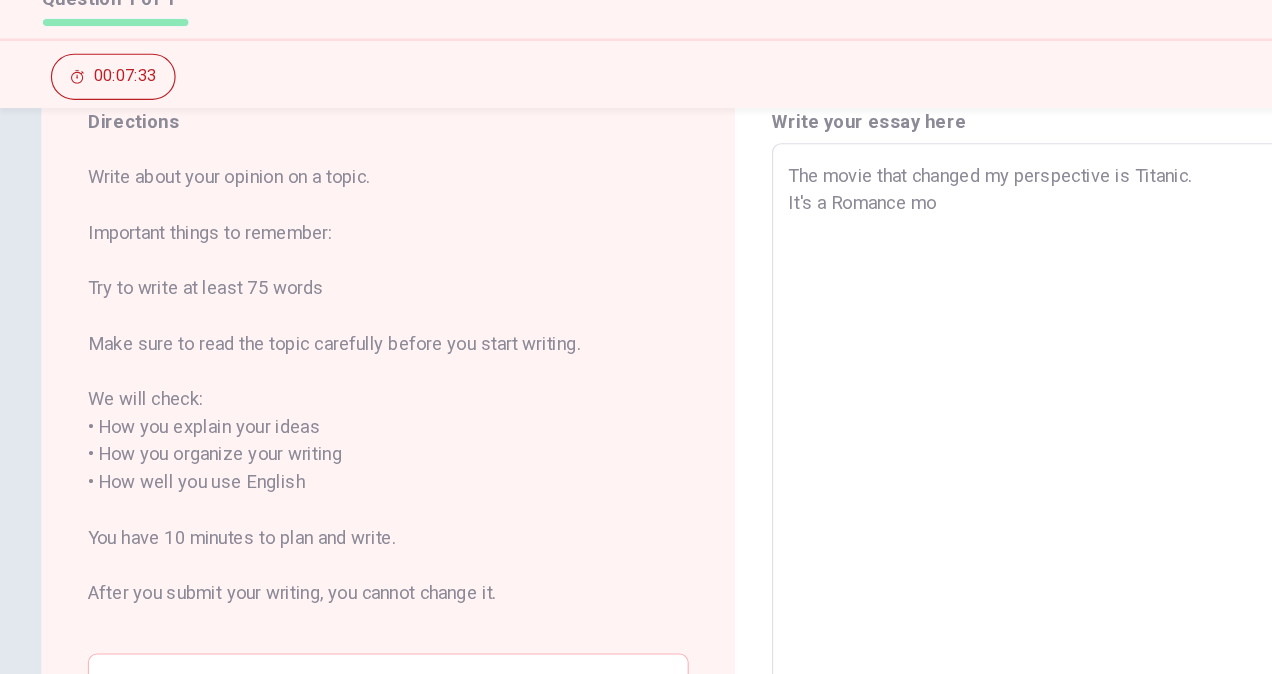 type on "x" 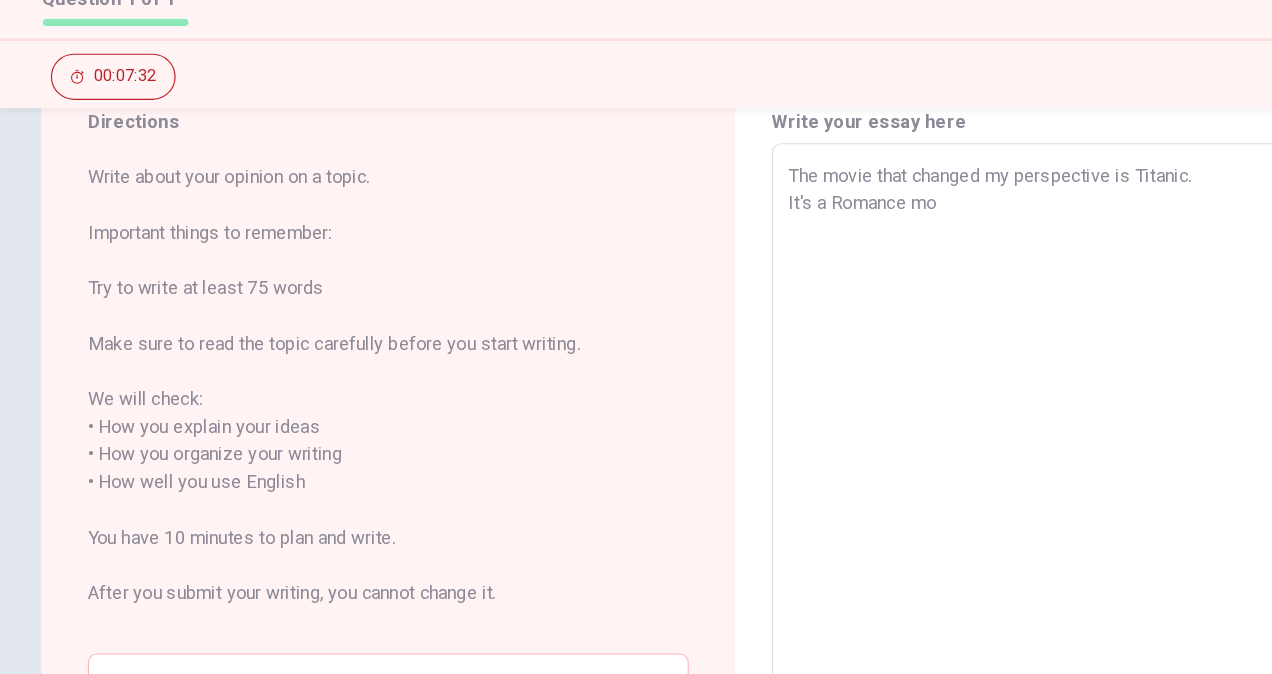 type on "The movie that changed my perspective is Titanic.
It's a Romance mov" 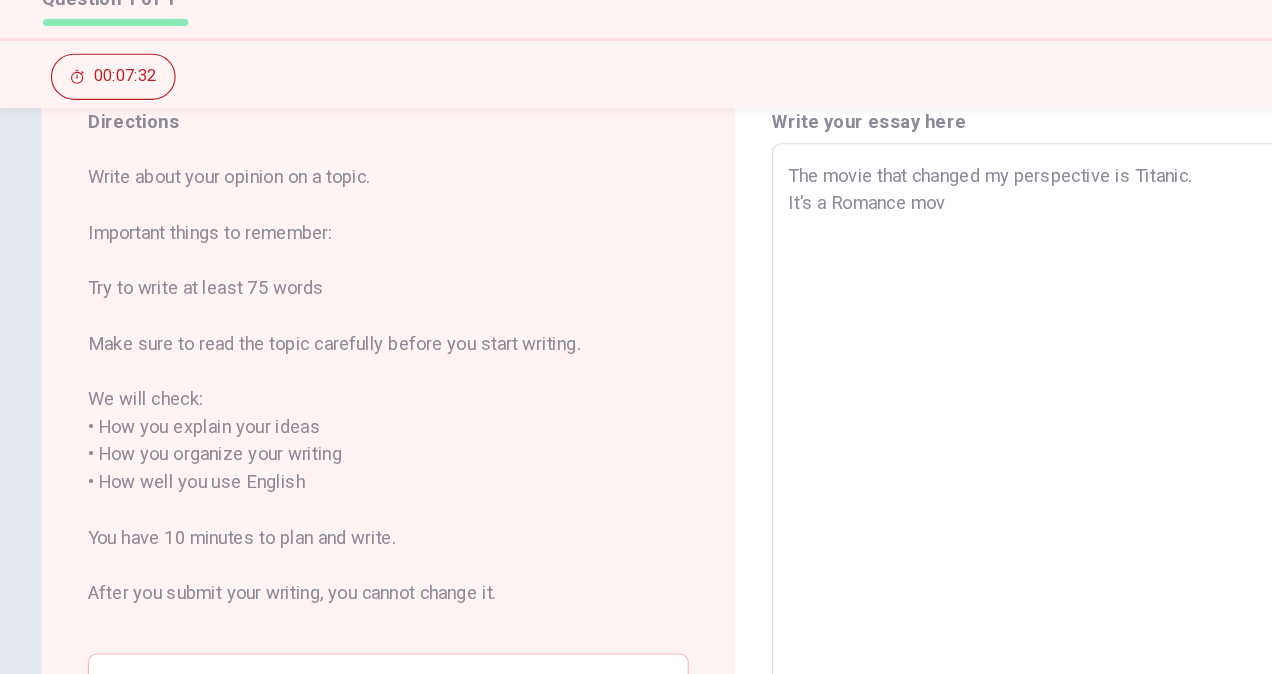 type on "x" 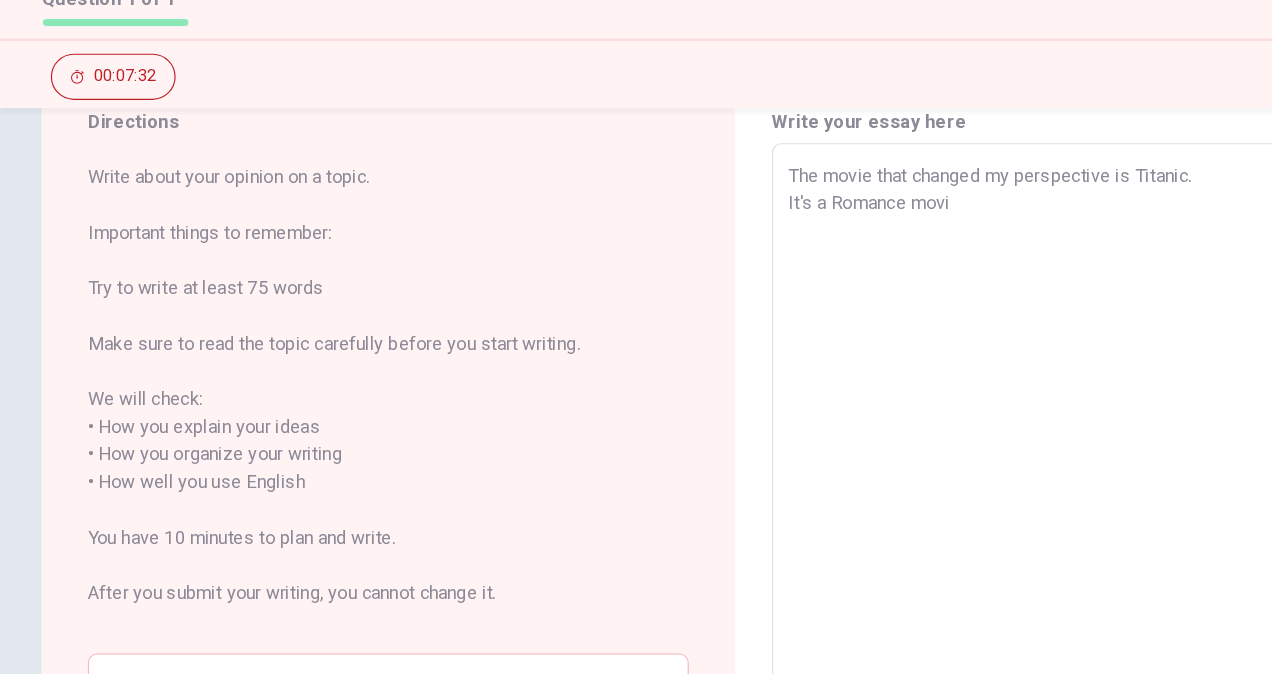 type on "x" 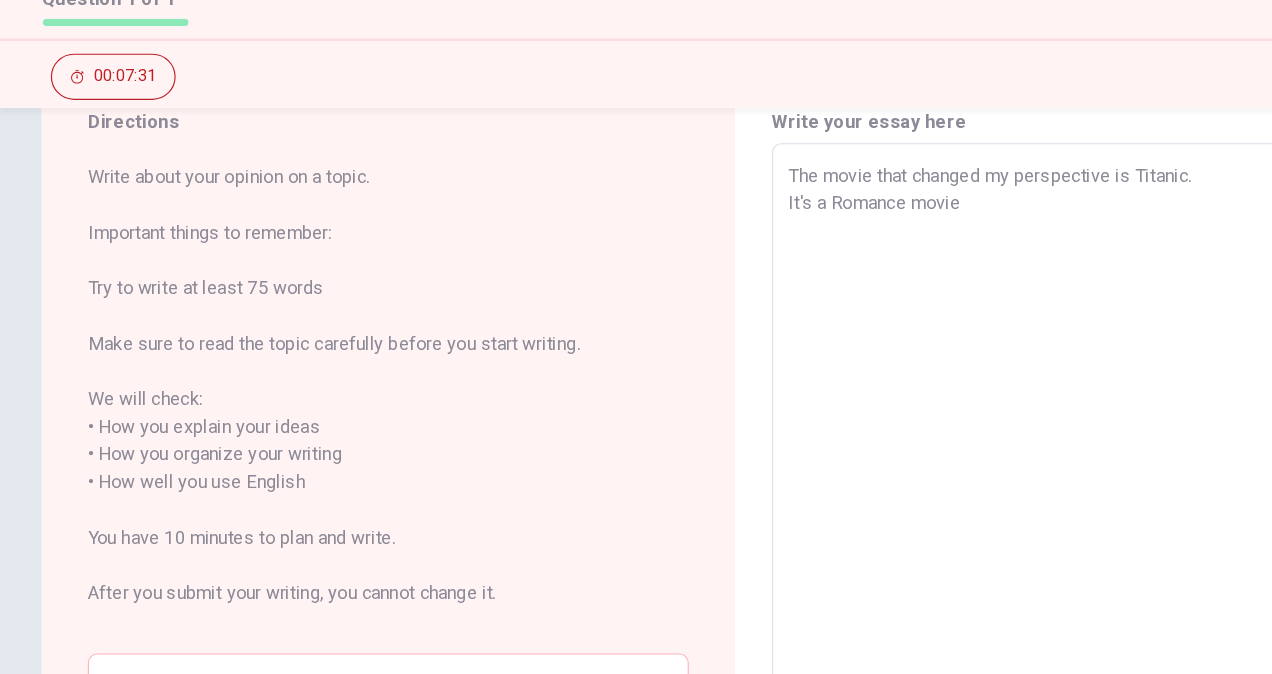 type on "x" 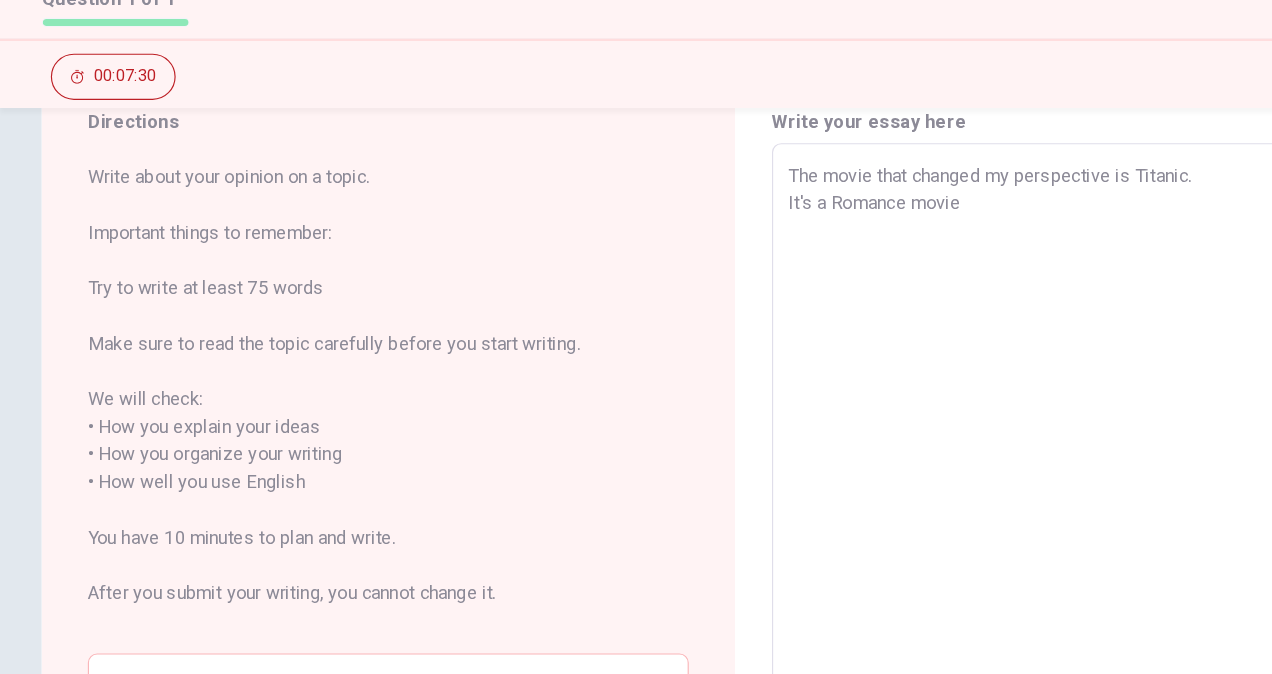 type on "The movie that changed my perspective is Titanic.
It's a Romance movie." 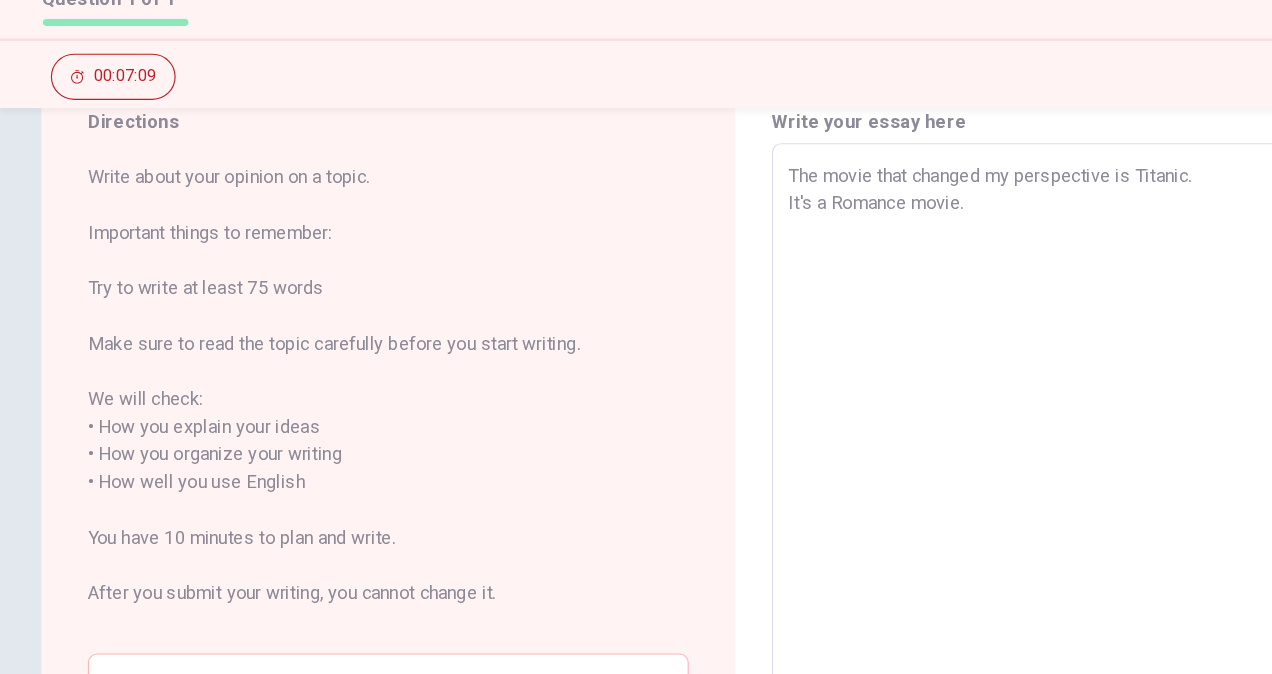 click on "The movie that changed my perspective is Titanic.
It's a Romance movie." at bounding box center (936, 508) 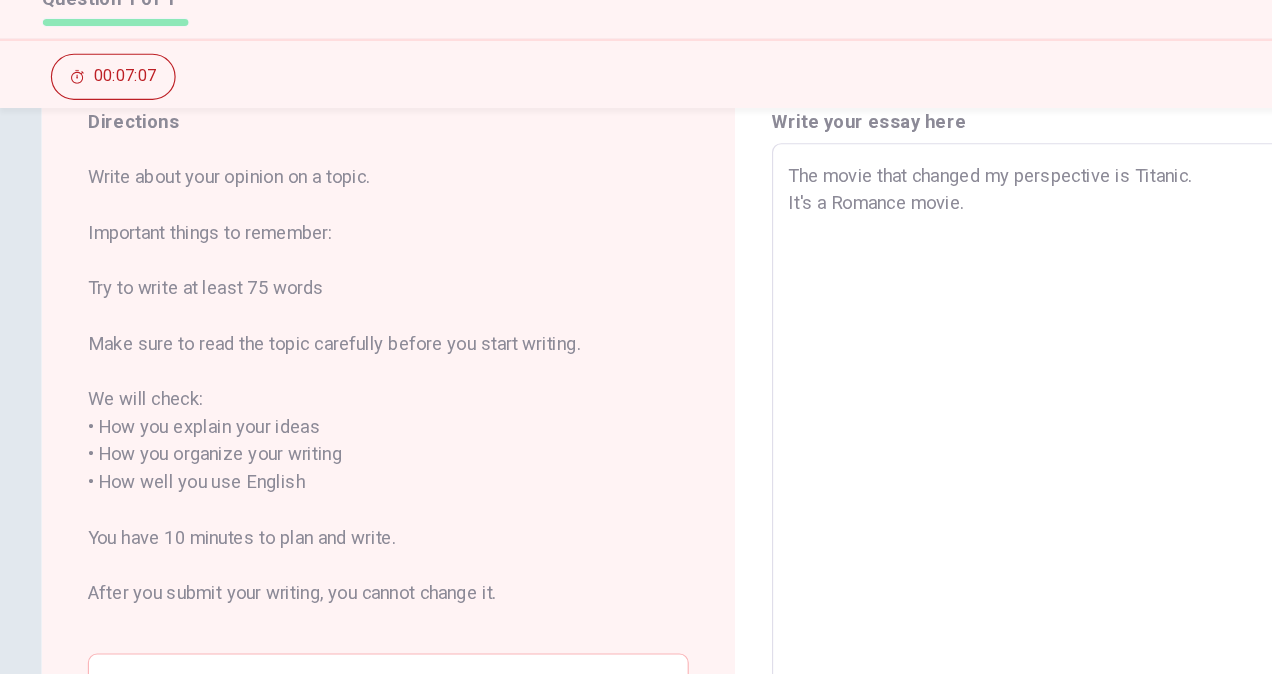 click on "The movie that changed my perspective is Titanic.
It's a Romance movie." at bounding box center [936, 508] 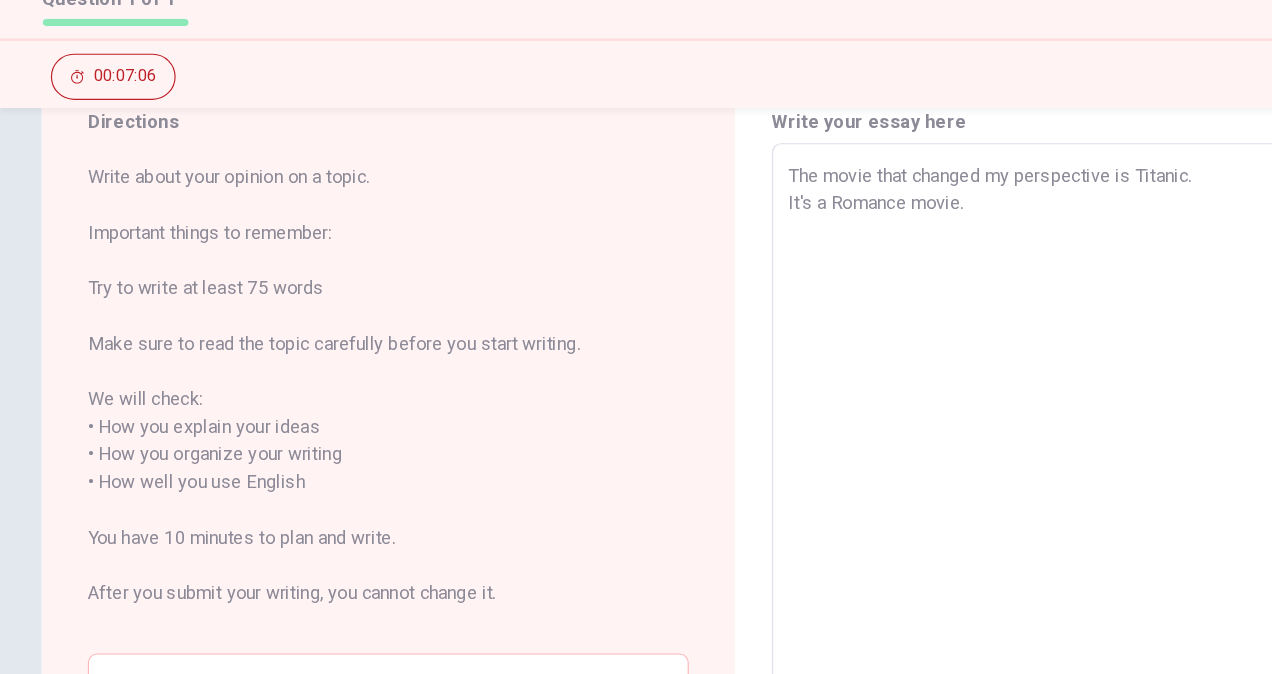 type on "x" 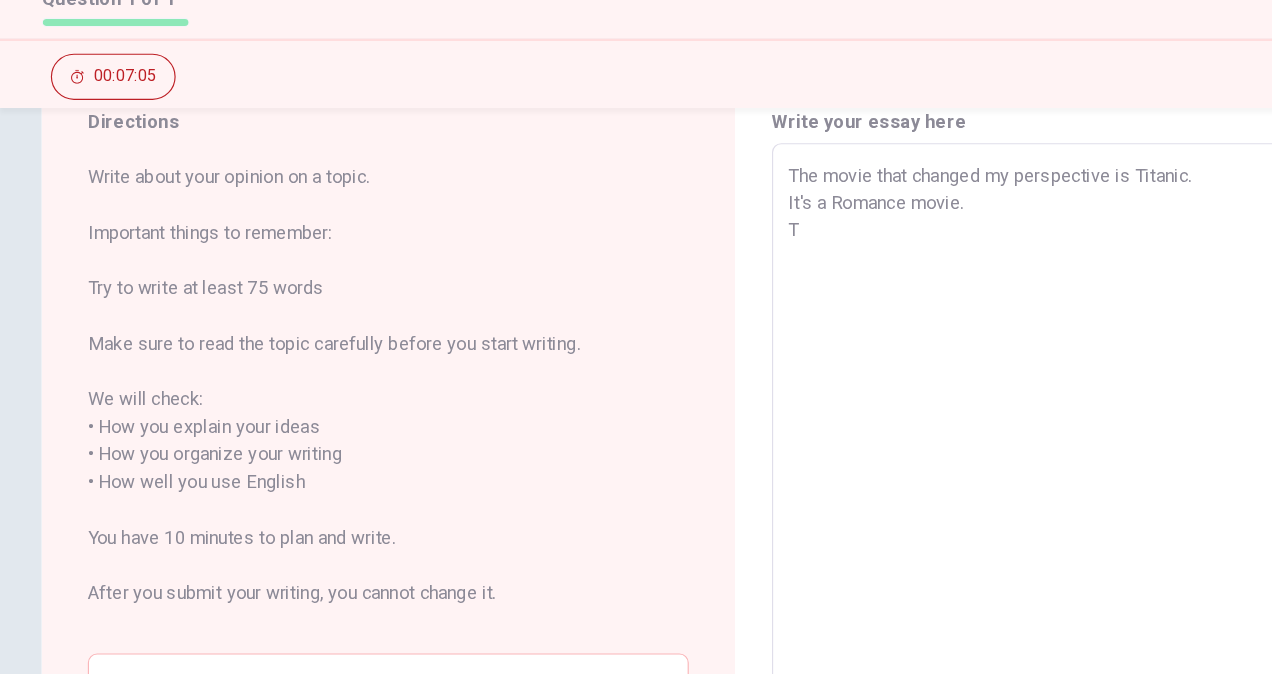 type on "x" 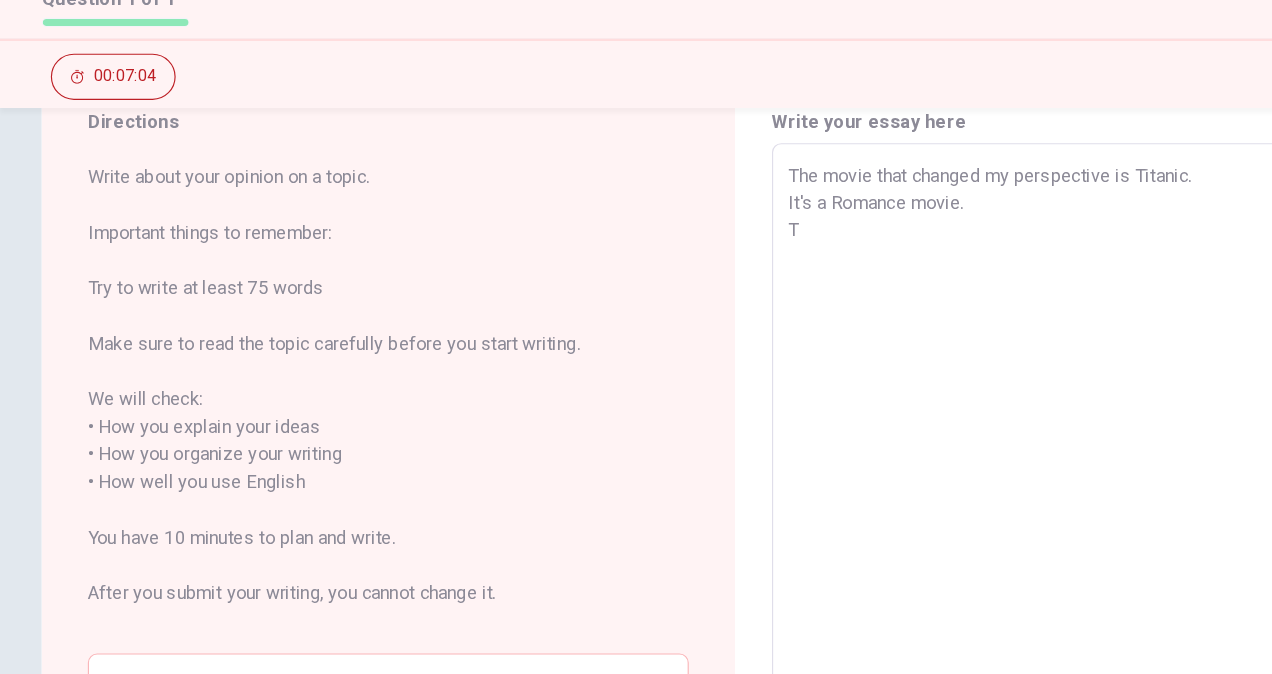 type on "The movie that changed my perspective is Titanic.
It's a Romance movie.
Th" 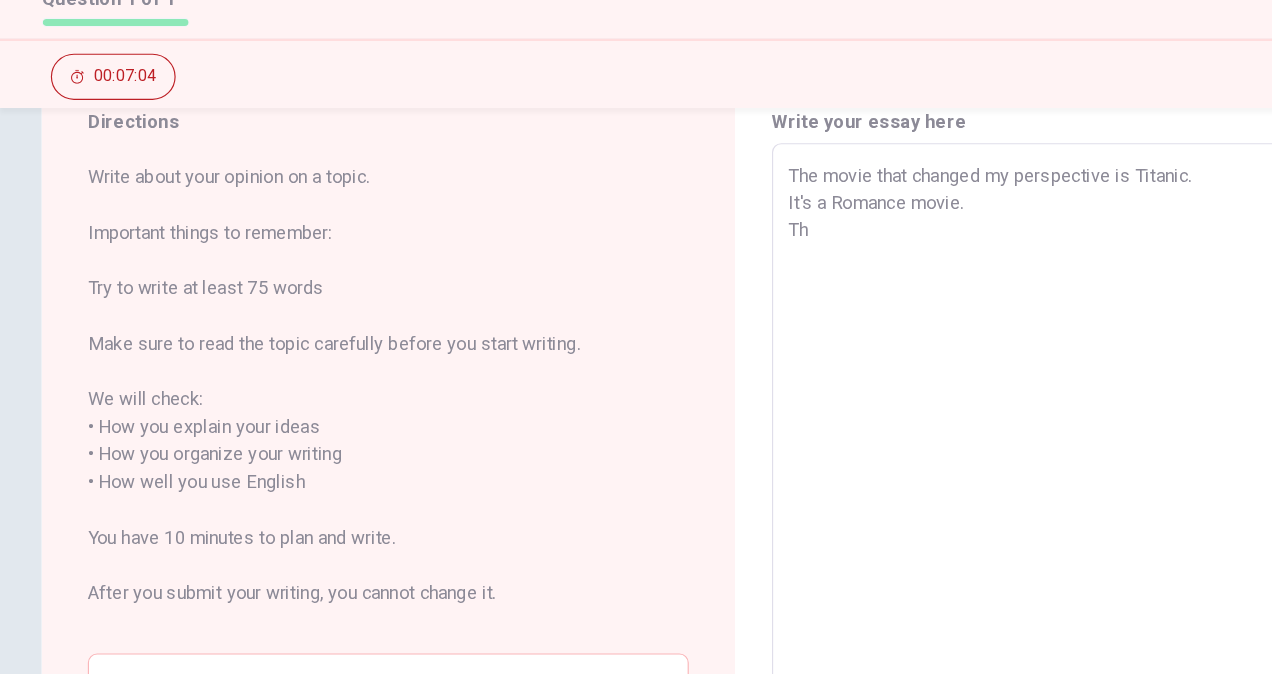 type on "x" 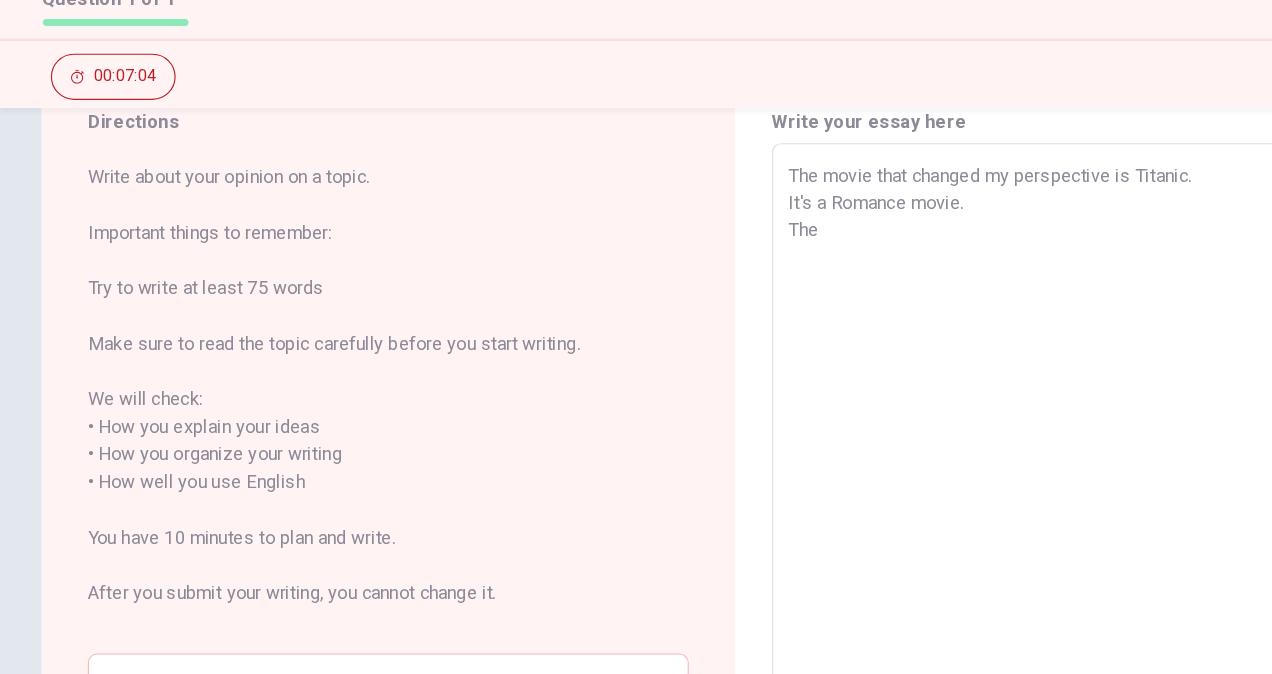 type on "x" 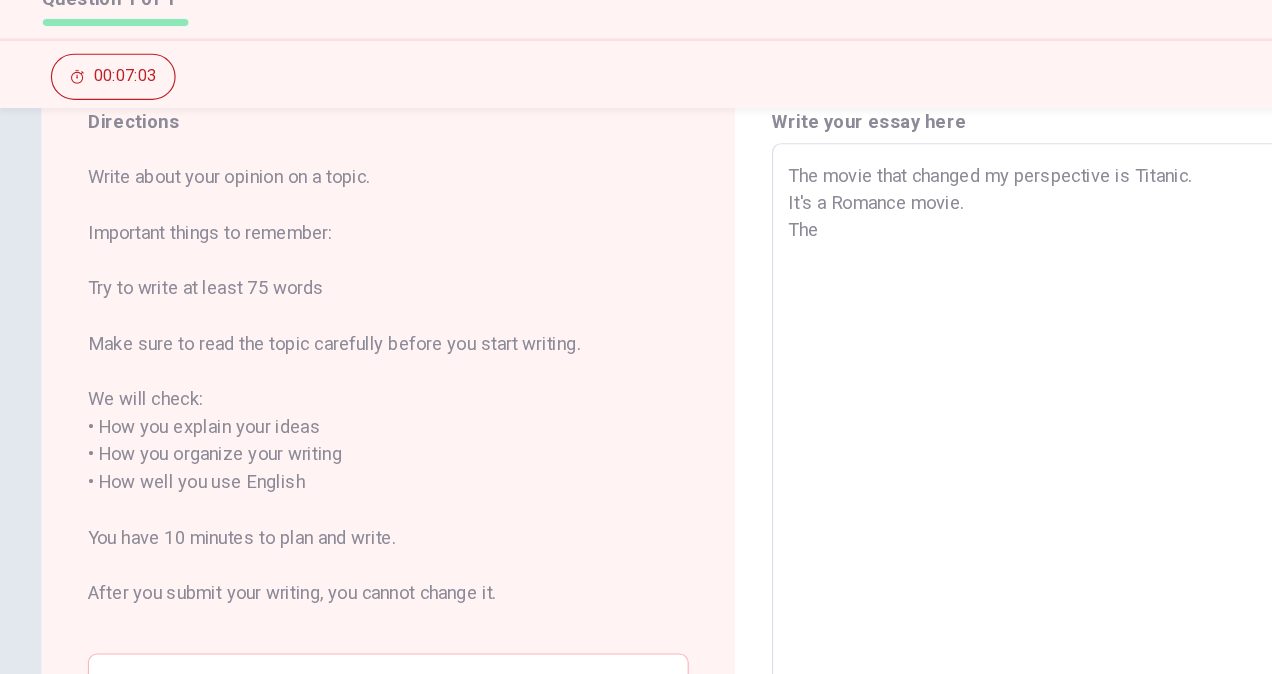 type on "x" 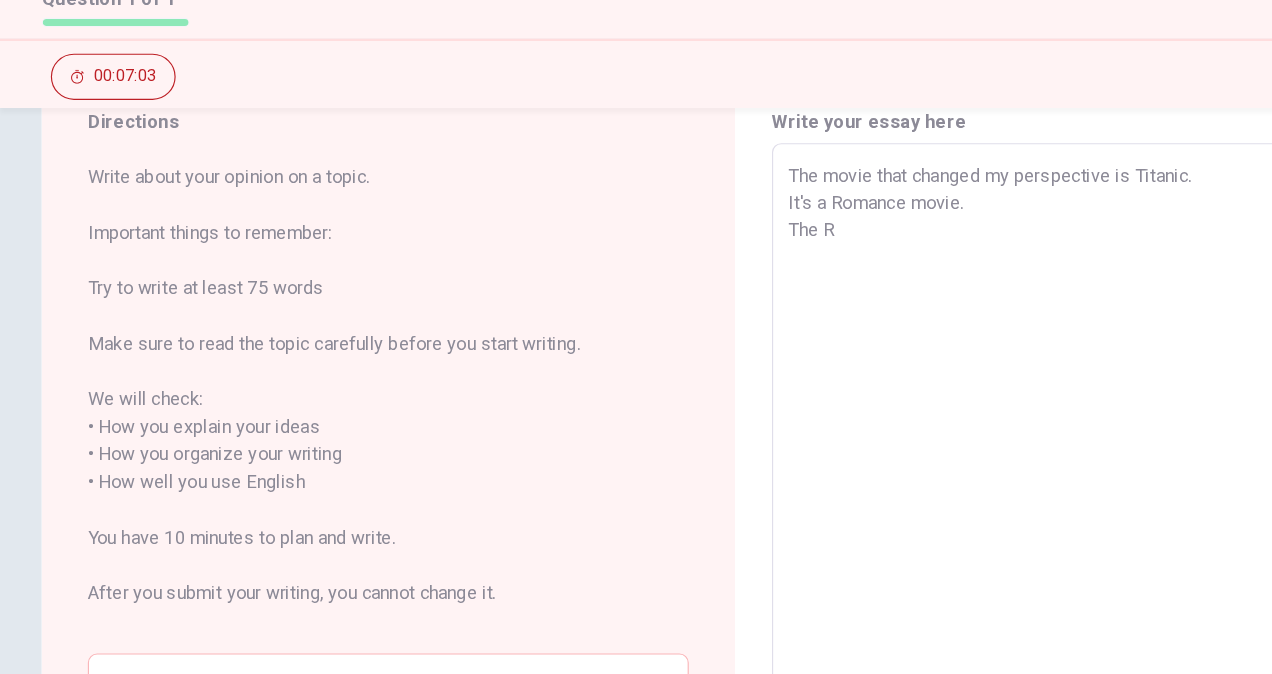 type on "x" 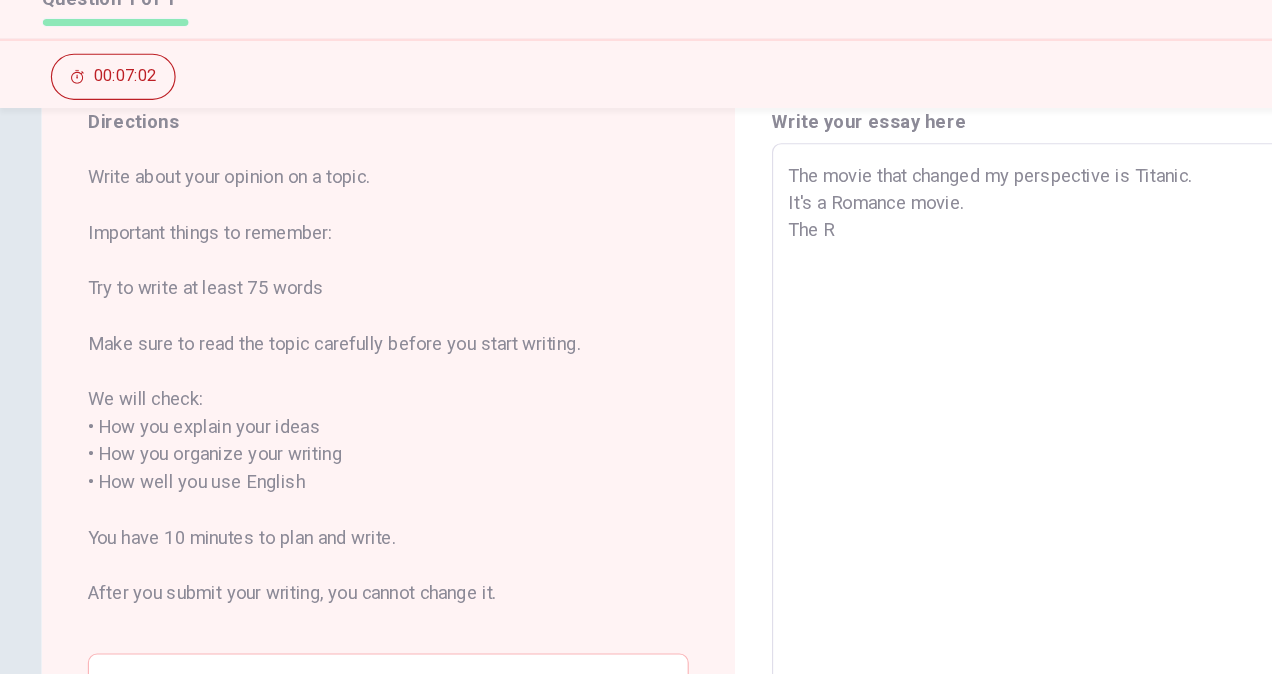 type on "The movie that changed my perspective is Titanic.
It's a Romance movie.
The RE" 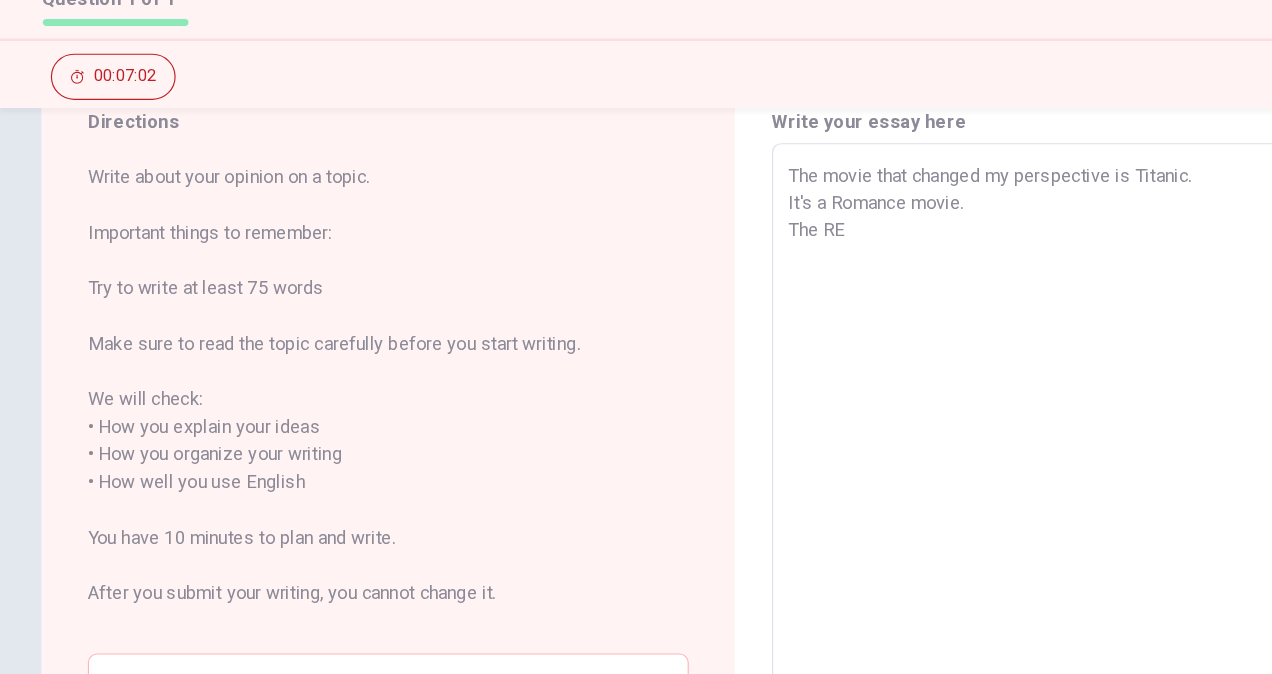 type on "x" 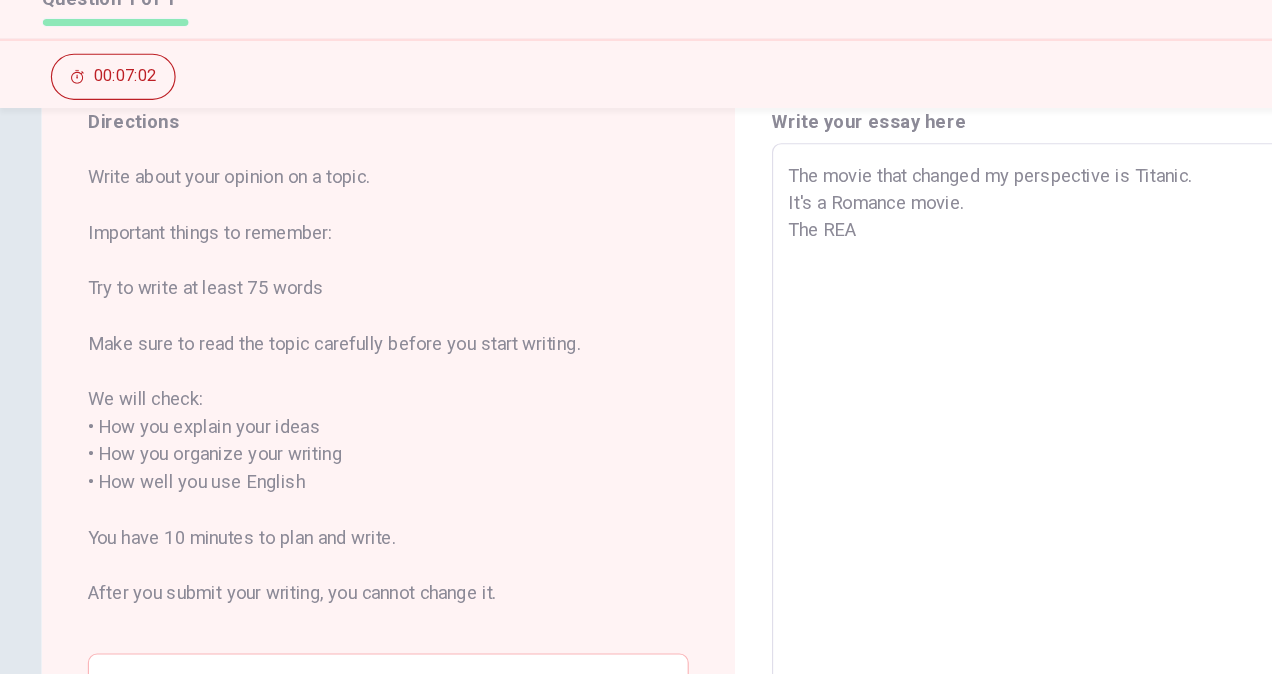 type on "x" 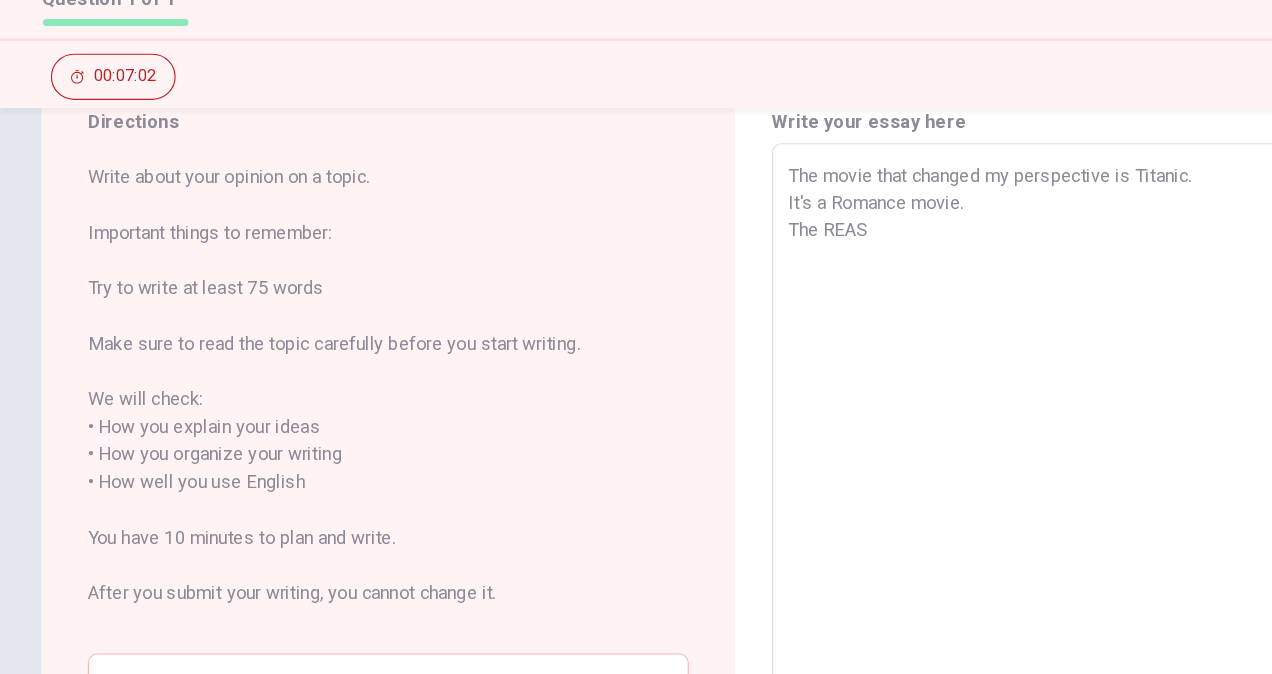 type on "x" 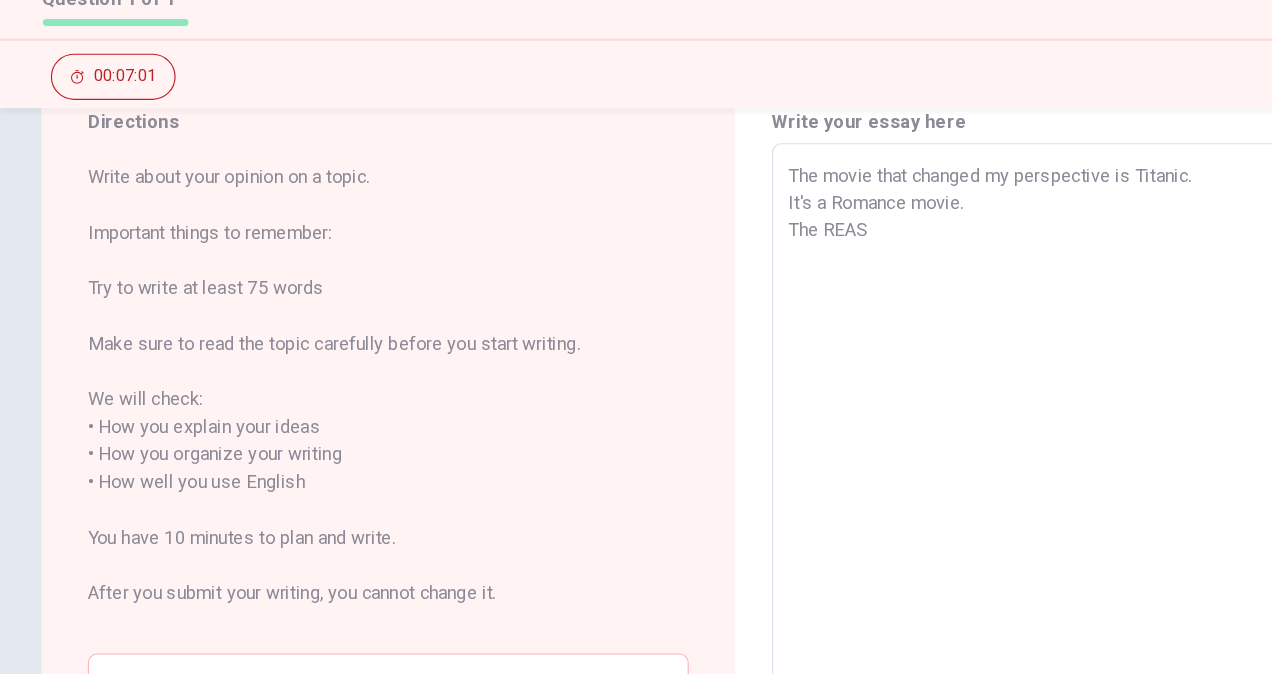 type on "The movie that changed my perspective is Titanic.
It's a Romance movie.
The REASO" 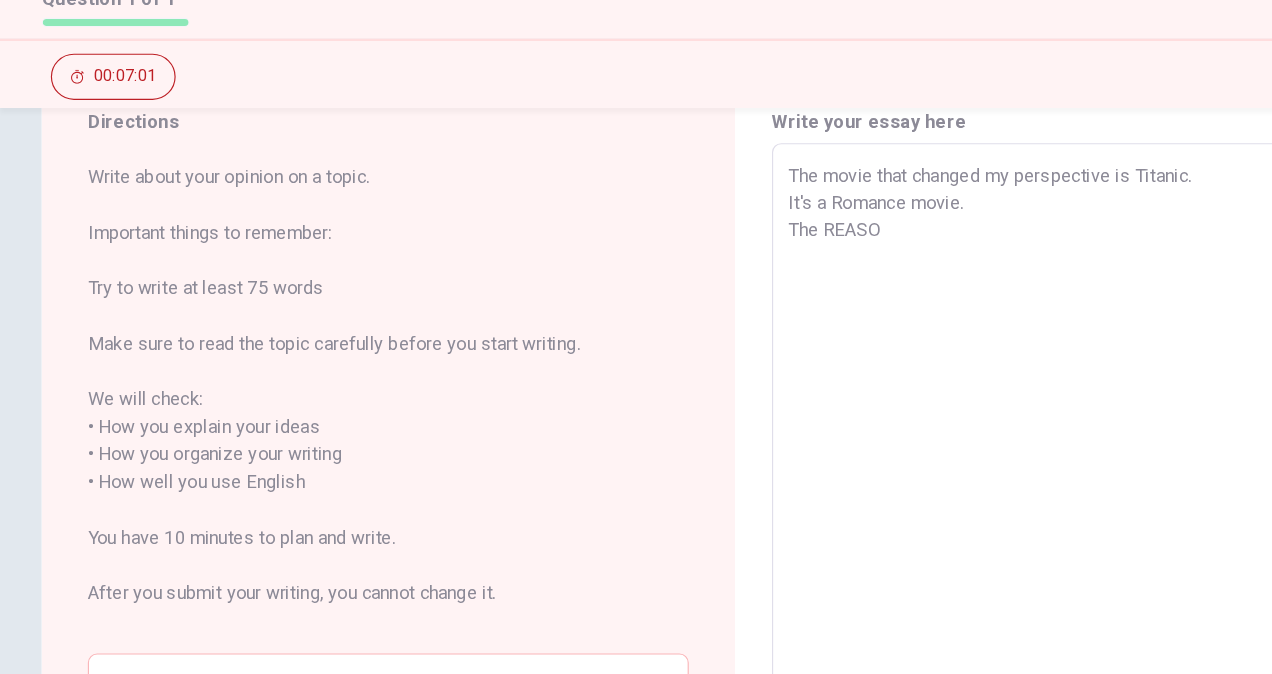 type on "x" 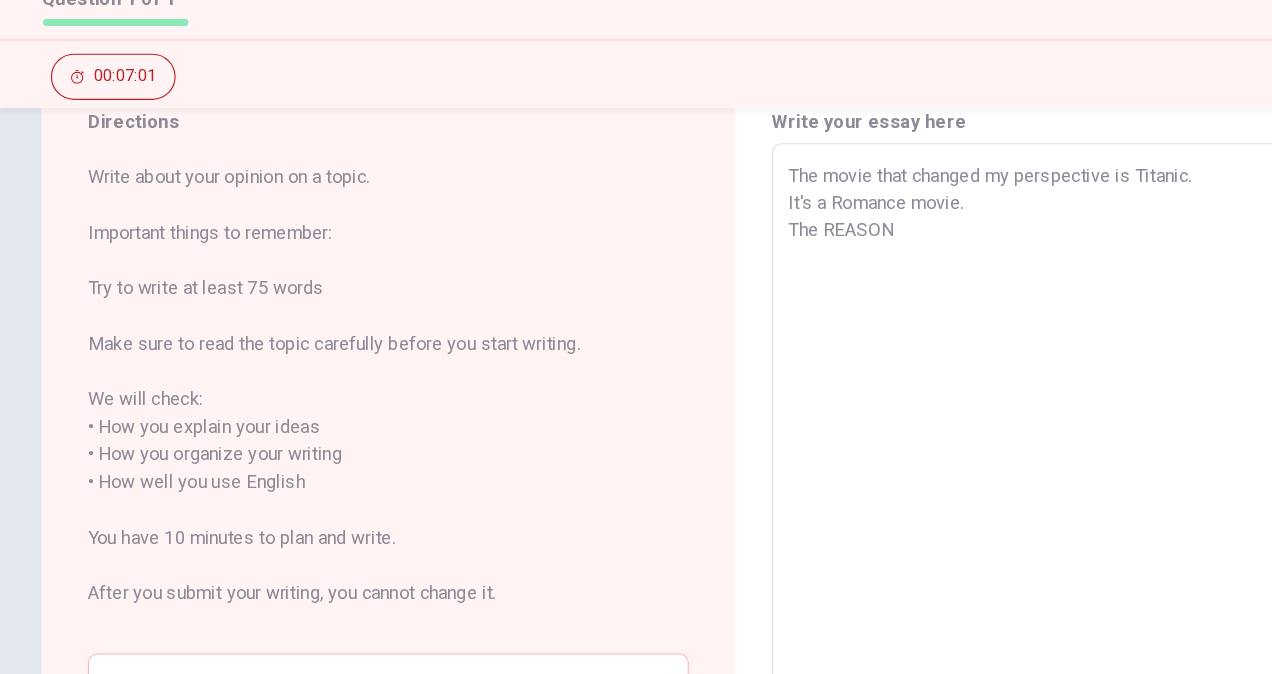 type on "x" 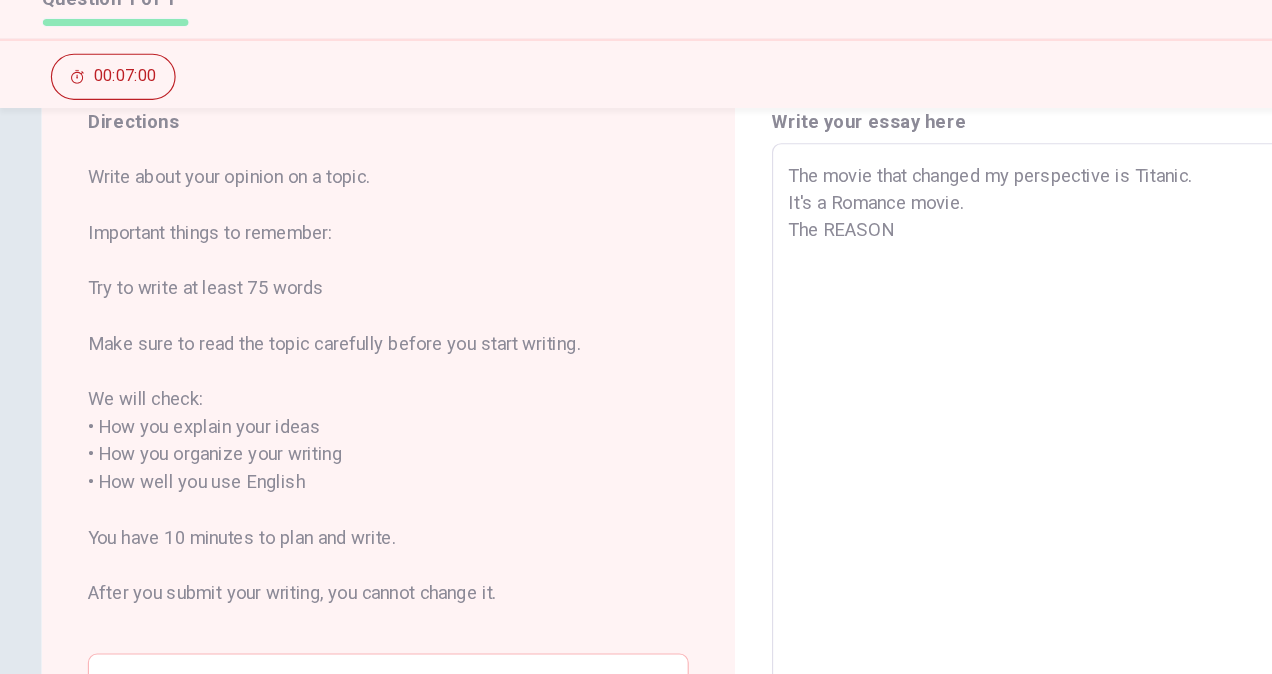type on "The movie that changed my perspective is Titanic.
It's a Romance movie.
The REASON" 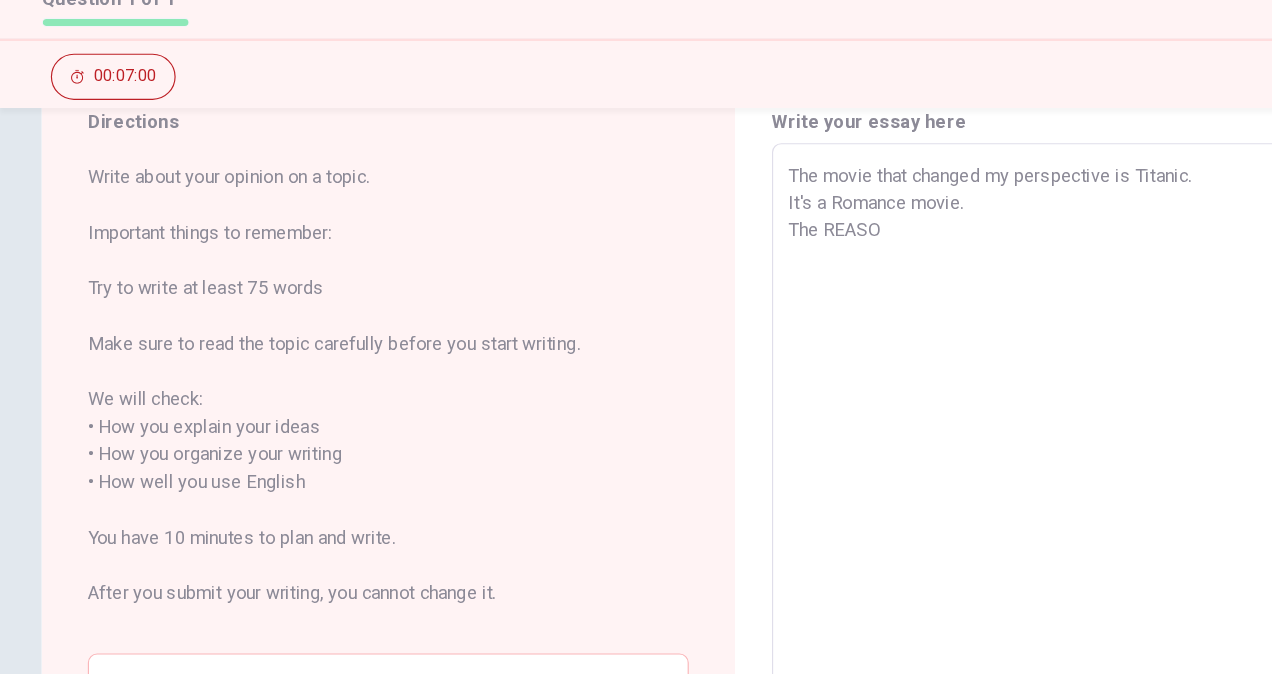 type on "x" 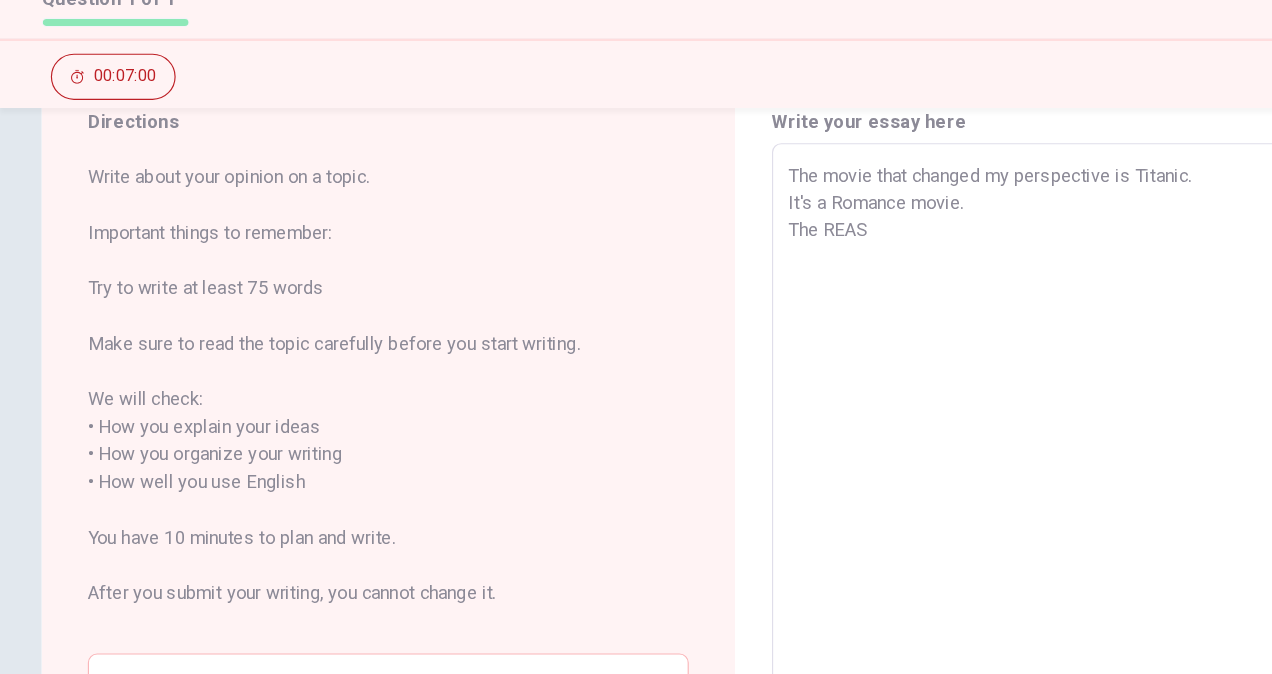 type 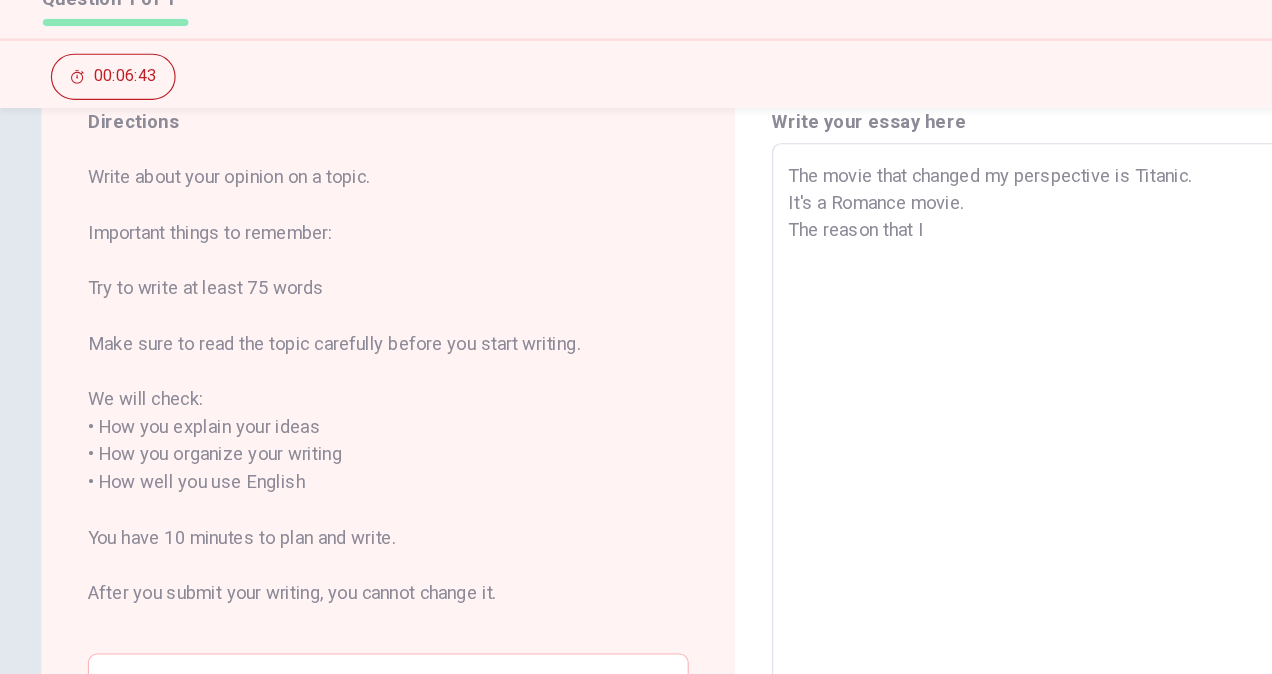 click on "The movie that changed my perspective is Titanic.
It's a Romance movie.
The reason that I" at bounding box center [936, 508] 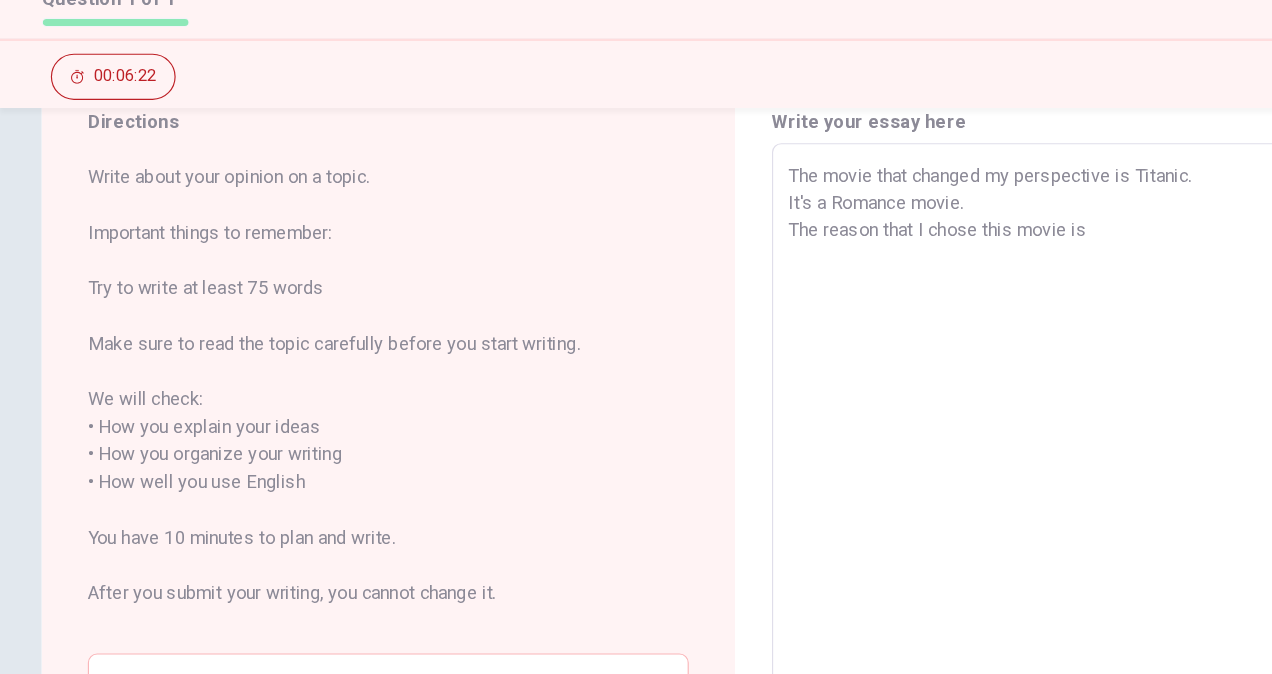 click on "The movie that changed my perspective is Titanic.
It's a Romance movie.
The reason that I chose this movie is" at bounding box center [936, 508] 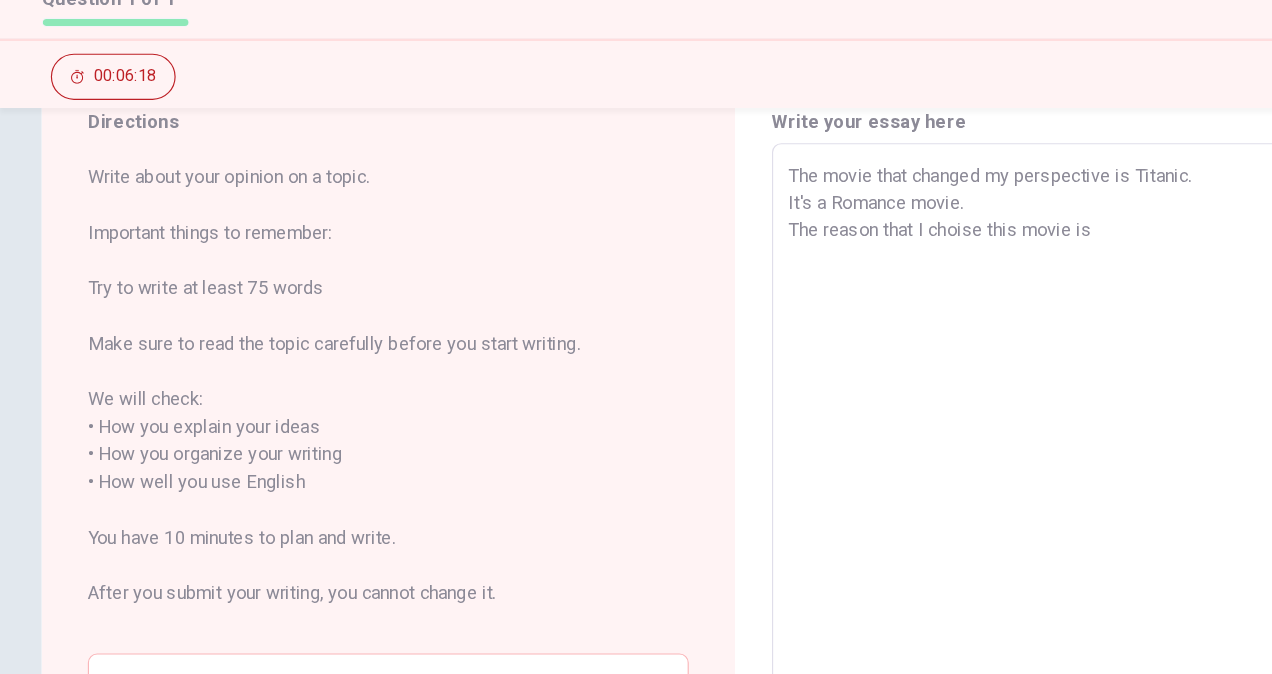 click on "The movie that changed my perspective is Titanic.
It's a Romance movie.
The reason that I choise this movie is" at bounding box center [936, 508] 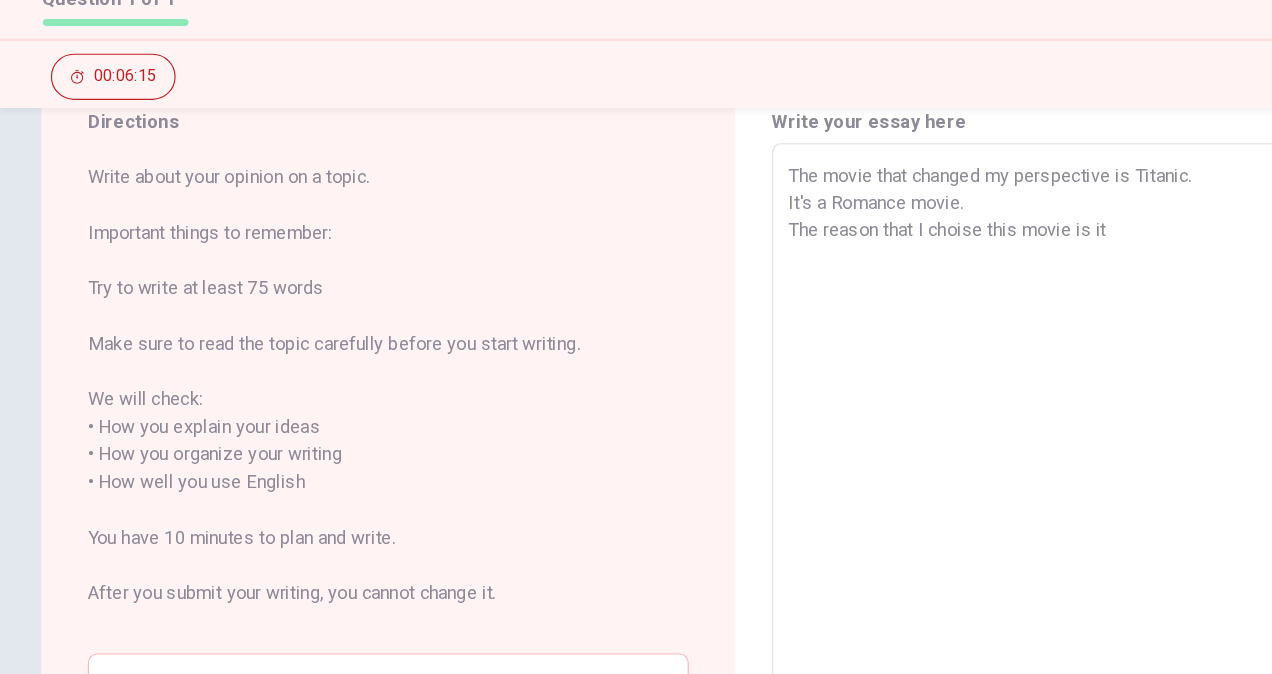 click on "The movie that changed my perspective is Titanic.
It's a Romance movie.
The reason that I choise this movie is it" at bounding box center [936, 508] 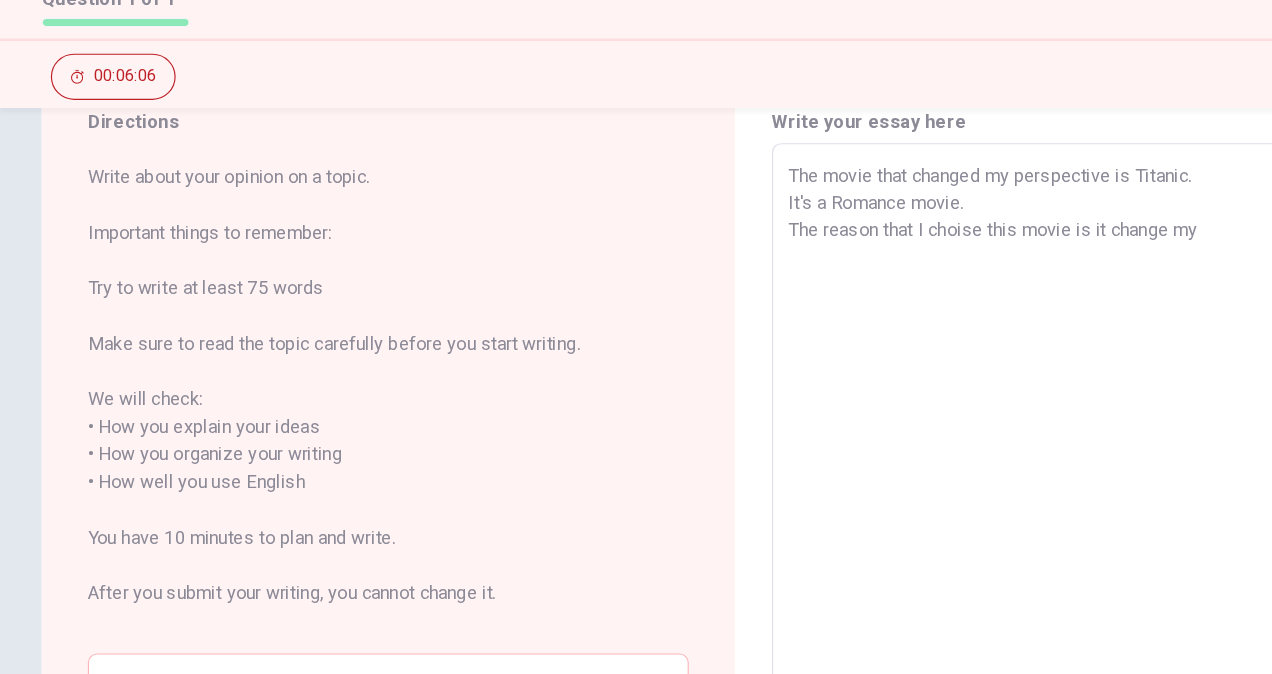 click on "The movie that changed my perspective is Titanic.
It's a Romance movie.
The reason that I choise this movie is it change my" at bounding box center [936, 508] 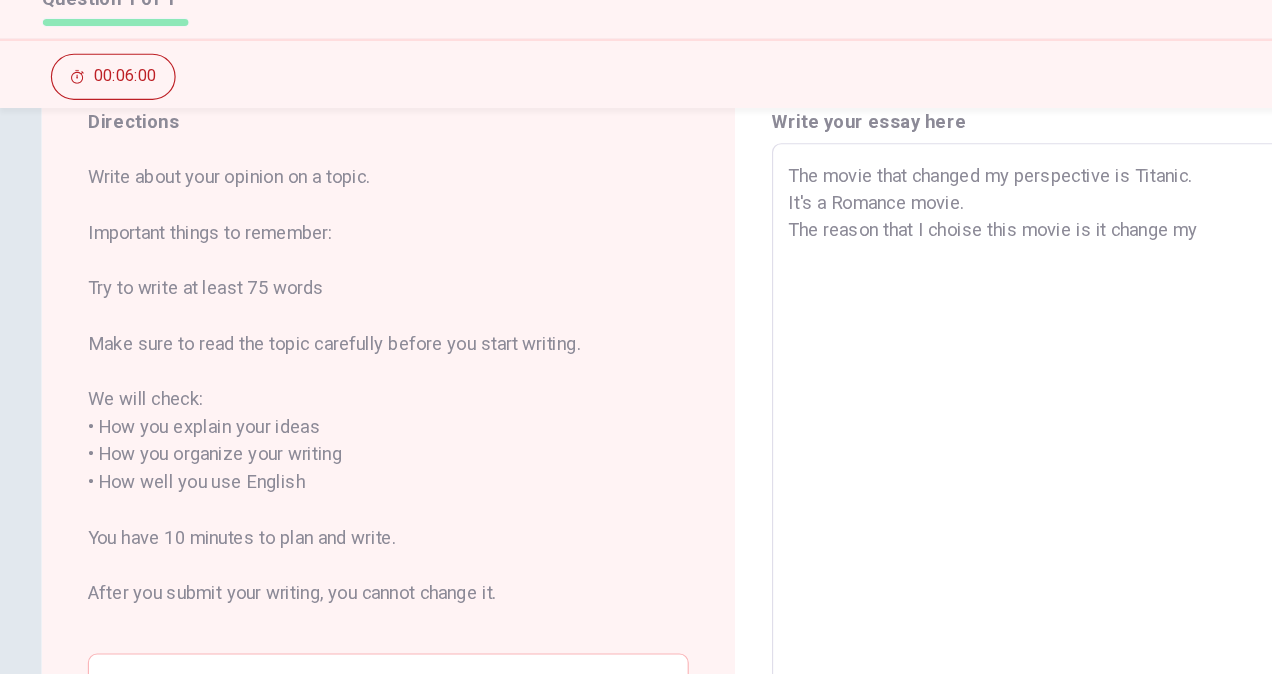 click on "The movie that changed my perspective is Titanic.
It's a Romance movie.
The reason that I choise this movie is it change my" at bounding box center [936, 508] 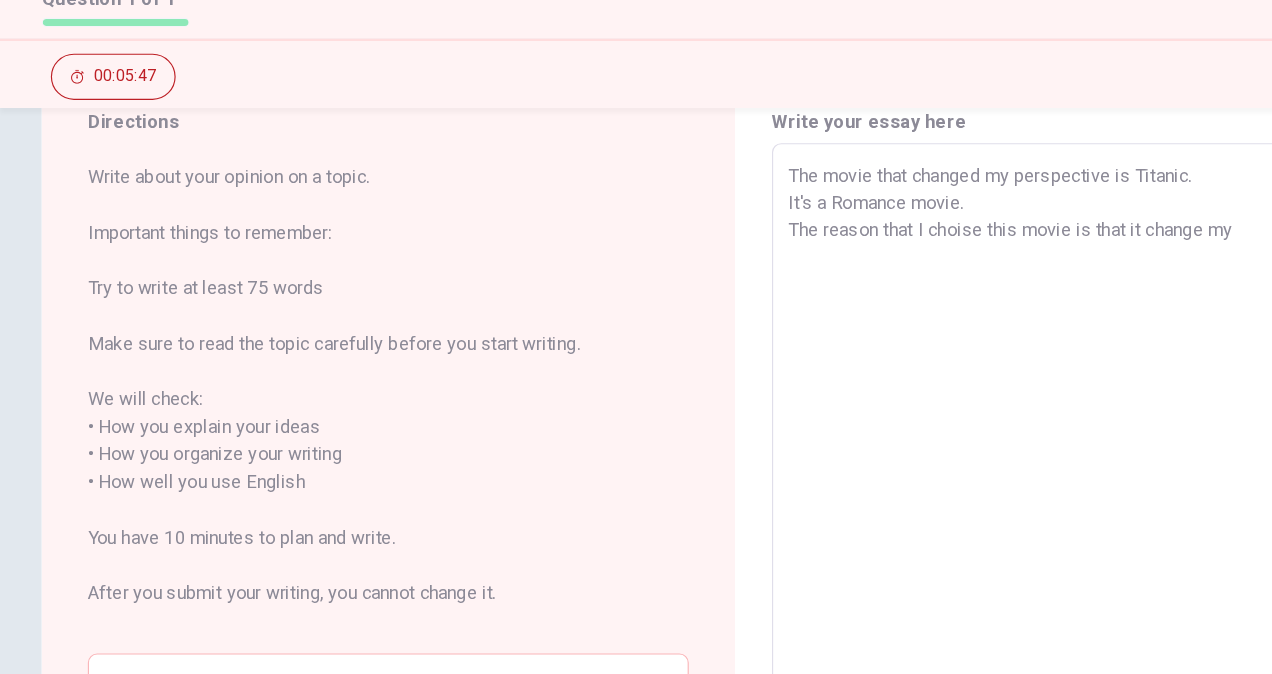 click on "The movie that changed my perspective is Titanic.
It's a Romance movie.
The reason that I choise this movie is that it change my" at bounding box center (936, 508) 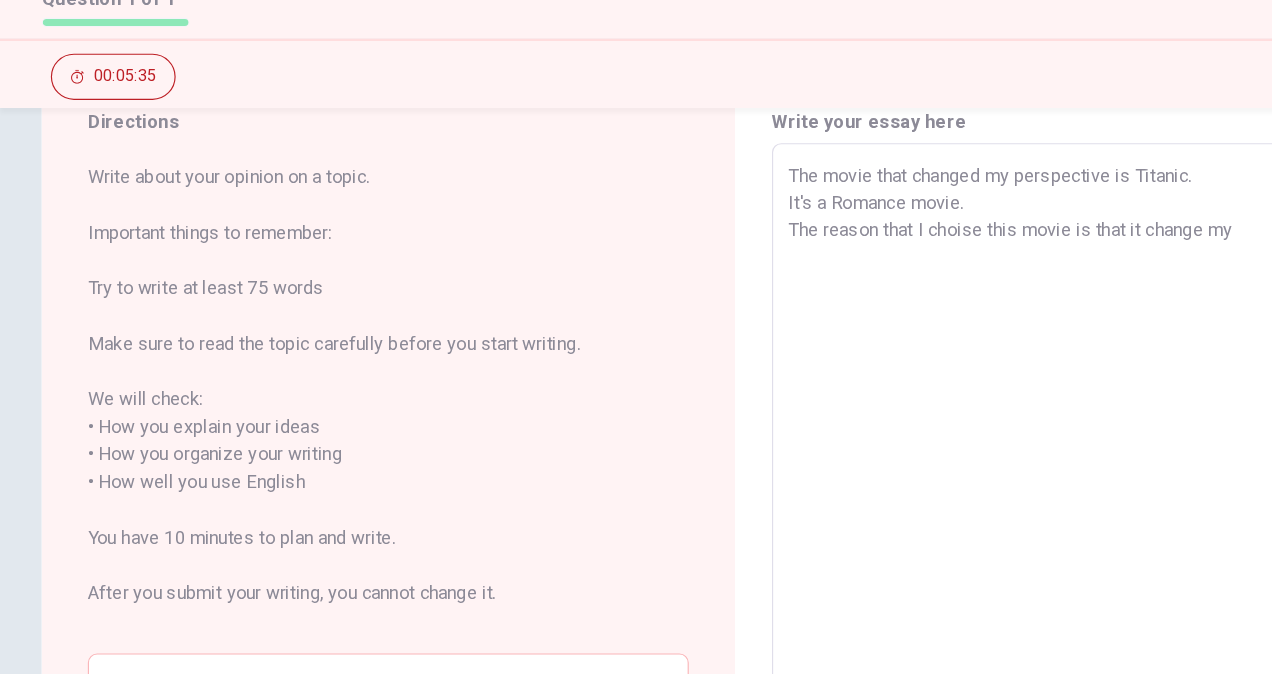 scroll, scrollTop: 75, scrollLeft: 0, axis: vertical 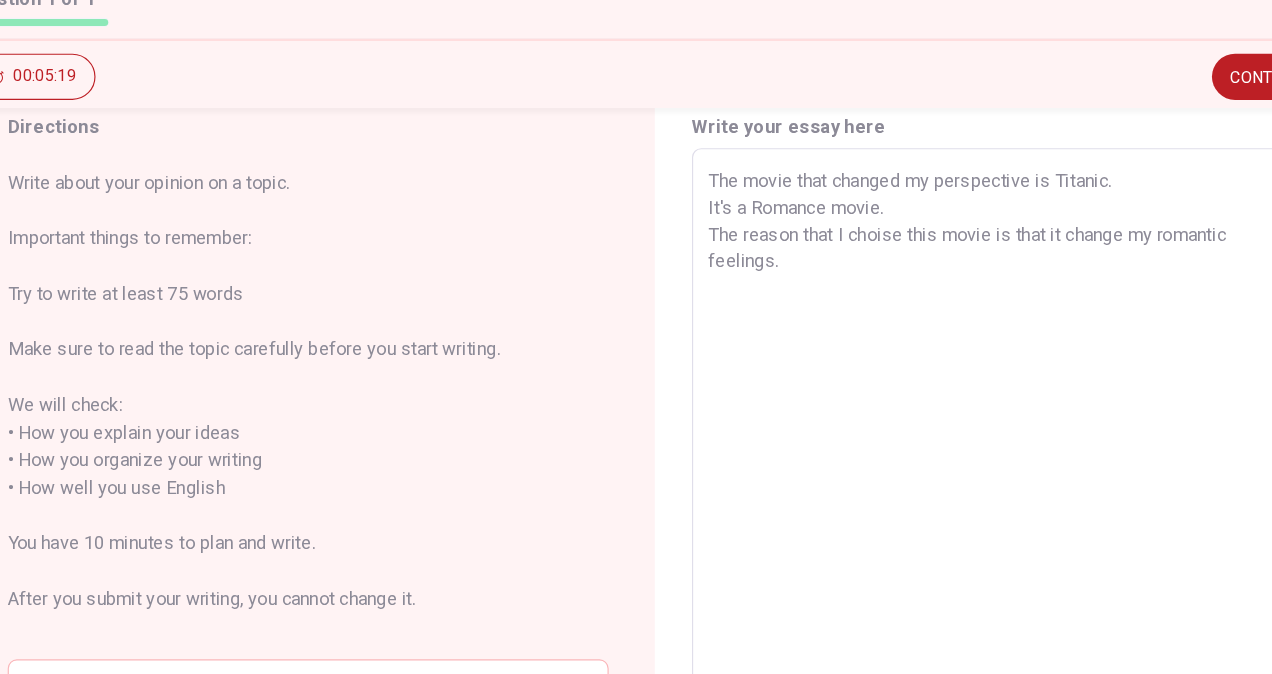 click on "The movie that changed my perspective is Titanic.
It's a Romance movie.
The reason that I choise this movie is that it change my romantic feelings." at bounding box center [936, 513] 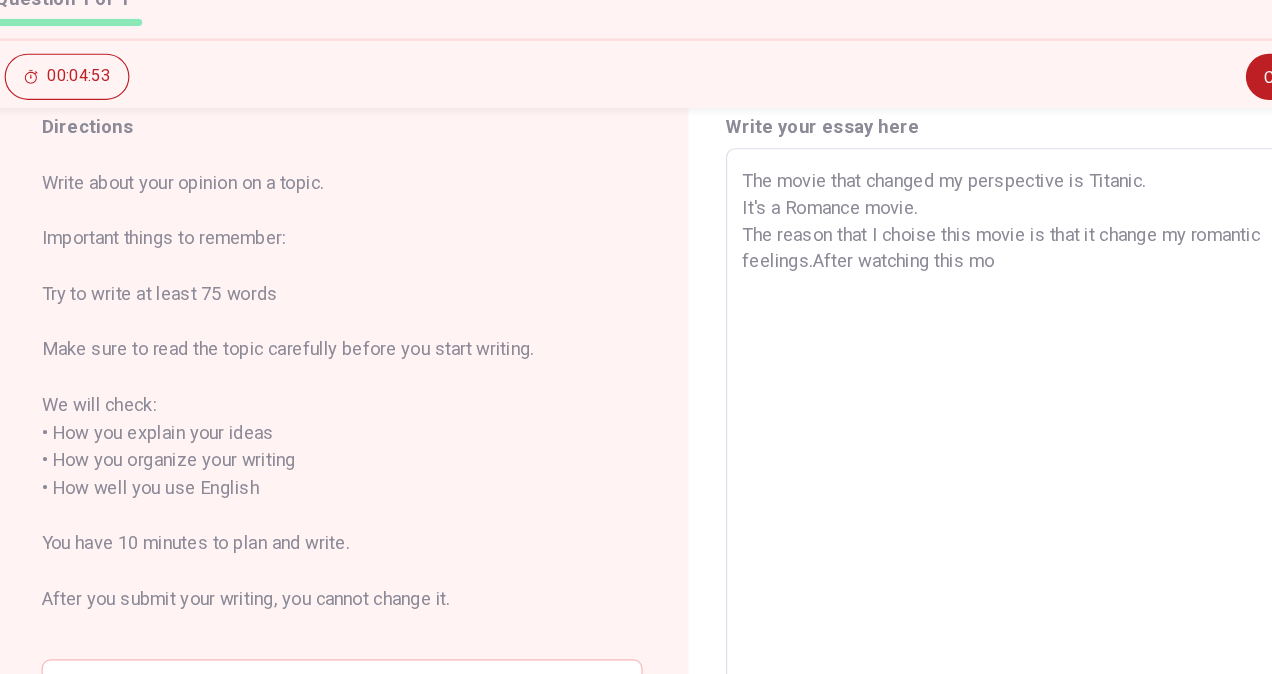 click on "The movie that changed my perspective is Titanic.
It's a Romance movie.
The reason that I choise this movie is that it change my romantic feelings.After watching this mo" at bounding box center (936, 513) 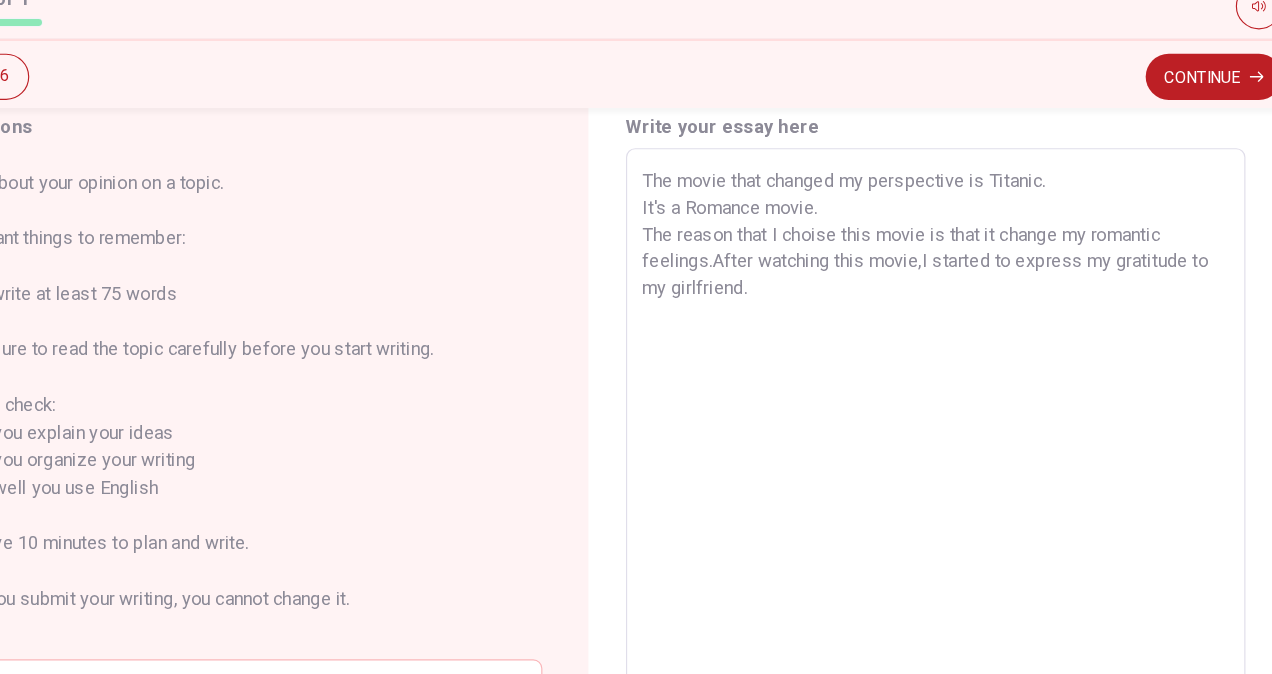 click on "The movie that changed my perspective is Titanic.
It's a Romance movie.
The reason that I choise this movie is that it change my romantic feelings.After watching this movie,I started to express my gratitude to my girlfriend." at bounding box center (936, 513) 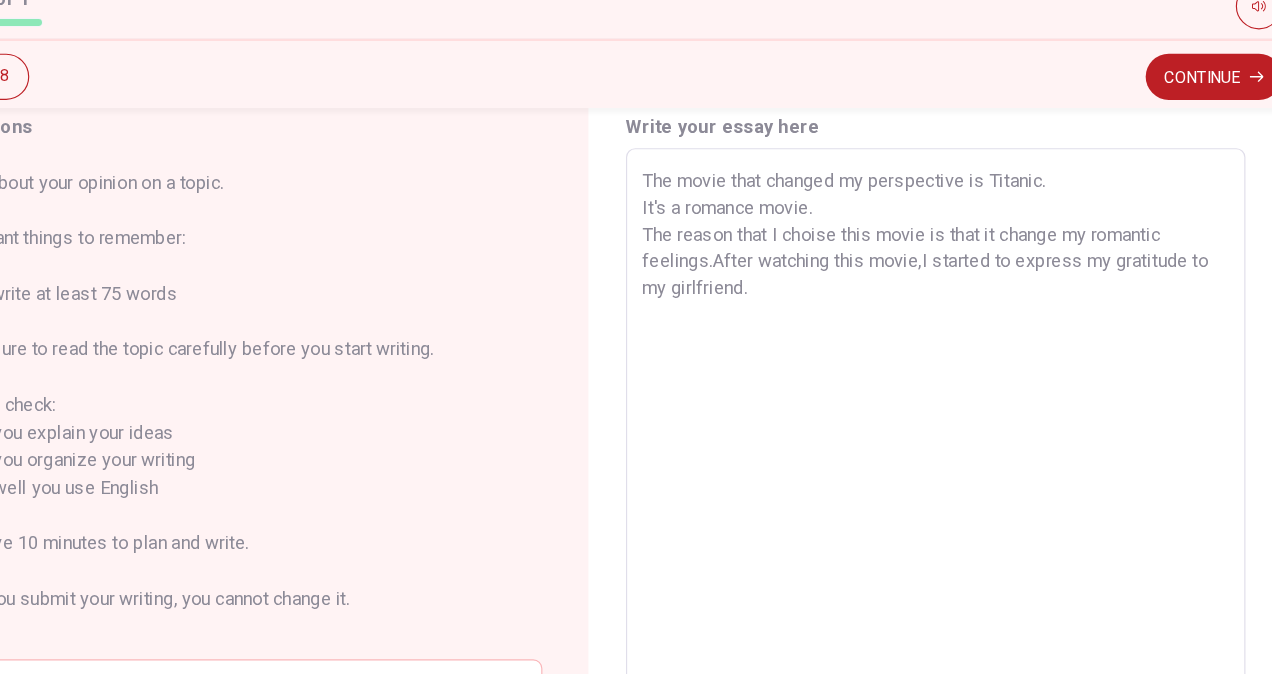 scroll, scrollTop: 0, scrollLeft: 0, axis: both 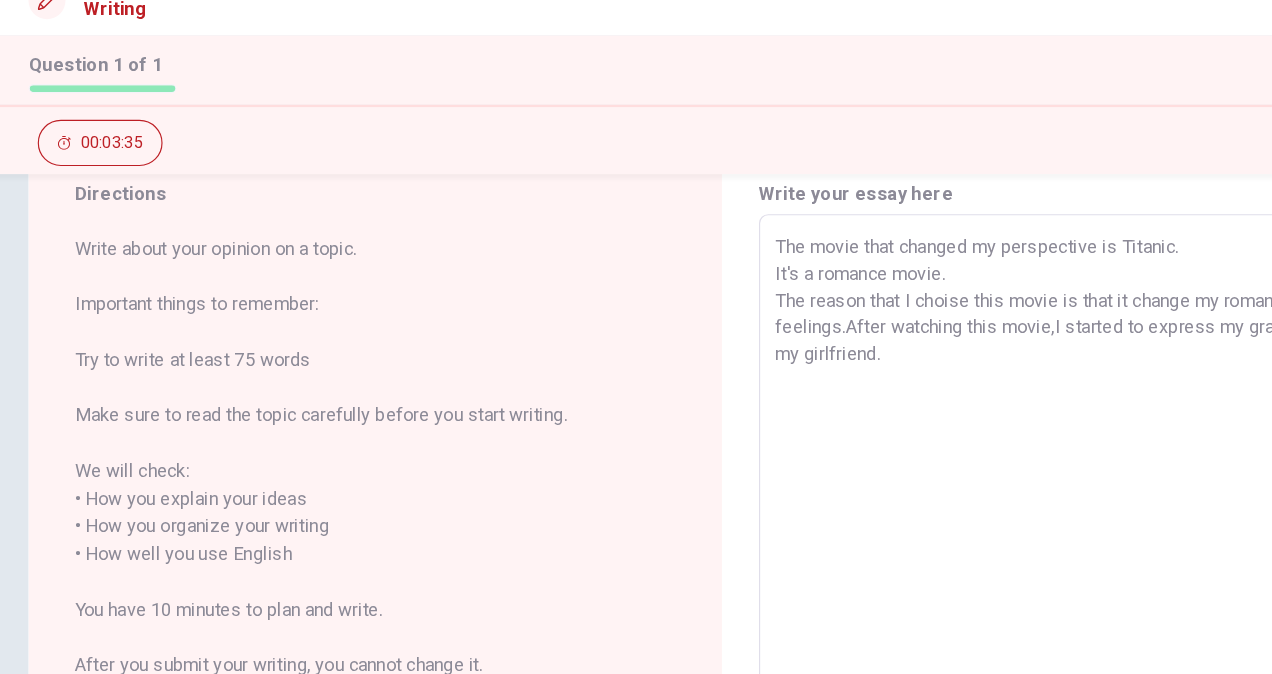 click on "The movie that changed my perspective is Titanic.
It's a romance movie.
The reason that I choise this movie is that it change my romantic feelings.After watching this movie,I started to express my gratitude to my girlfriend." at bounding box center (936, 513) 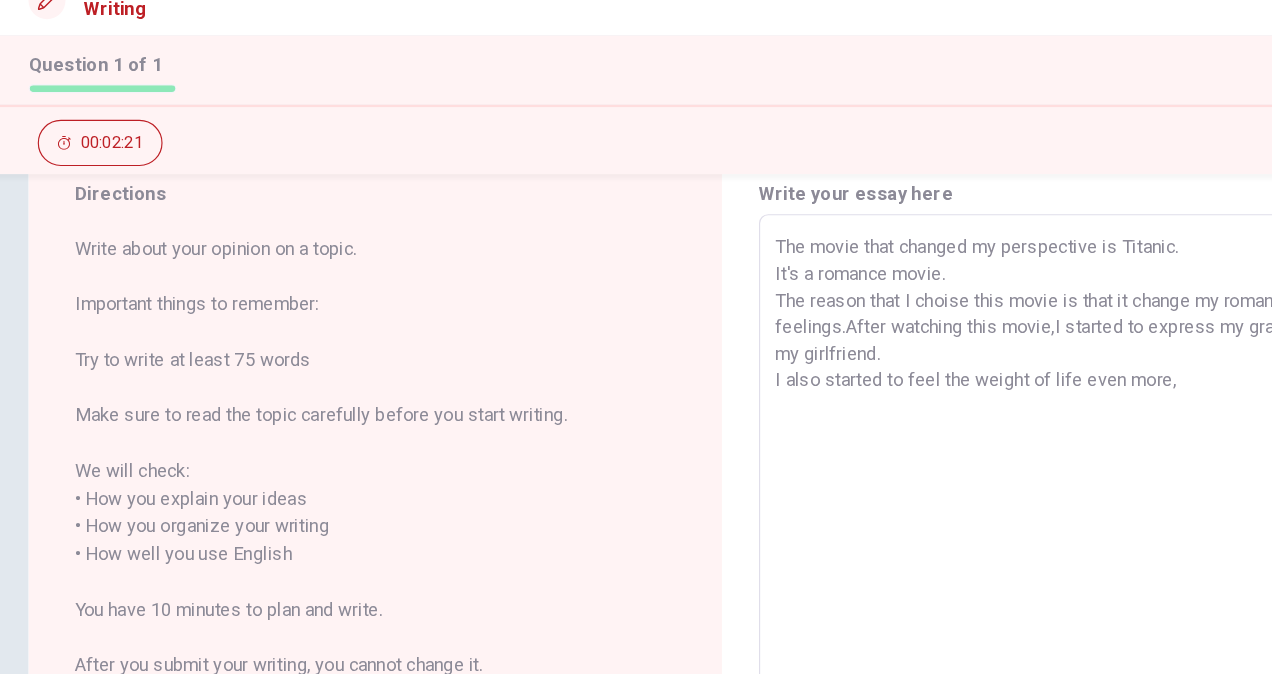 click on "The movie that changed my perspective is Titanic.
It's a romance movie.
The reason that I choise this movie is that it change my romantic feelings.After watching this movie,I started to express my gratitude to my girlfriend.
I also started to feel the weight of life even more," at bounding box center [936, 513] 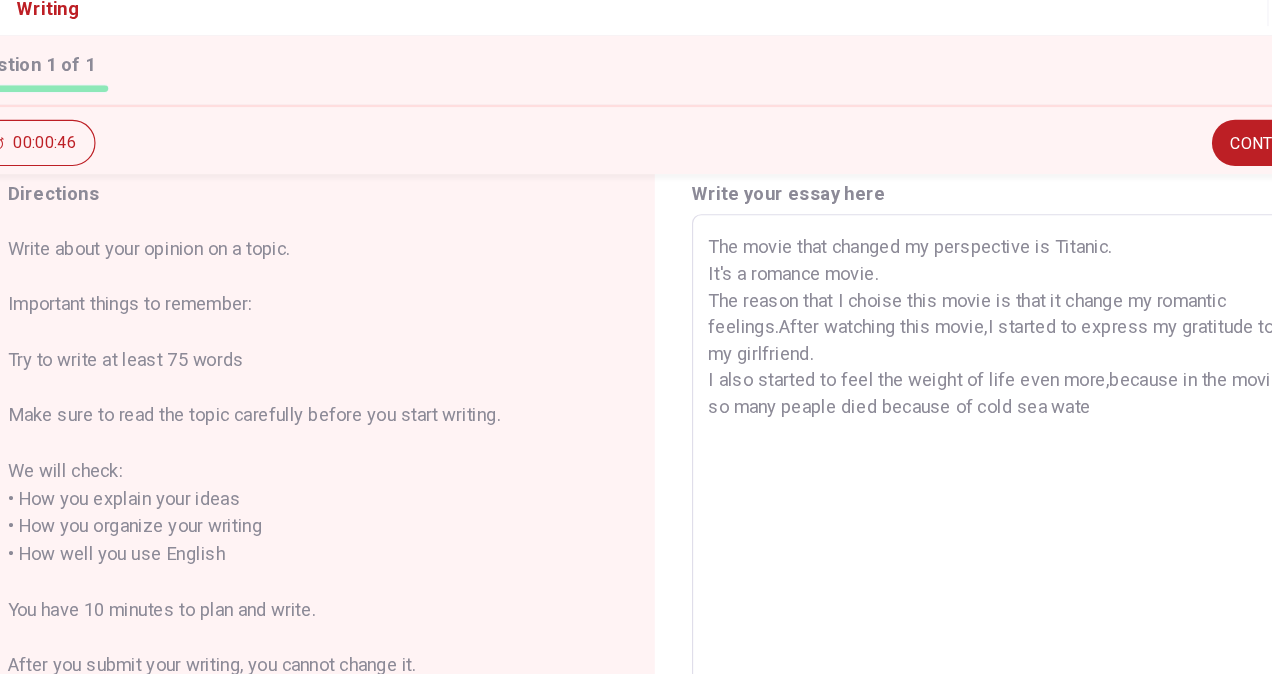 click on "The movie that changed my perspective is Titanic.
It's a romance movie.
The reason that I choise this movie is that it change my romantic feelings.After watching this movie,I started to express my gratitude to my girlfriend.
I also started to feel the weight of life even more,because in the movie so many peaple died because of cold sea wate" at bounding box center (936, 513) 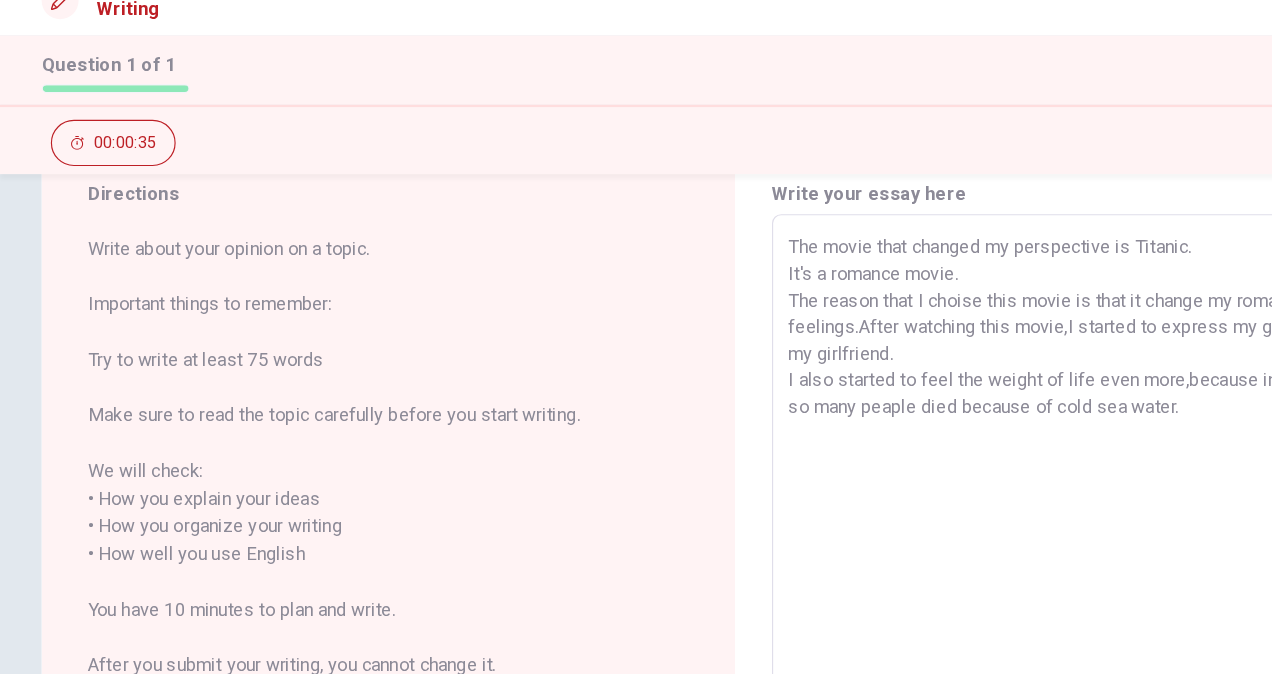 scroll, scrollTop: 0, scrollLeft: 0, axis: both 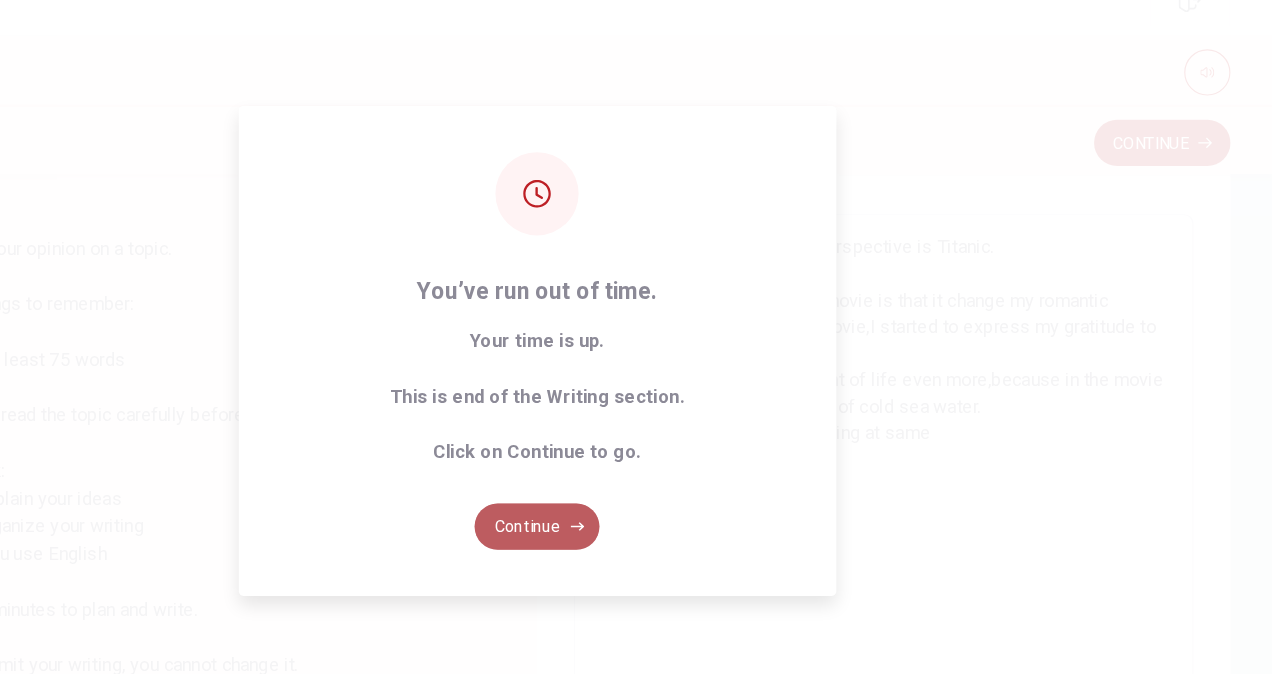 click 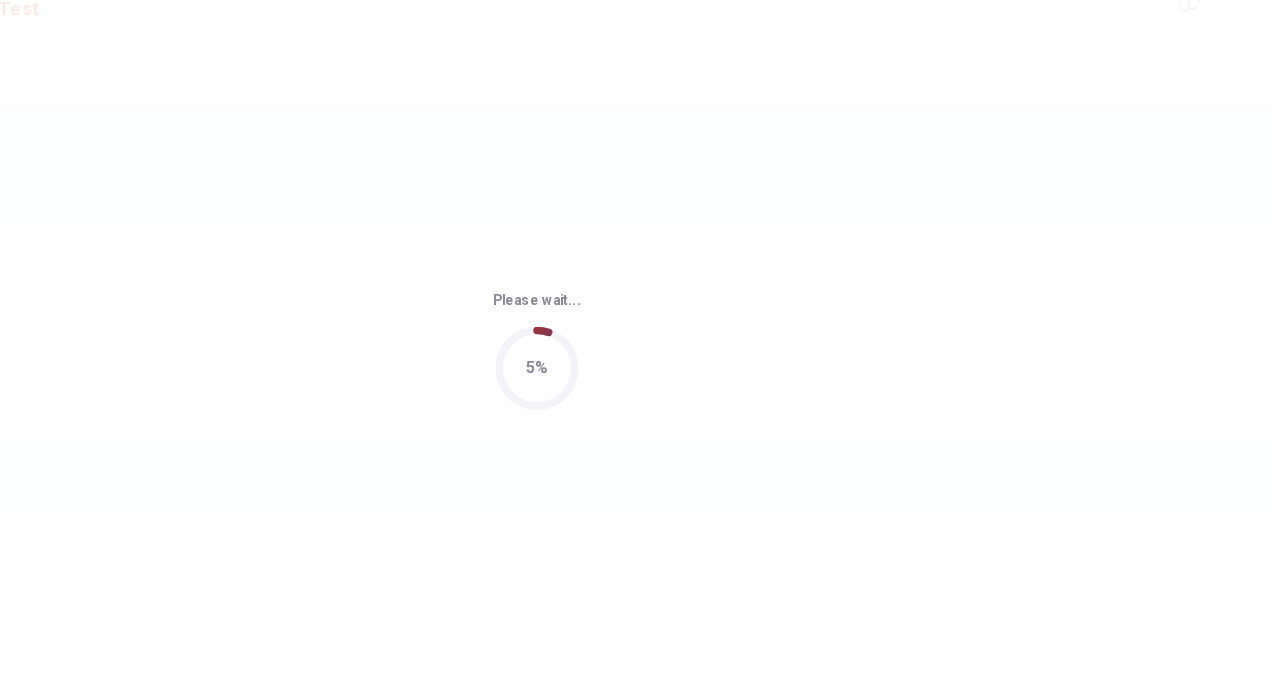 scroll, scrollTop: 0, scrollLeft: 0, axis: both 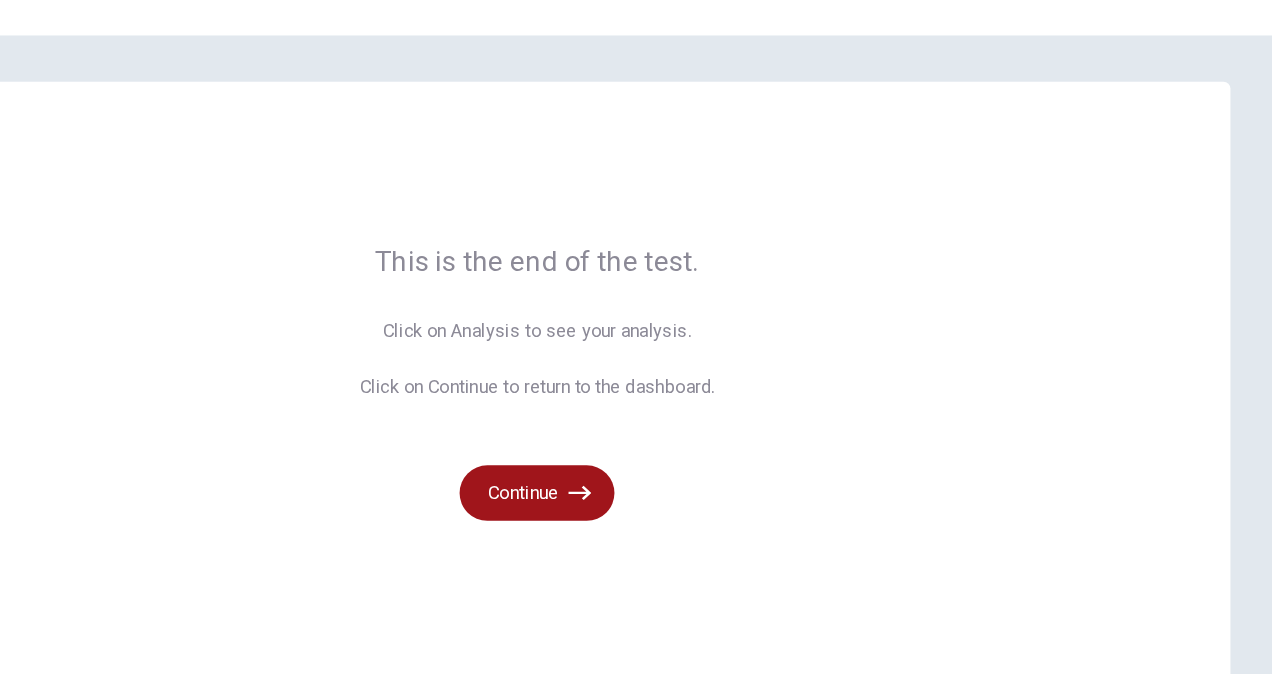 click on "Continue" at bounding box center (636, 460) 